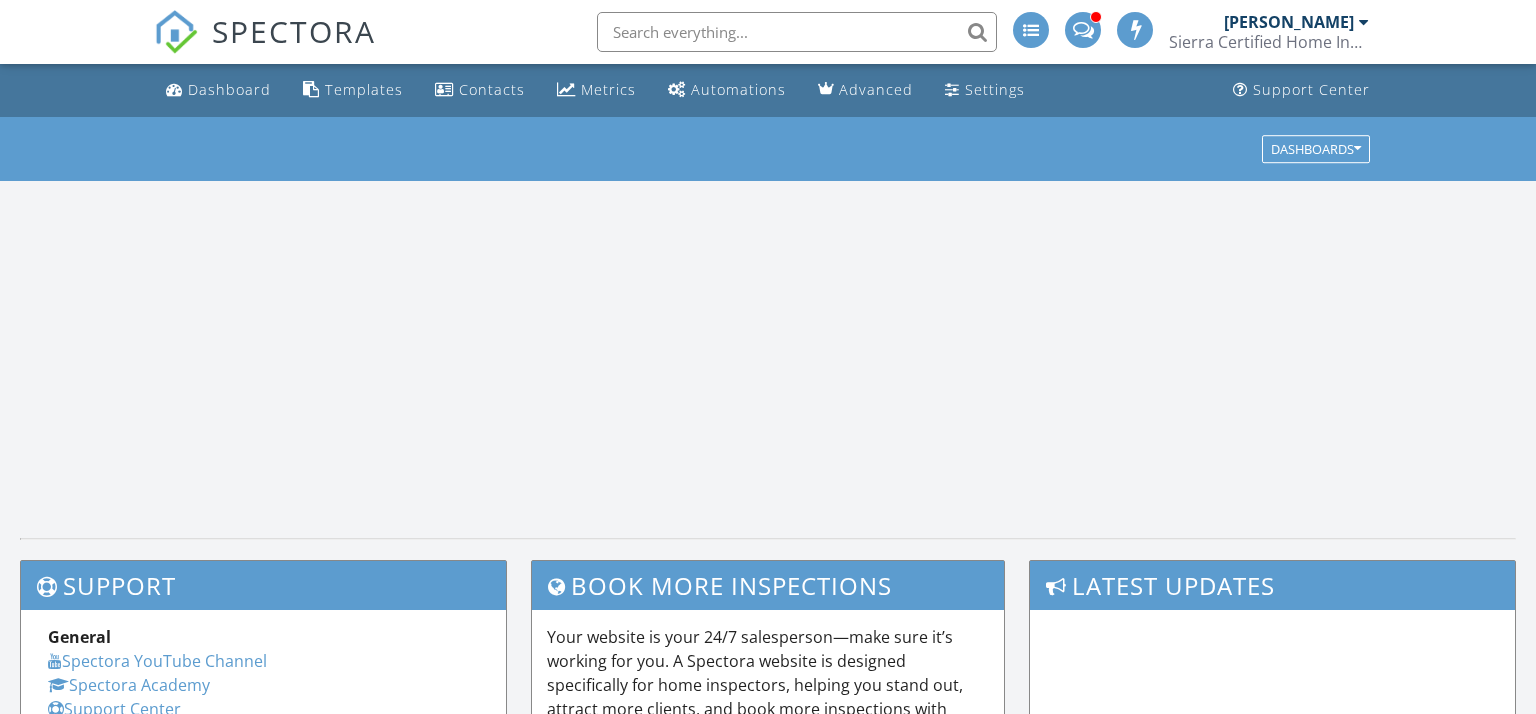scroll, scrollTop: 0, scrollLeft: 0, axis: both 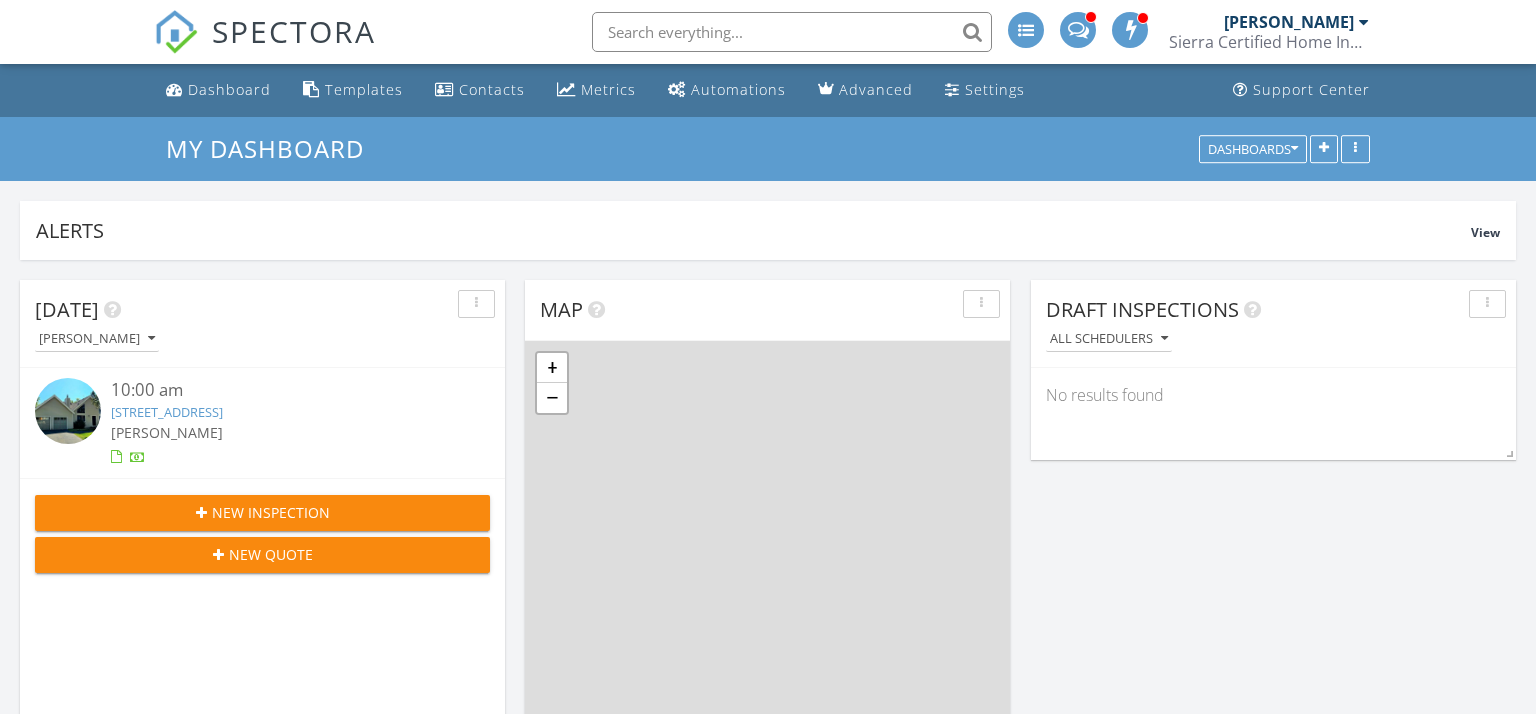 click on "757 Lassen Dr, South Lake Tahoe, CA 96150" at bounding box center [167, 412] 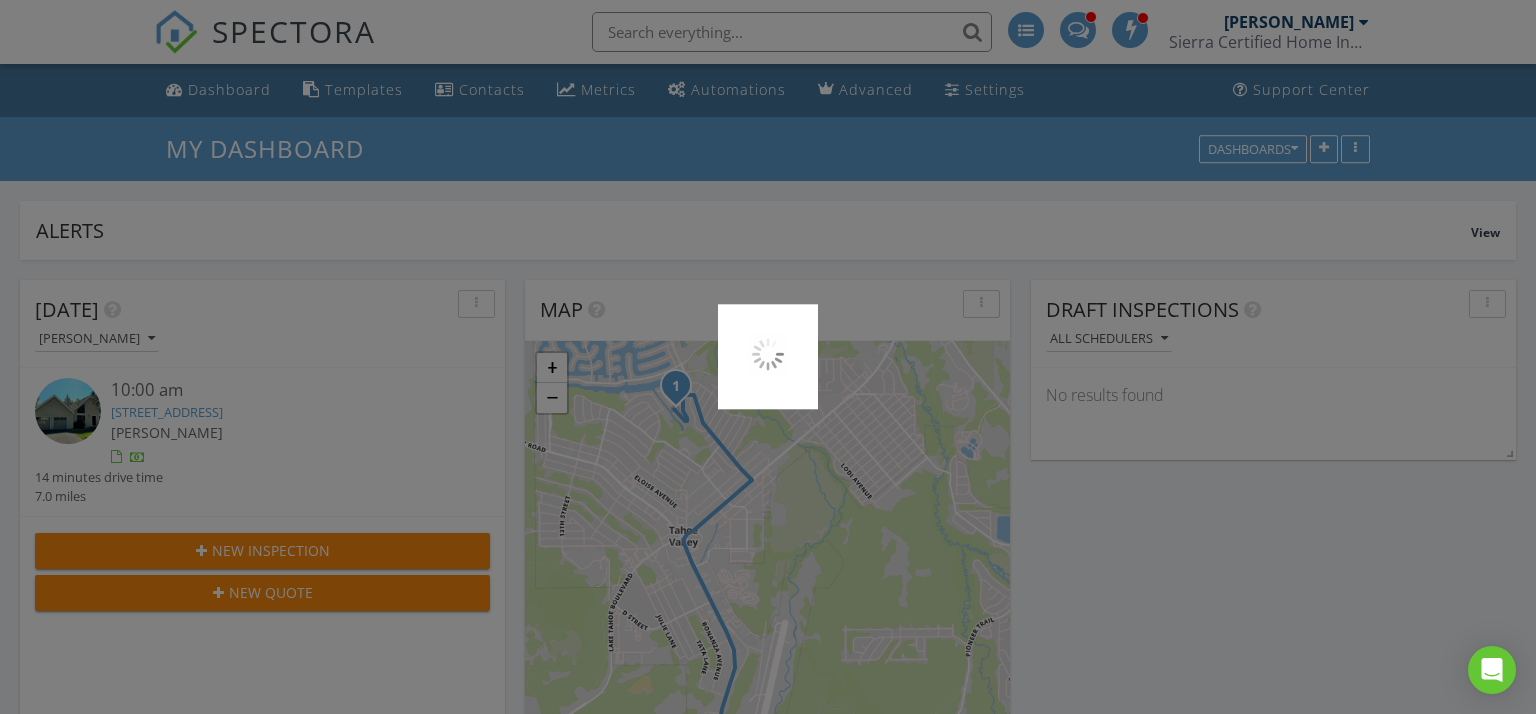scroll, scrollTop: 10, scrollLeft: 10, axis: both 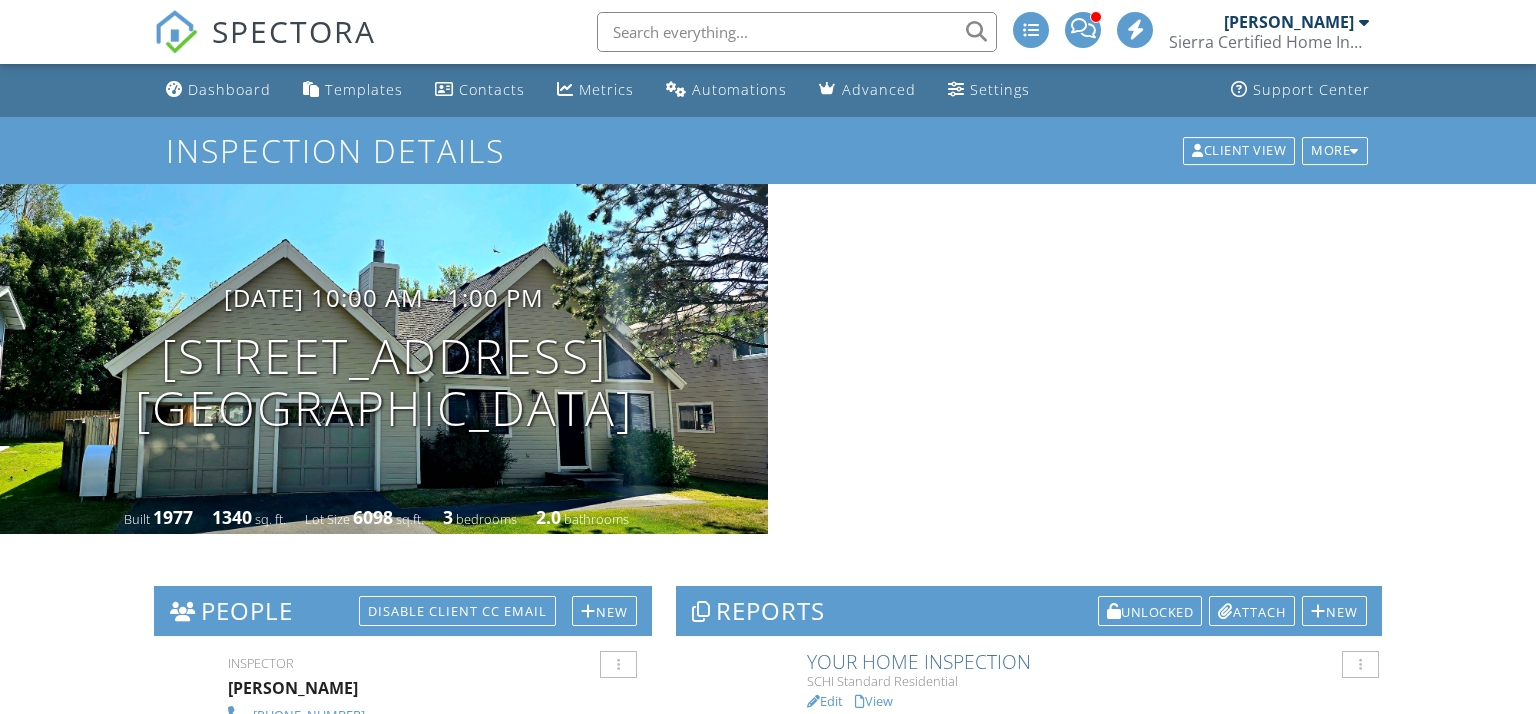 click on "View" at bounding box center [874, 701] 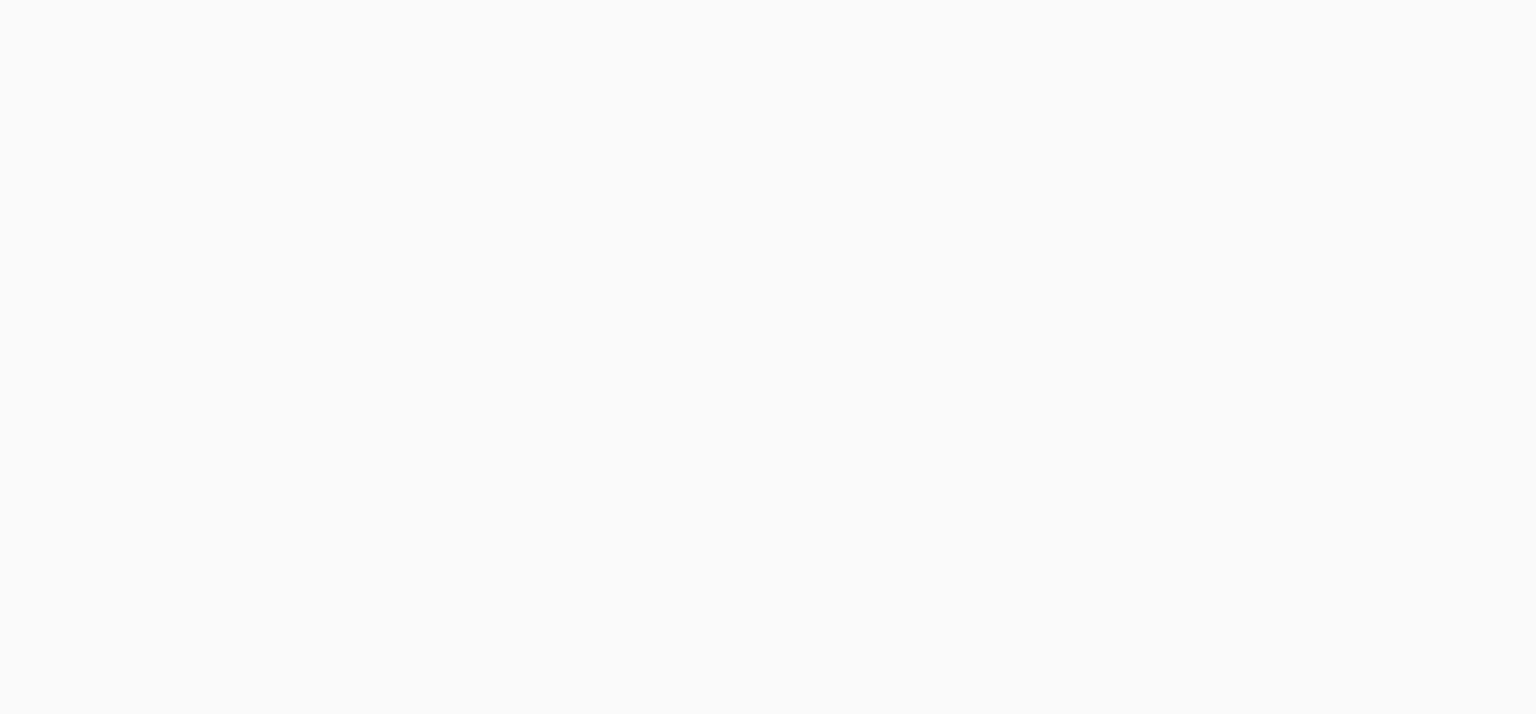 scroll, scrollTop: 0, scrollLeft: 0, axis: both 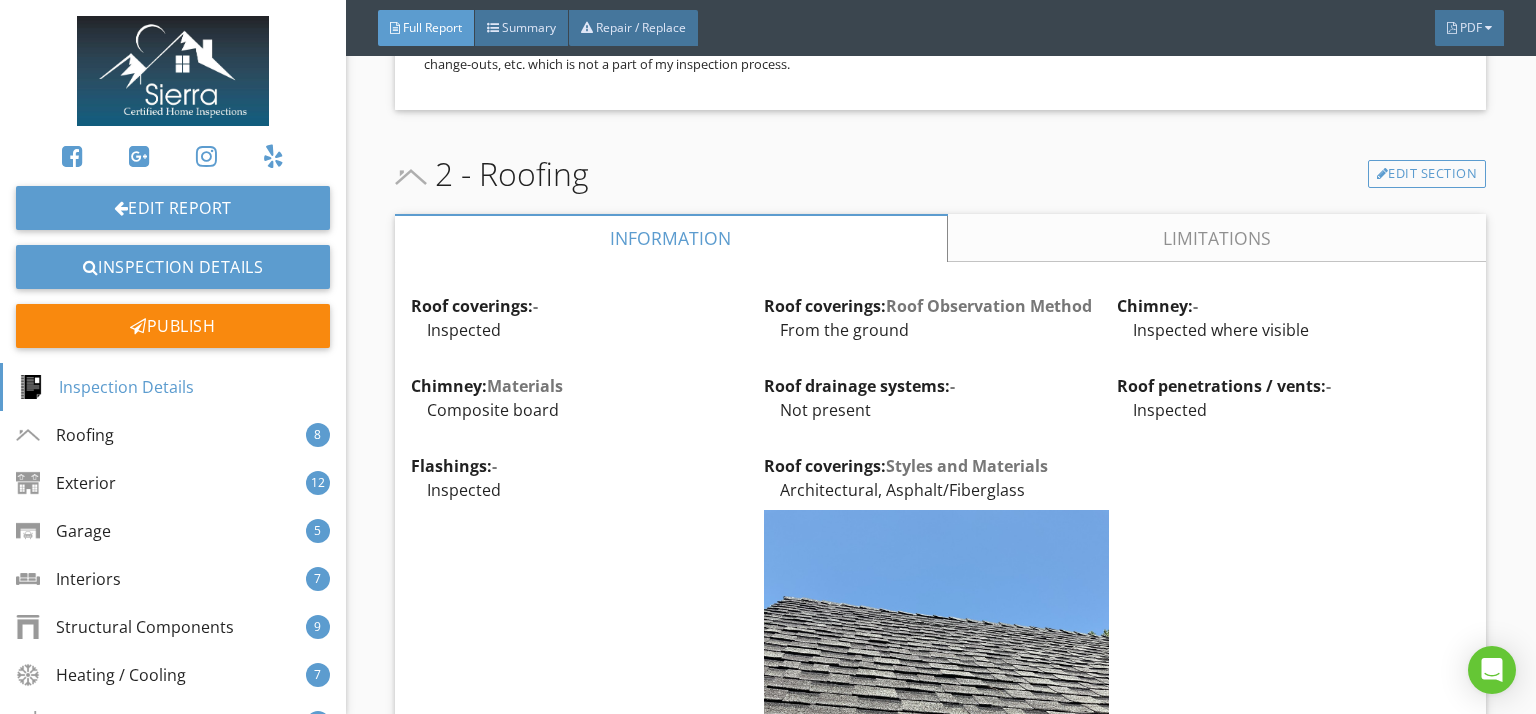click on "Limitations" at bounding box center [1217, 238] 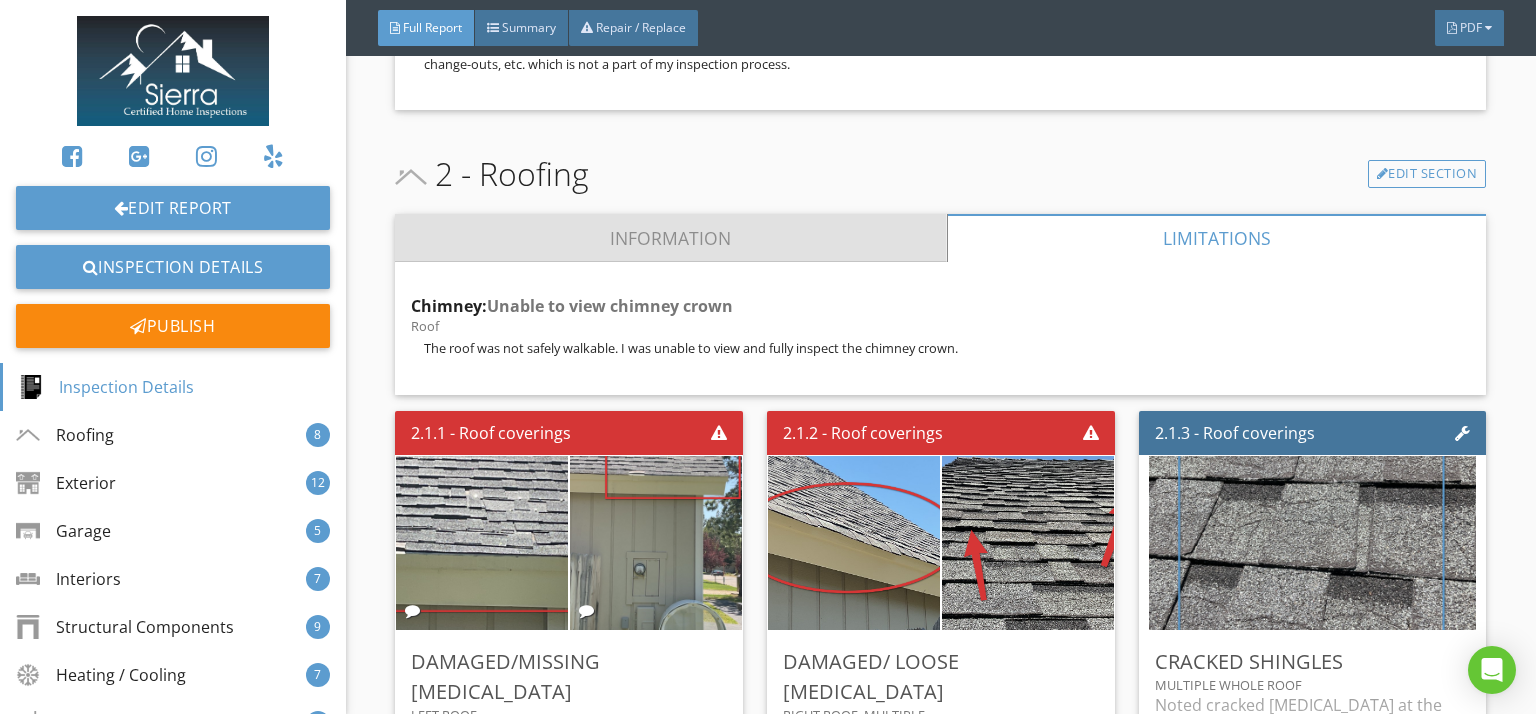 click on "Information" at bounding box center (671, 238) 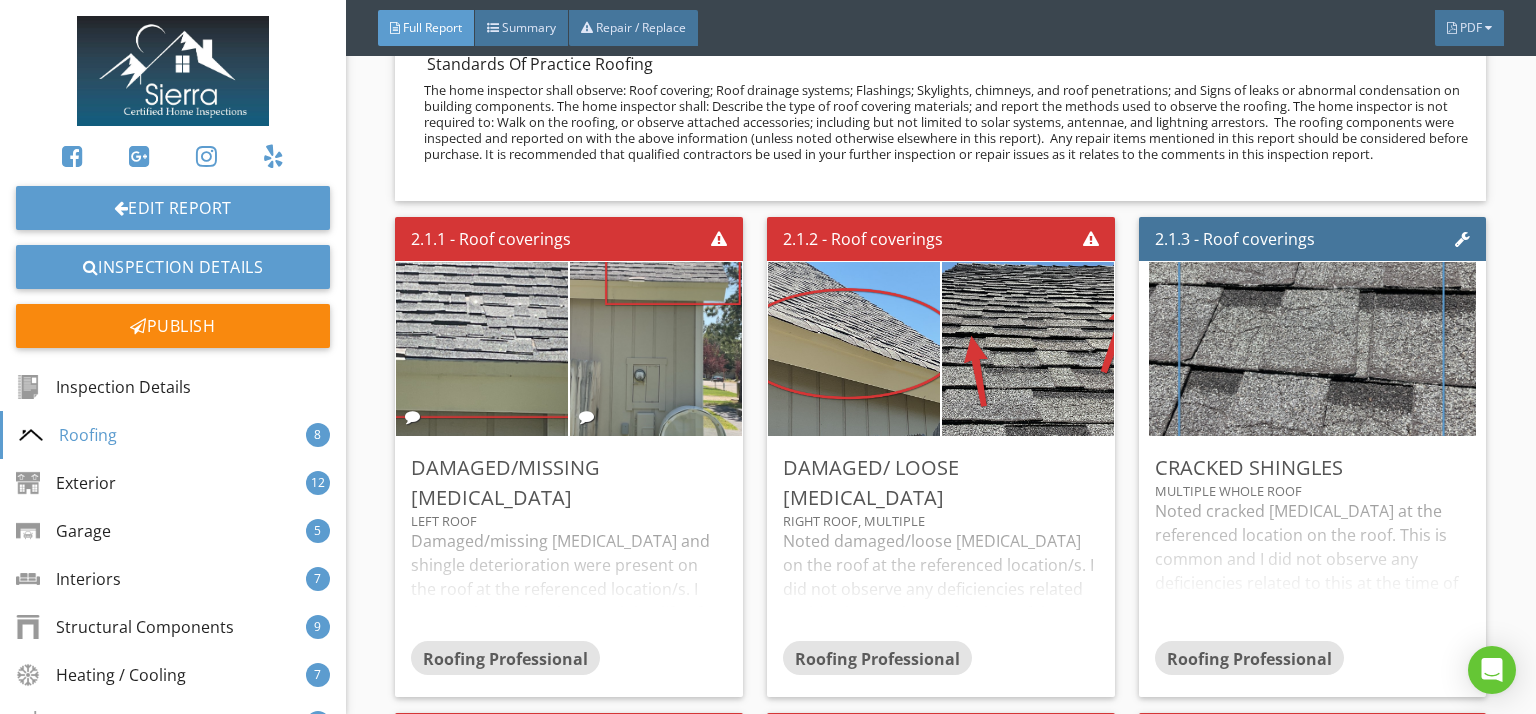 scroll, scrollTop: 4115, scrollLeft: 0, axis: vertical 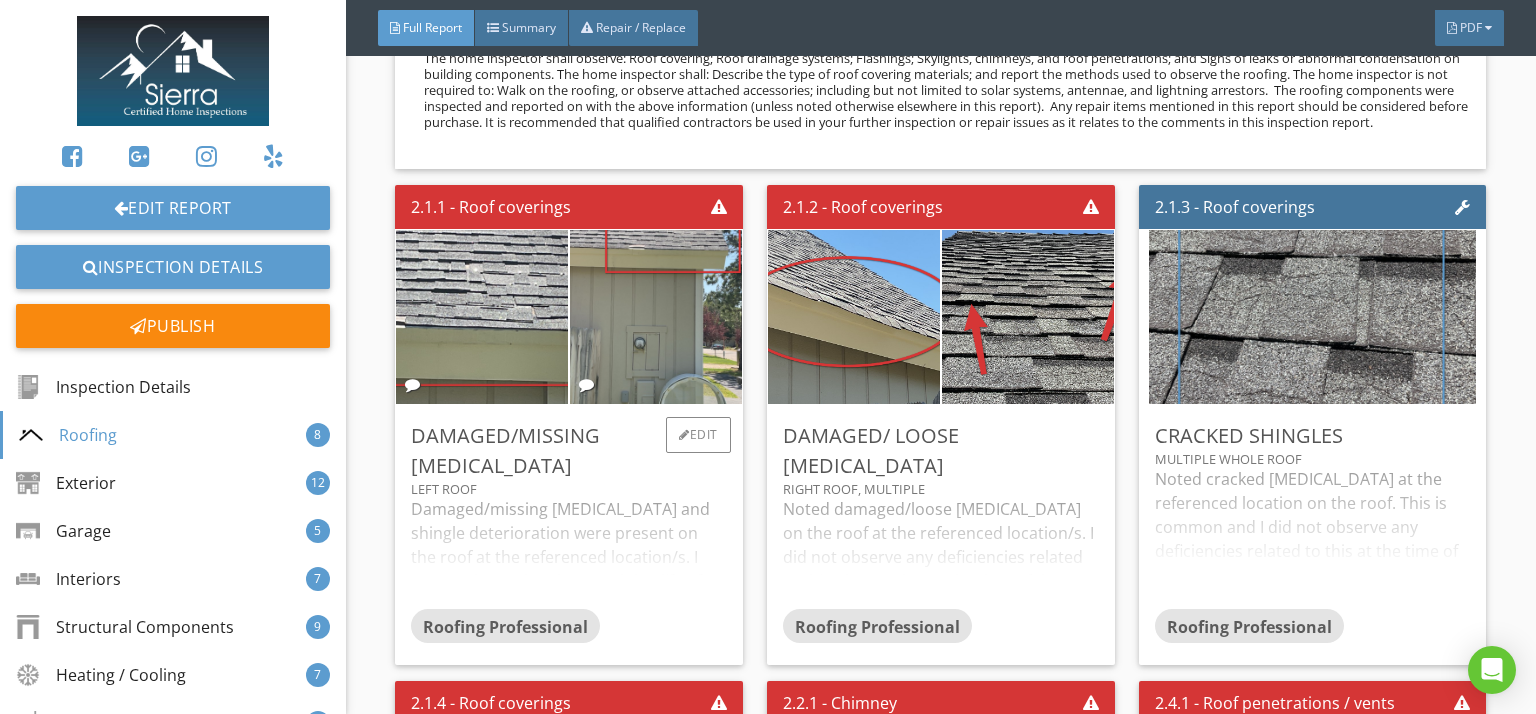 click on "Damaged/missing shingles and shingle deterioration were present on the roof at the referenced location/s. I cannot determine the remaining life of the roof. I did not observe any sign of active leaking at these areas. I recommend further assessment and replacement by a qualified professional." at bounding box center (569, 553) 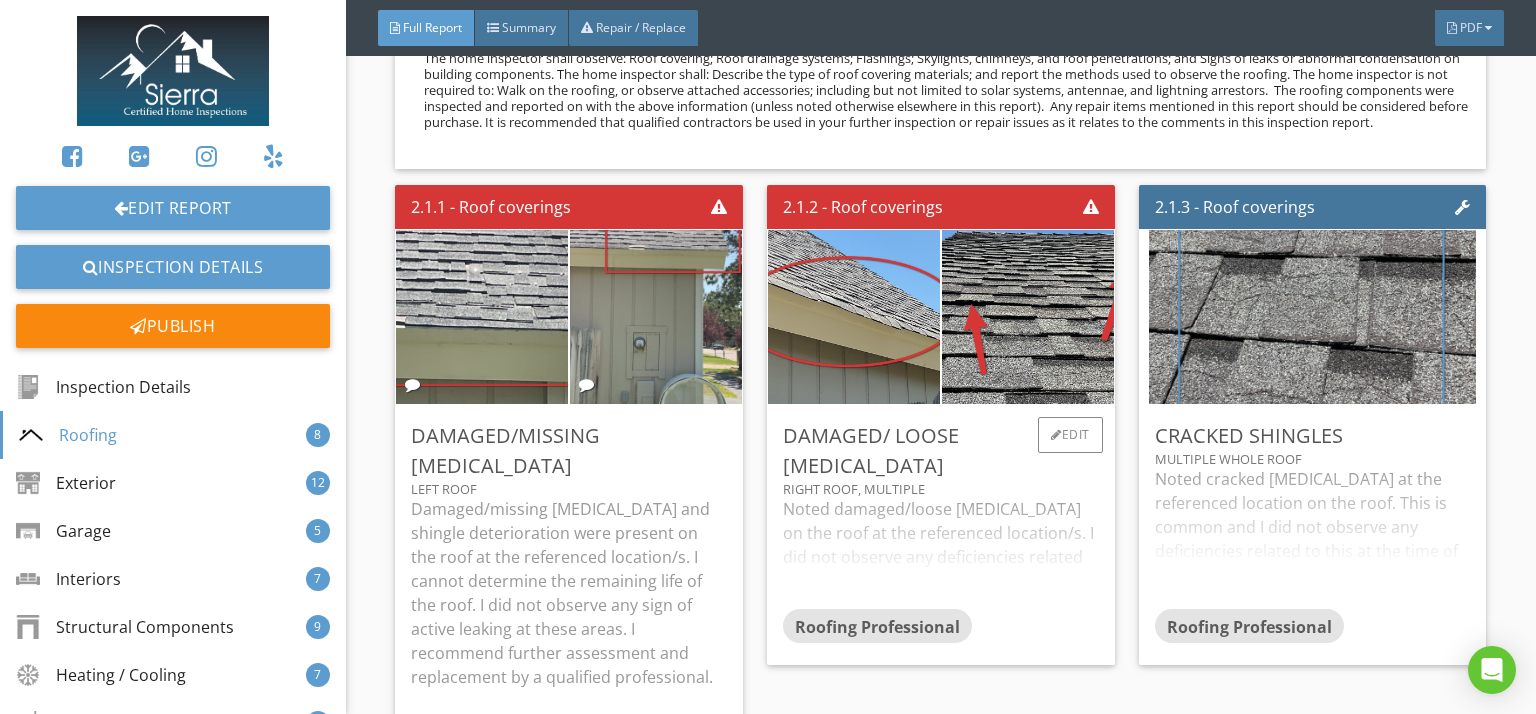 click on "Noted damaged/loose shingles on the roof at the referenced location/s. I did not observe any deficiencies related to this observation at the time of the inspection. I cannot estimate the remaining life of the roof. I recommend further assessment and repair if needed by a qualified professional." at bounding box center (941, 553) 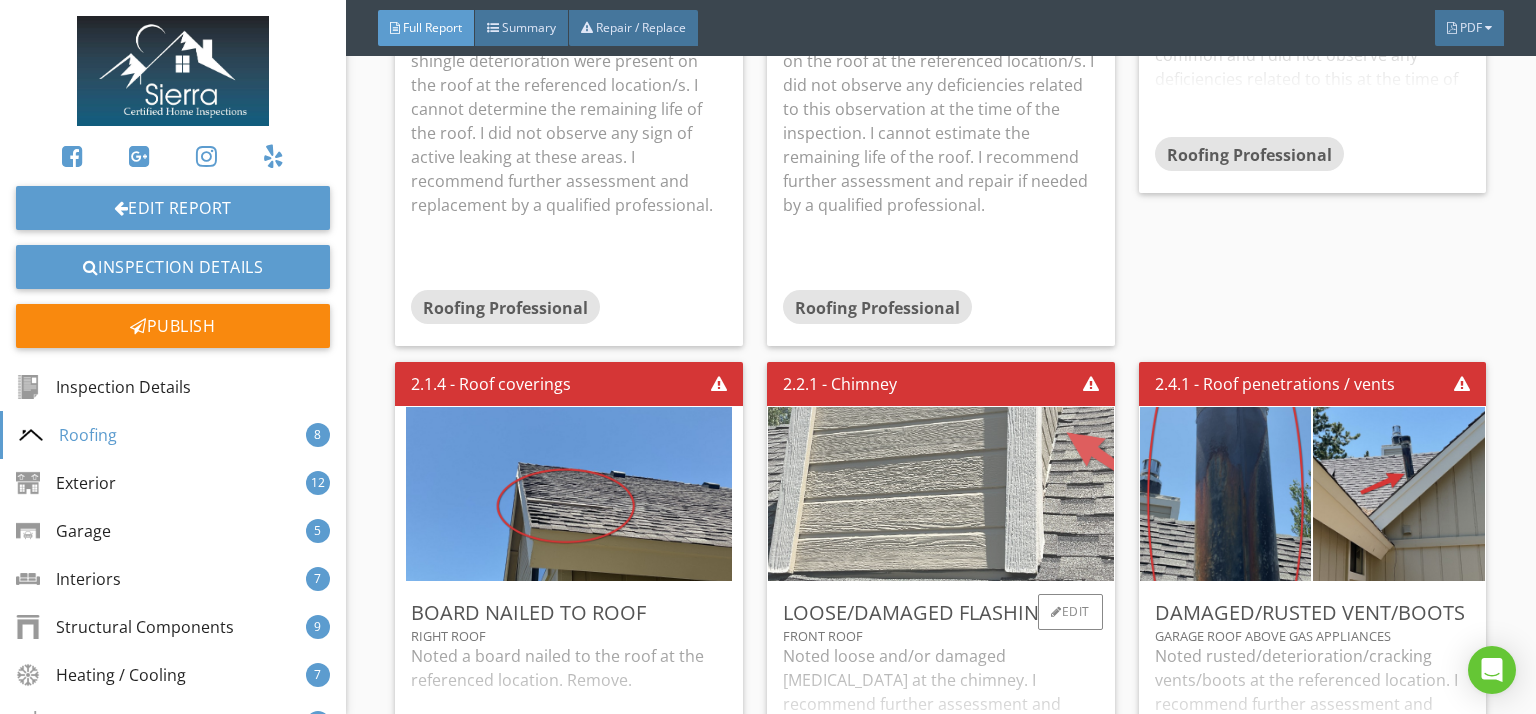 scroll, scrollTop: 4702, scrollLeft: 0, axis: vertical 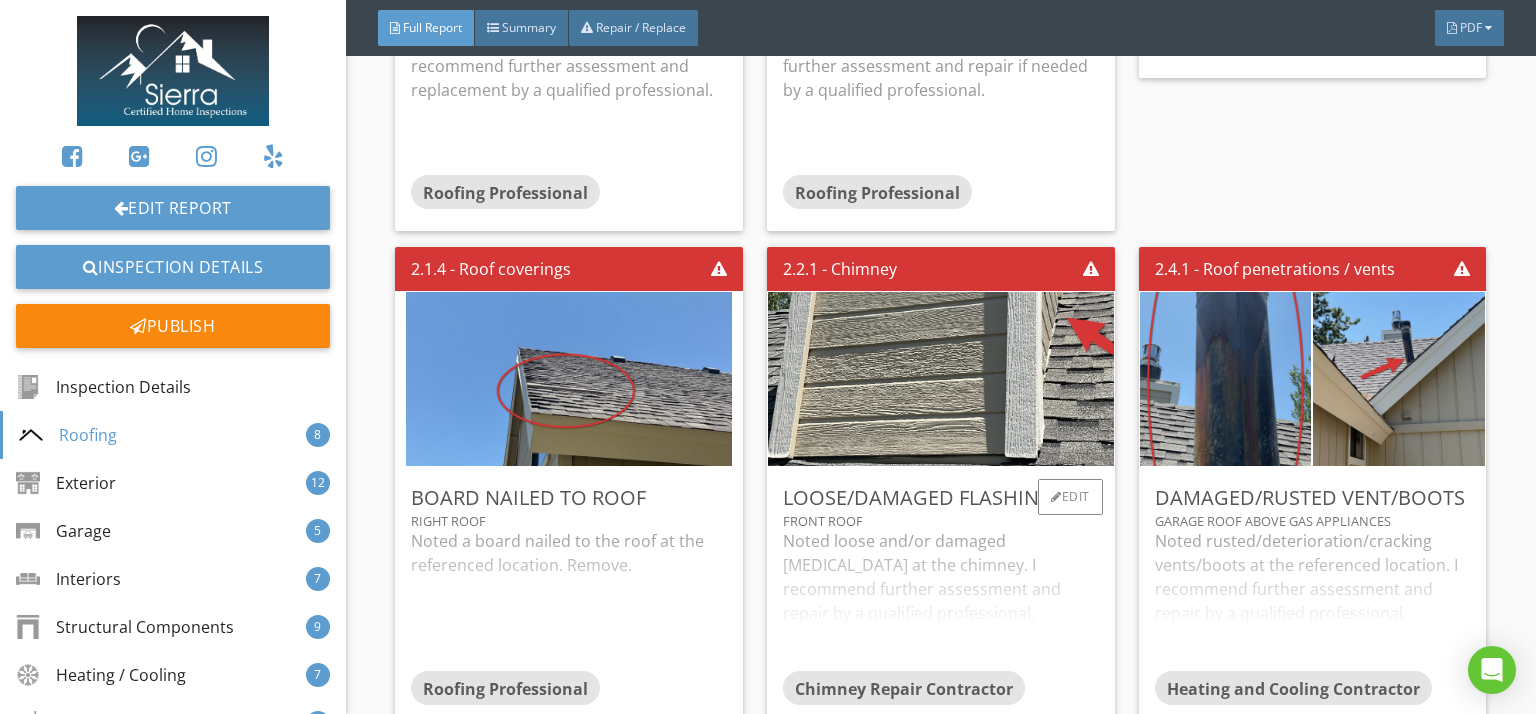 click on "Noted loose and/or damaged flashing at the chimney. I recommend further assessment and repair by a qualified professional." at bounding box center [941, 600] 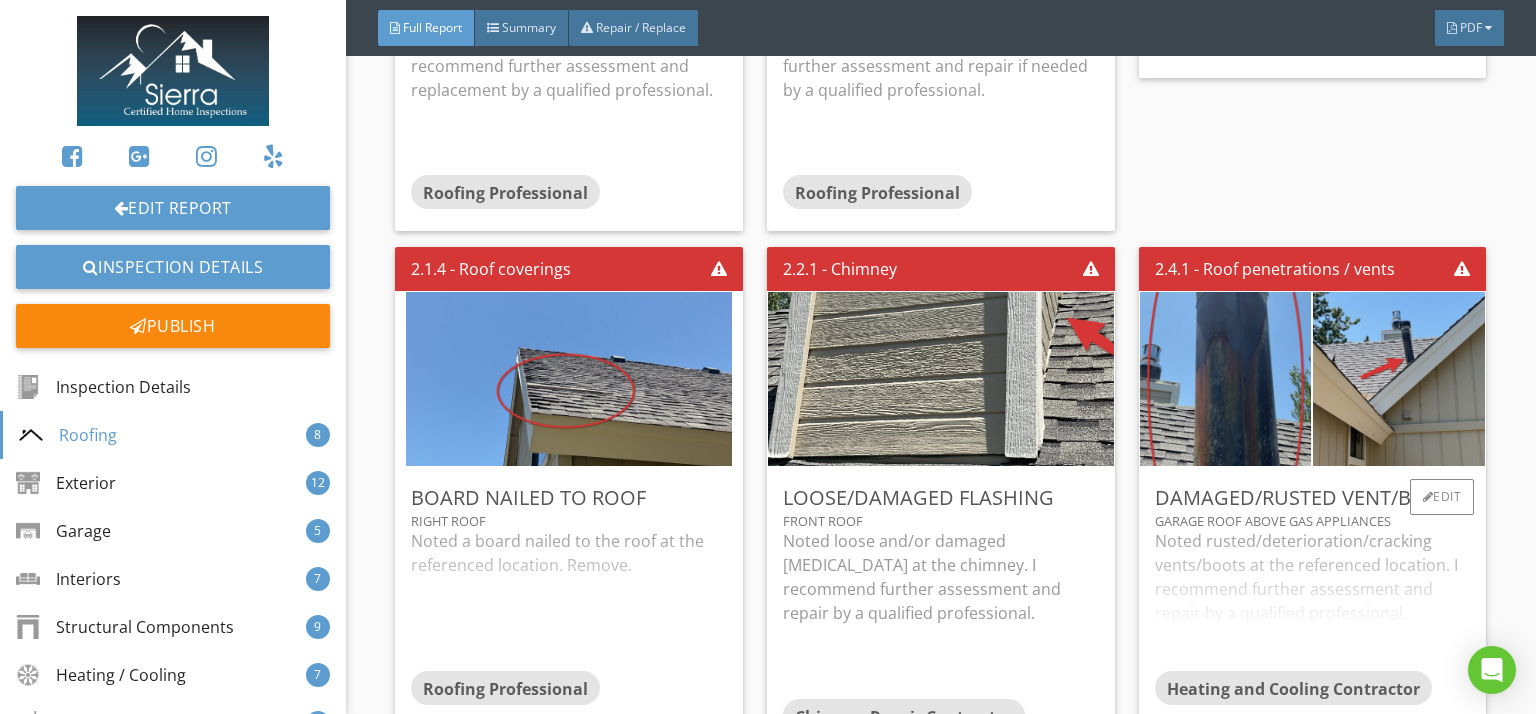 click on "Noted rusted/deterioration/cracking vents/boots at the referenced location. I recommend further assessment and repair by a qualified professional." at bounding box center [1313, 600] 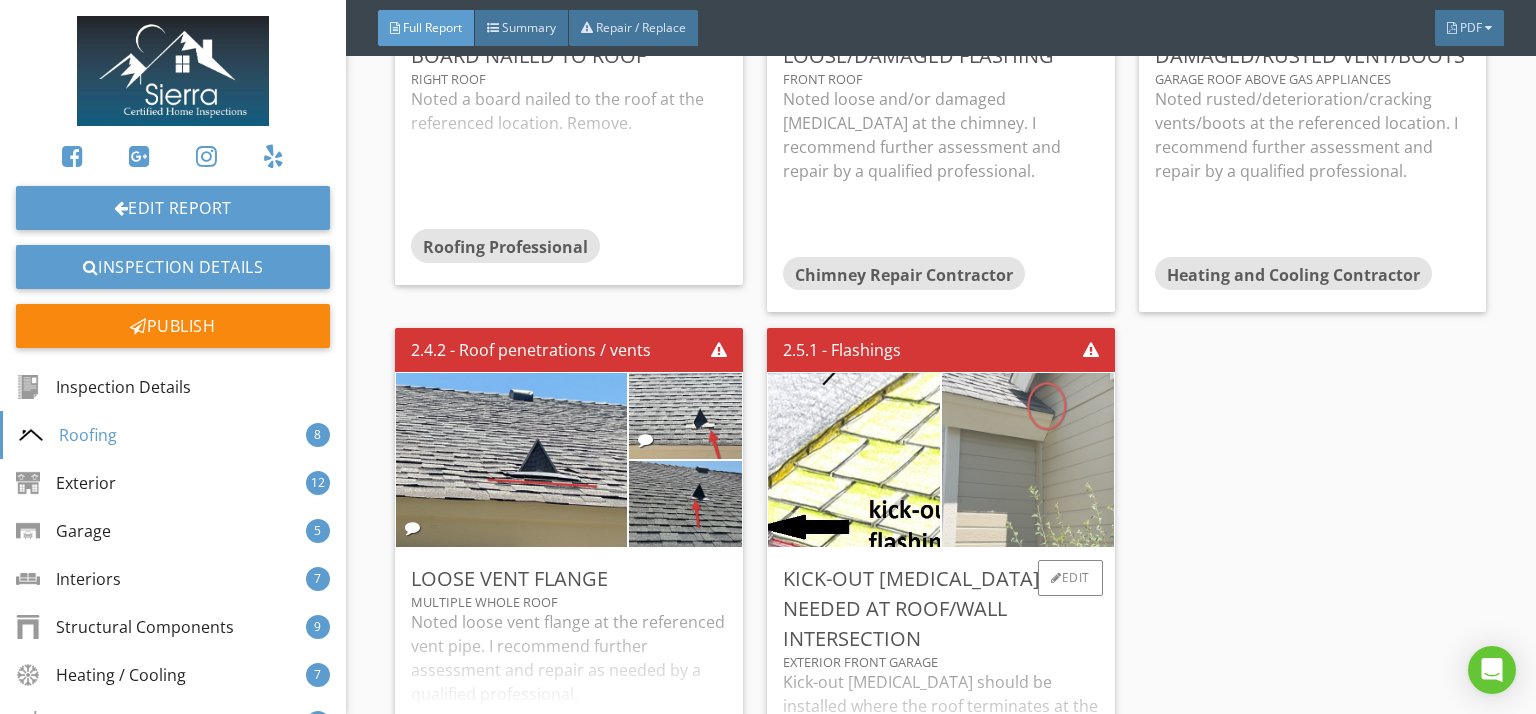 scroll, scrollTop: 5190, scrollLeft: 0, axis: vertical 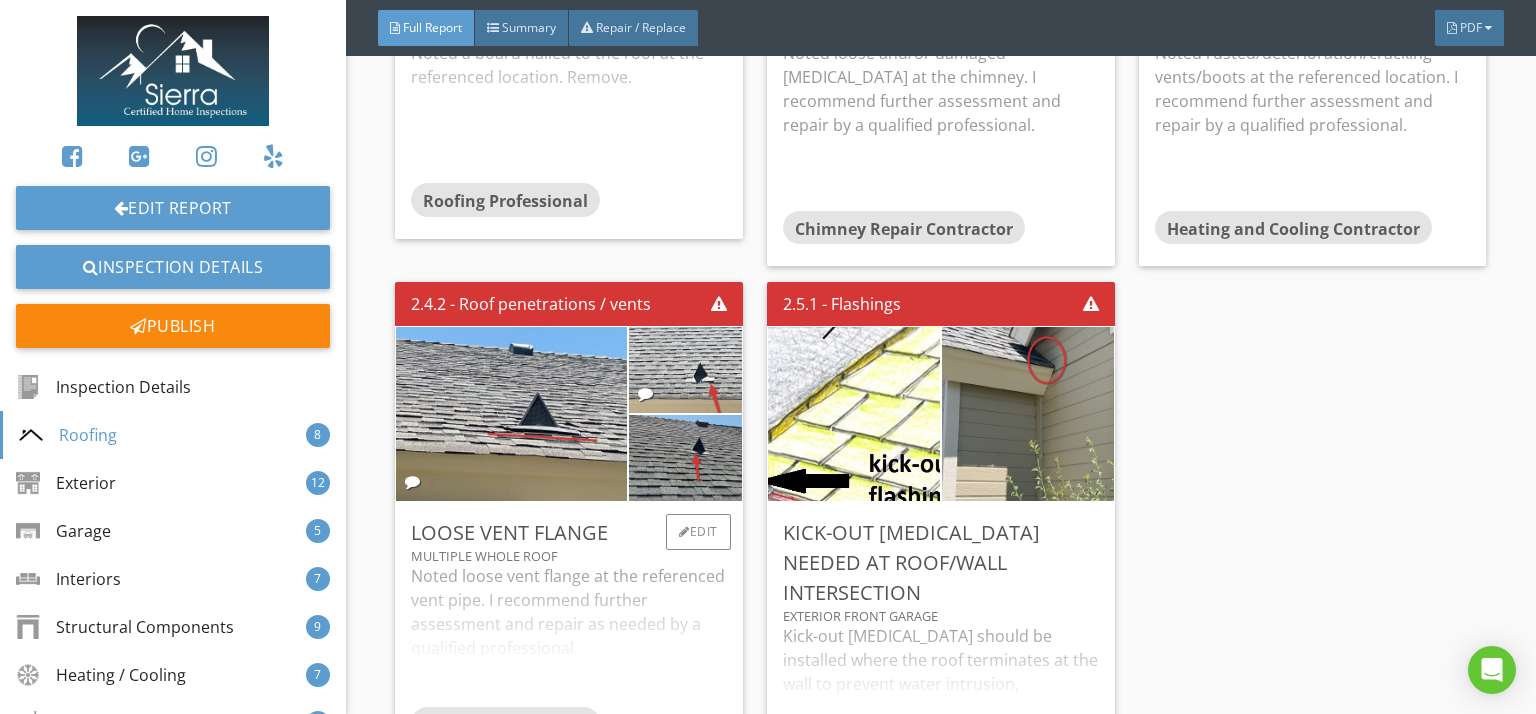 click on "Noted loose vent flange at the referenced vent pipe. I recommend further assessment and repair as needed by a qualified professional." at bounding box center [569, 635] 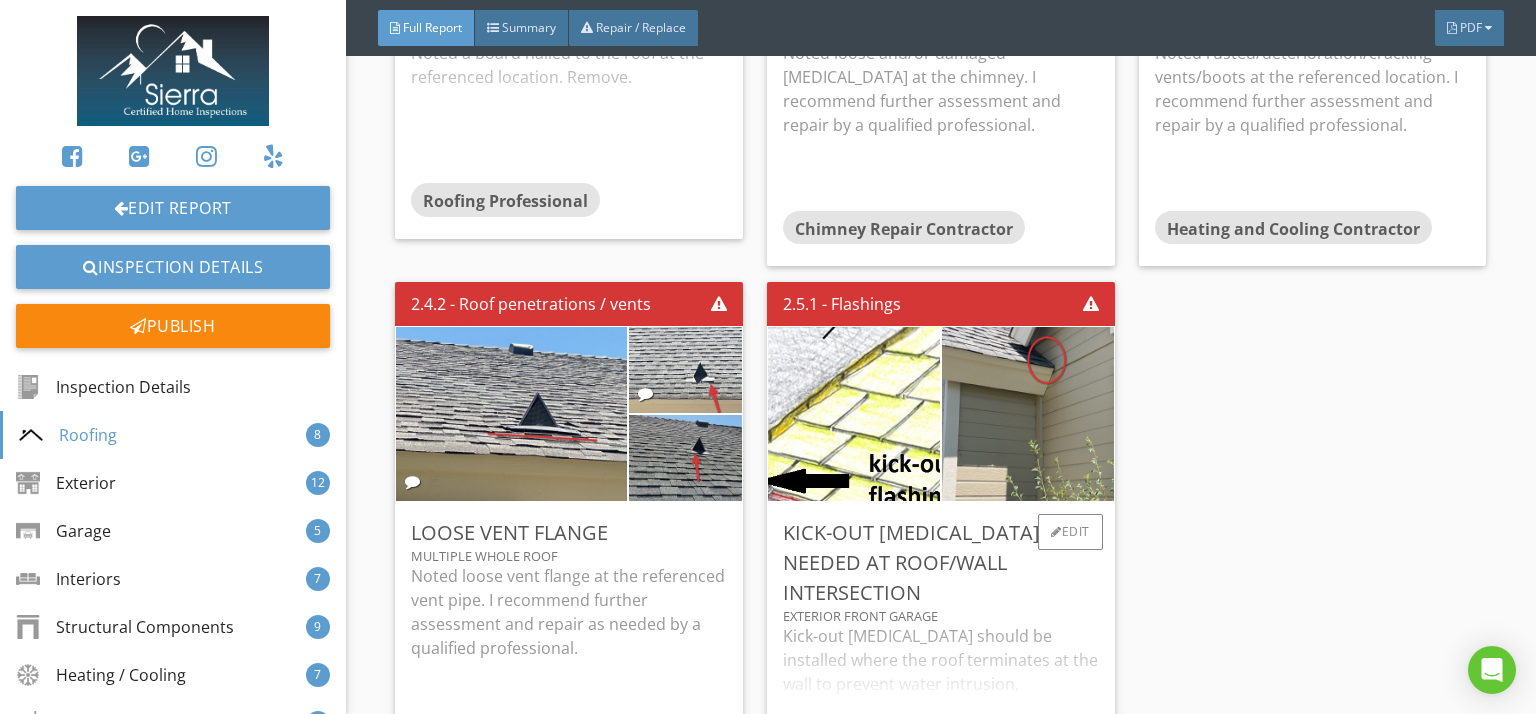 click on "Kick-out flashing should be installed where the roof terminates at the wall to prevent water intrusion, particularly when located above a window or electrical fixture. I recommend further assessment and repair by a qualified professional." at bounding box center (941, 680) 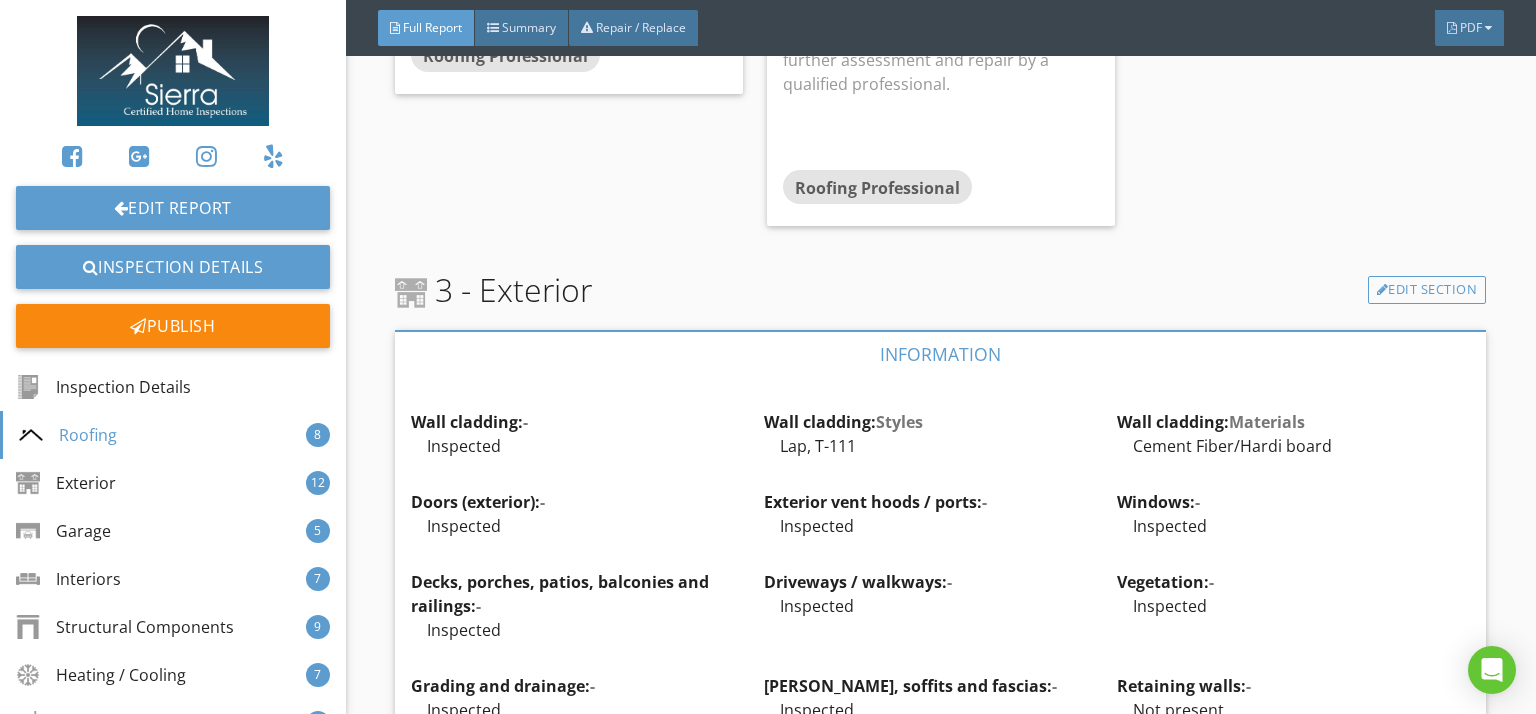 scroll, scrollTop: 5903, scrollLeft: 0, axis: vertical 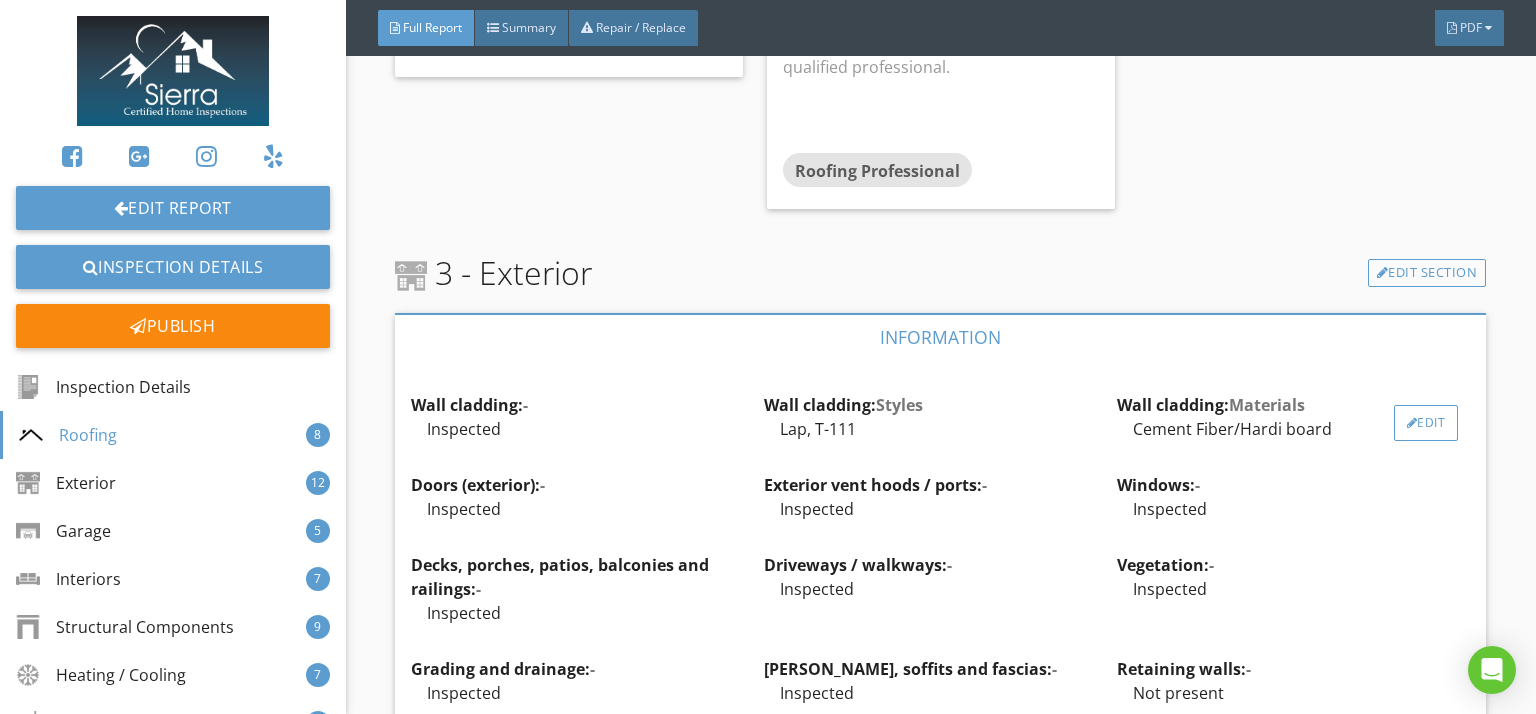 click on "Edit" at bounding box center [1426, 423] 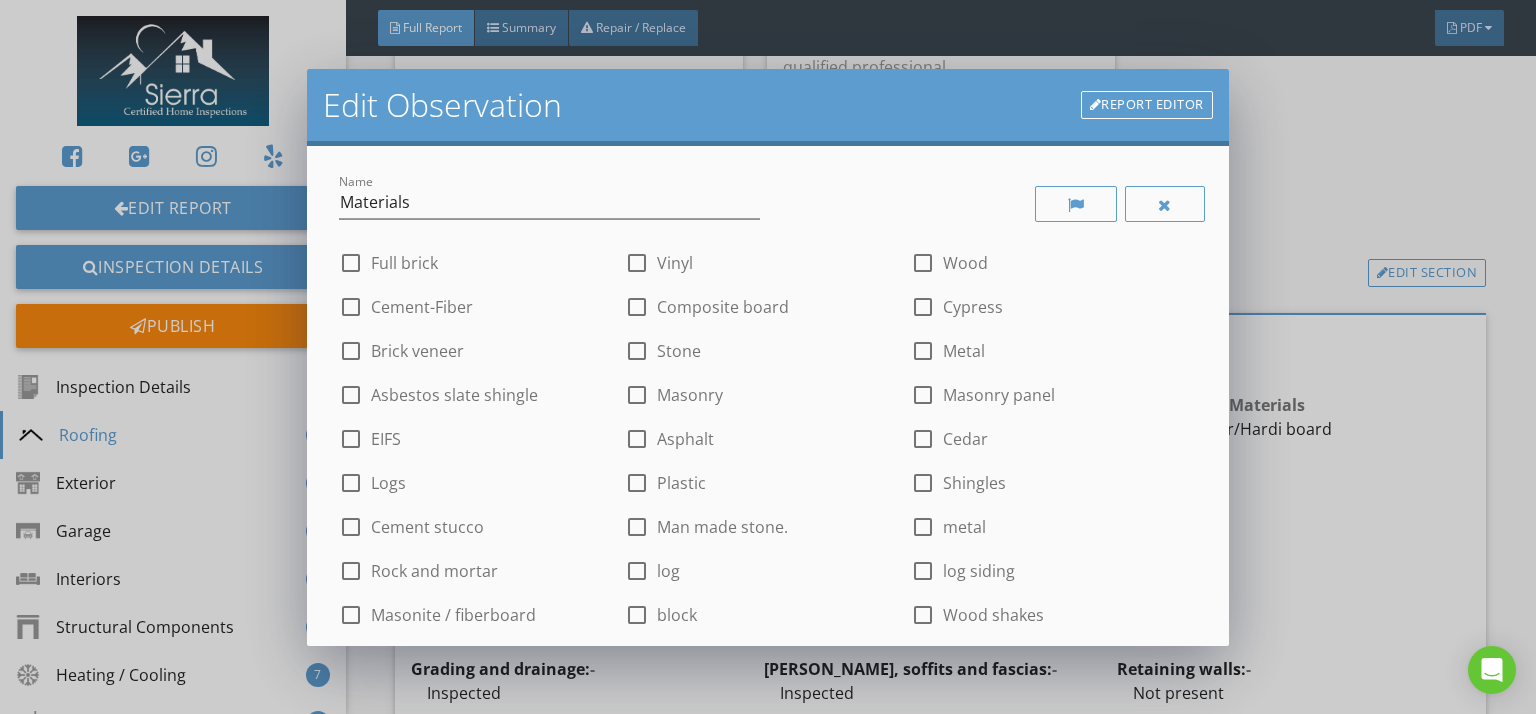 click at bounding box center (923, 263) 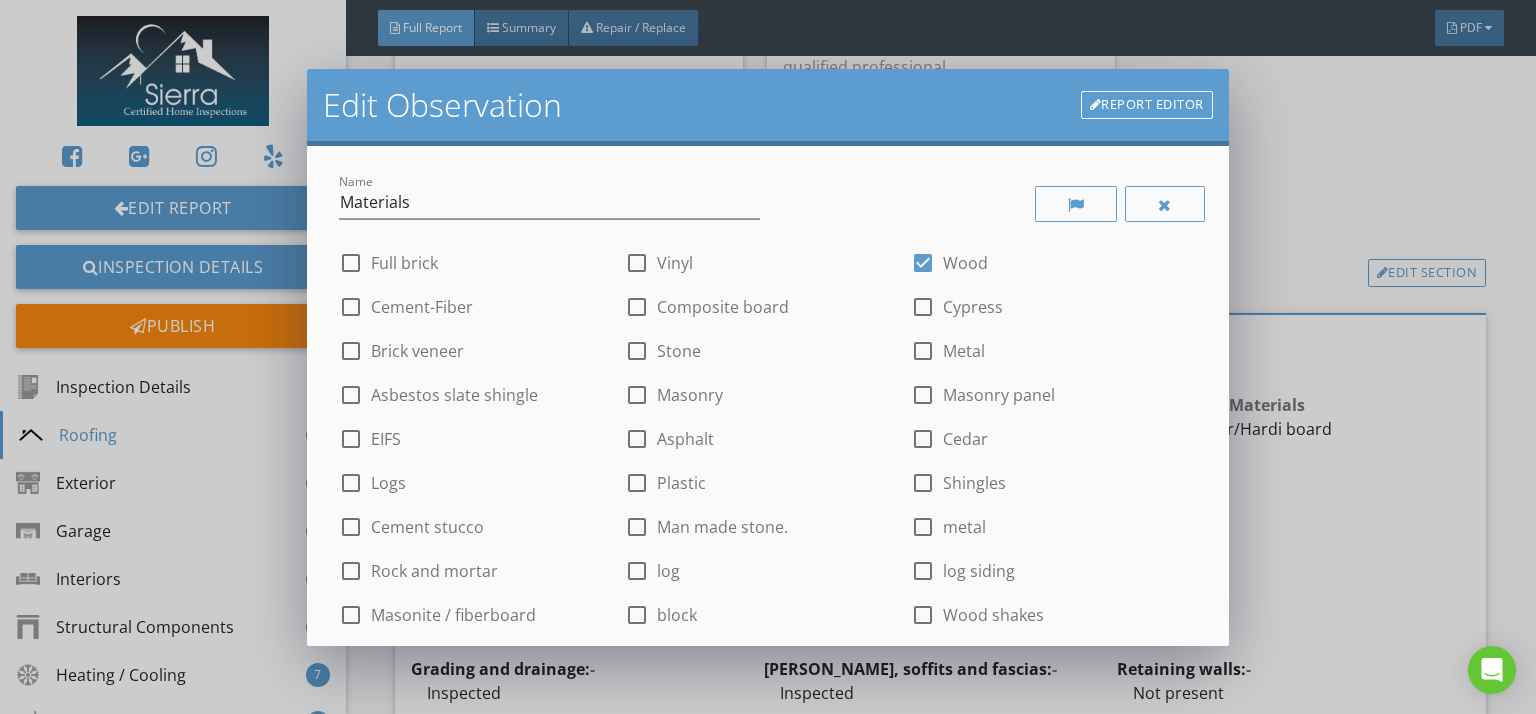 scroll, scrollTop: 855, scrollLeft: 0, axis: vertical 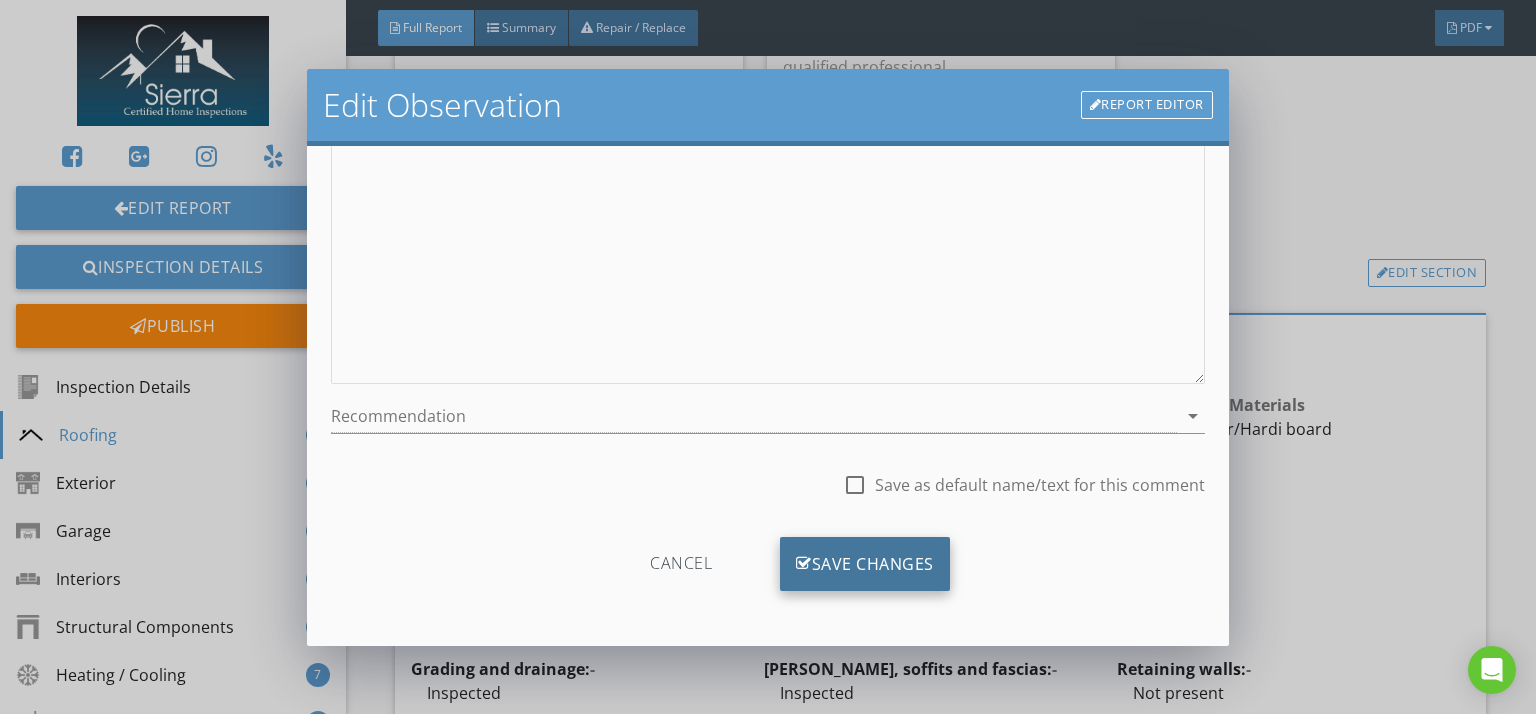 click on "Save Changes" at bounding box center [865, 564] 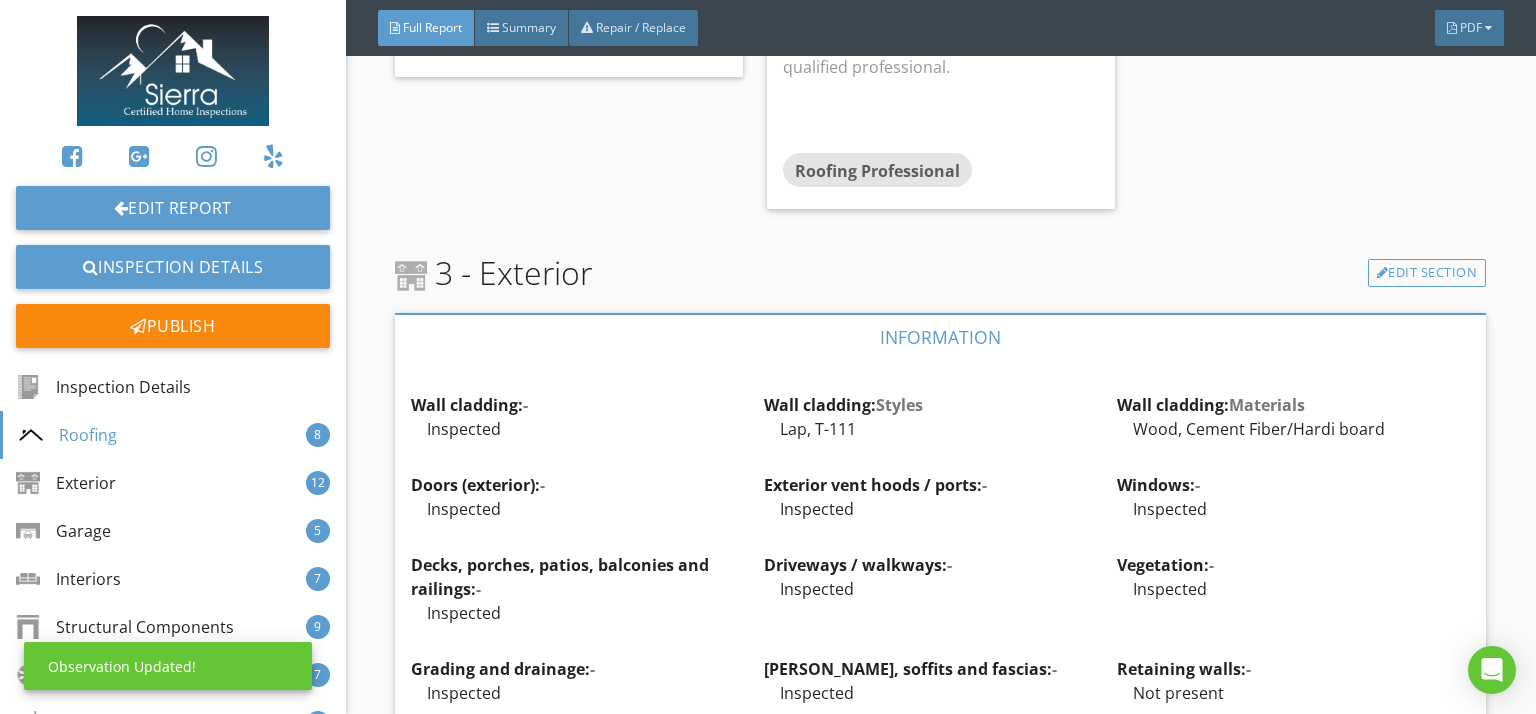 scroll, scrollTop: 618, scrollLeft: 0, axis: vertical 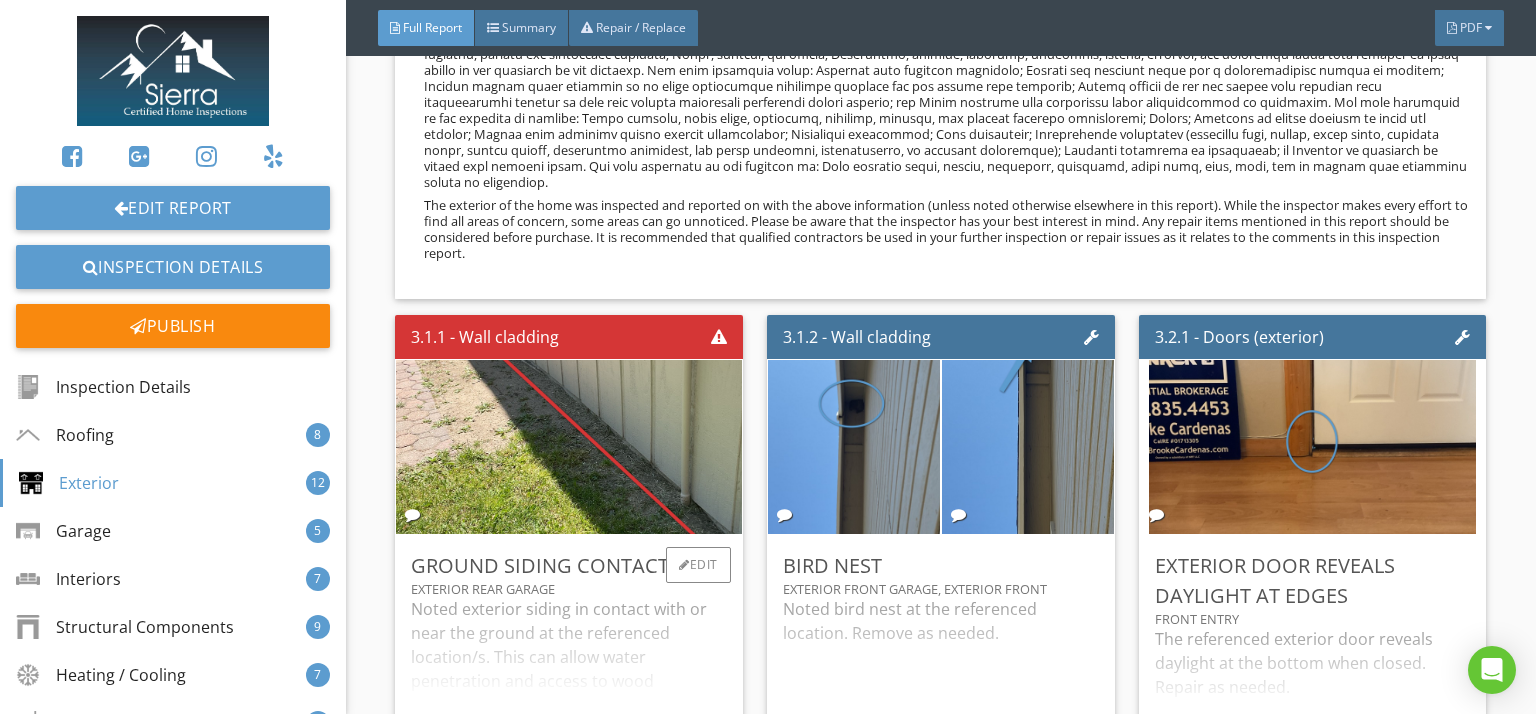 click on "Noted exterior siding in contact with or near the ground at the referenced location/s. This can allow water penetration and access to wood destroying organisms. A 4"-6" minimum distance is recommended between the ground and siding. Typically moving the earth away from the cladding will suffice. I recommend further assessment and repair by a qualified professional." at bounding box center [569, 668] 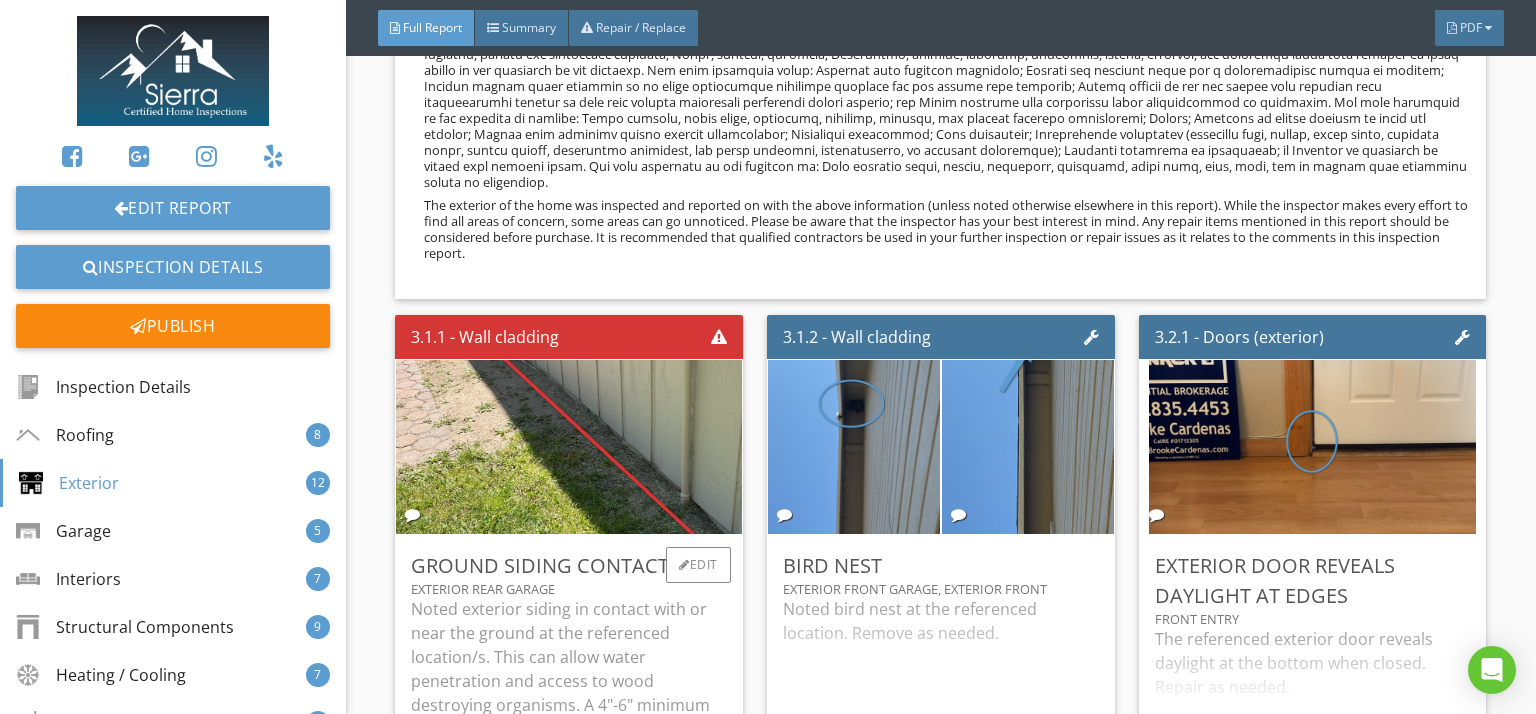scroll, scrollTop: 6844, scrollLeft: 0, axis: vertical 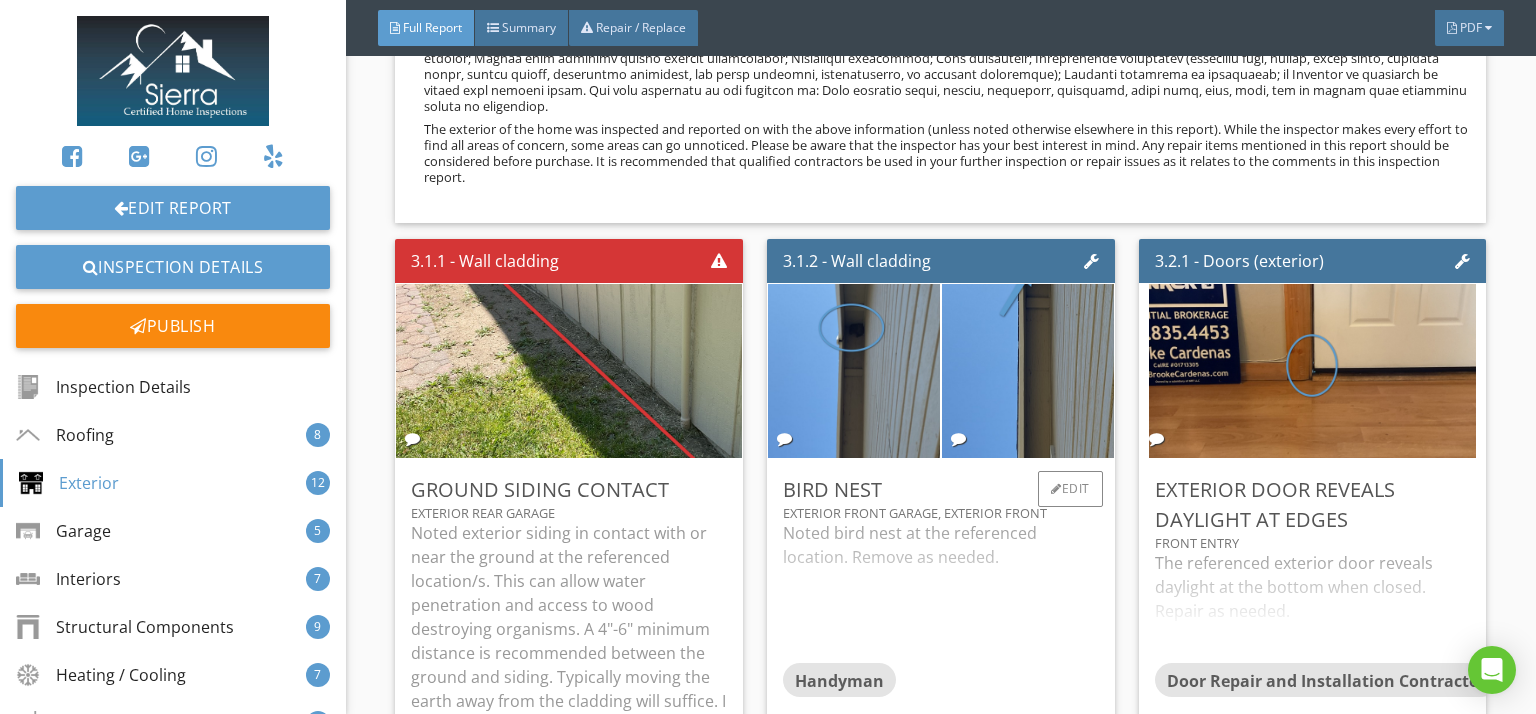 click on "Noted bird nest at the referenced location. Remove as needed." at bounding box center (941, 592) 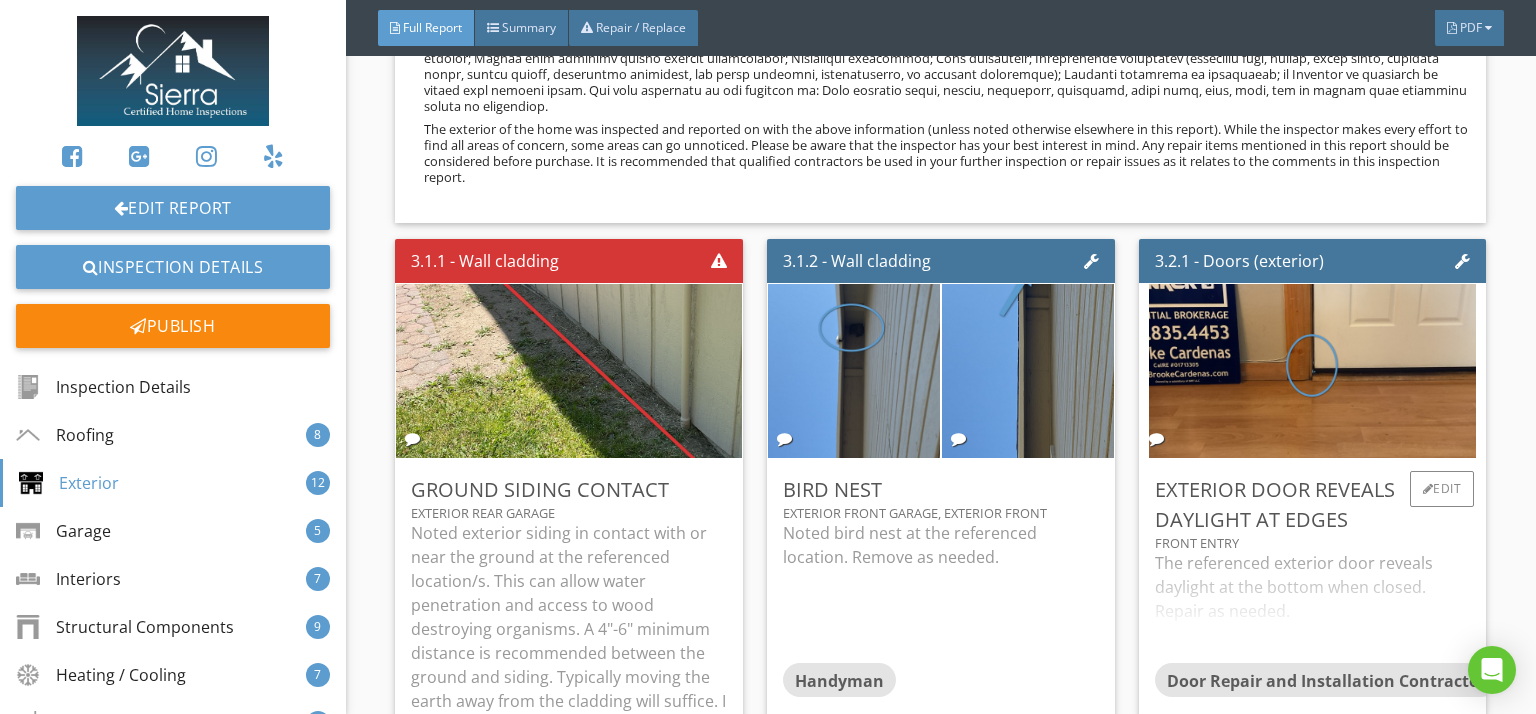 click on "The referenced exterior door reveals daylight at the bottom when closed. Repair as needed." at bounding box center (1313, 607) 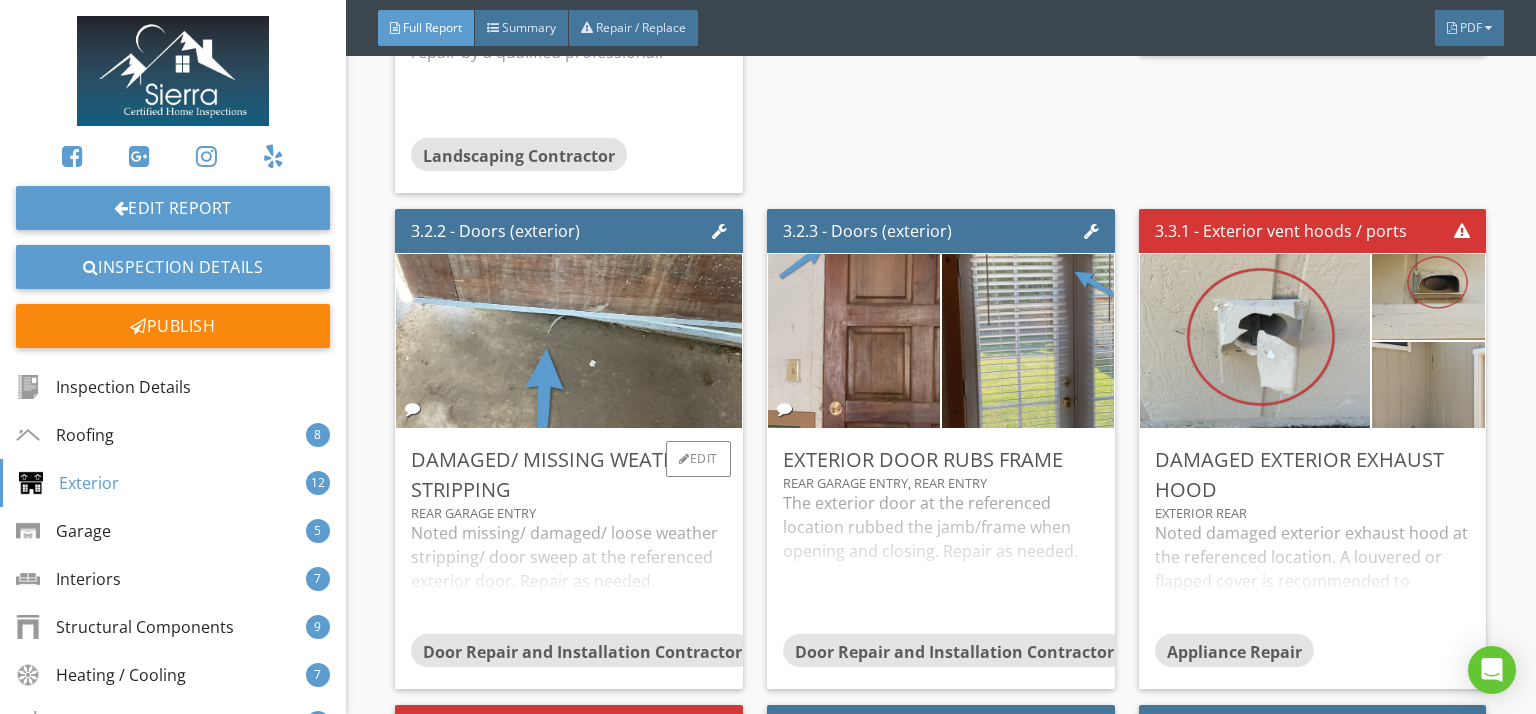 scroll, scrollTop: 7555, scrollLeft: 0, axis: vertical 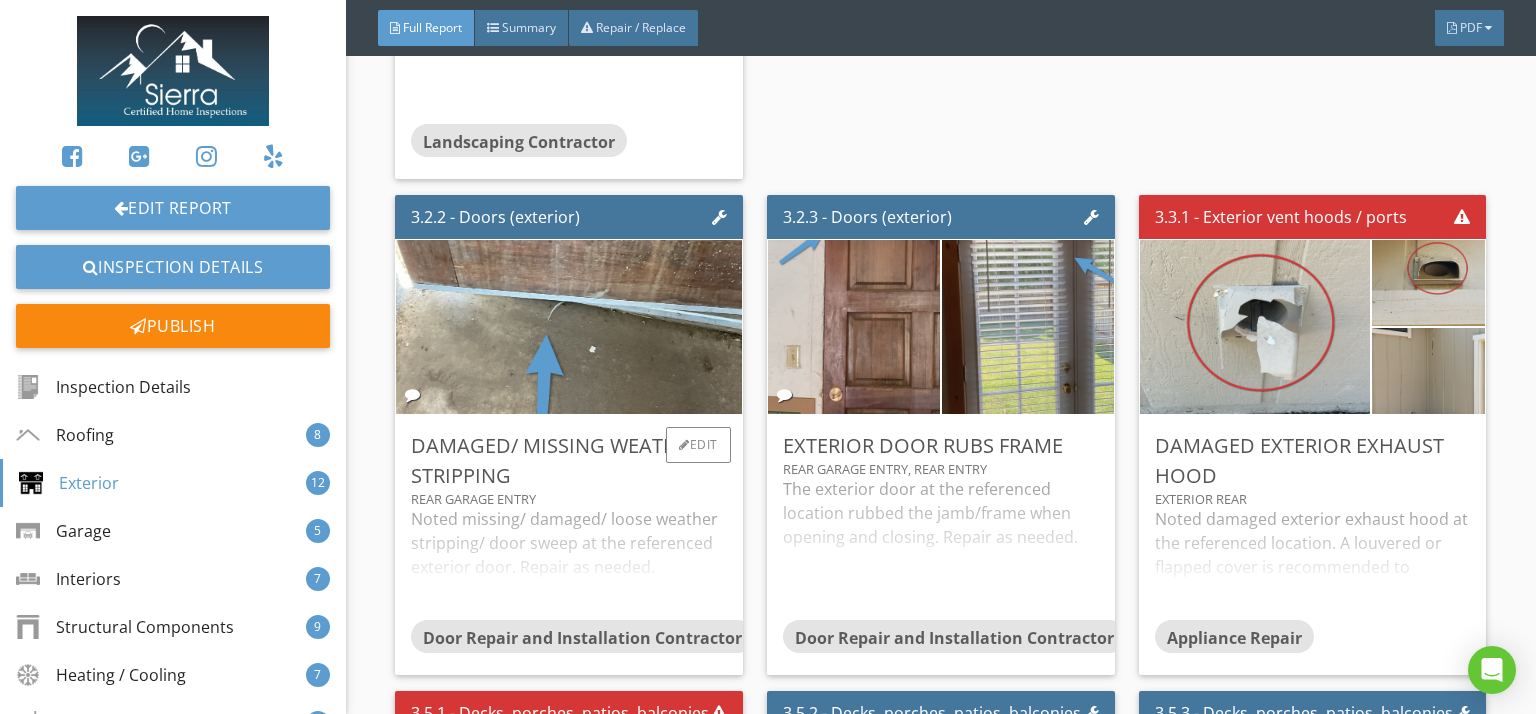 click on "Noted missing/ damaged/ loose weather stripping/ door sweep at the referenced exterior door. Repair as needed." at bounding box center [569, 563] 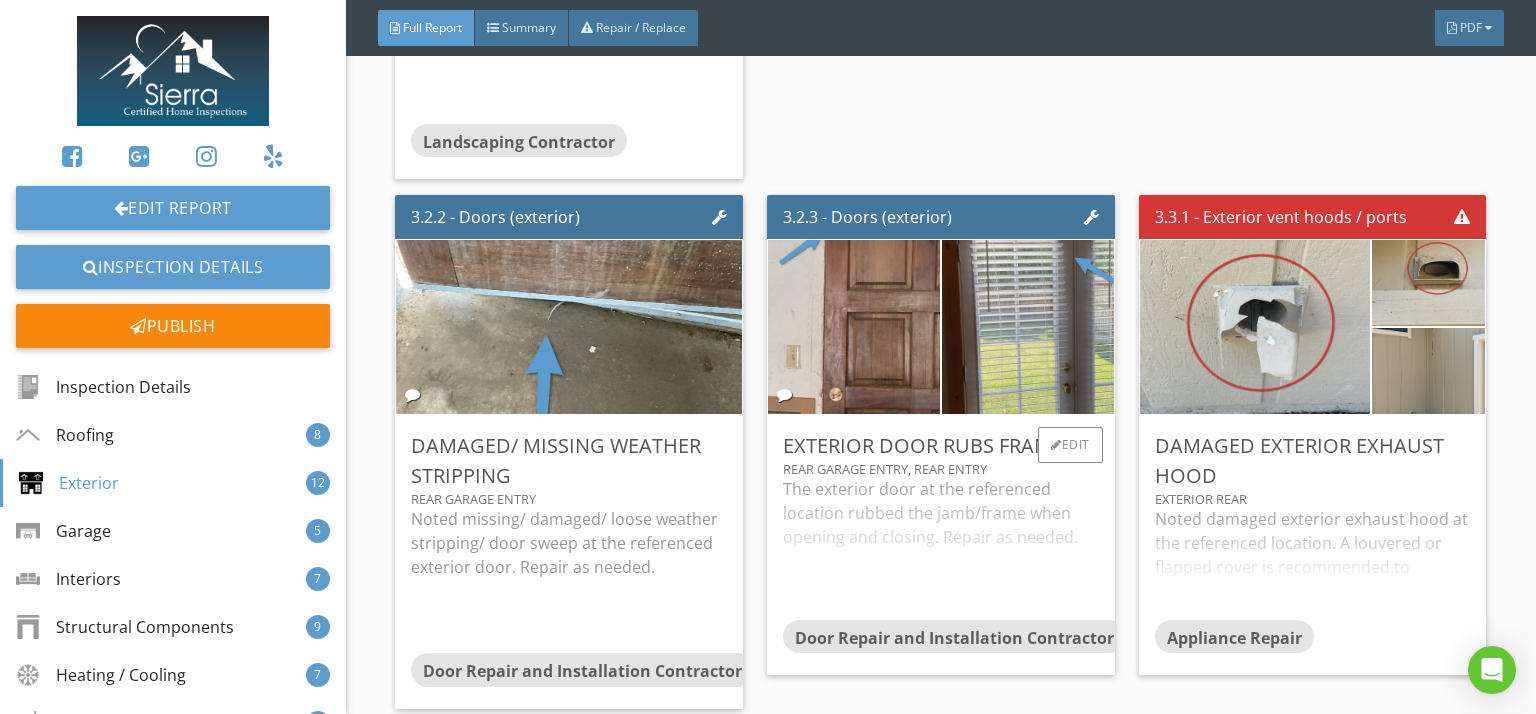 click on "The exterior door at the referenced location rubbed the jamb/frame when opening and closing. Repair as needed." at bounding box center [941, 548] 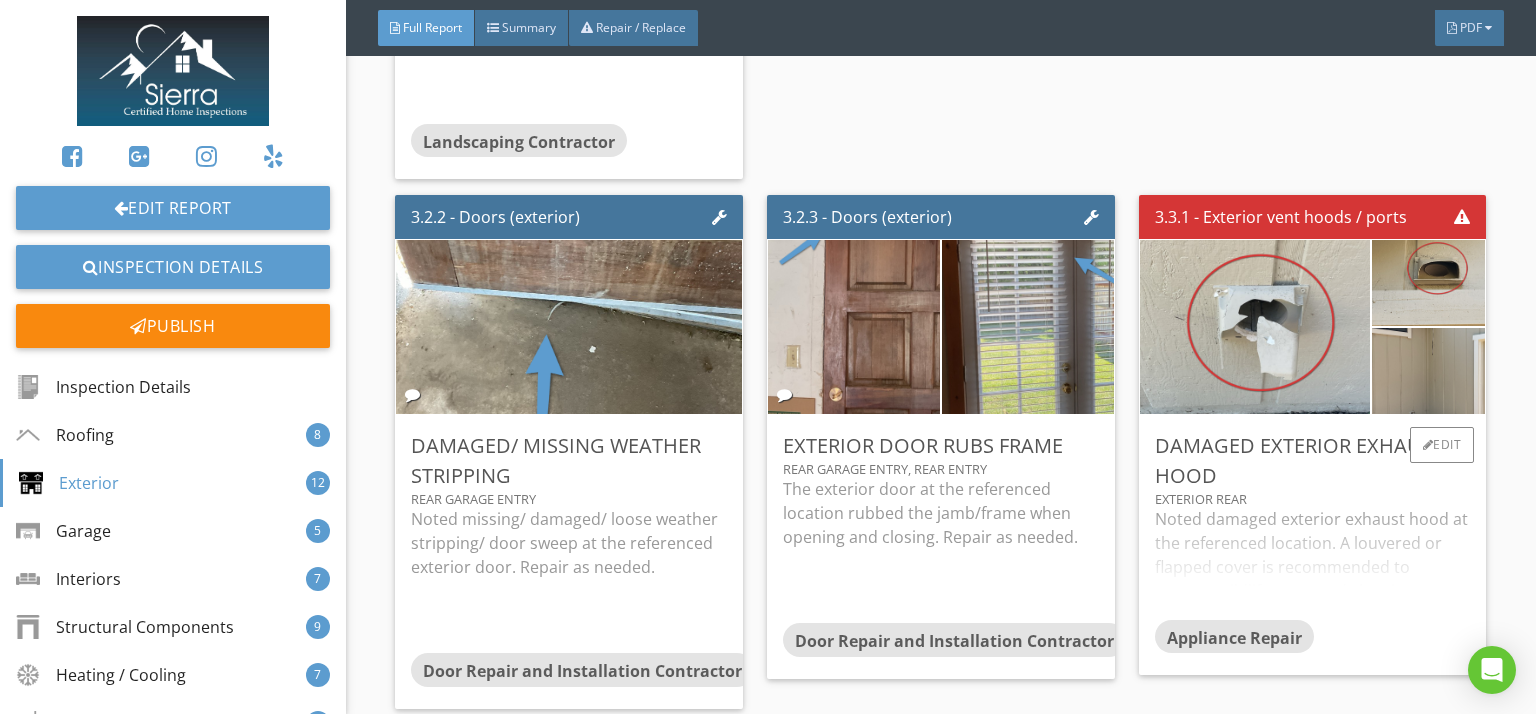 click on "Noted damaged exterior exhaust hood at the referenced location. A louvered or flapped cover is recommended to prevent wildlife entry and clogging. Repair." at bounding box center (1313, 563) 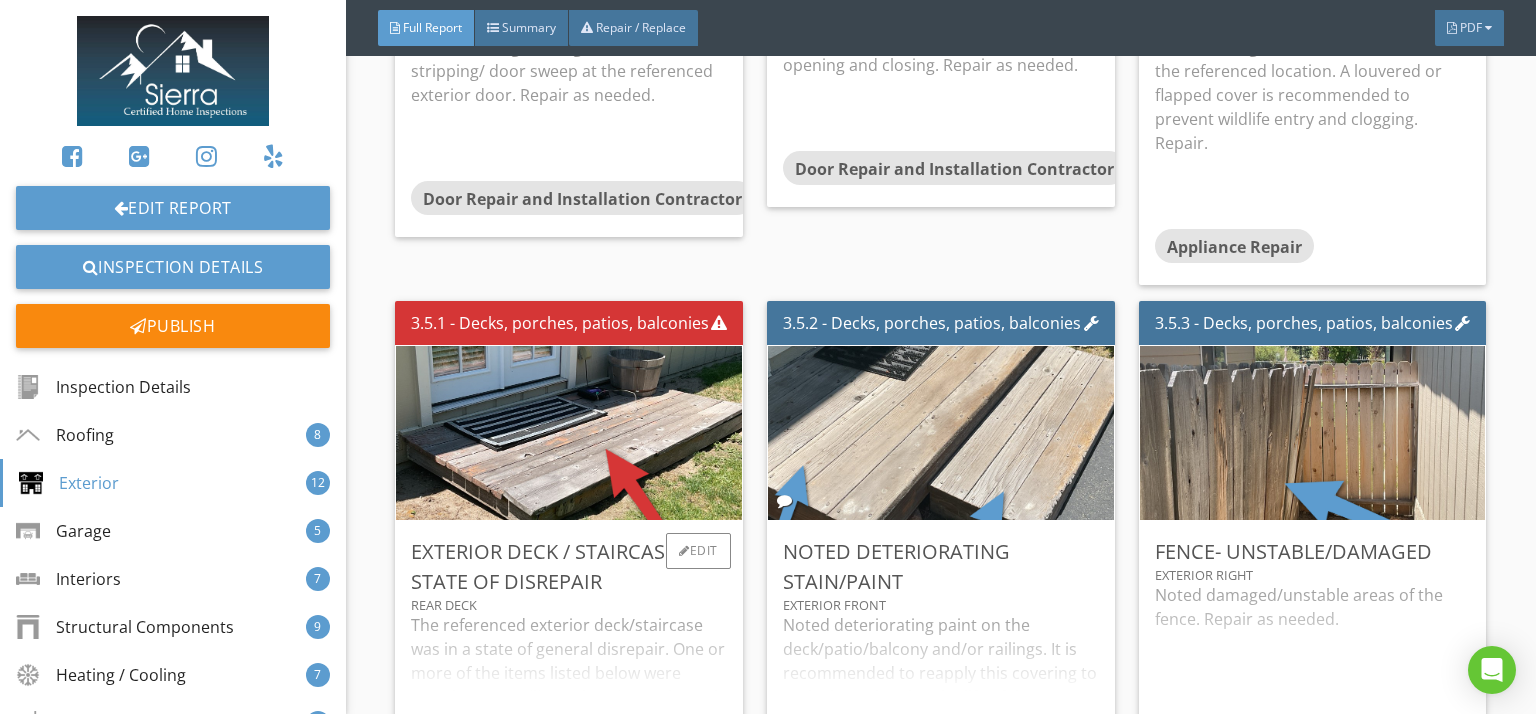 scroll, scrollTop: 8031, scrollLeft: 0, axis: vertical 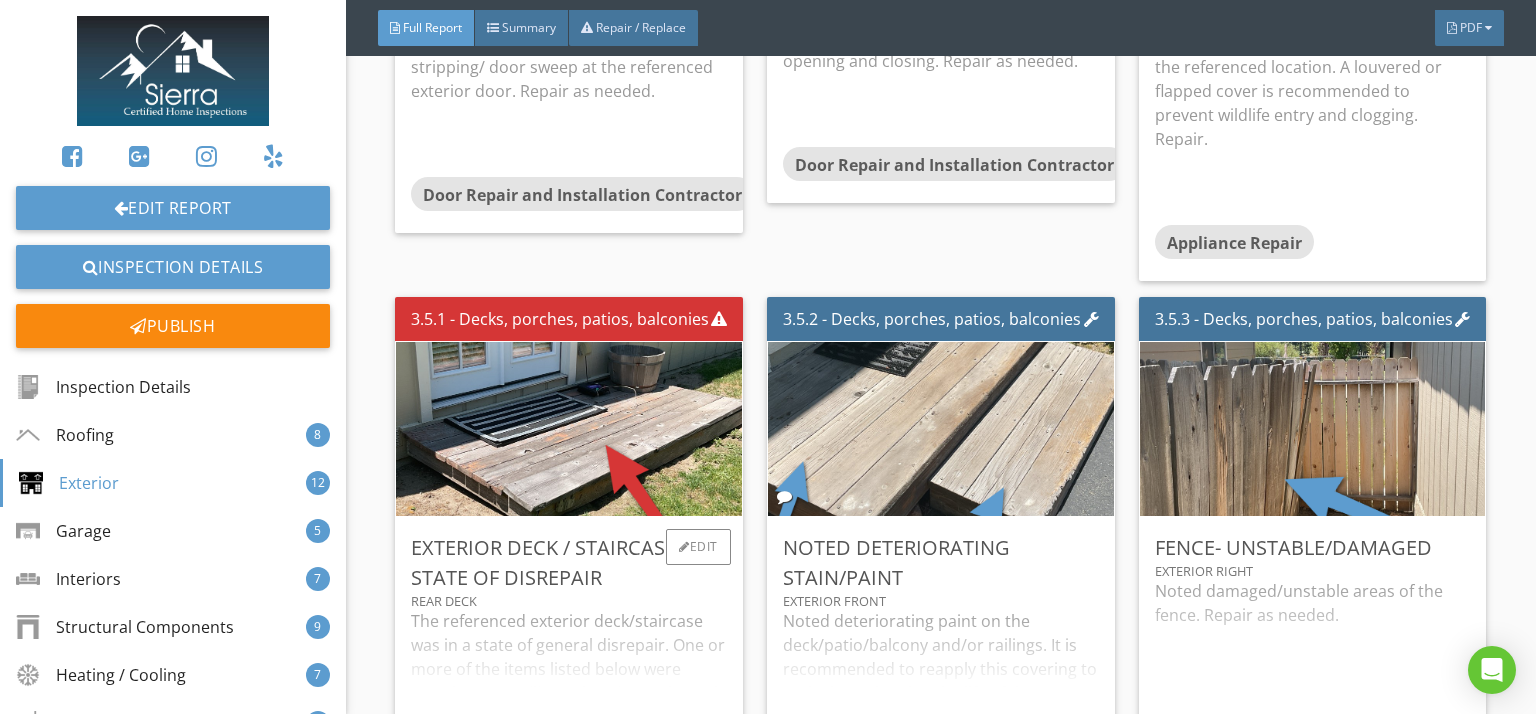 click on "The referenced exterior deck/staircase was in a state of general disrepair. One or more of the items listed below were noted: Loose railings, deteriorated wood, loose stair stringers, loose treads, deteriorated treads, damaged stair stringers, unstable components, non-standard construction, etc. I recommend replacement by a qualified professional." at bounding box center (569, 665) 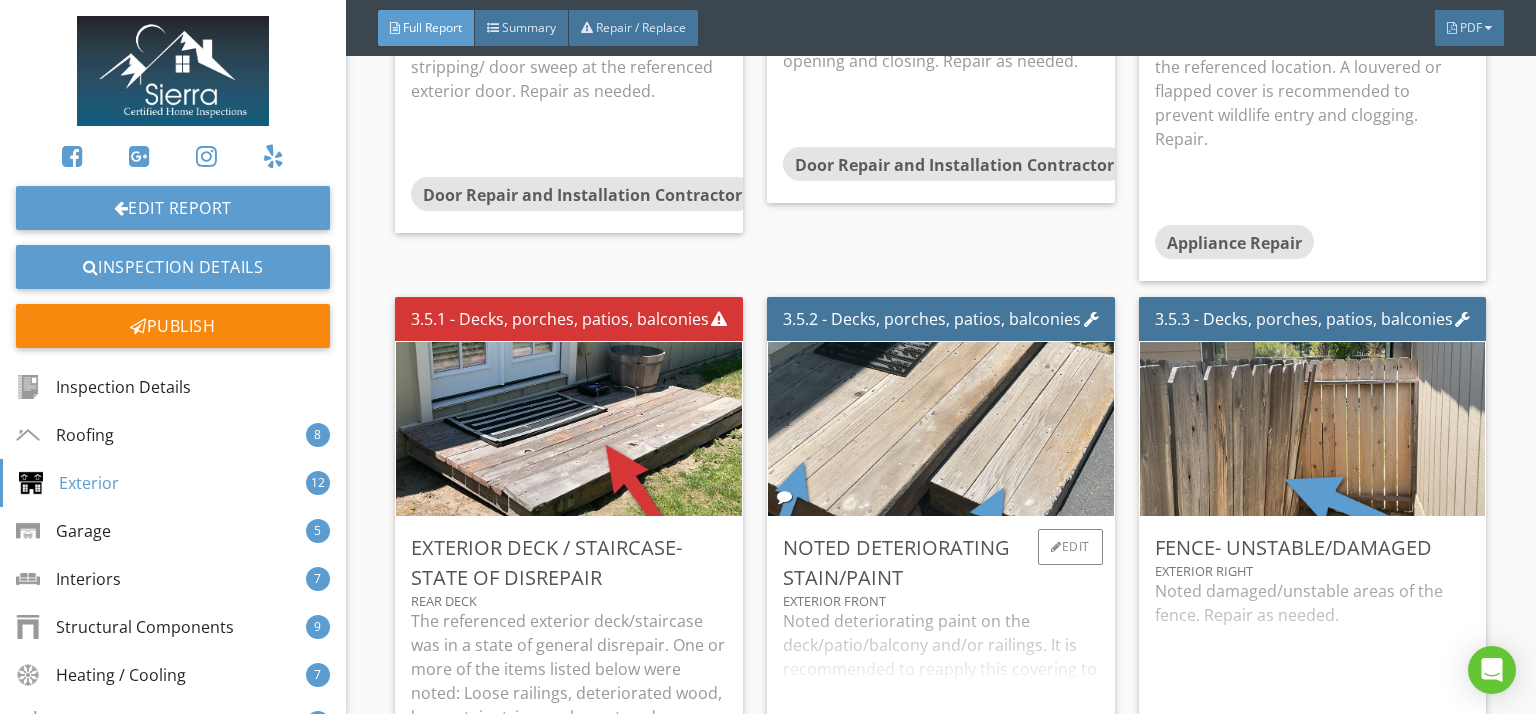 click on "Noted deteriorating paint on the deck/patio/balcony and/or railings. It is recommended to reapply this covering to assist in prolonging the life of the materials. Repair as needed." at bounding box center (941, 665) 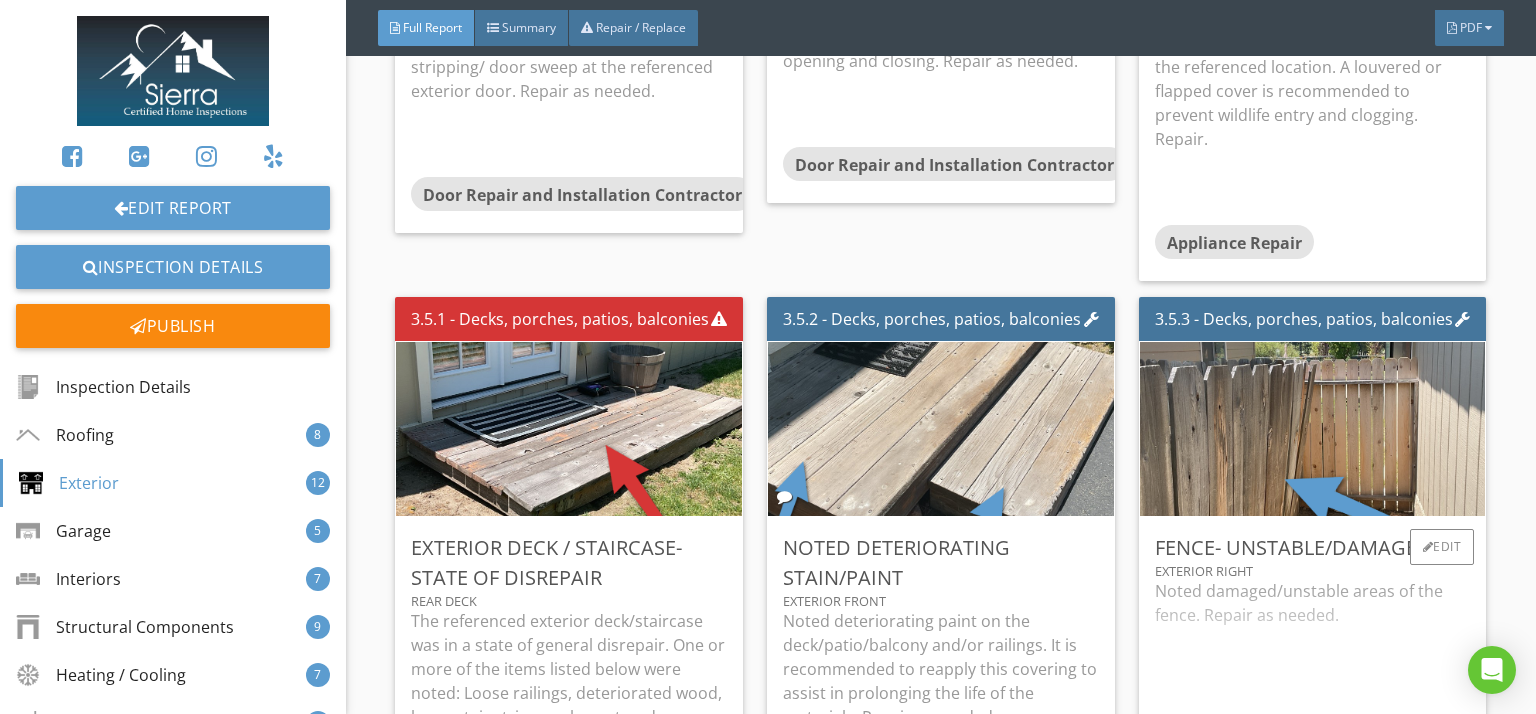 click on "Noted damaged/unstable areas of the fence. Repair as needed." at bounding box center (1313, 650) 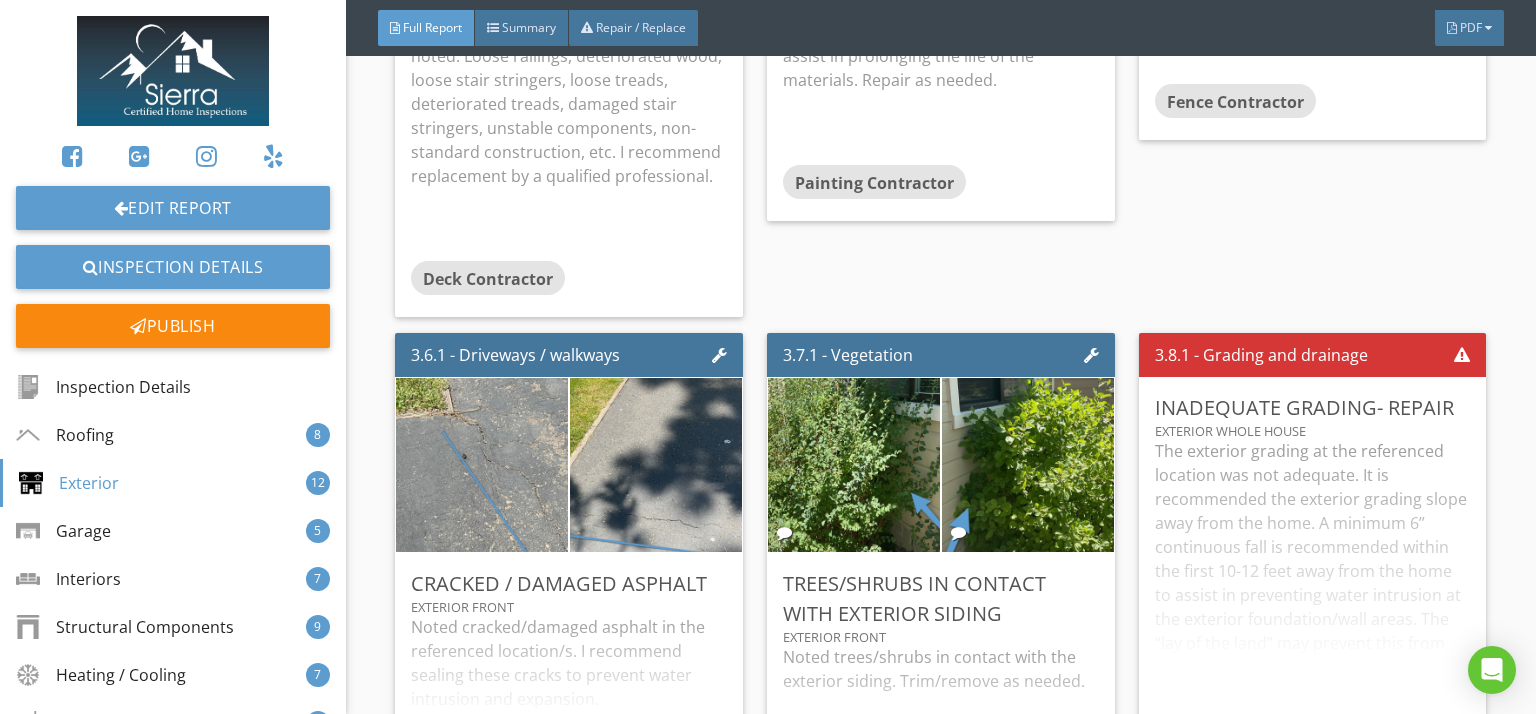 scroll, scrollTop: 8728, scrollLeft: 0, axis: vertical 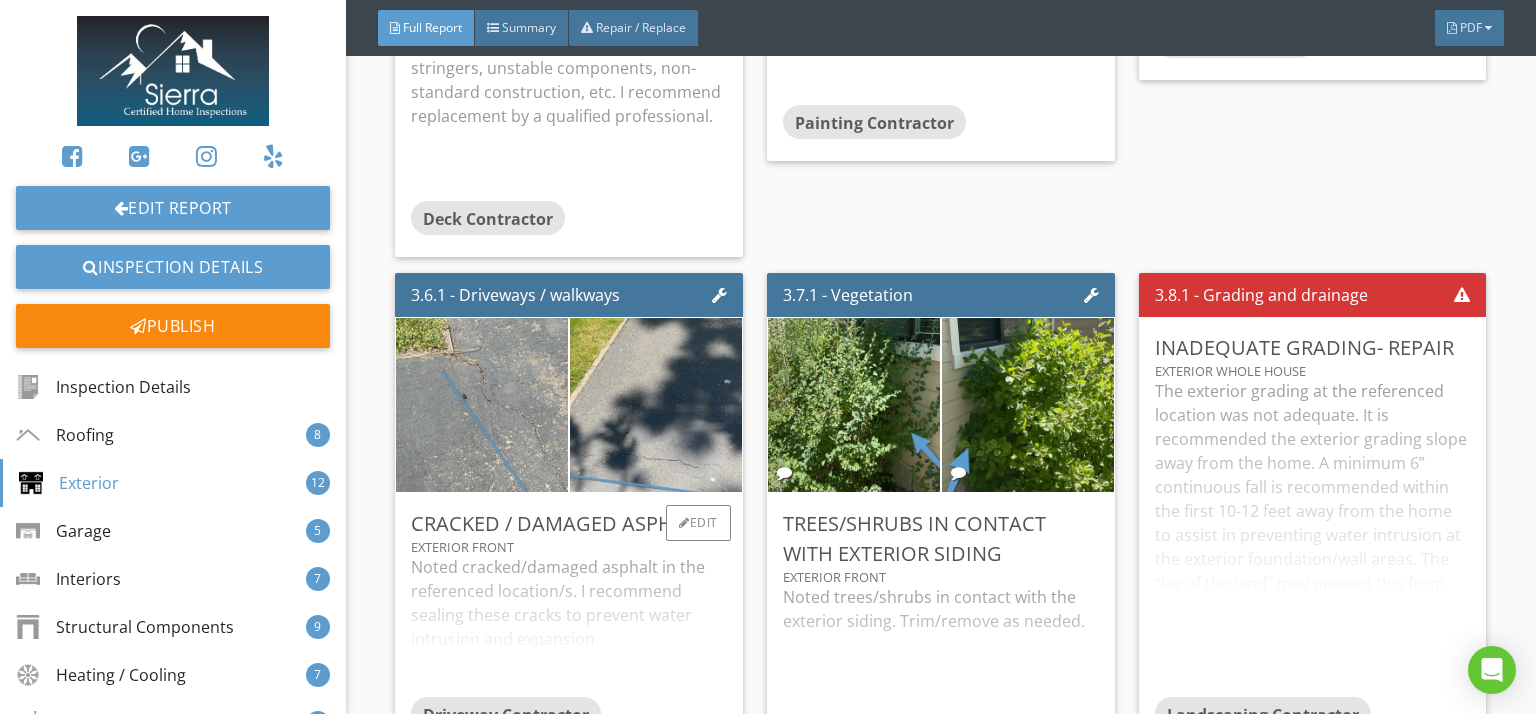 click on "Noted cracked/damaged asphalt in the referenced location/s. I recommend sealing these cracks to prevent water intrusion and expansion." at bounding box center (569, 626) 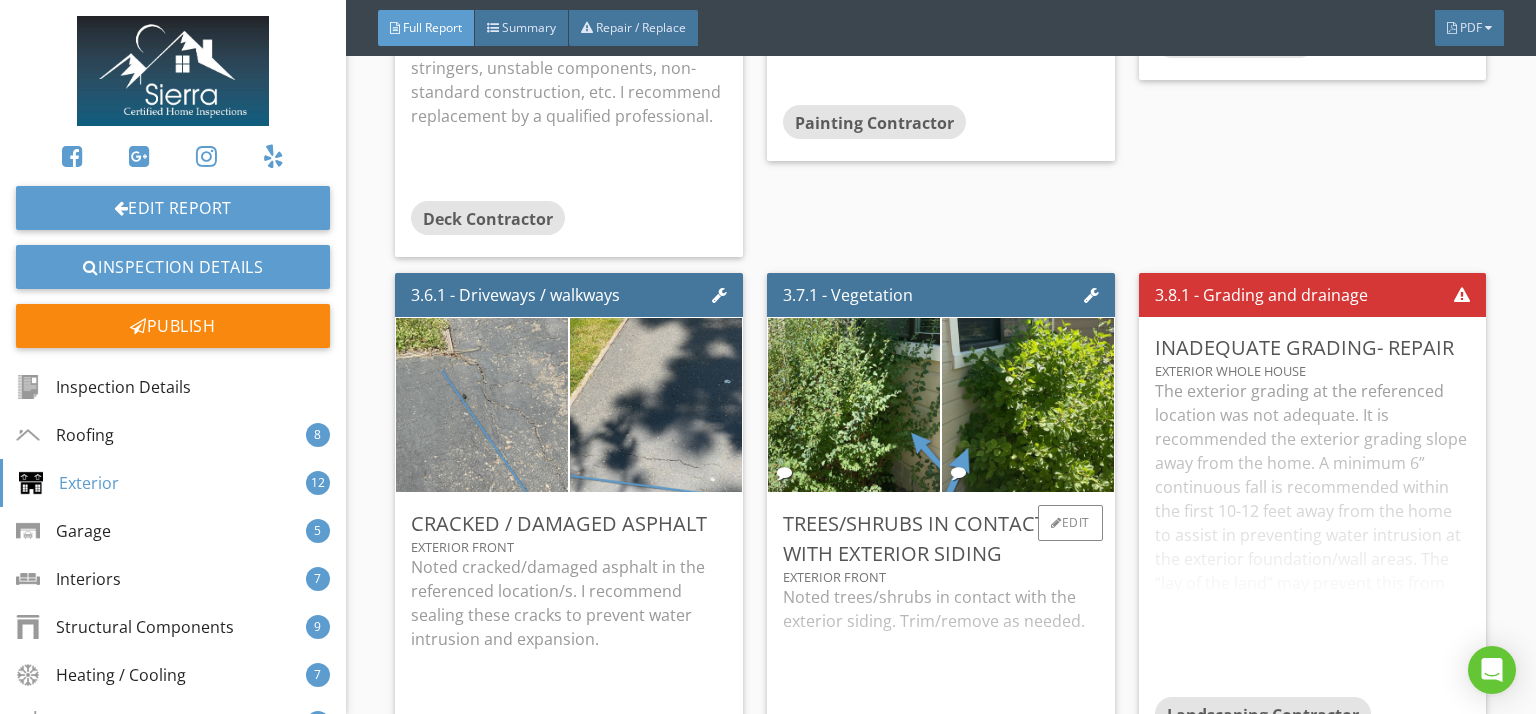 click on "Noted trees/shrubs in contact with the exterior siding. Trim/remove as needed." at bounding box center (941, 661) 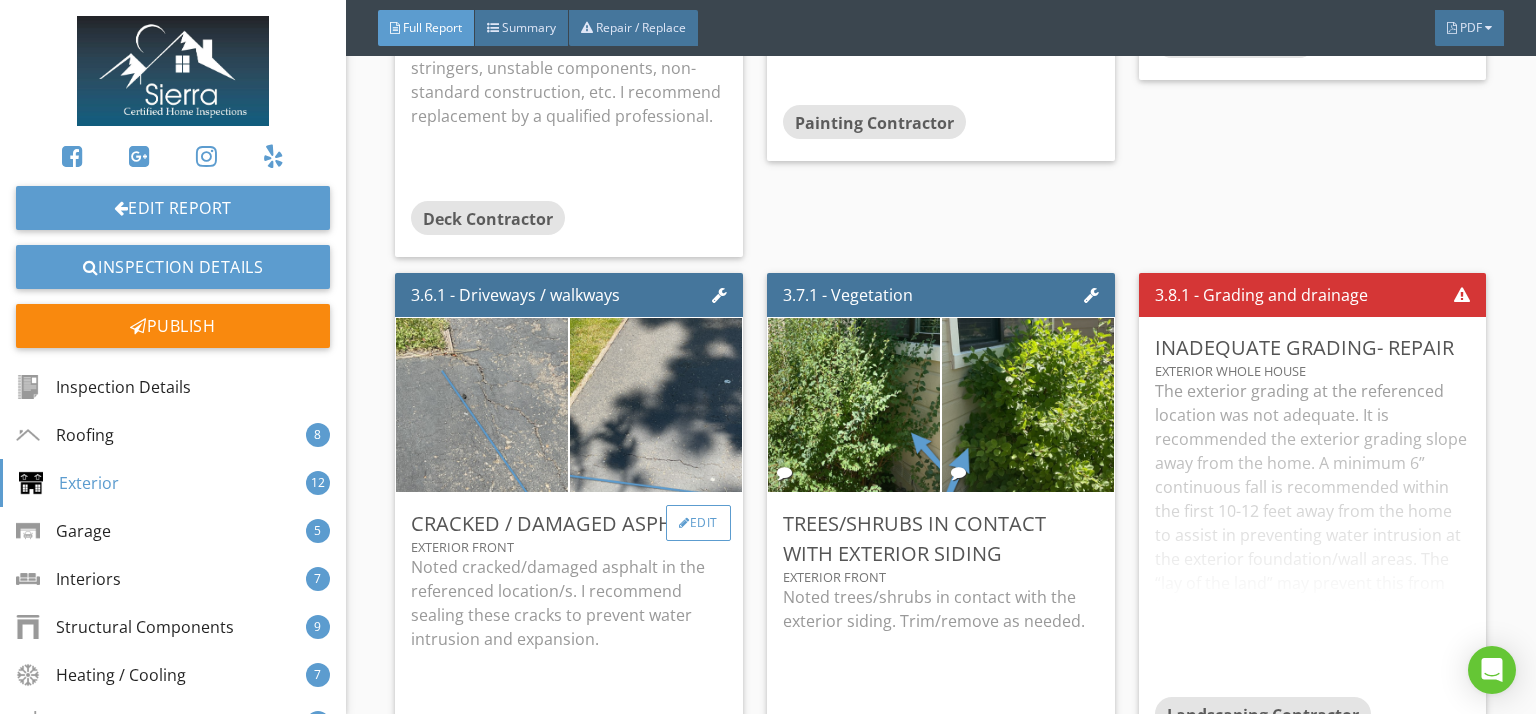 click on "Edit" at bounding box center [698, 523] 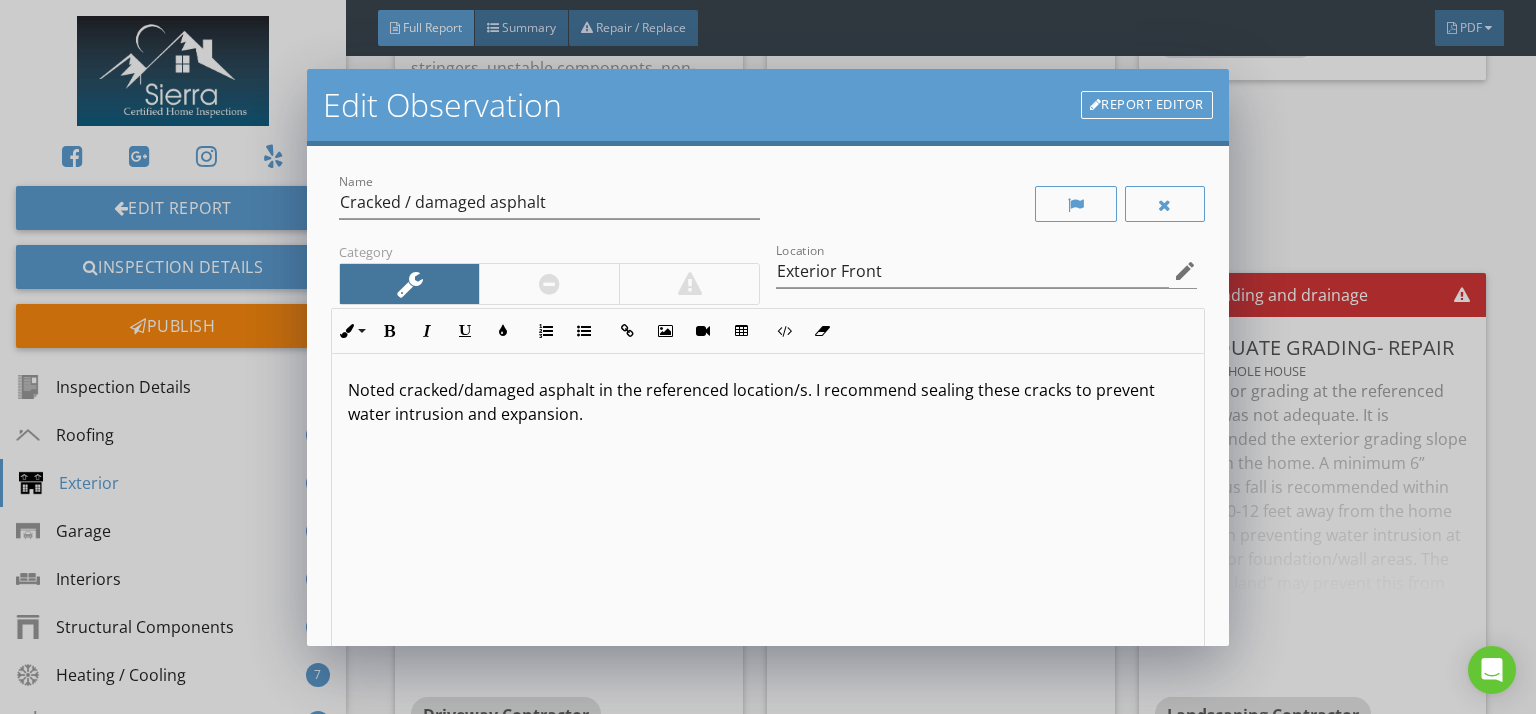 scroll, scrollTop: 0, scrollLeft: 0, axis: both 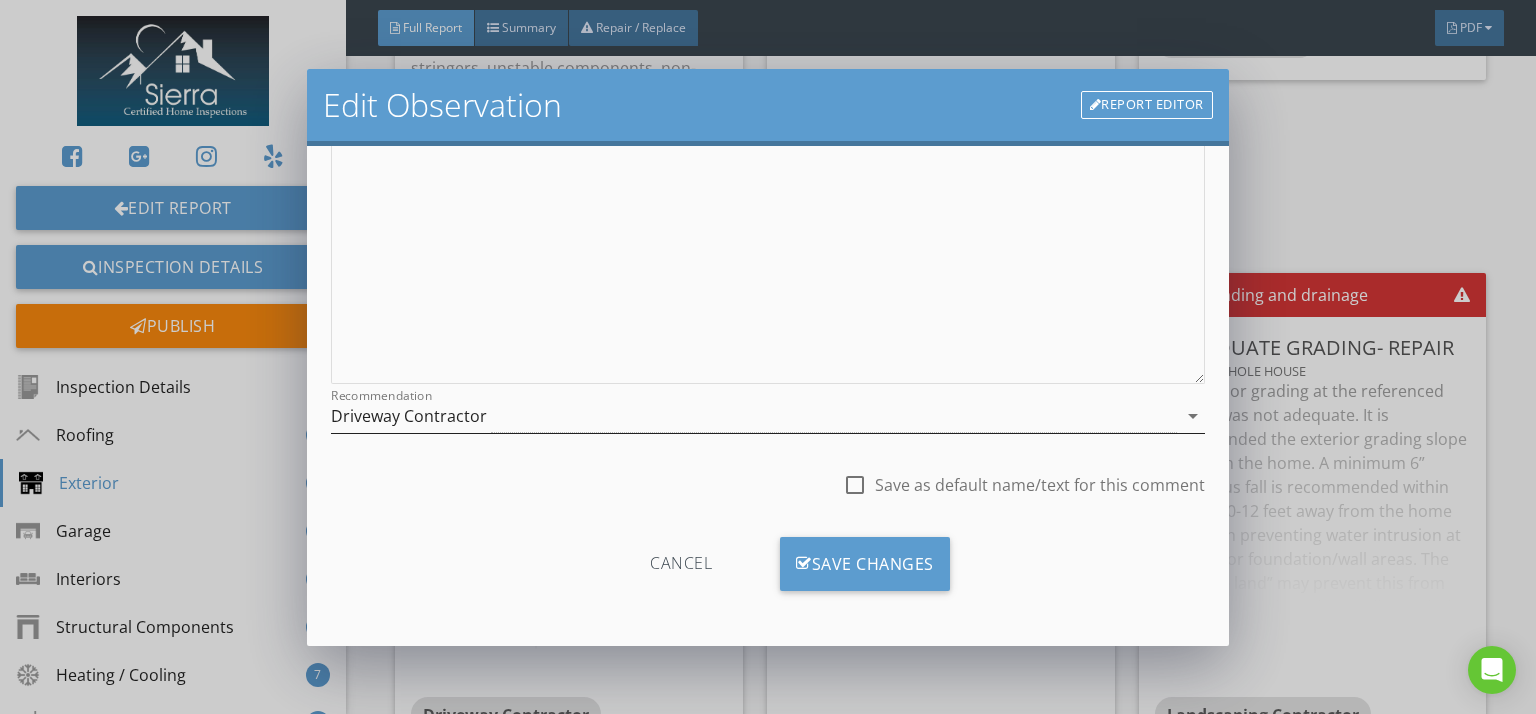 click on "Driveway Contractor" at bounding box center (754, 416) 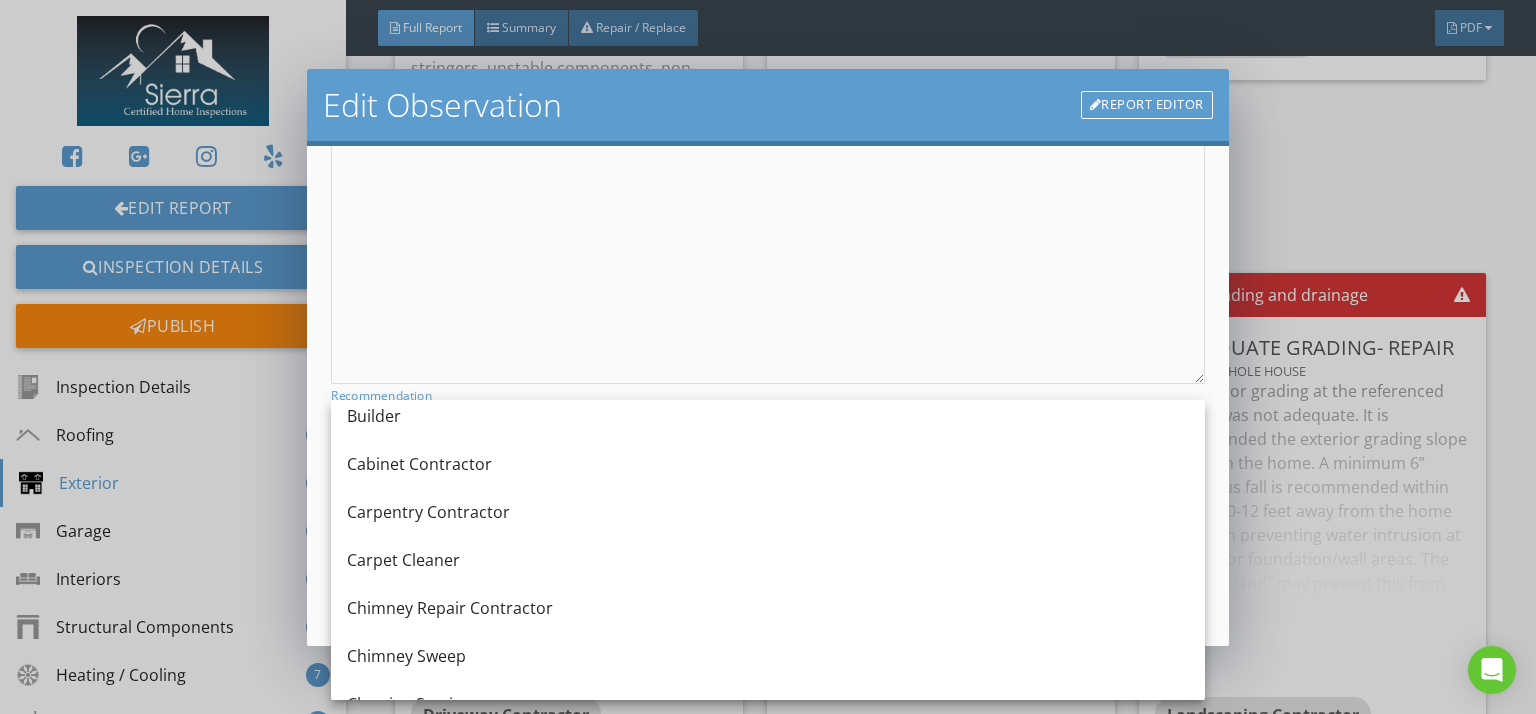 scroll, scrollTop: 0, scrollLeft: 0, axis: both 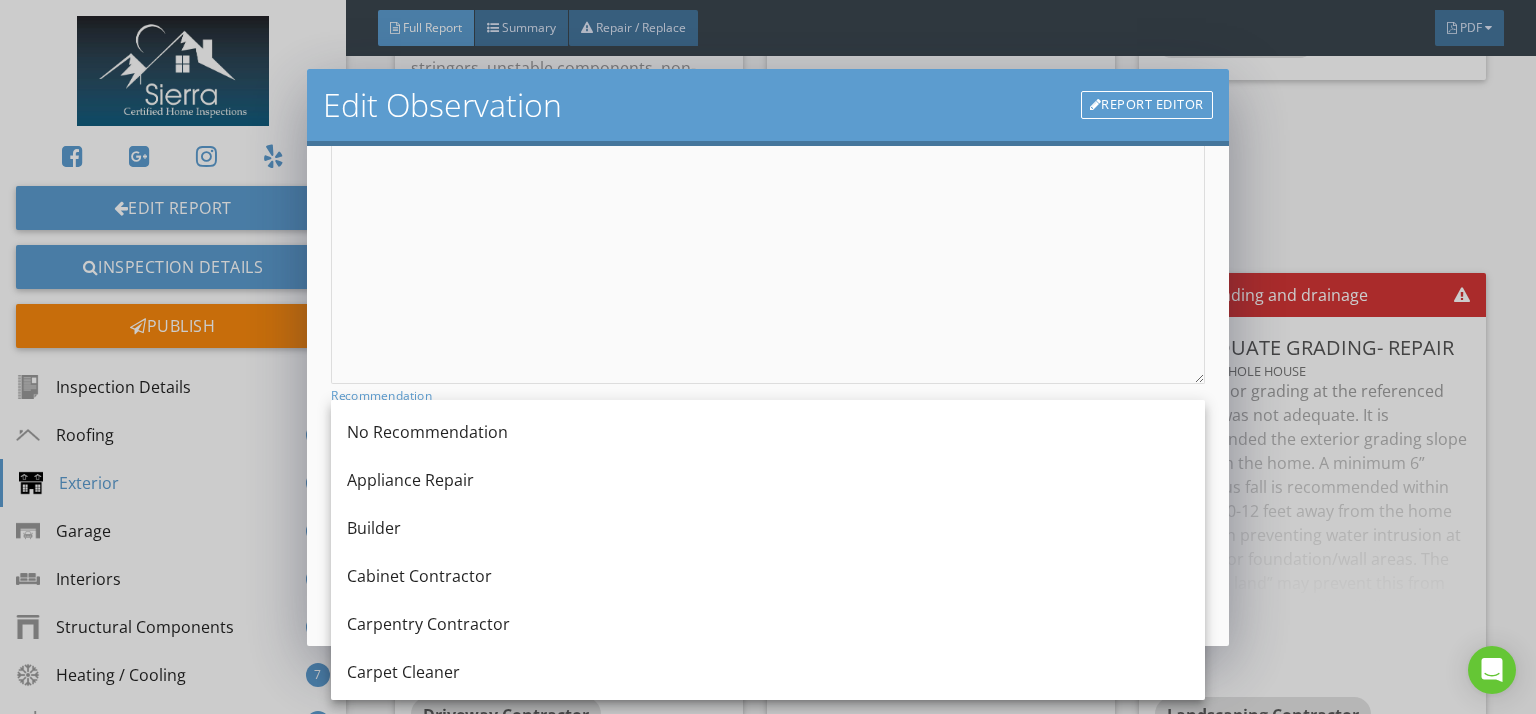 click on "Edit Observation
Report Editor
Name Cracked / damaged asphalt                 Category               Location Exterior Front edit   Inline Style XLarge Large Normal Small Light Small/Light Bold Italic Underline Colors Ordered List Unordered List Insert Link Insert Image Insert Video Insert Table Code View Clear Formatting Noted cracked/damaged asphalt in the referenced location/s. I recommend sealing these cracks to prevent water intrusion and expansion. Enter text here <p>Noted cracked/damaged asphalt in the referenced location/s. I recommend sealing these cracks to prevent water intrusion and expansion.</p>   Recommendation Driveway Contractor arrow_drop_down     check_box_outline_blank Save as default name/text for this comment   Cancel
Save Changes" at bounding box center (768, 357) 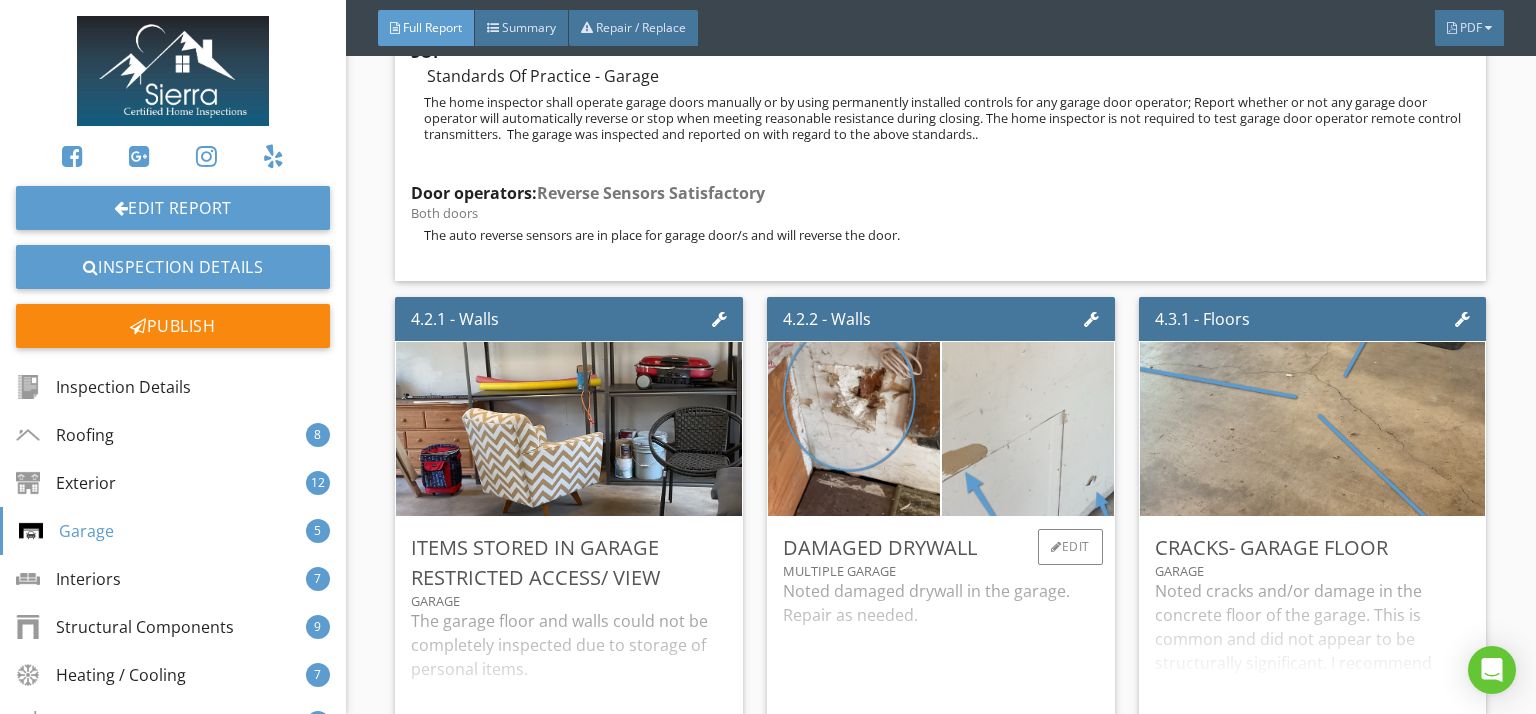 scroll, scrollTop: 9980, scrollLeft: 0, axis: vertical 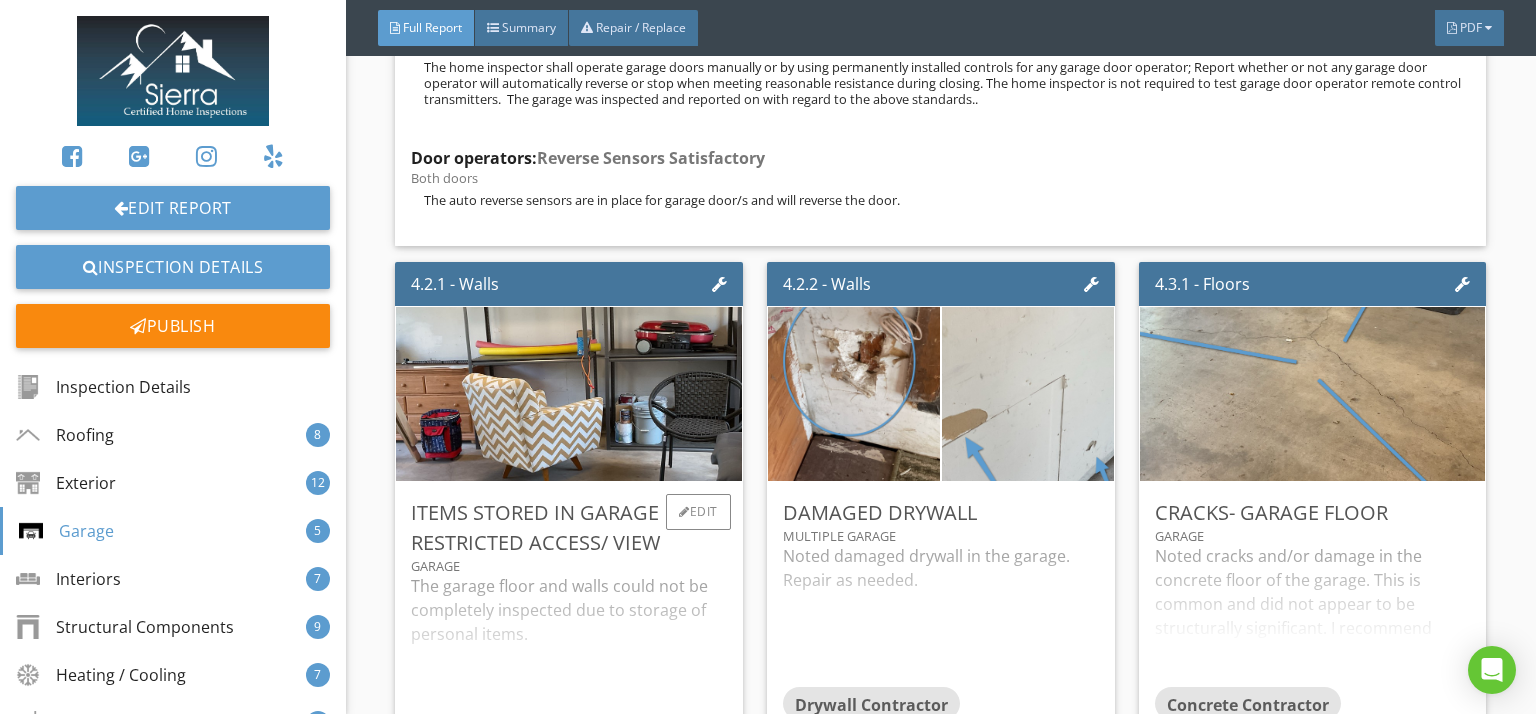 click on "The garage floor and walls could not be completely inspected due to storage of personal items." at bounding box center [569, 650] 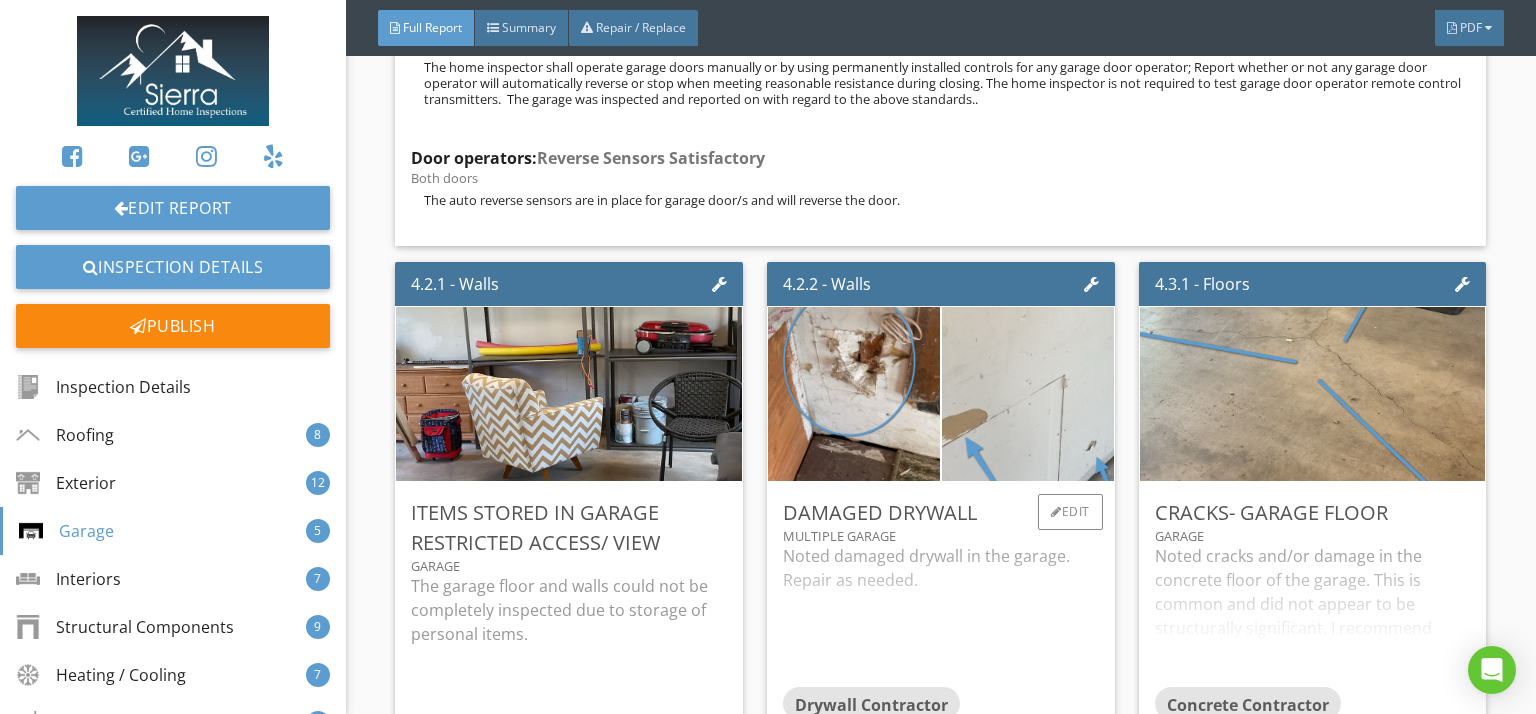 click on "Noted damaged drywall in the garage. Repair as needed." at bounding box center (941, 615) 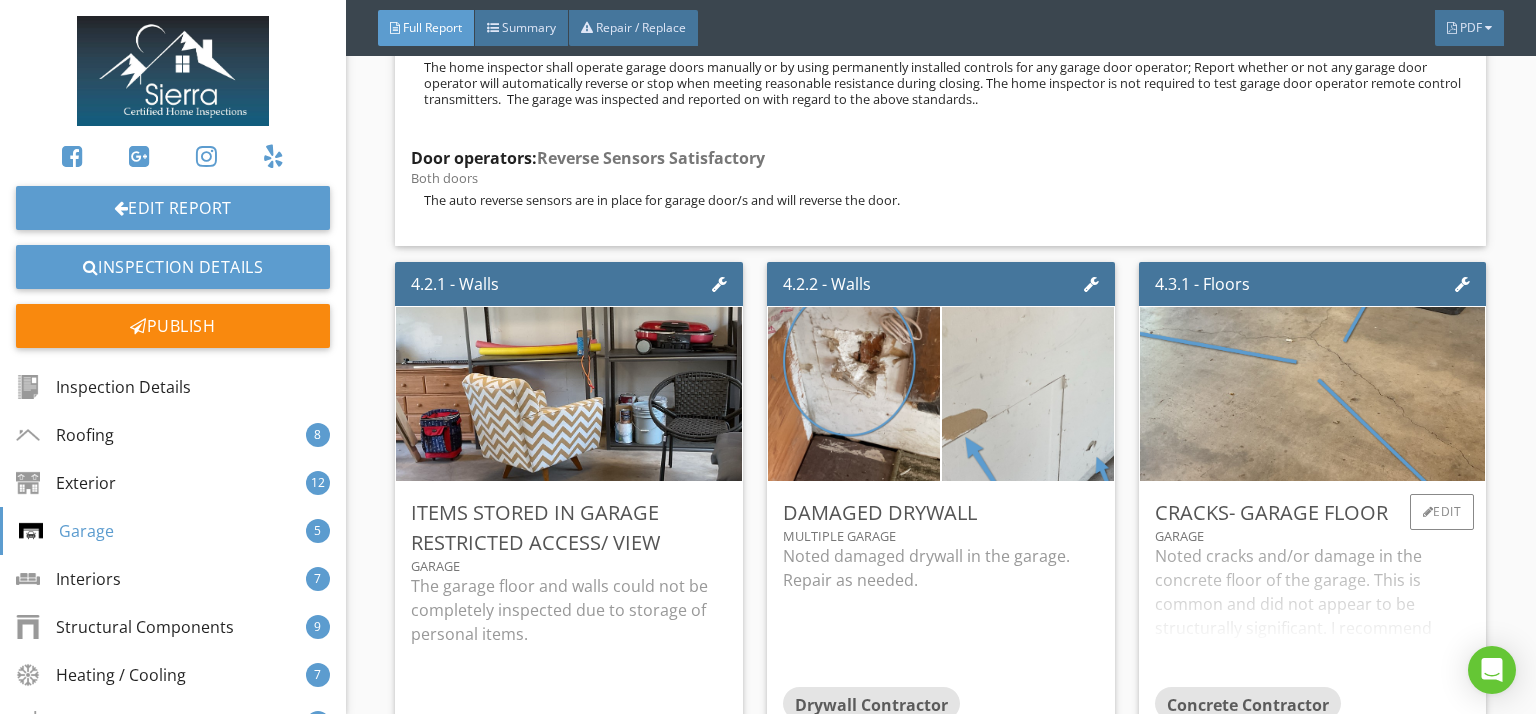 click on "Noted cracks and/or damage in the concrete floor of the garage. This is common and did not appear to be structurally significant. I recommend sealing as needed and monitoring for further movement." at bounding box center (1313, 615) 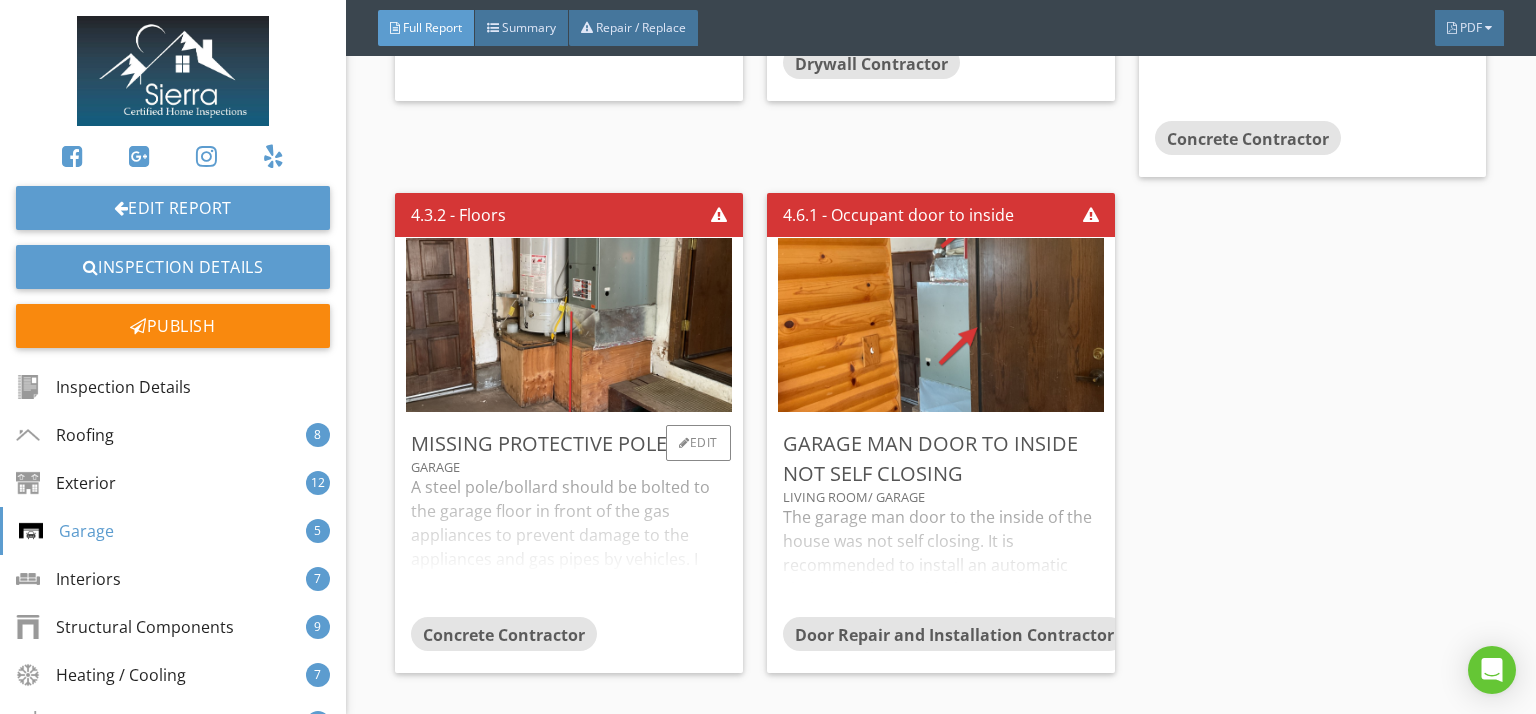 scroll, scrollTop: 10623, scrollLeft: 0, axis: vertical 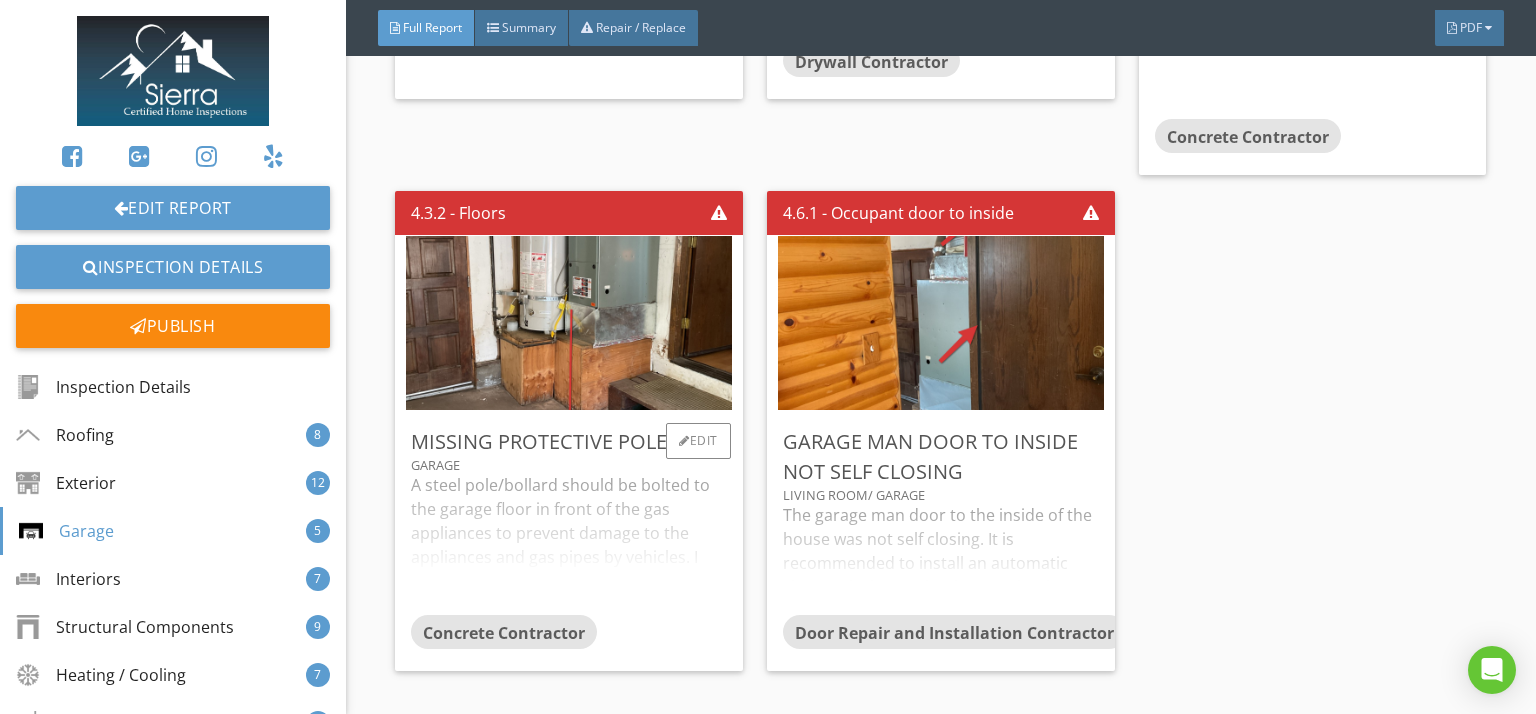 click on "A steel pole/bollard should be bolted to the garage floor in front of the gas appliances to prevent damage to the appliances and gas pipes by vehicles. I recommend further assessment and repair by a qualified professional." at bounding box center (569, 544) 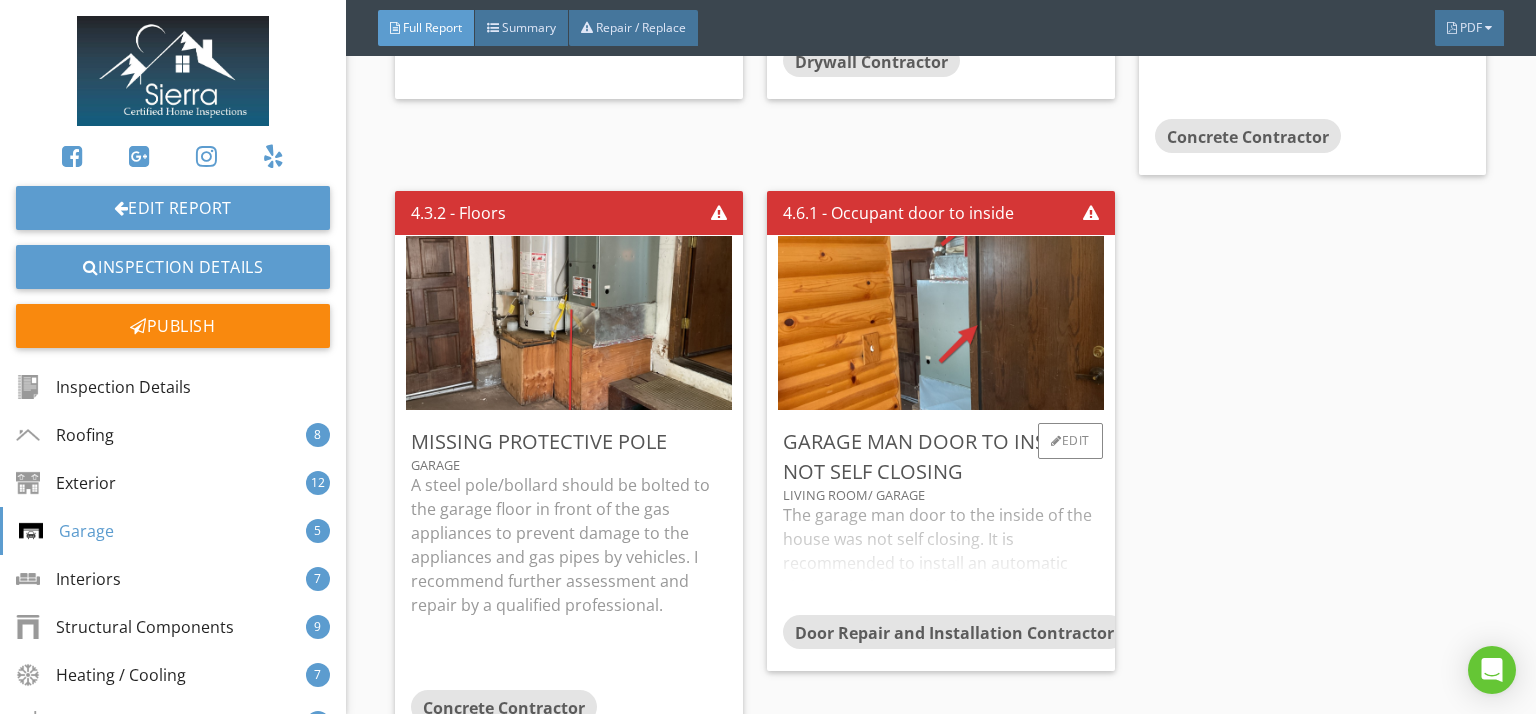 click on "The garage man door to the inside of the house was not self closing. It is recommended to install an automatic closure device on the door so the door will close automatically. Repair." at bounding box center (941, 559) 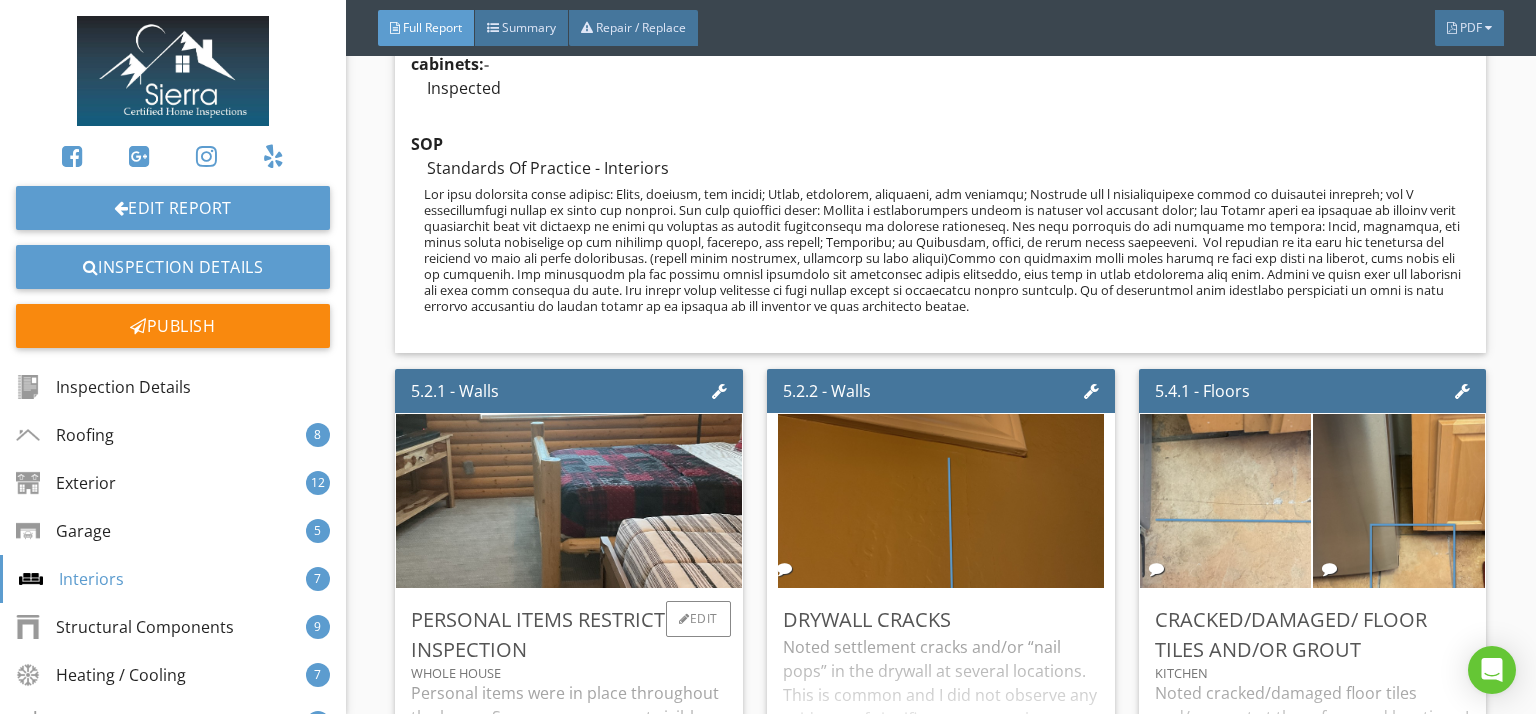 scroll, scrollTop: 11863, scrollLeft: 0, axis: vertical 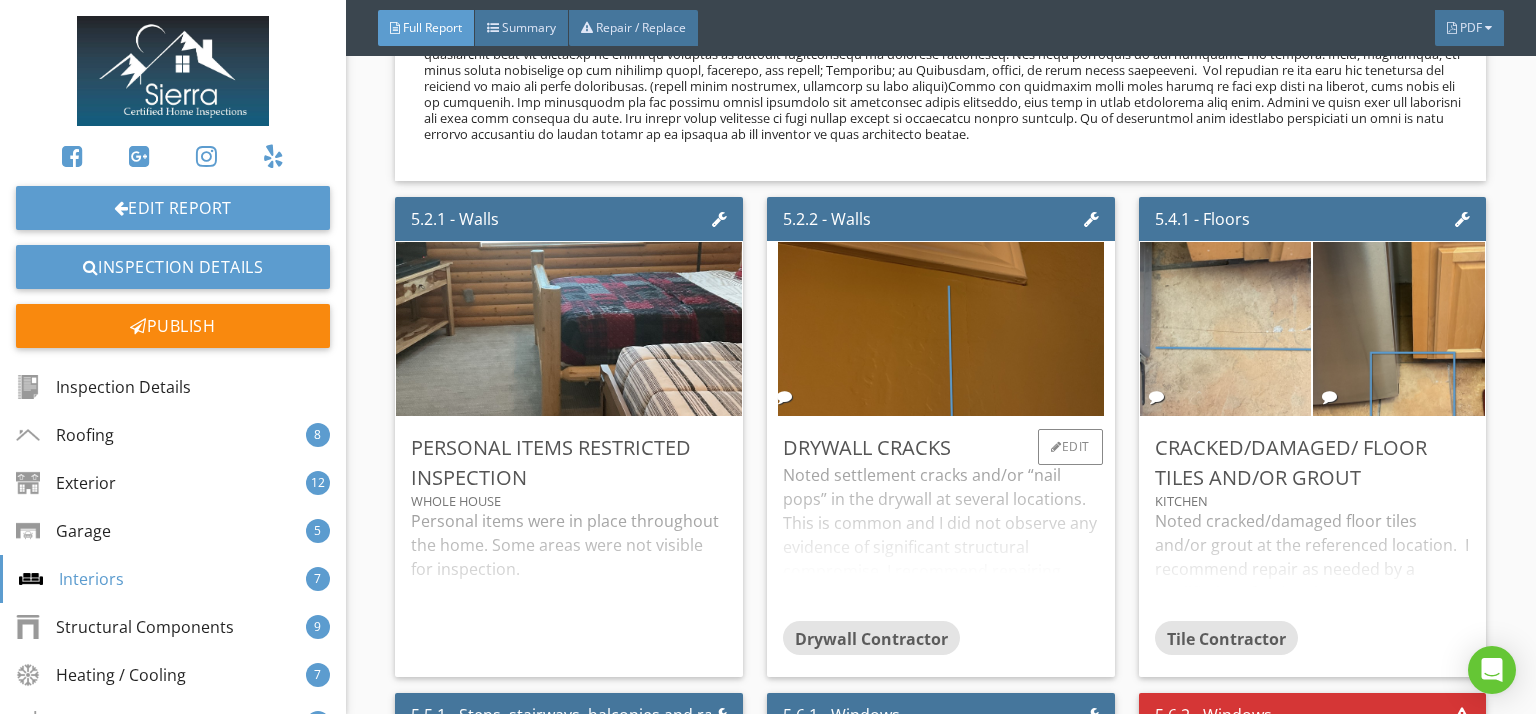 click on "Noted settlement cracks and/or “nail pops” in the drywall at several locations. This is common and I did not observe any evidence of significant structural compromise. I recommend repairing cracks as needed and monitoring for further movement. This comment applies to walls and ceilings." at bounding box center (941, 542) 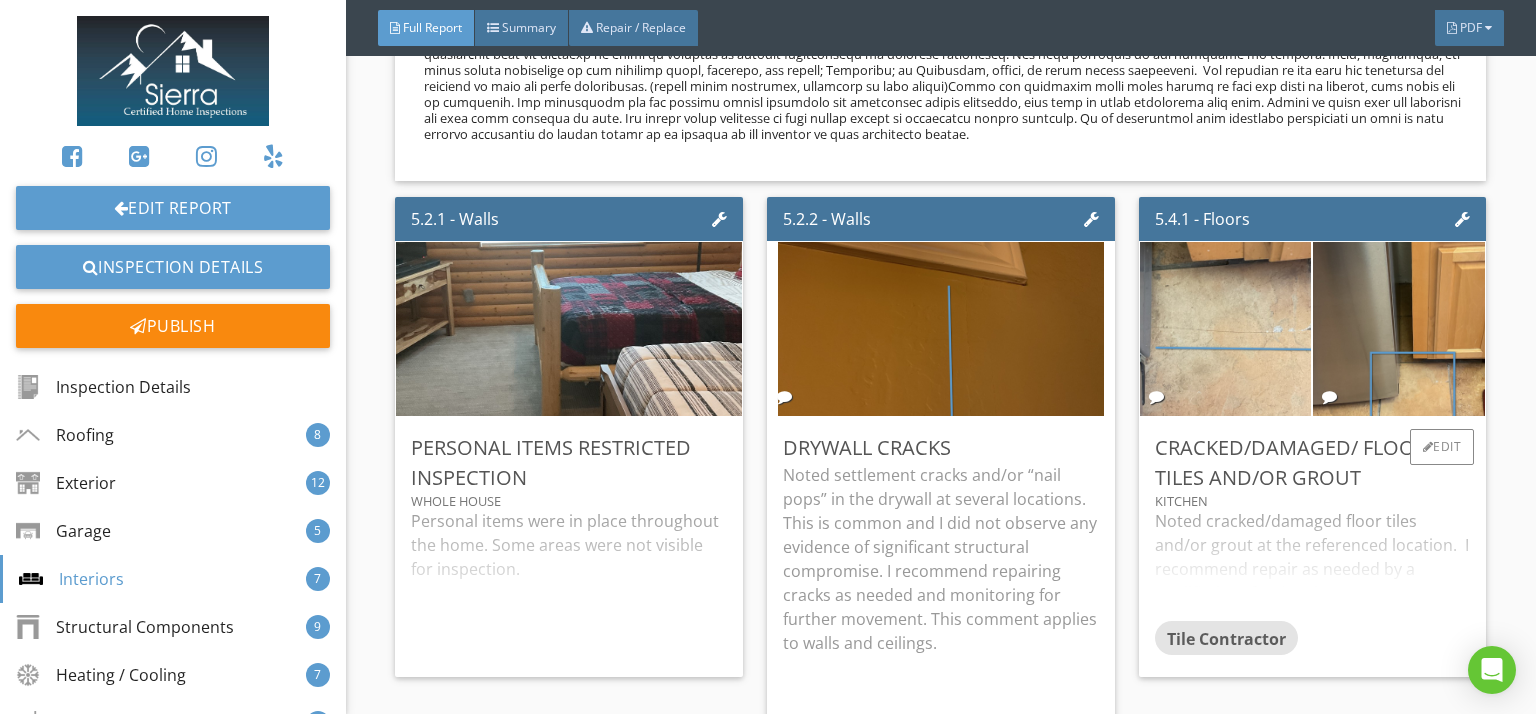 click on "Noted cracked/damaged floor tiles and/or grout at the referenced location.  I recommend repair as needed by a qualified professional." at bounding box center [1313, 565] 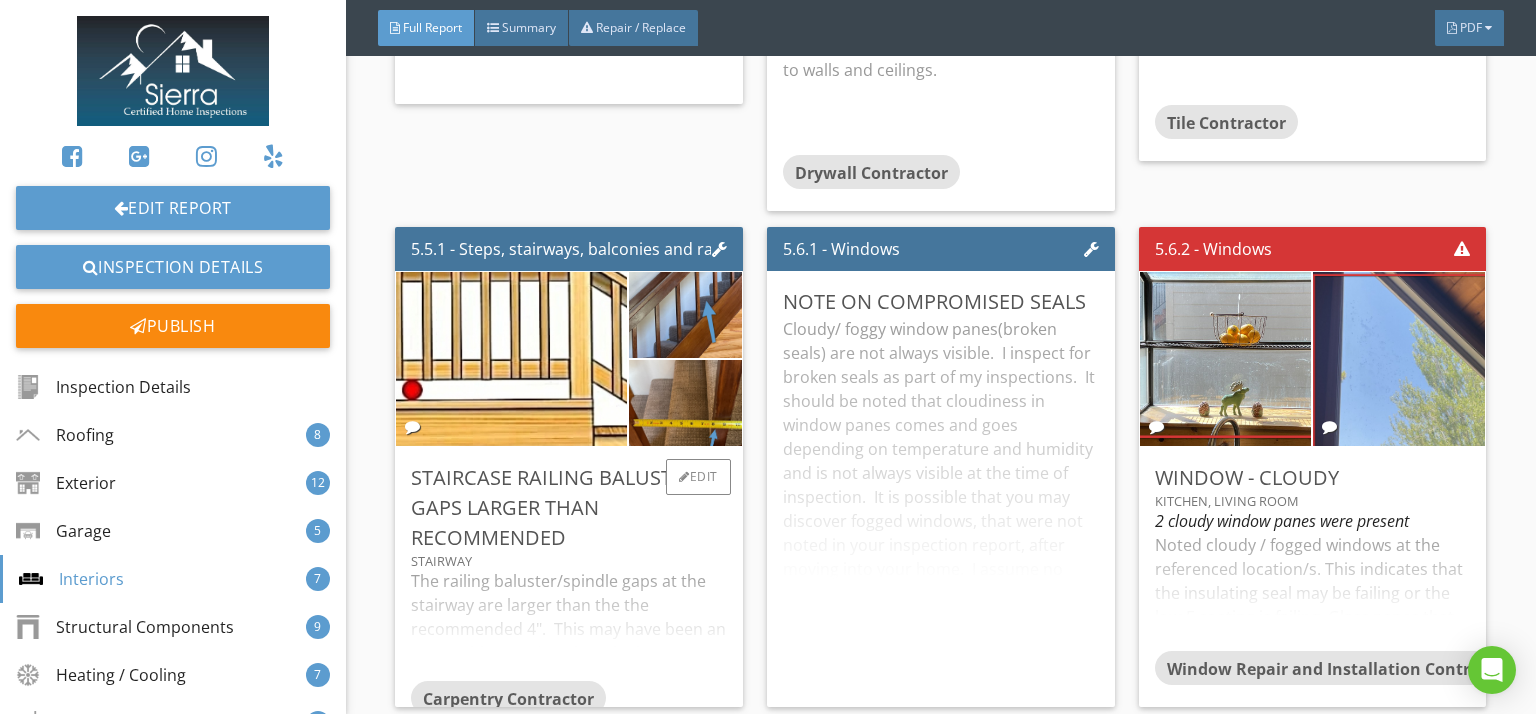 scroll, scrollTop: 12472, scrollLeft: 0, axis: vertical 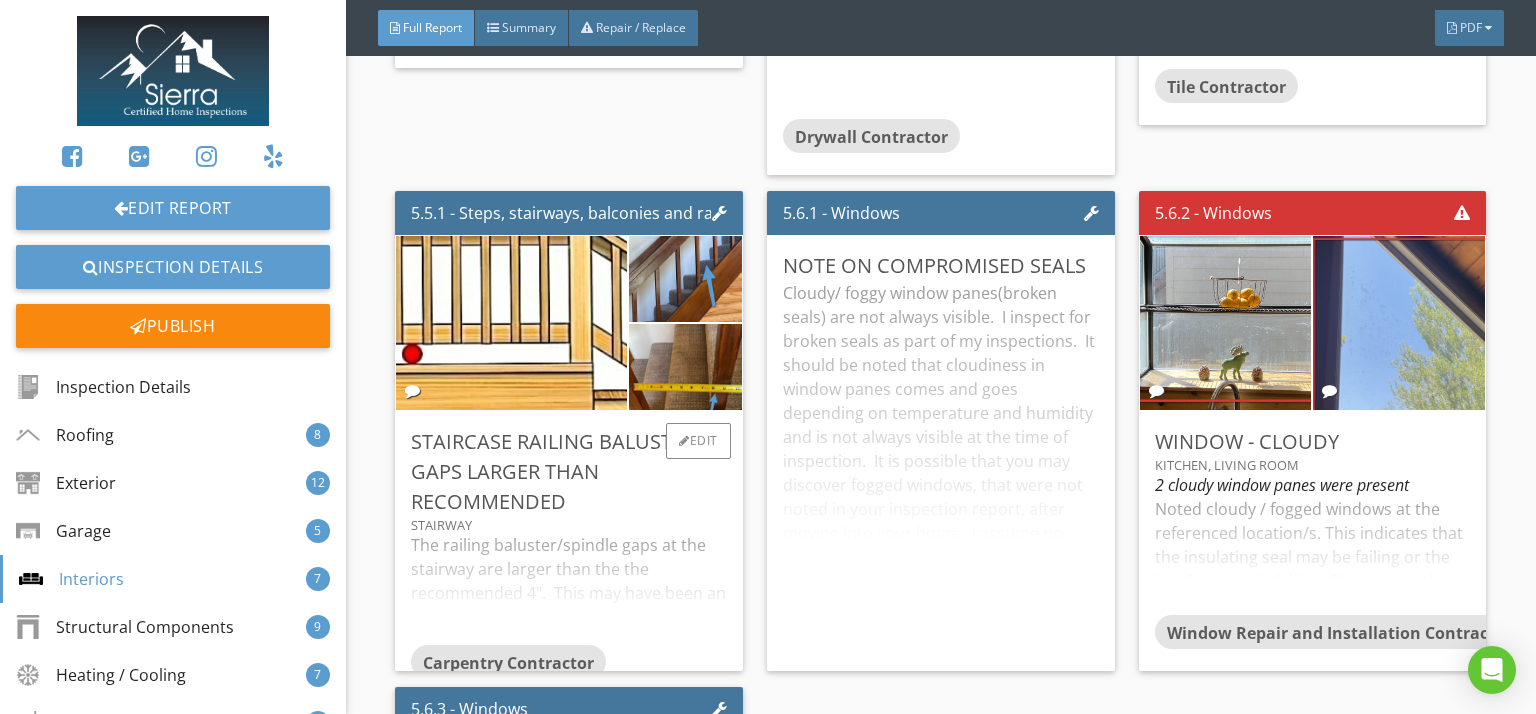 click on "The railing baluster/spindle gaps at the stairway are larger than the the recommended 4".  This may have been an acceptable practice when the home was built. Modern building standards recommend that gaps be 4" or less to minimize injury risks to children and pets. I recommend further assessment and repair as needed by a qualified professional." at bounding box center [569, 589] 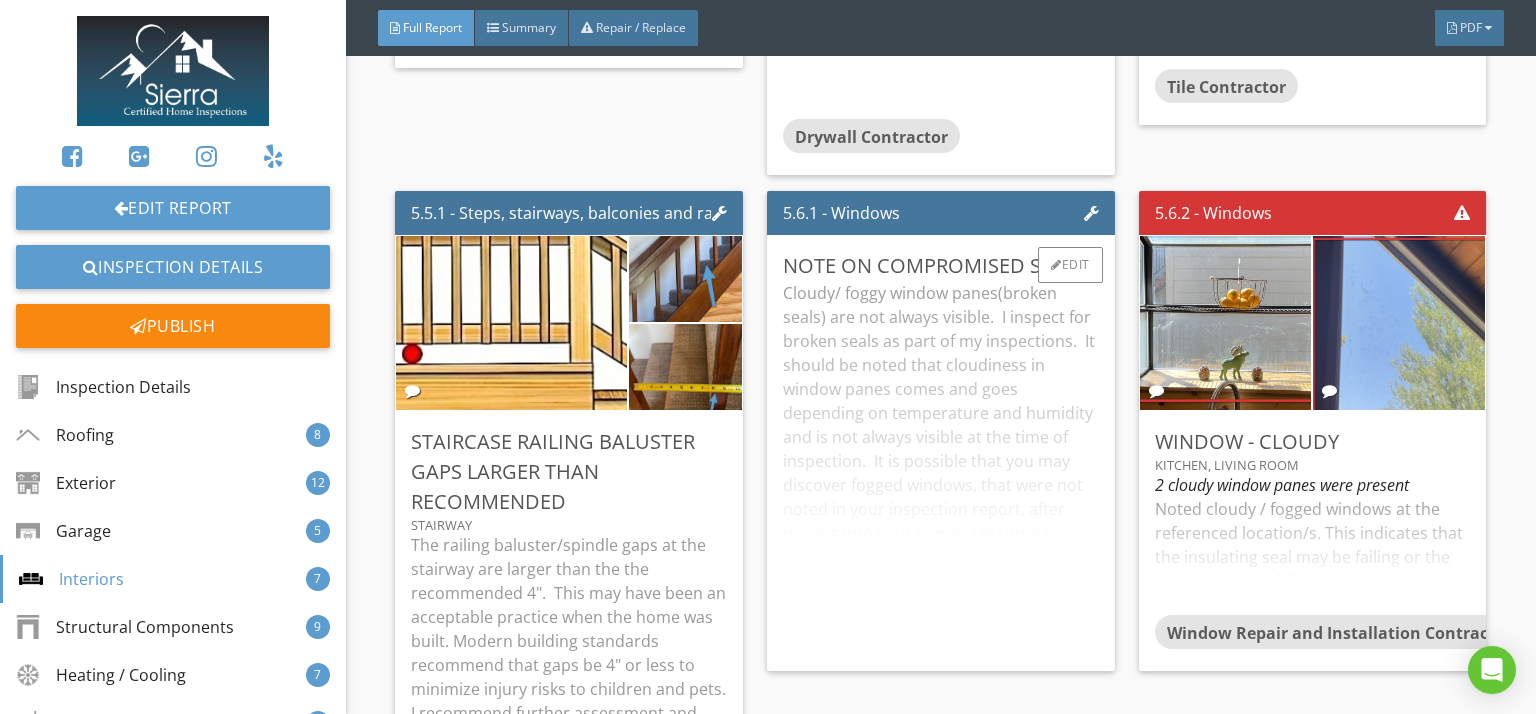 click on "Cloudy/ foggy window panes(broken seals) are not always visible.  I inspect for broken seals as part of my inspections.  It should be noted that cloudiness in window panes comes and goes depending on temperature and humidity and is not always visible at the time of inspection.  It is possible that you may discover fogged windows, that were not noted in your inspection report, after moving into your home.  I assume no responsibility for fogged windows discovered after the date of inspection. Unless otherwise noted, I did not observe any fogged windows at the time of the inspection." at bounding box center (941, 468) 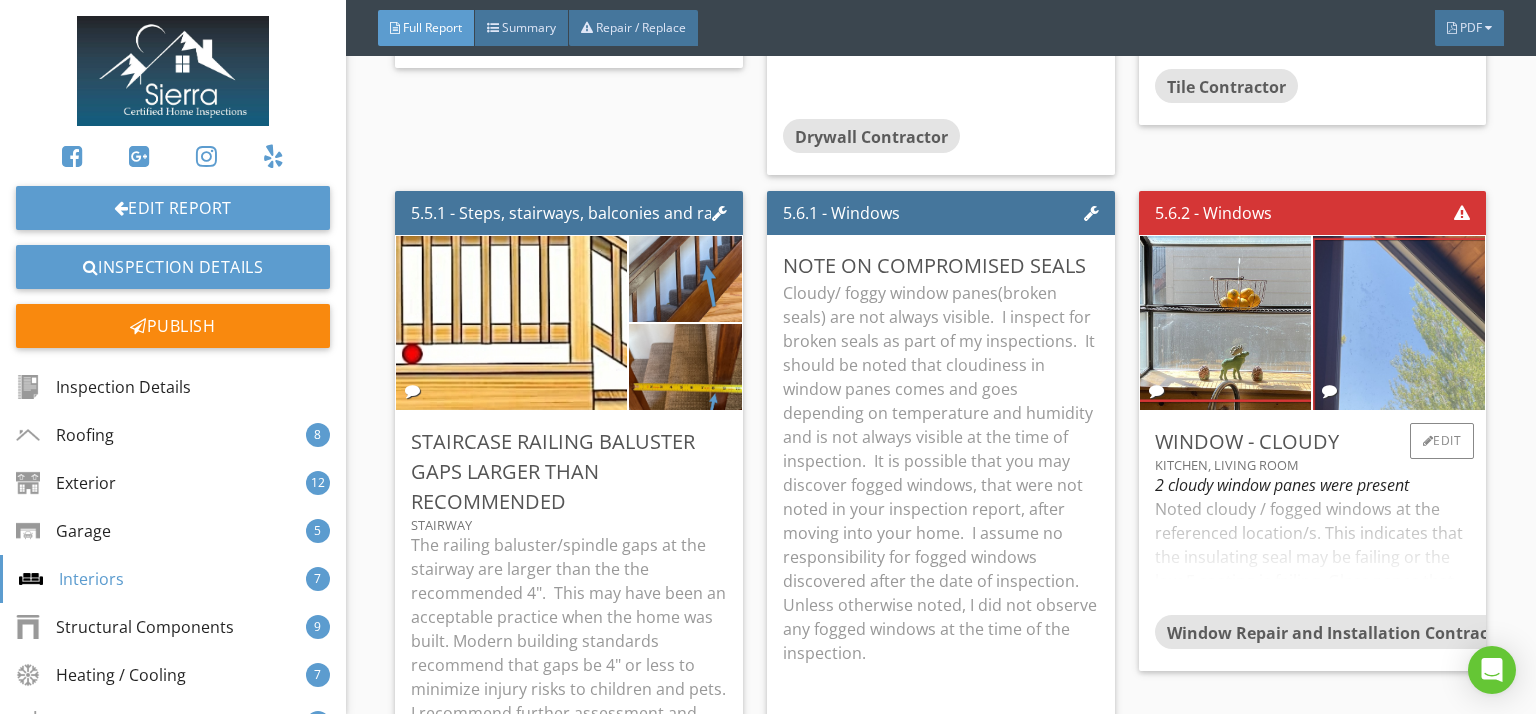 click on "Noted cloudy / fogged windows at the referenced location/s. This indicates that the insulating seal may be failing or the low-E coating is failing. Glass panes that have become cloudy can sometimes be replaced without having to replace the entire window. I recommend further assessment and repair by a qualified professional." at bounding box center [1313, 556] 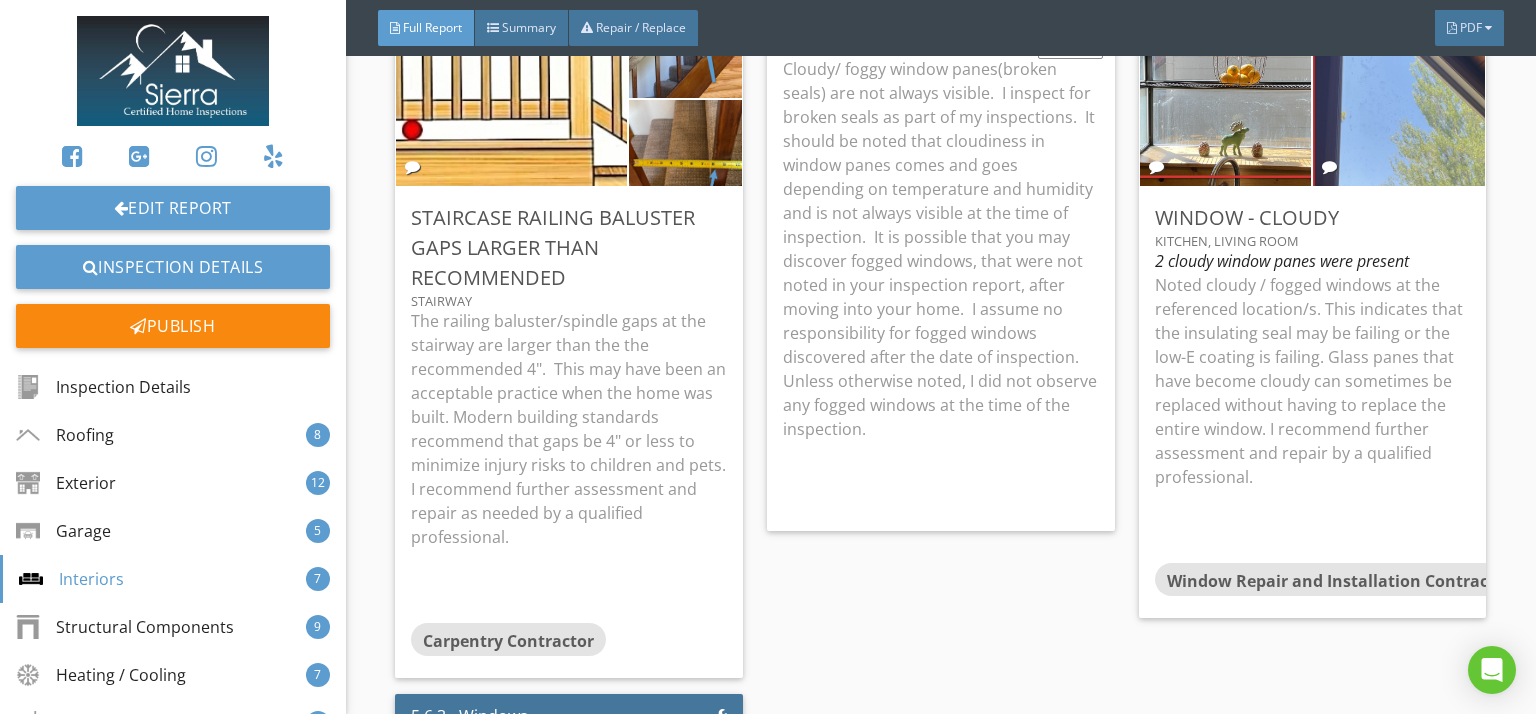 scroll, scrollTop: 13191, scrollLeft: 0, axis: vertical 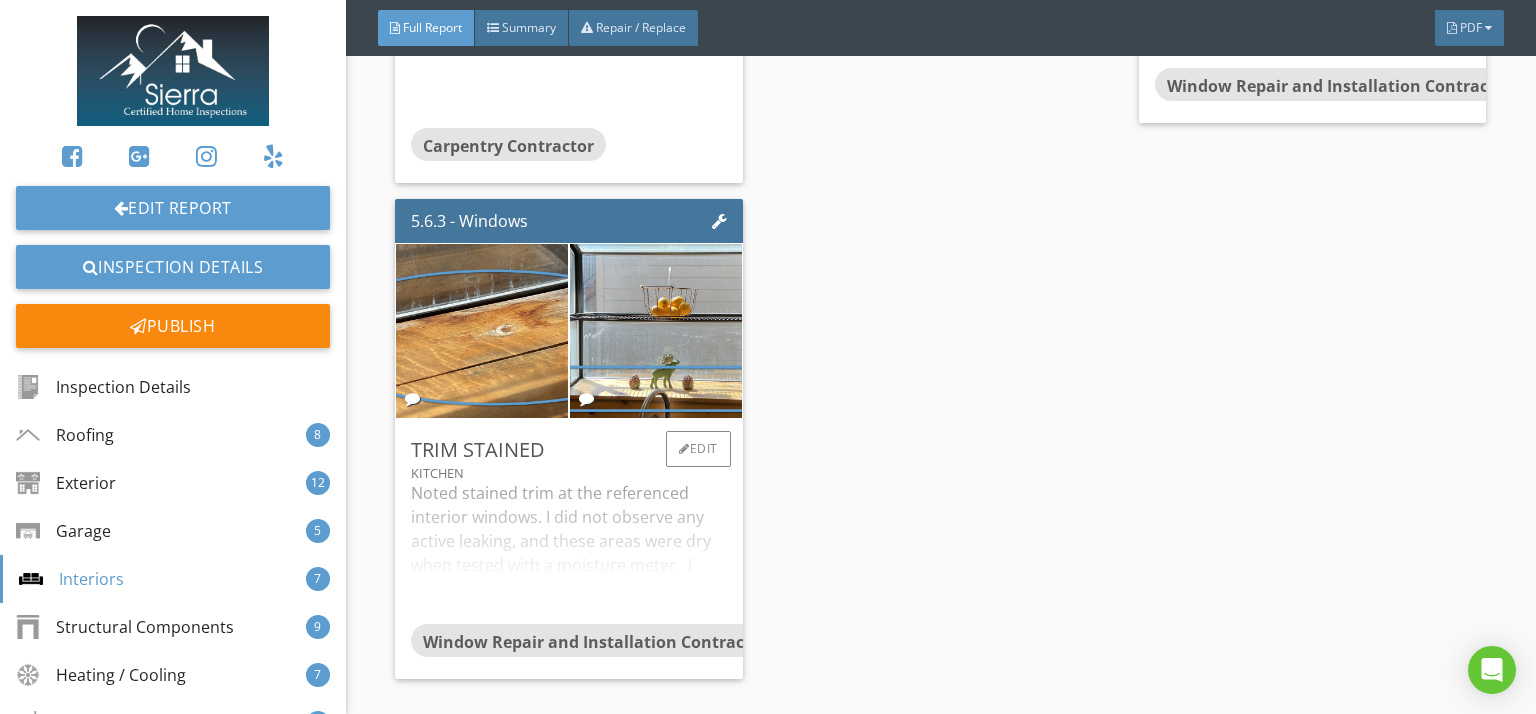 click on "Noted stained trim at the referenced interior windows. I did not observe any active leaking, and these areas were dry when tested with a moisture meter.  I recommend further assessment and repair as needed by a qualified professional." at bounding box center (569, 552) 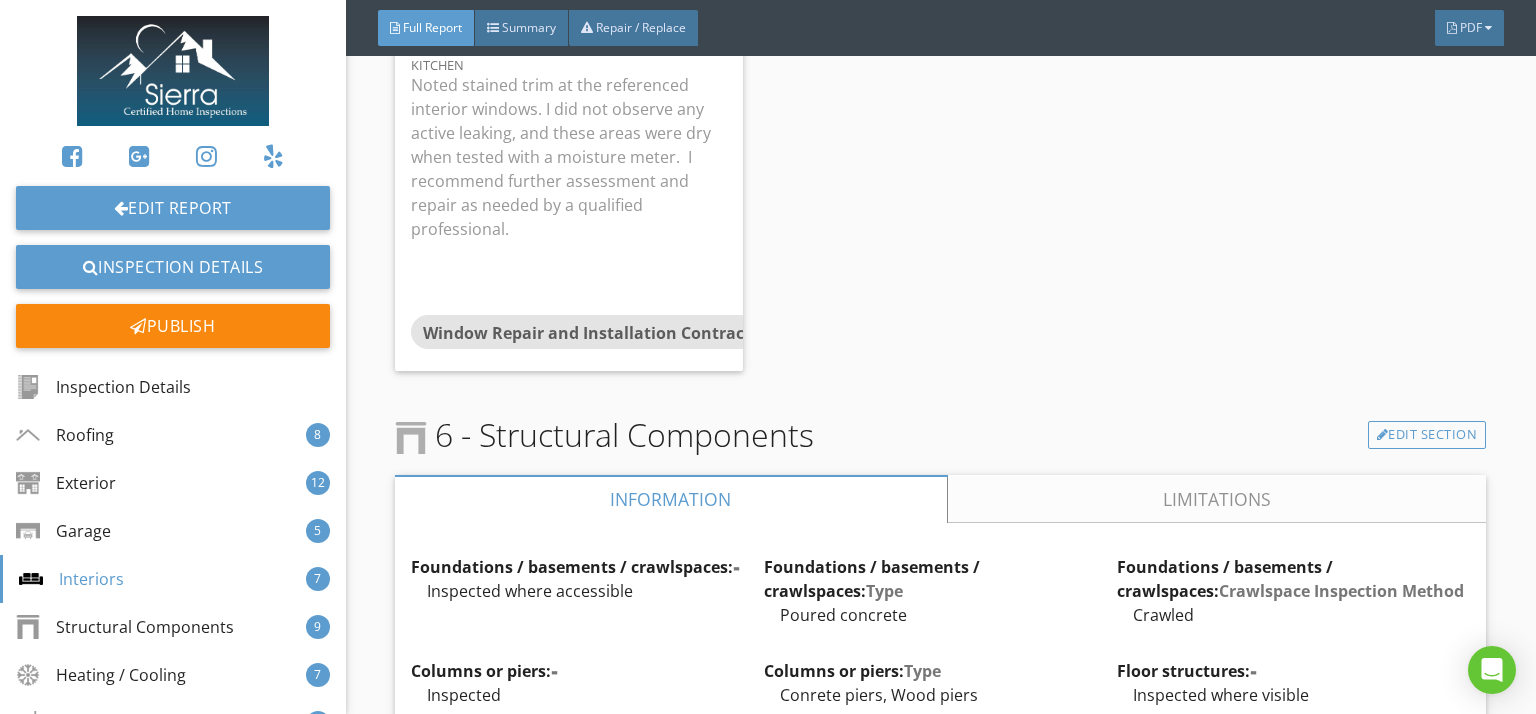 scroll, scrollTop: 13600, scrollLeft: 0, axis: vertical 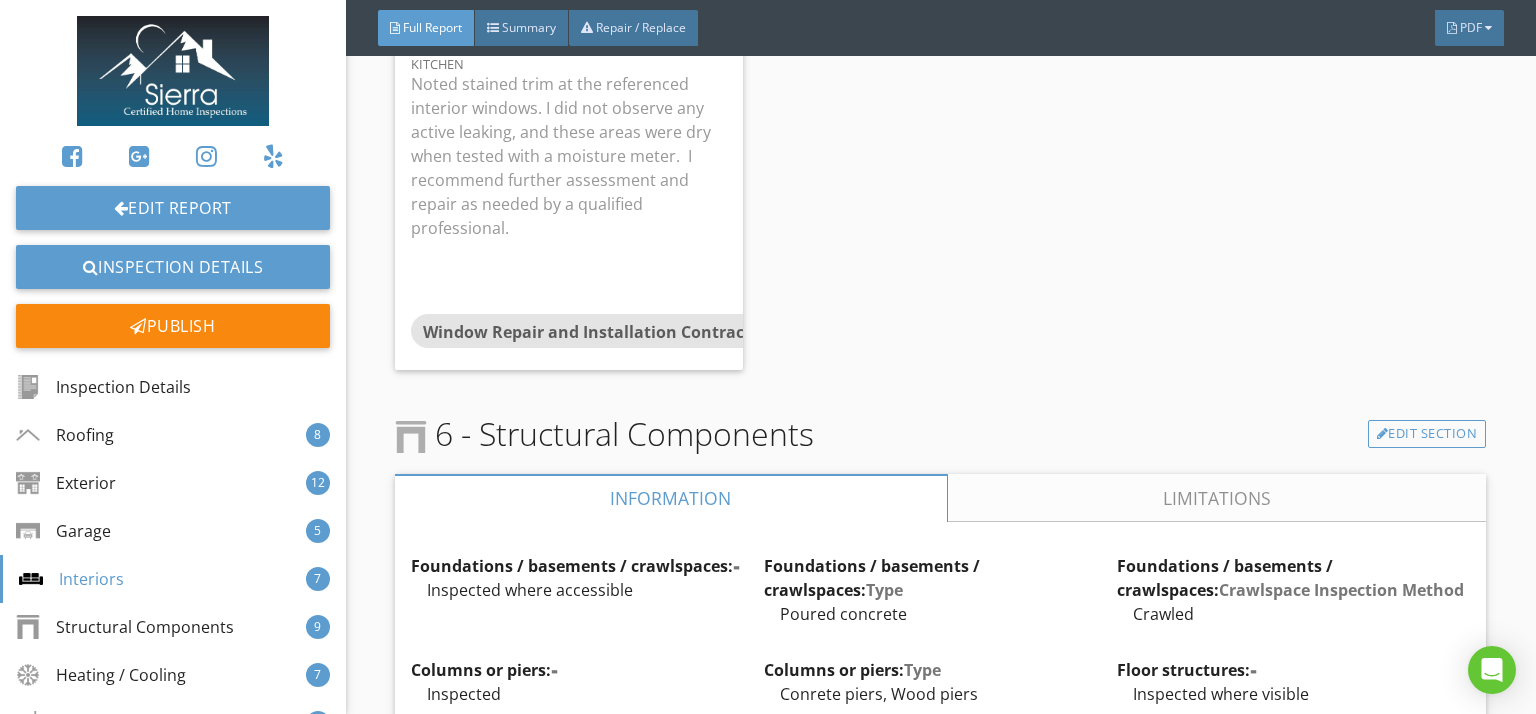 click on "Limitations" at bounding box center (1217, 498) 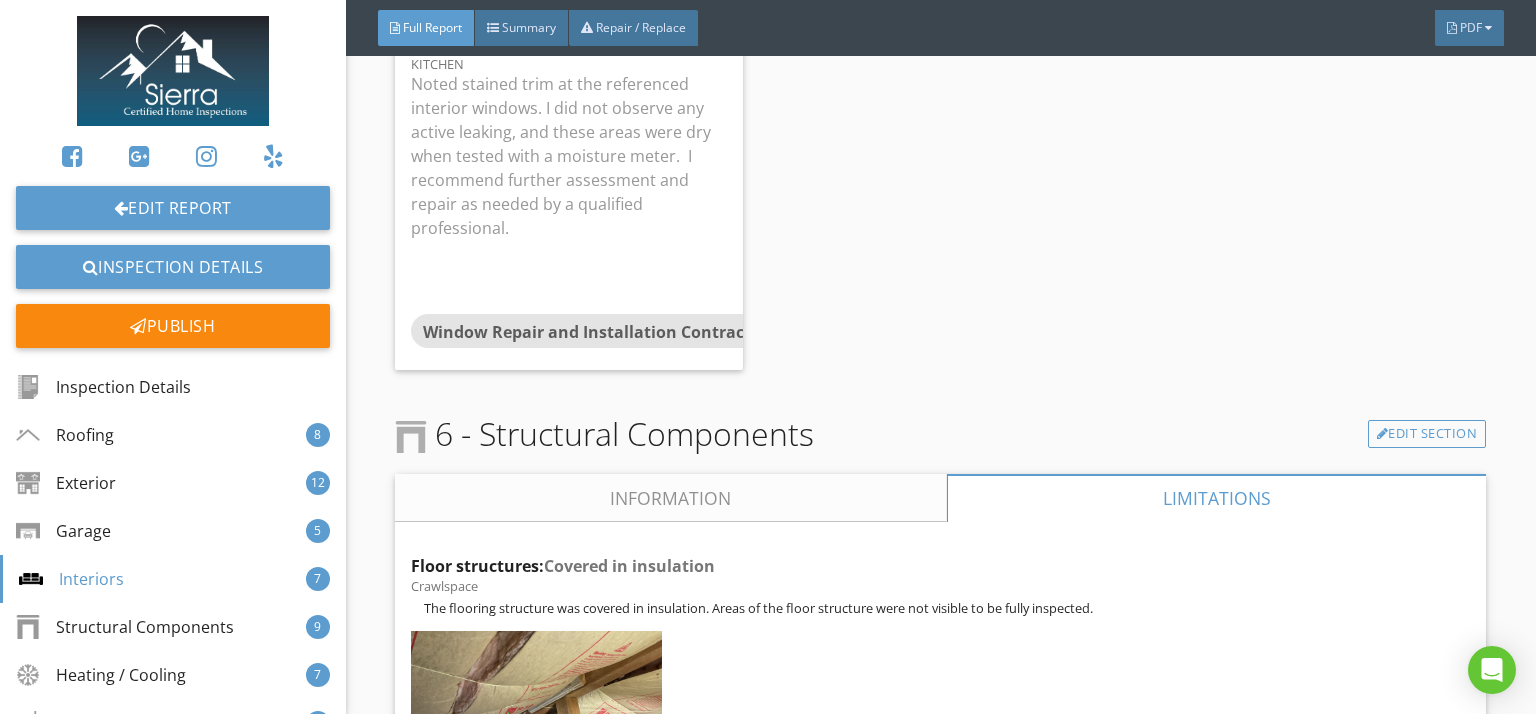 click on "Information" at bounding box center (671, 498) 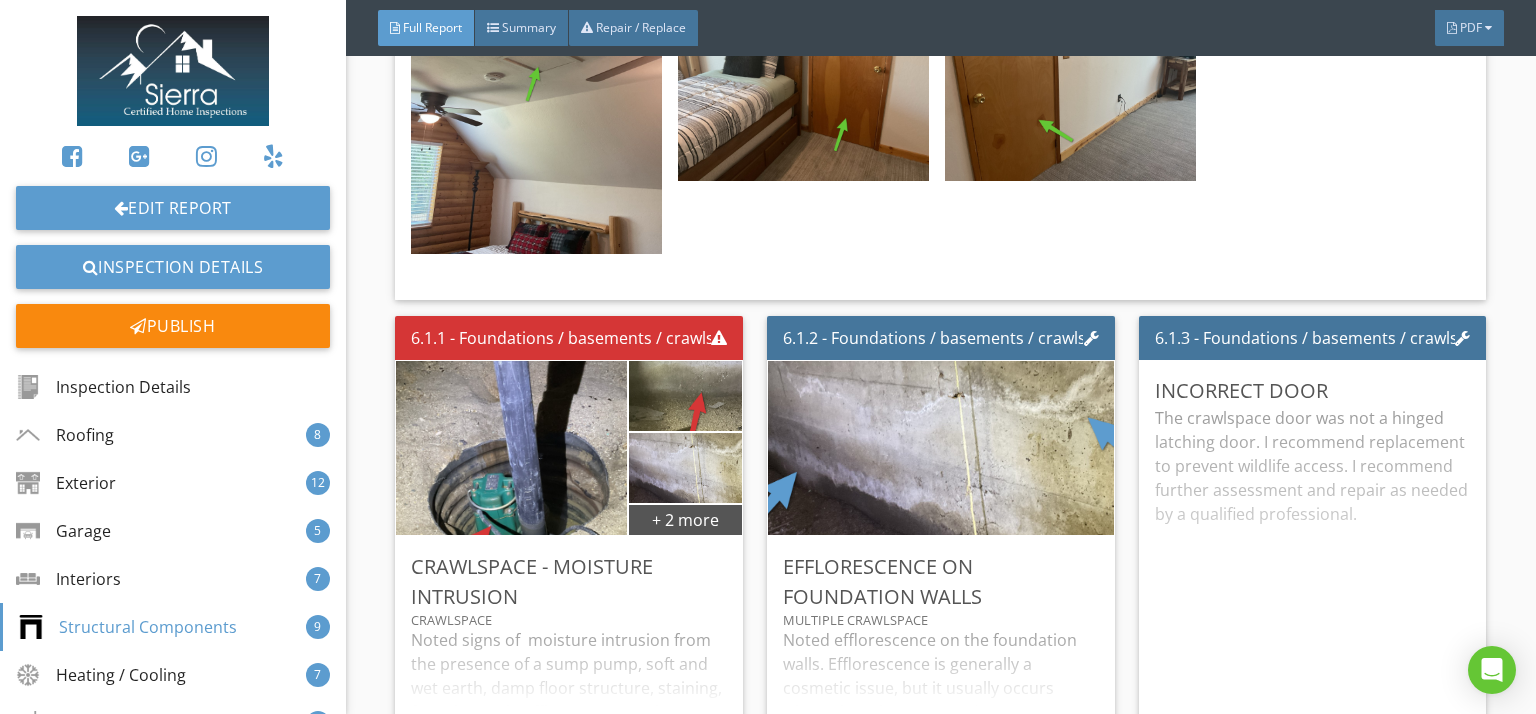 scroll, scrollTop: 15510, scrollLeft: 0, axis: vertical 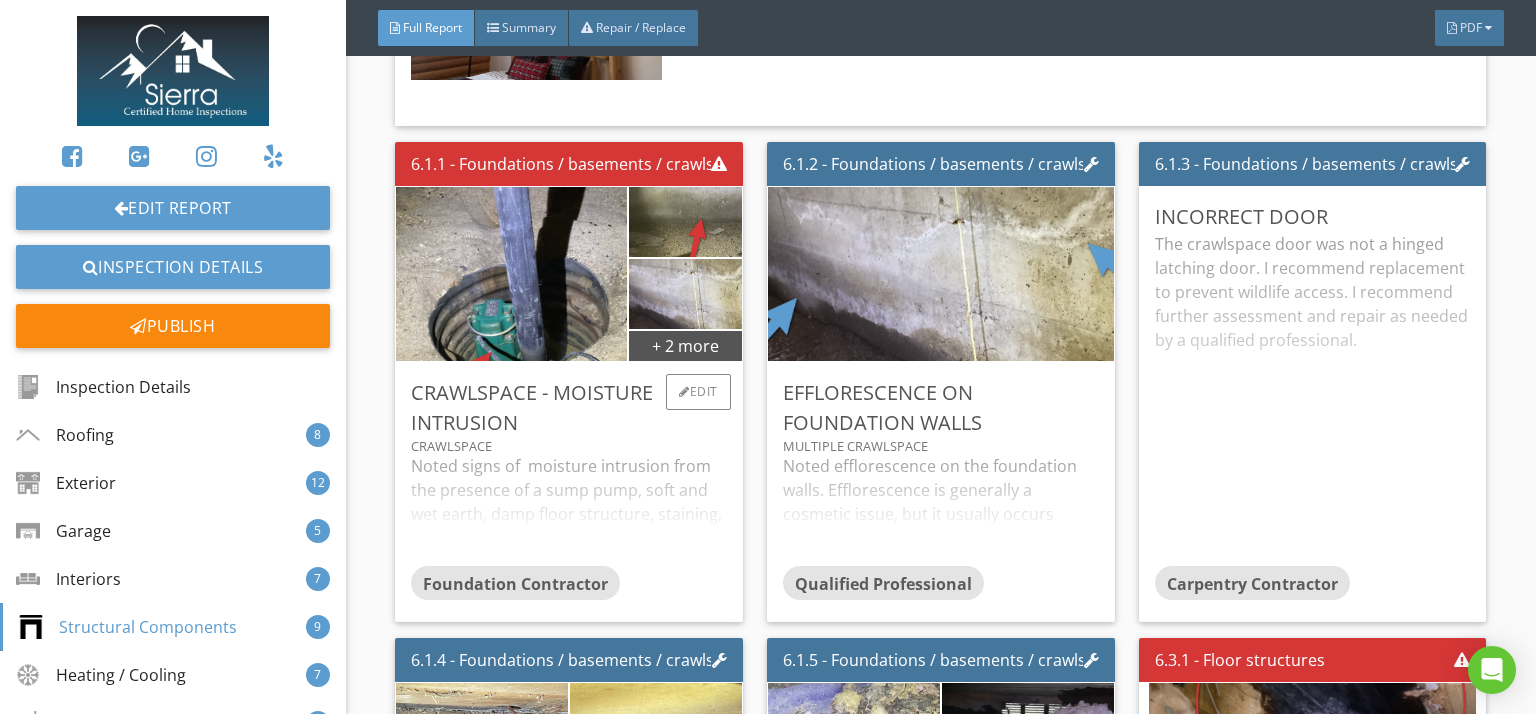 click on "Noted signs of  moisture intrusion from the presence of a sump pump, soft and wet earth, damp floor structure, staining, fungal growth, efflorescene,  and/or standing water in the crawlspace. Excessive water intrusion can damage building components and contribute to fungal growth. This is common in this location. Mechanical ventilation may assist with this issue. I recommend further assessment and repair by a qualified professional." at bounding box center (569, 510) 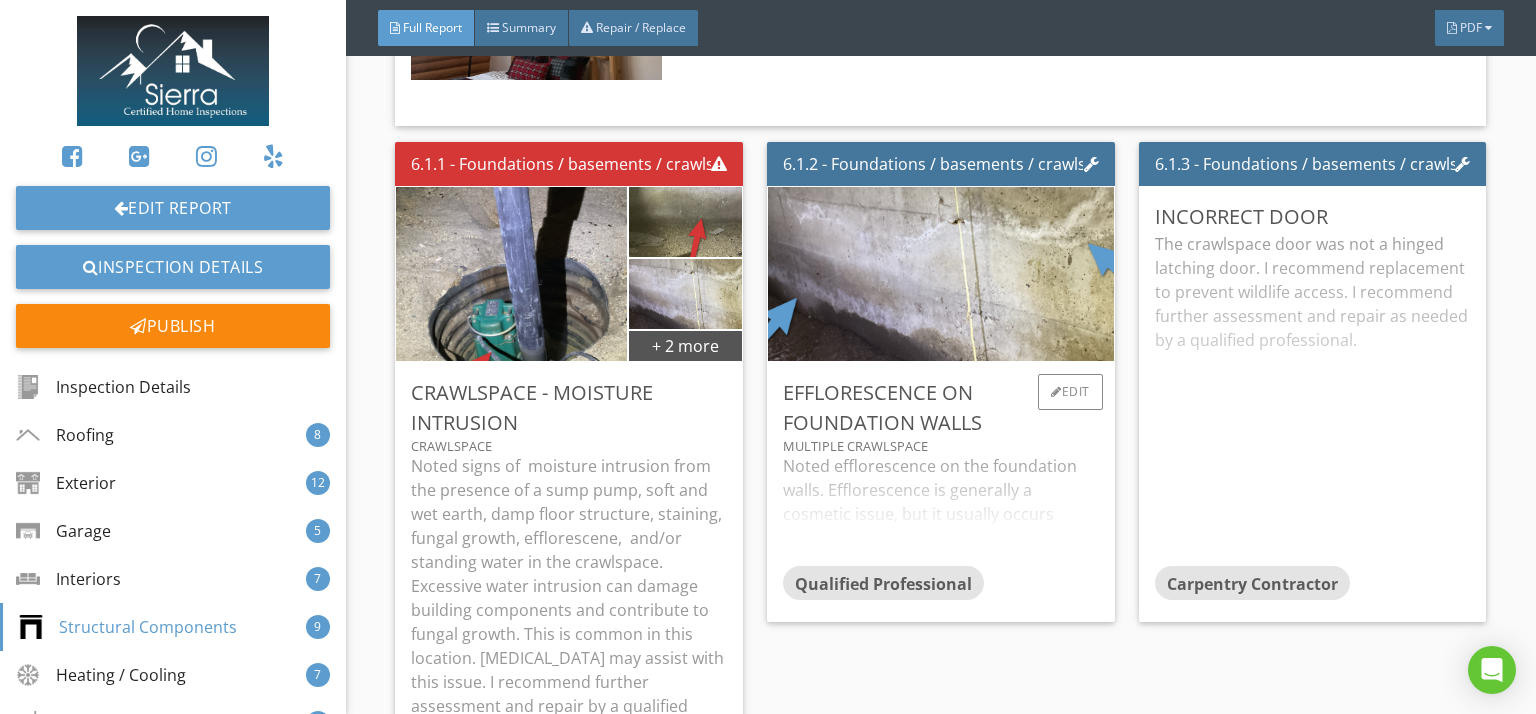 click on "Noted efflorescence on the foundation walls. Efflorescence is generally a cosmetic issue, but it usually occurs where there is excess moisture, a condition that can also encourage fungal growth. Excess water intrusion can lead to further structural damage and excess fungal growth can lead to air quality issues. Improving the grading and water removal systems around the house can help alleviate this problem. I recommend further assessment and repair as needed by a qualified professional. For more information on efflorescence, click on the link below: Information on efflorescence" at bounding box center [941, 510] 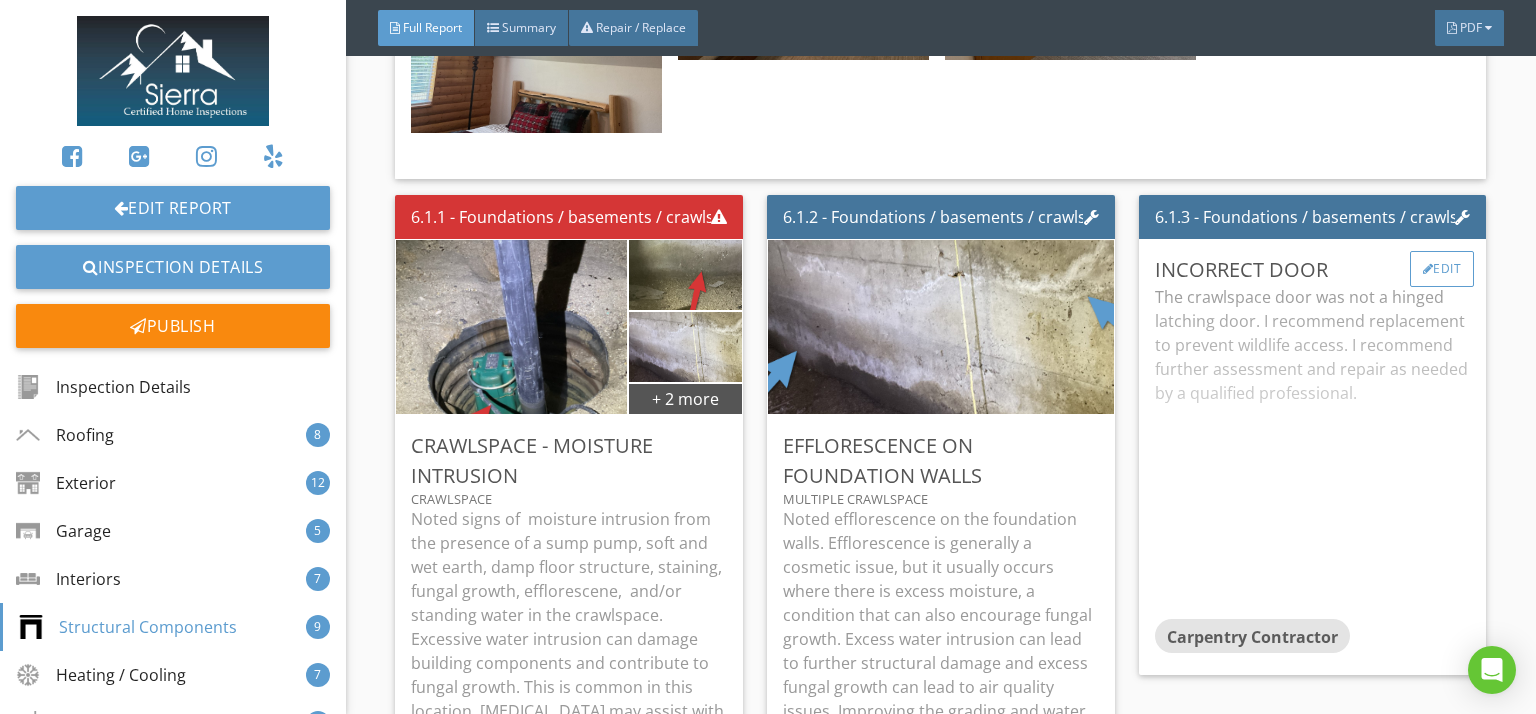 scroll, scrollTop: 15447, scrollLeft: 0, axis: vertical 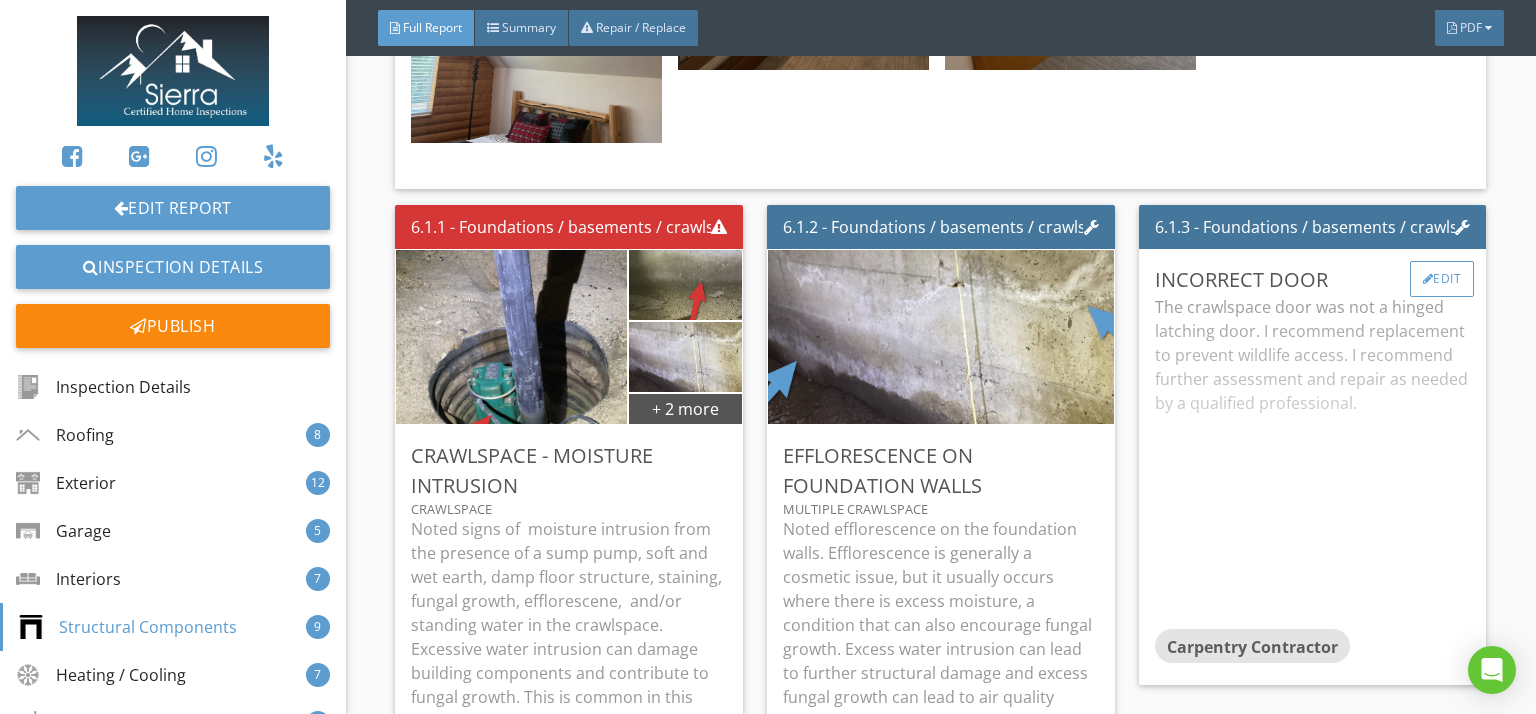 click on "Edit" at bounding box center [1442, 279] 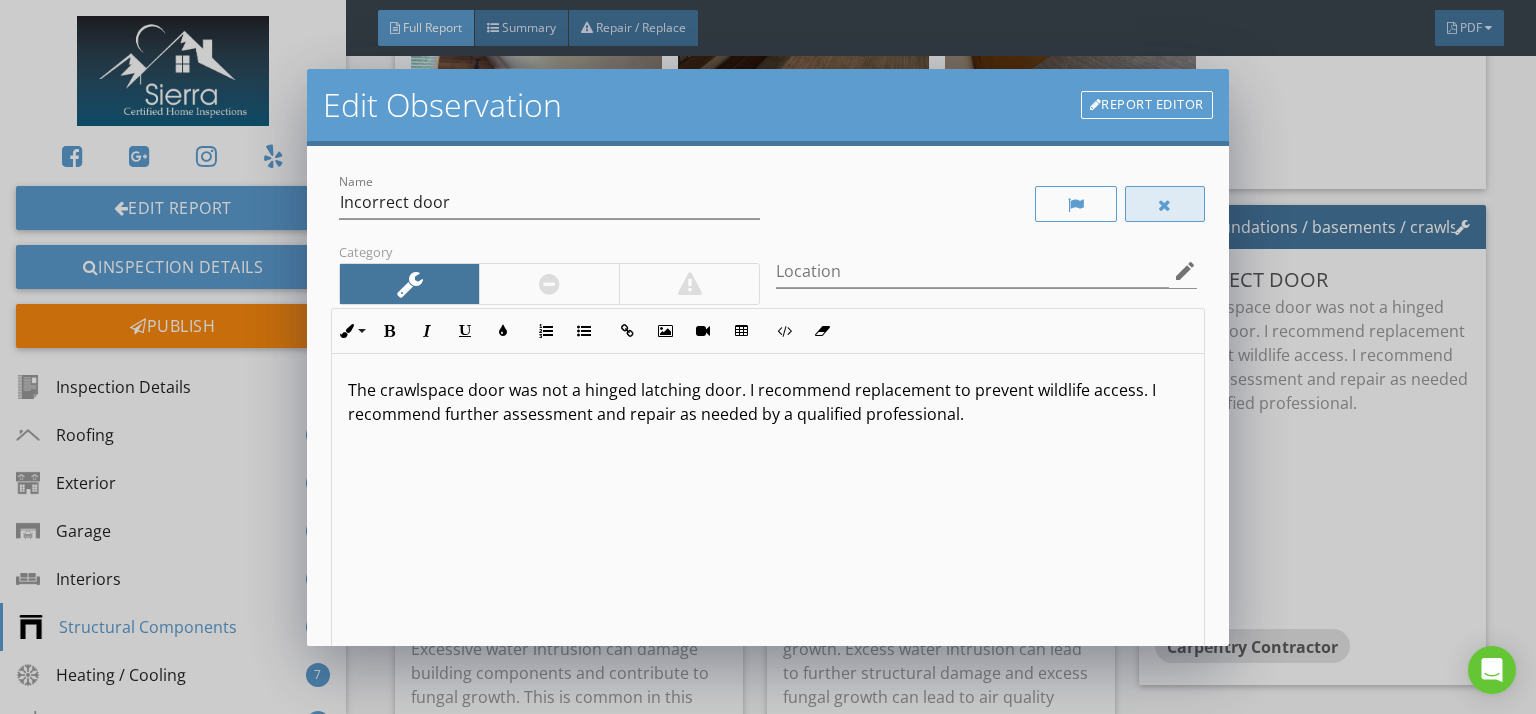click at bounding box center [1165, 204] 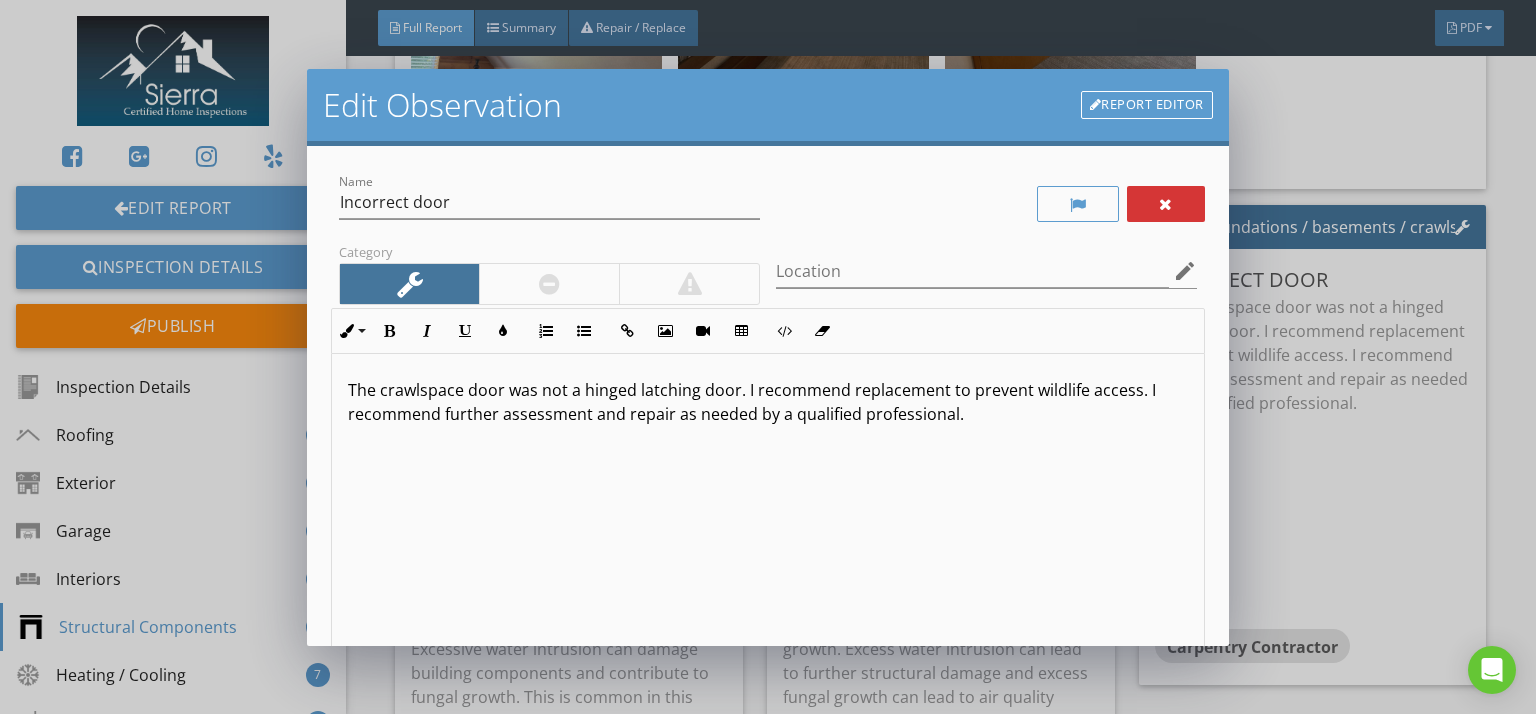 scroll, scrollTop: 0, scrollLeft: 0, axis: both 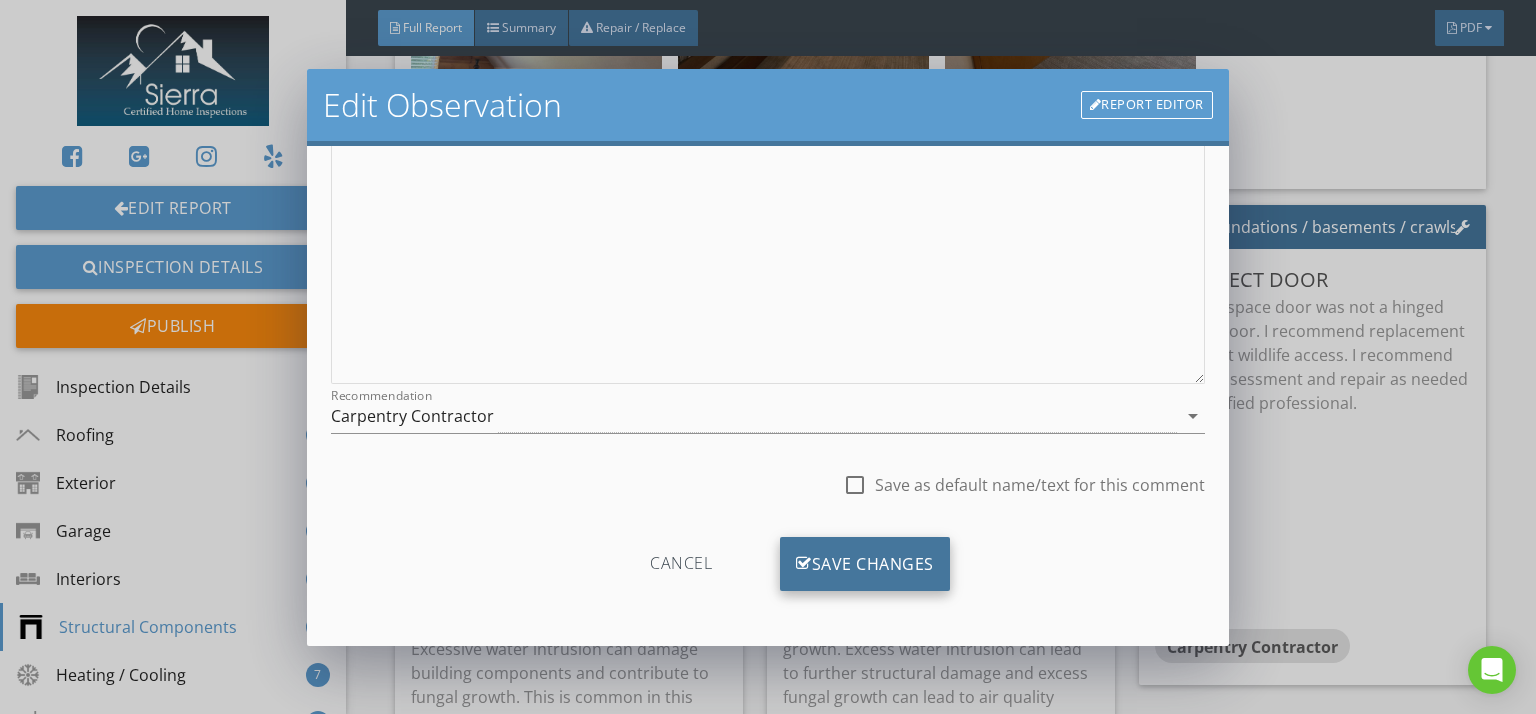 click on "Save Changes" at bounding box center (865, 564) 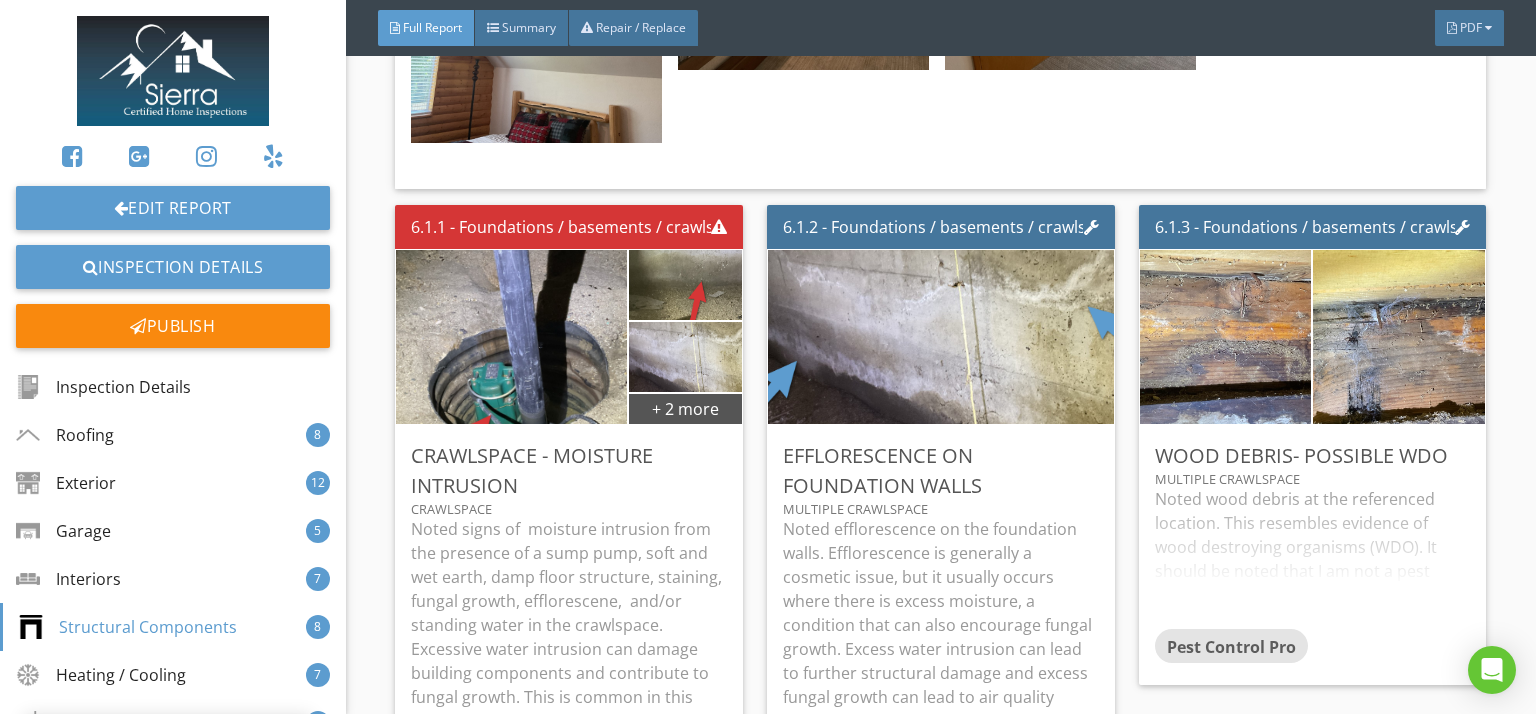 scroll, scrollTop: 50, scrollLeft: 0, axis: vertical 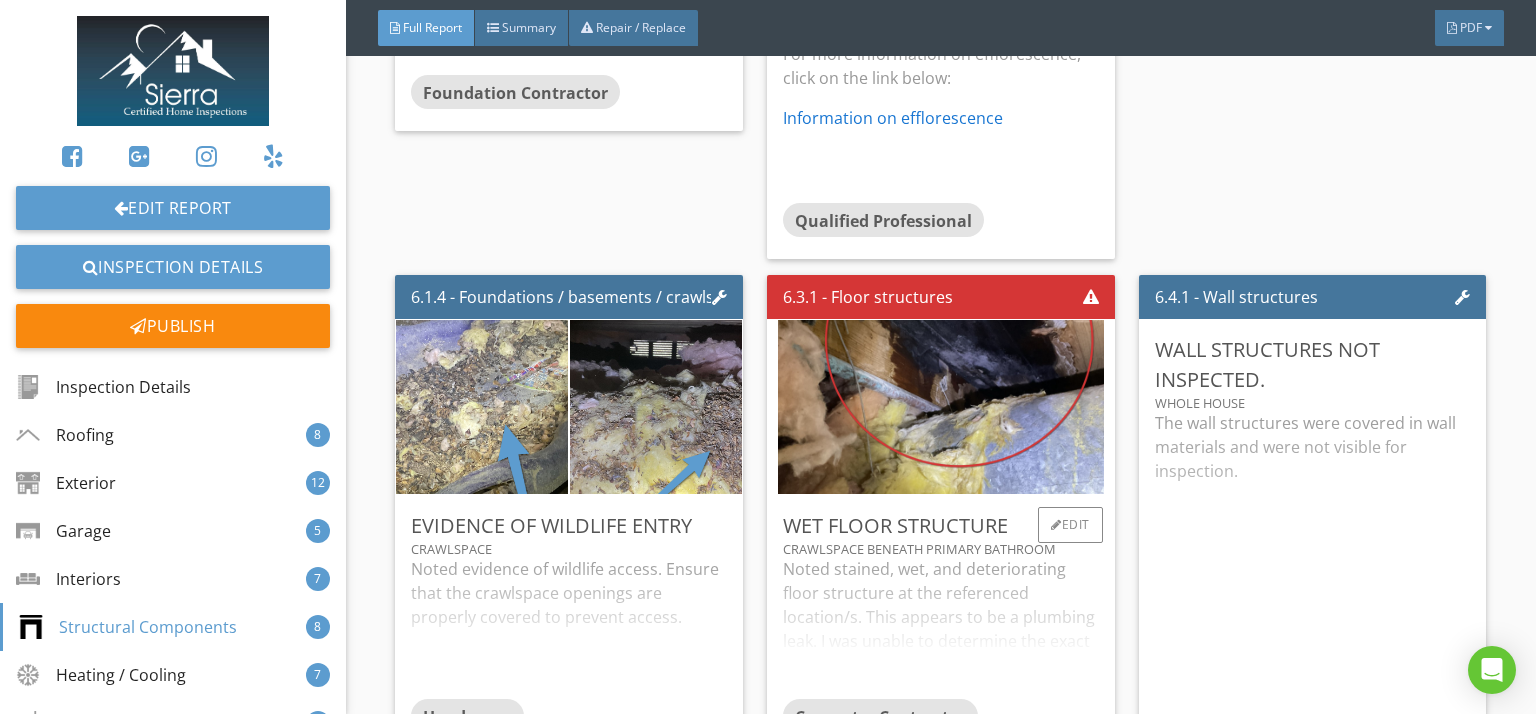 click on "Noted stained, wet, and deteriorating floor structure at the referenced location/s. This appears to be a plumbing leak. I was unable to determine the exact location of the leak. This area was beneath the primary bathroom and adjacent to the rear exterior spigot. I recommend further evaluation and repair by a qualified professional." at bounding box center [941, 628] 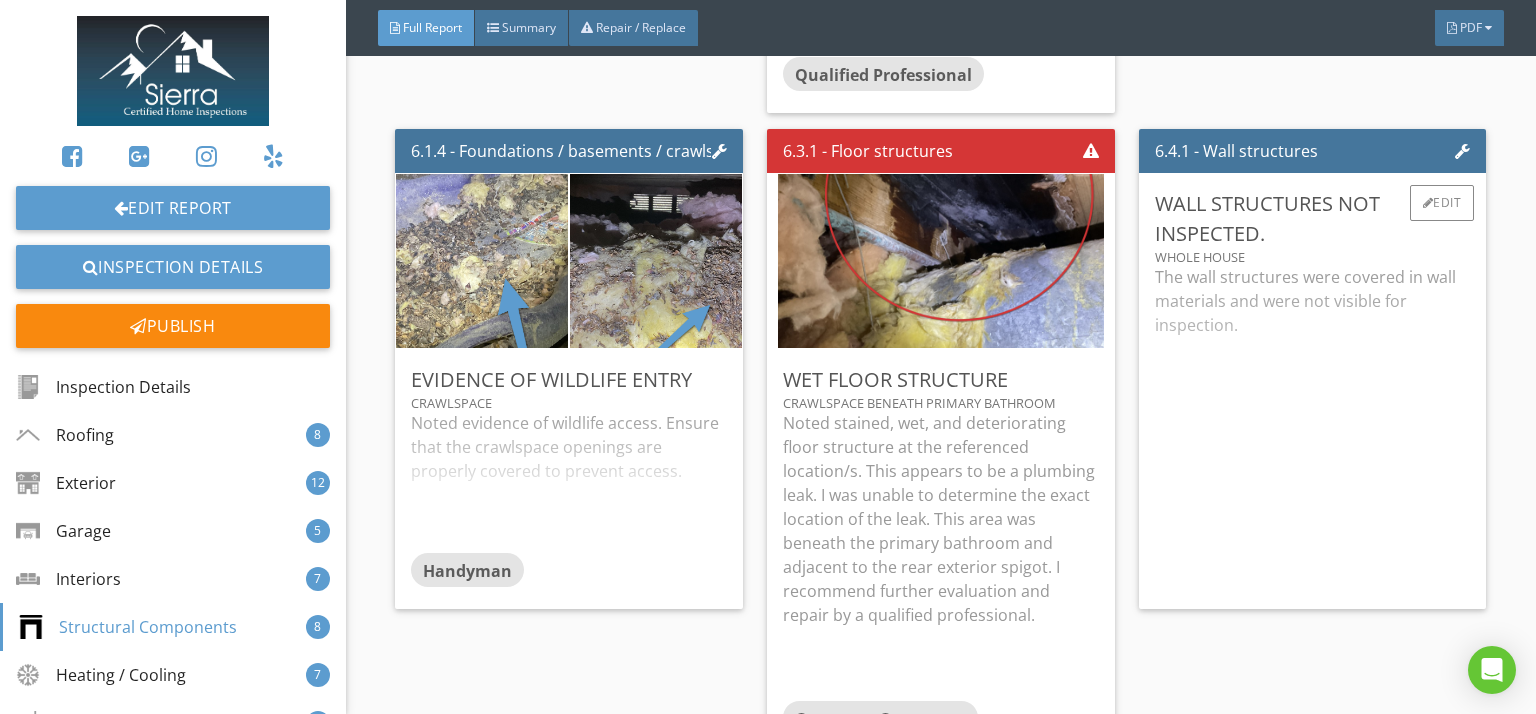 scroll, scrollTop: 16399, scrollLeft: 0, axis: vertical 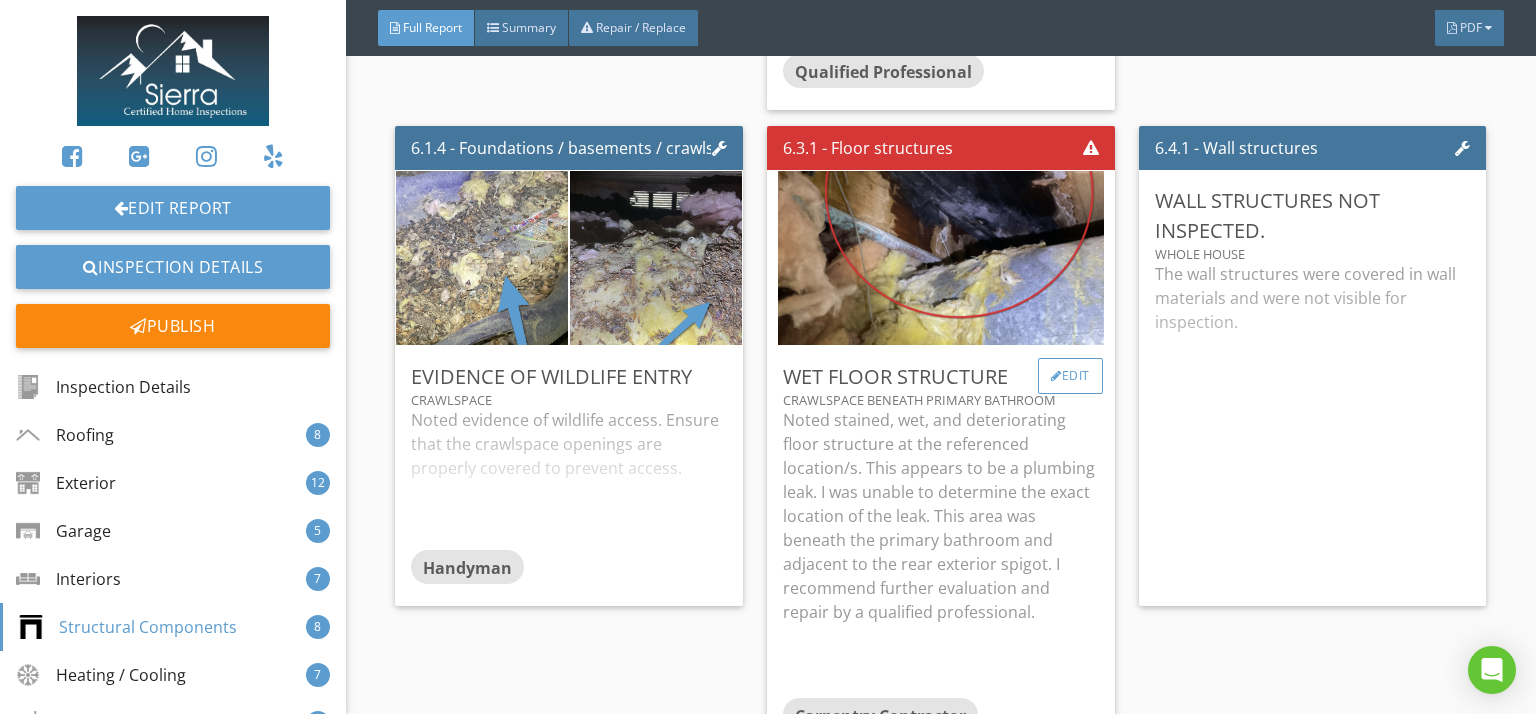 click on "Edit" at bounding box center [1070, 376] 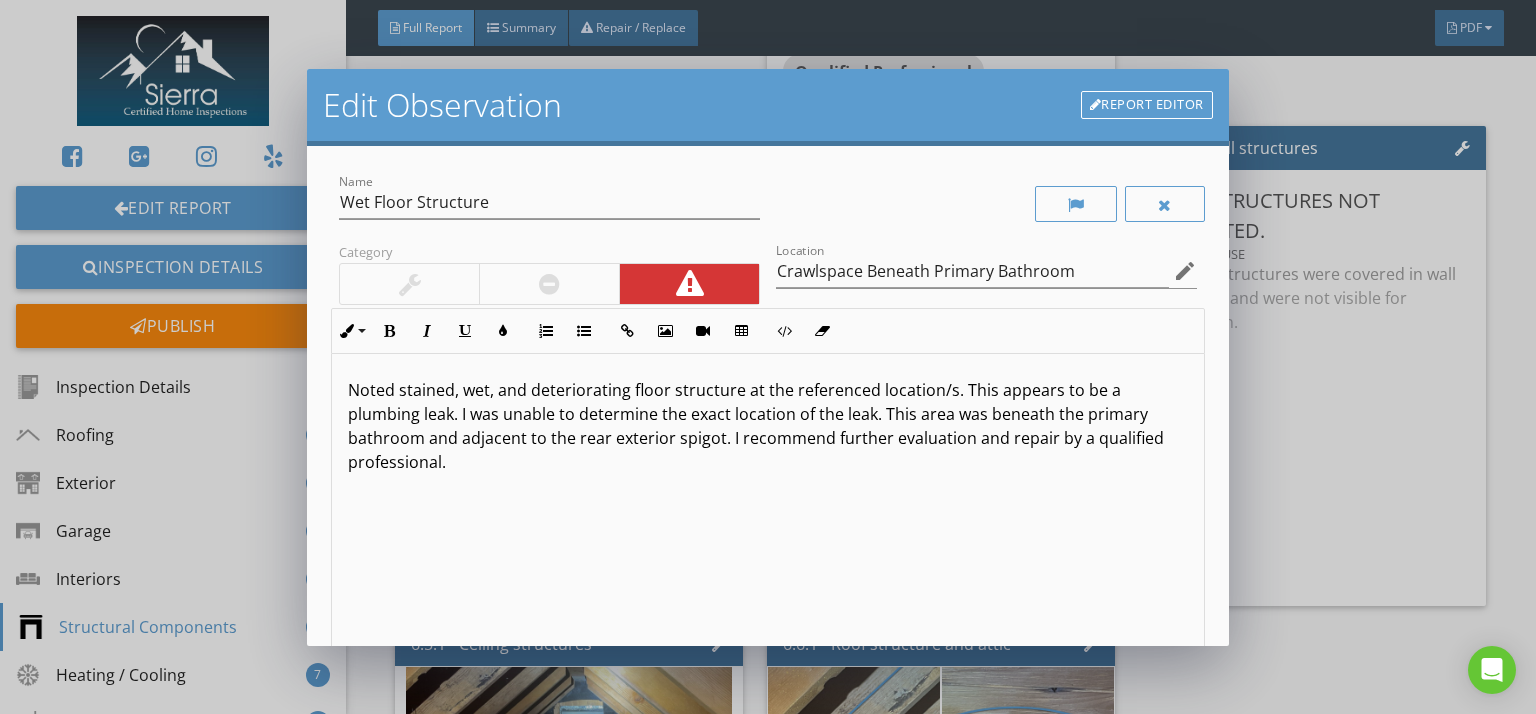scroll, scrollTop: 0, scrollLeft: 0, axis: both 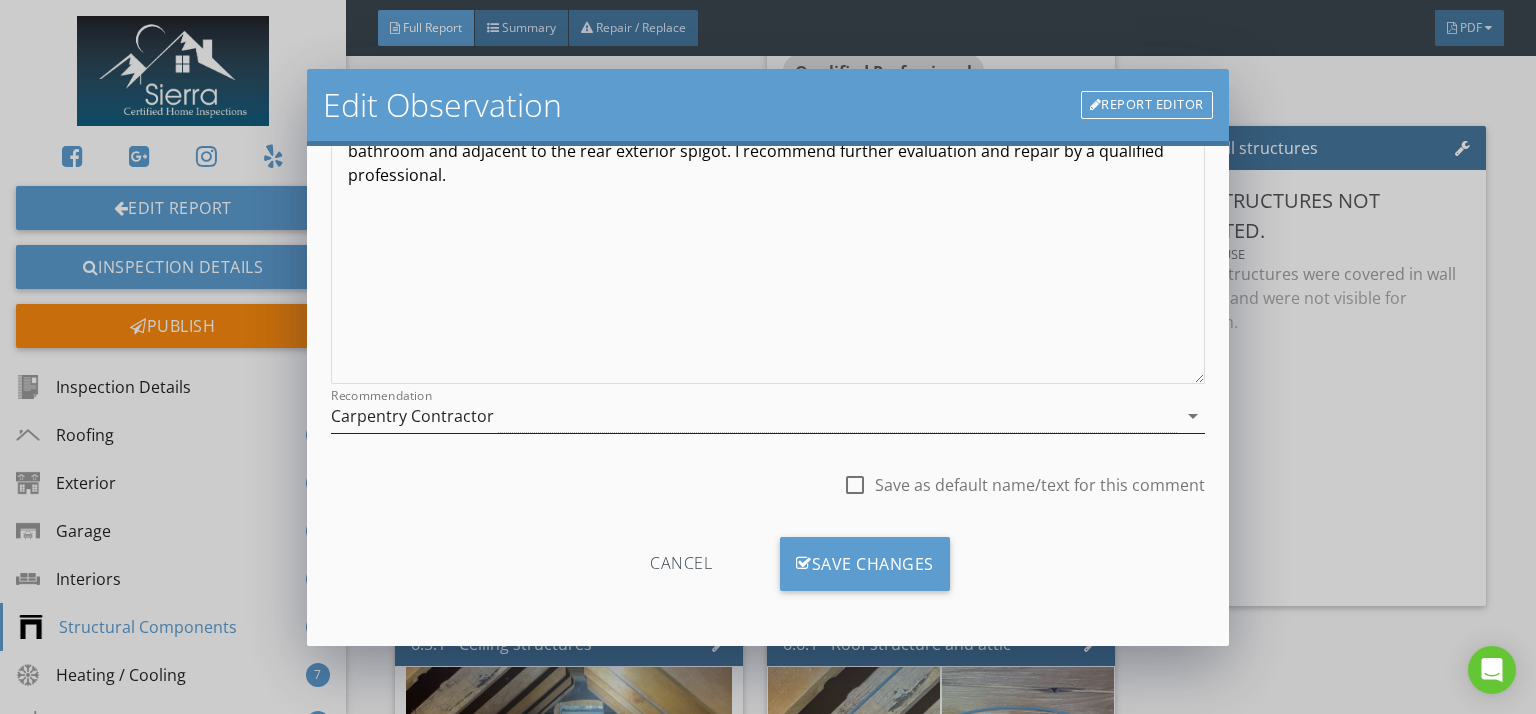 click on "Carpentry Contractor" at bounding box center [754, 416] 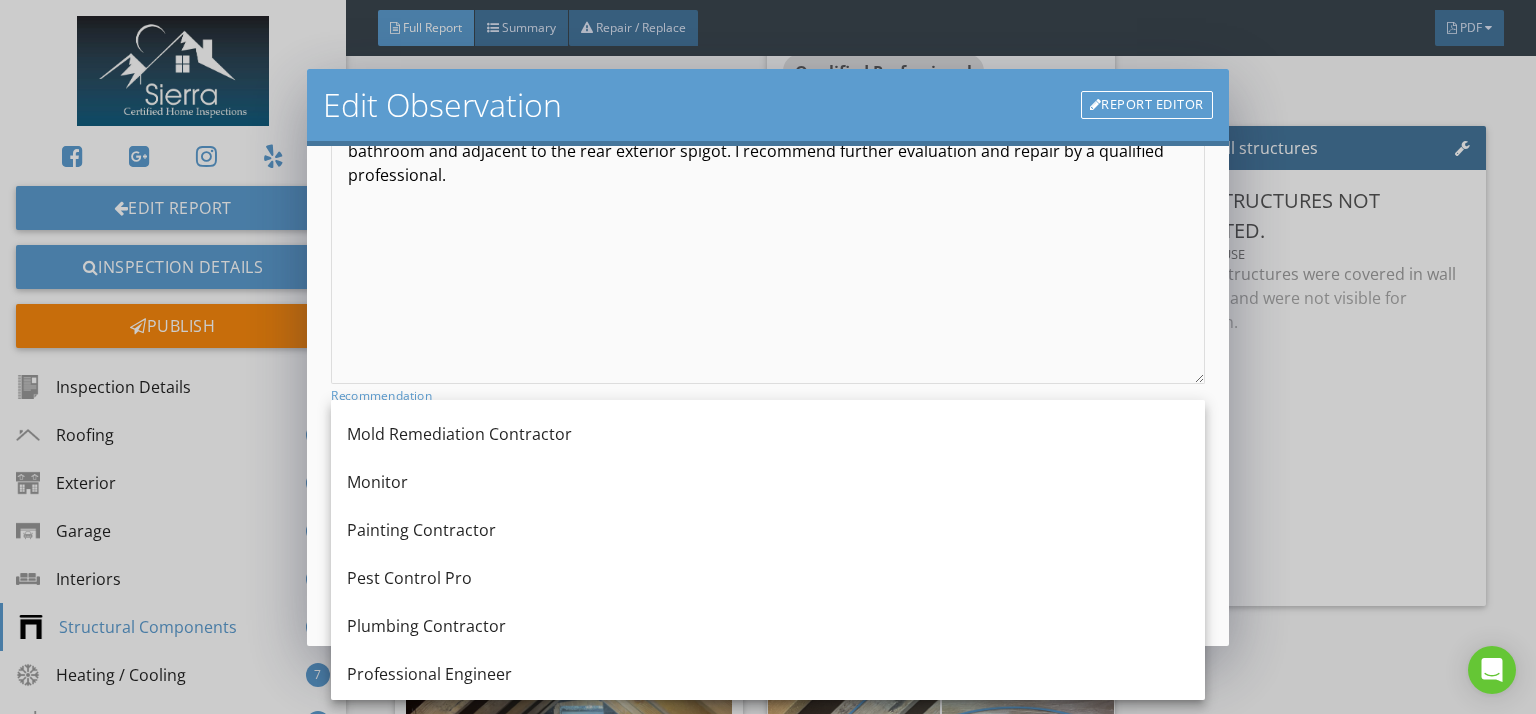 scroll, scrollTop: 1976, scrollLeft: 0, axis: vertical 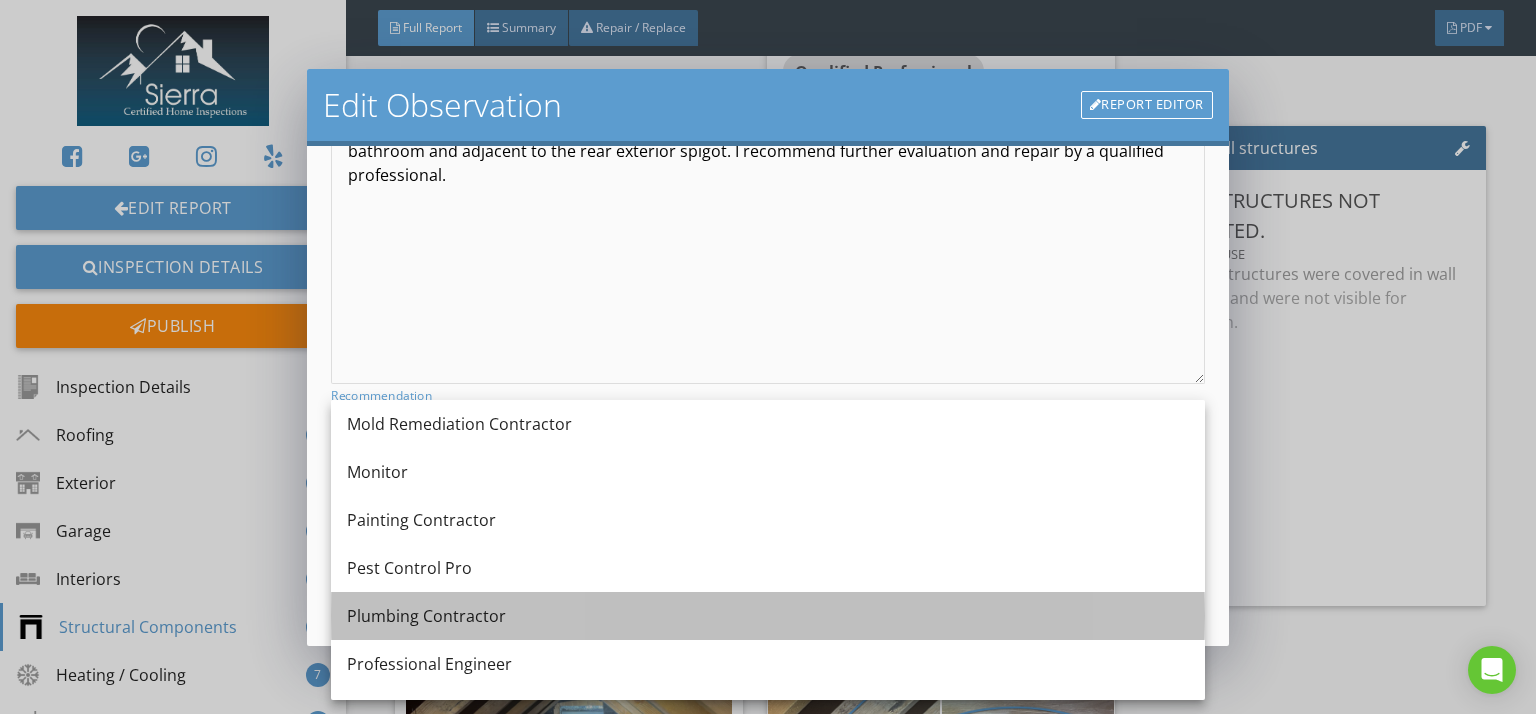 click on "Plumbing Contractor" at bounding box center (768, 616) 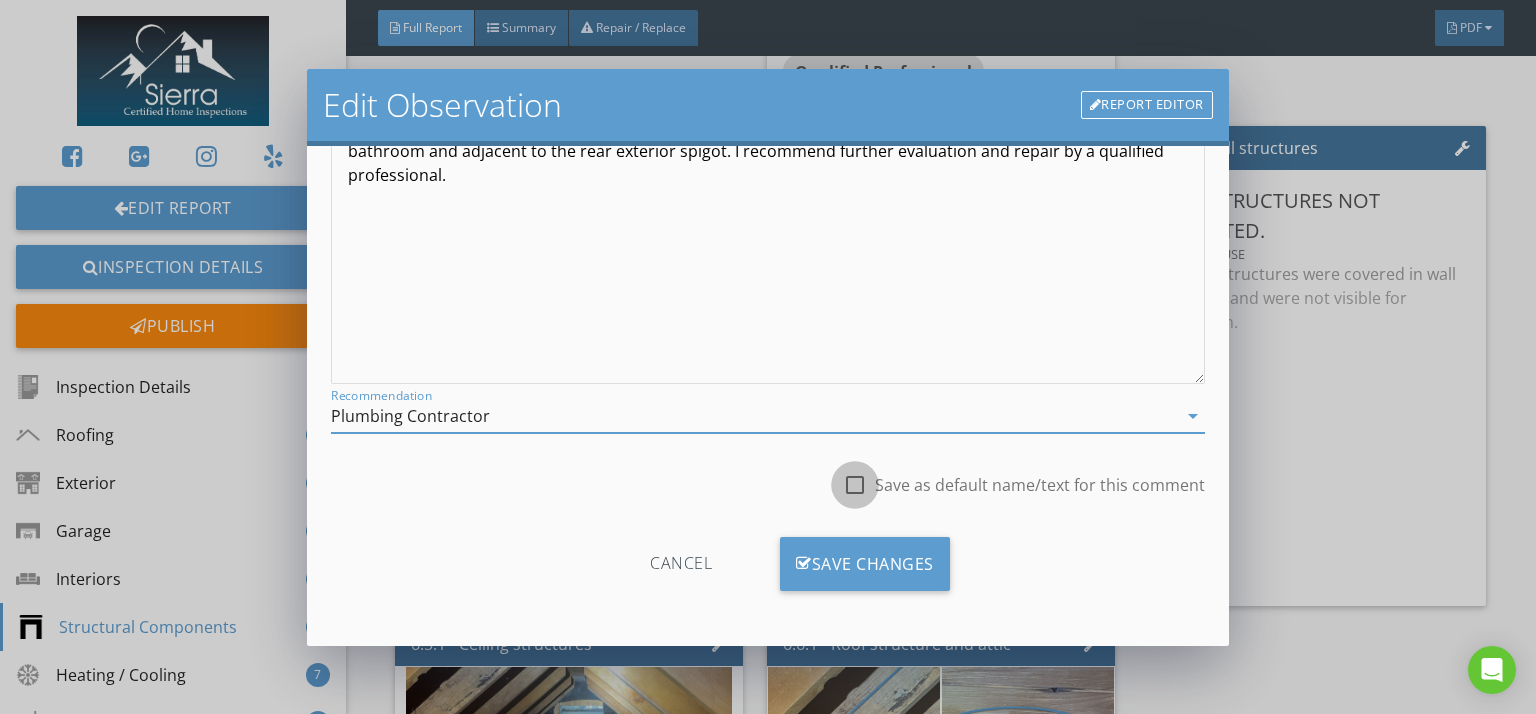 click at bounding box center (855, 485) 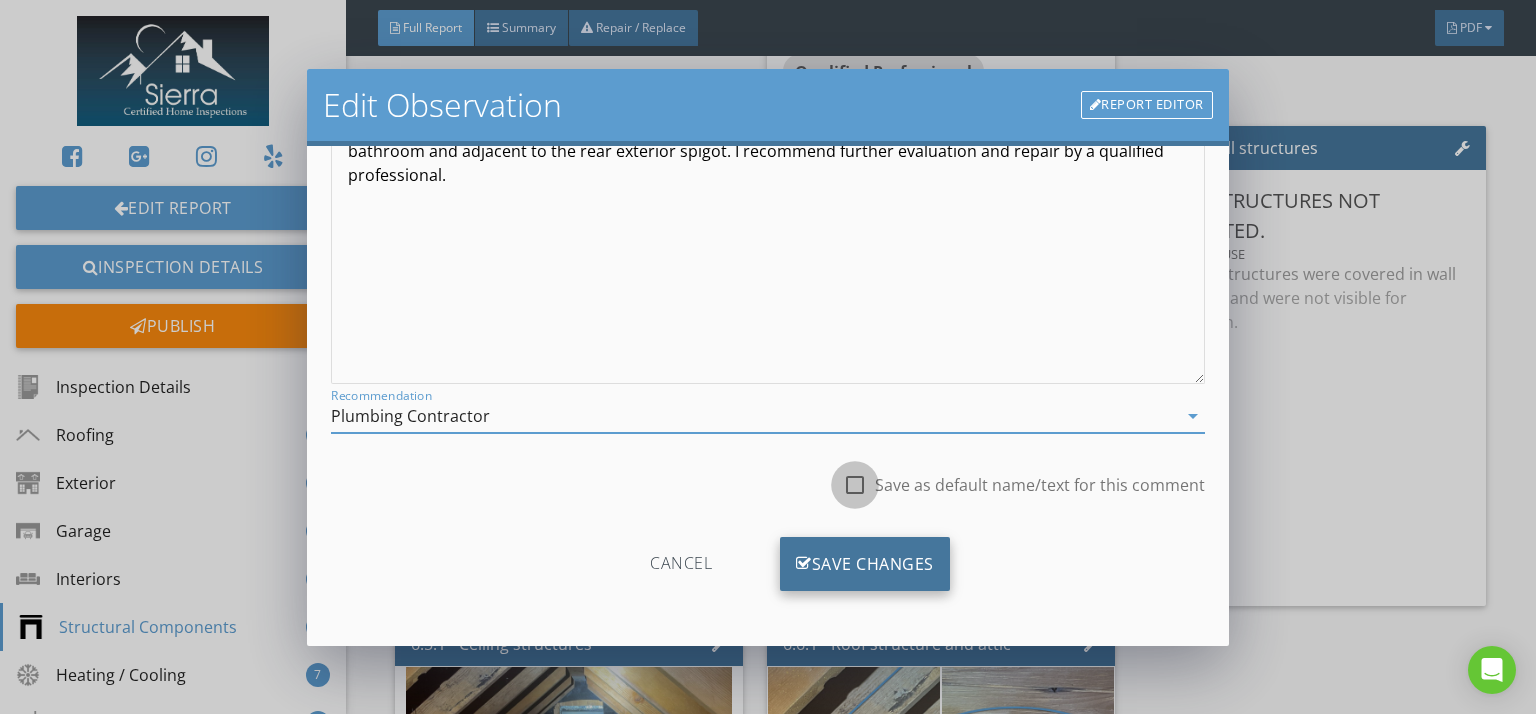 checkbox on "true" 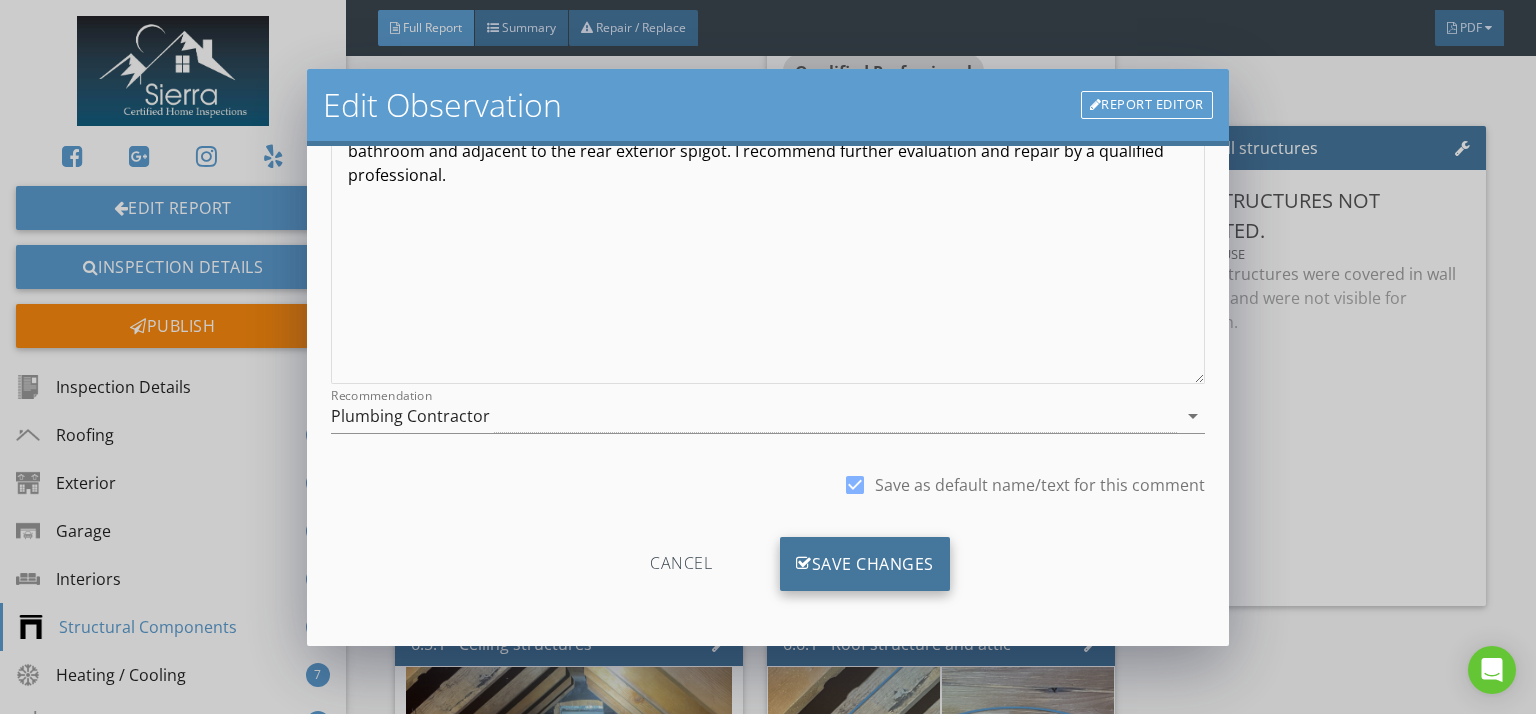 click on "Save Changes" at bounding box center (865, 564) 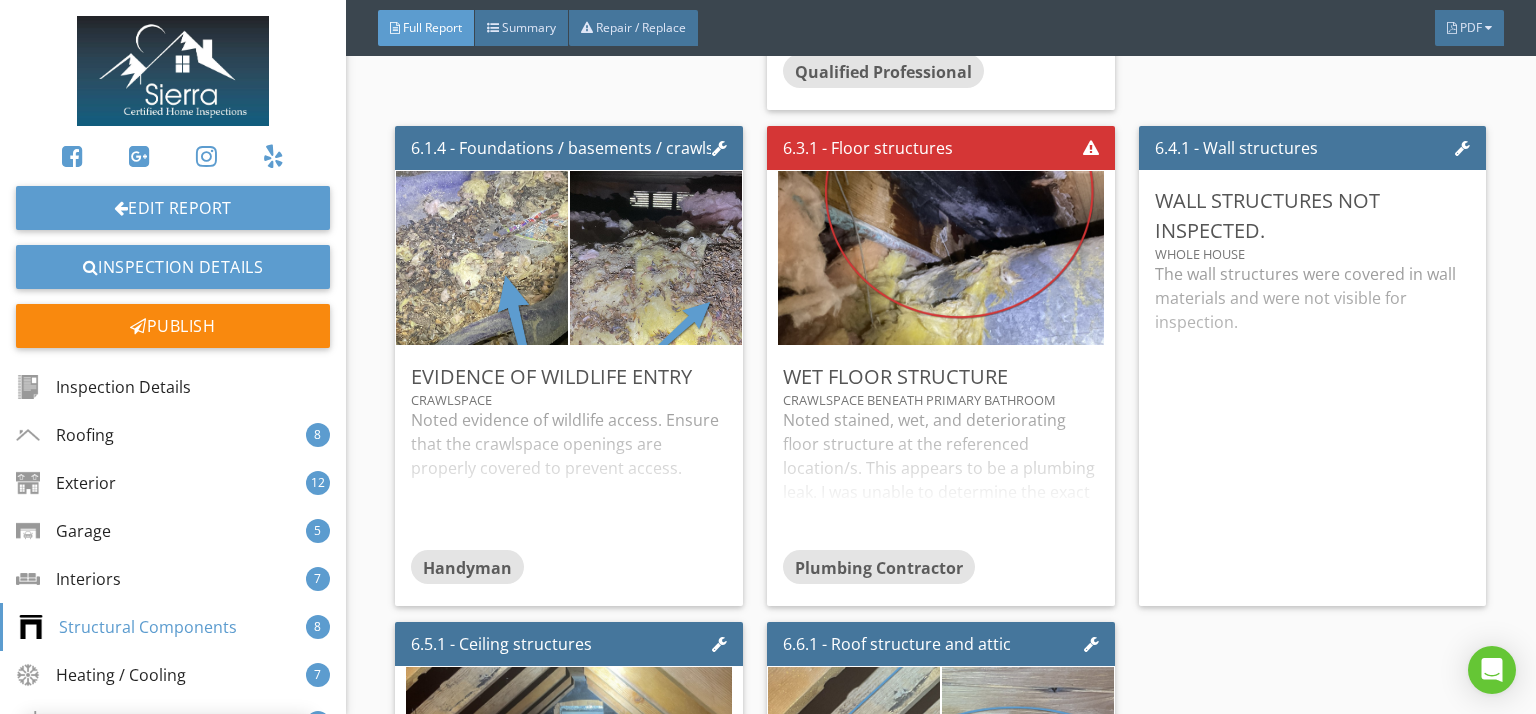 scroll, scrollTop: 50, scrollLeft: 0, axis: vertical 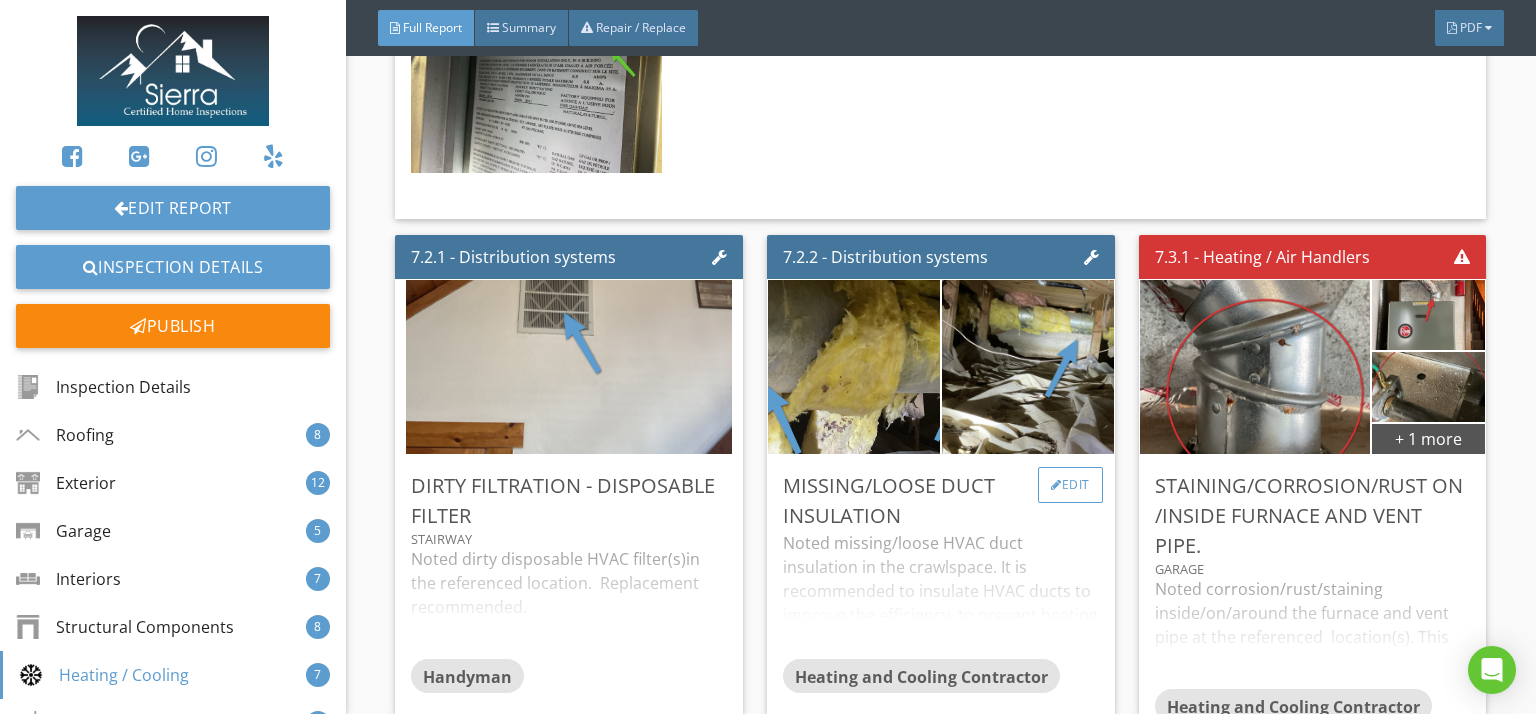 click on "Edit" at bounding box center (1070, 485) 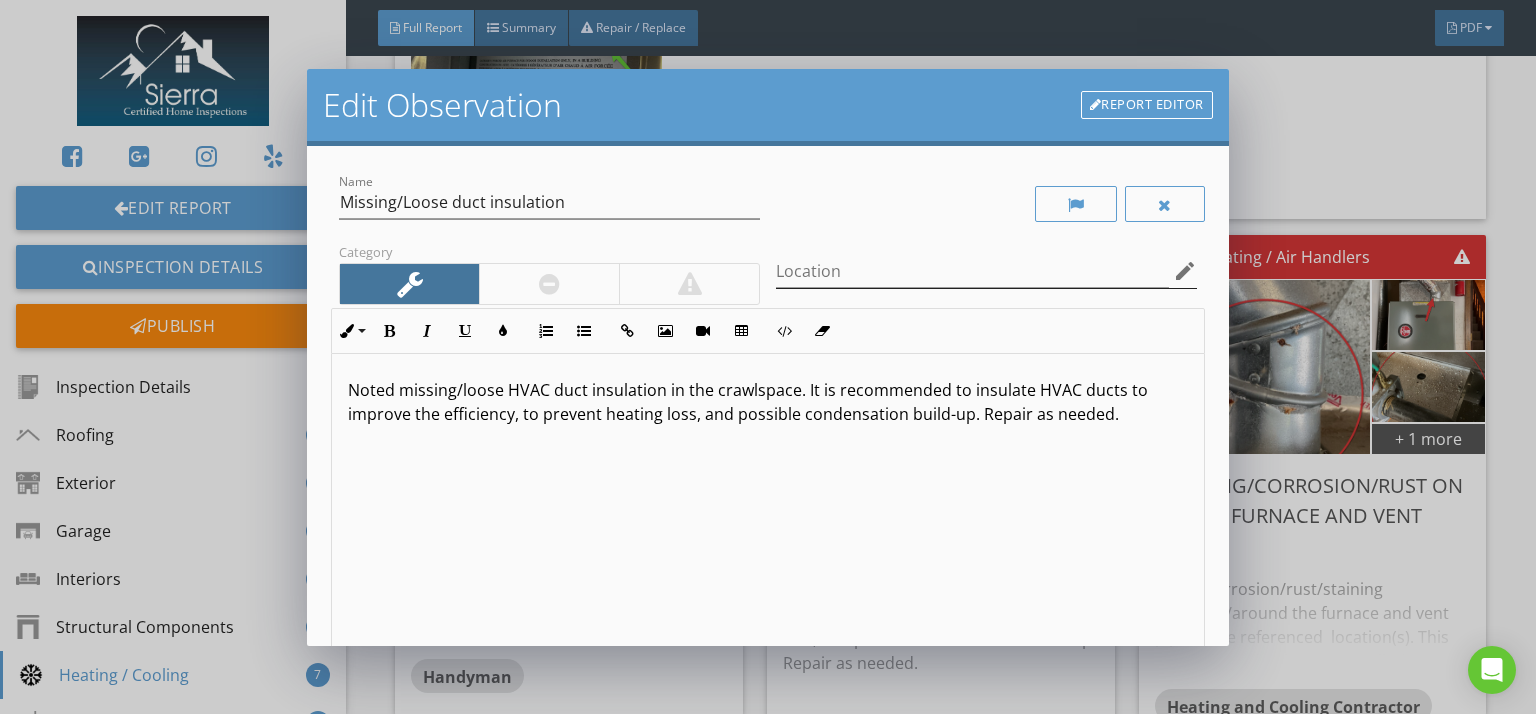 click on "edit" at bounding box center [1185, 271] 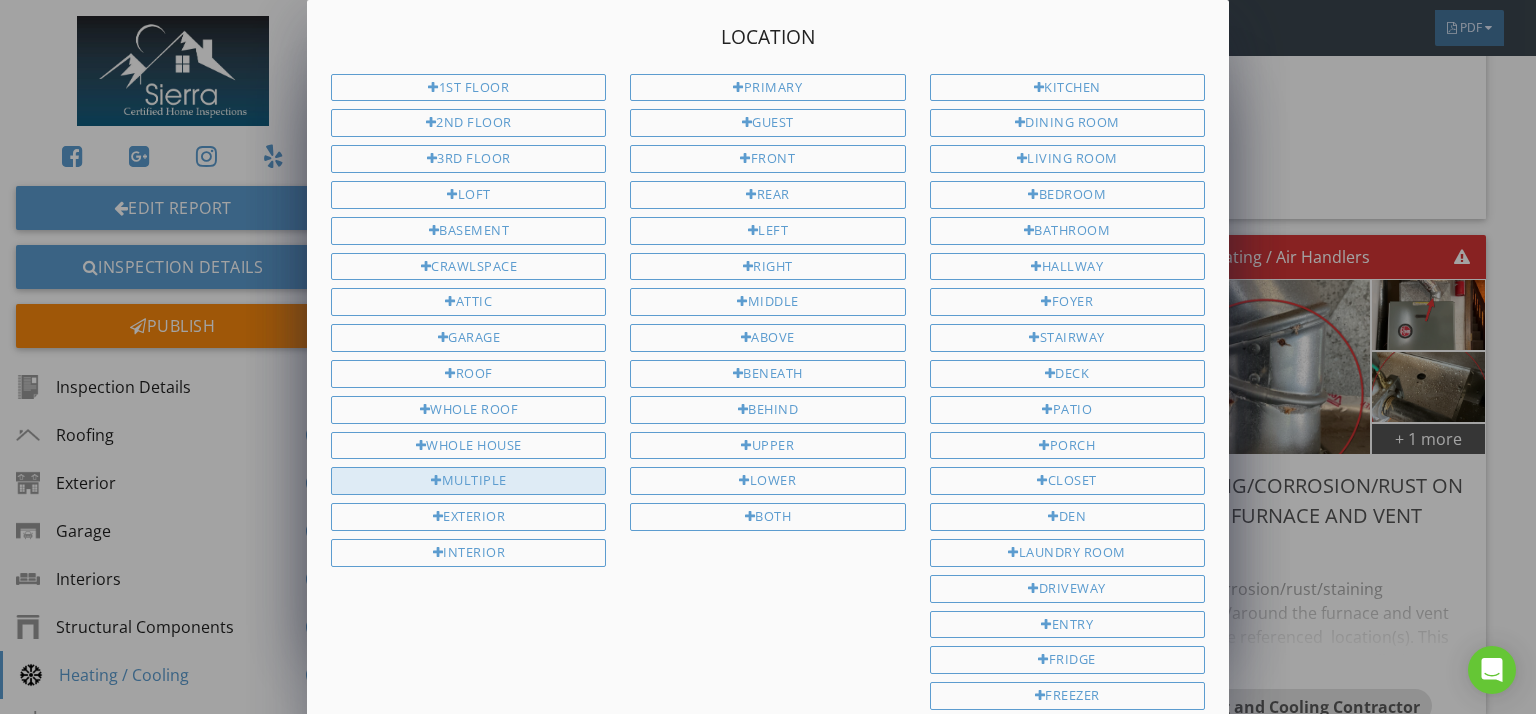 click on "Multiple" at bounding box center [468, 481] 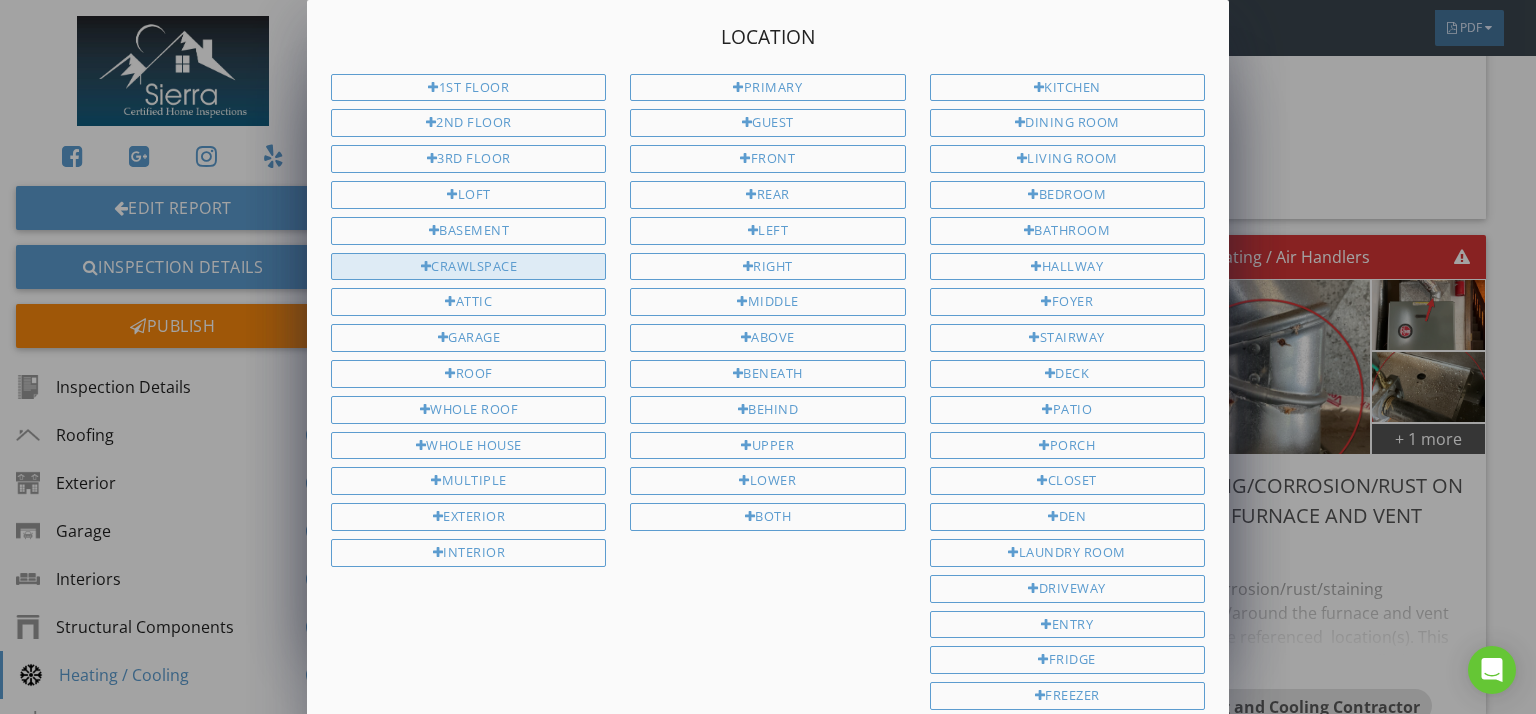 click on "Crawlspace" at bounding box center [468, 267] 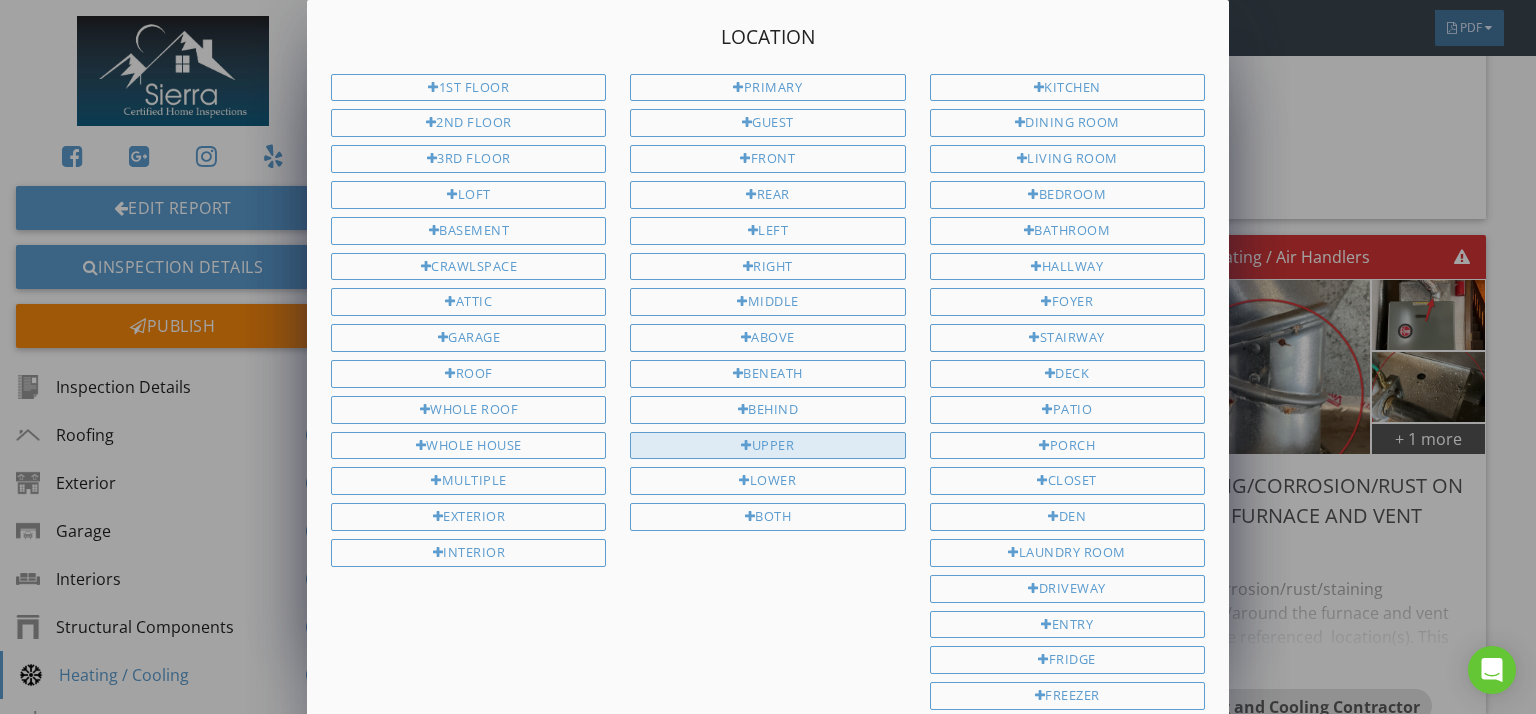 type on "Multiple Crawlspace" 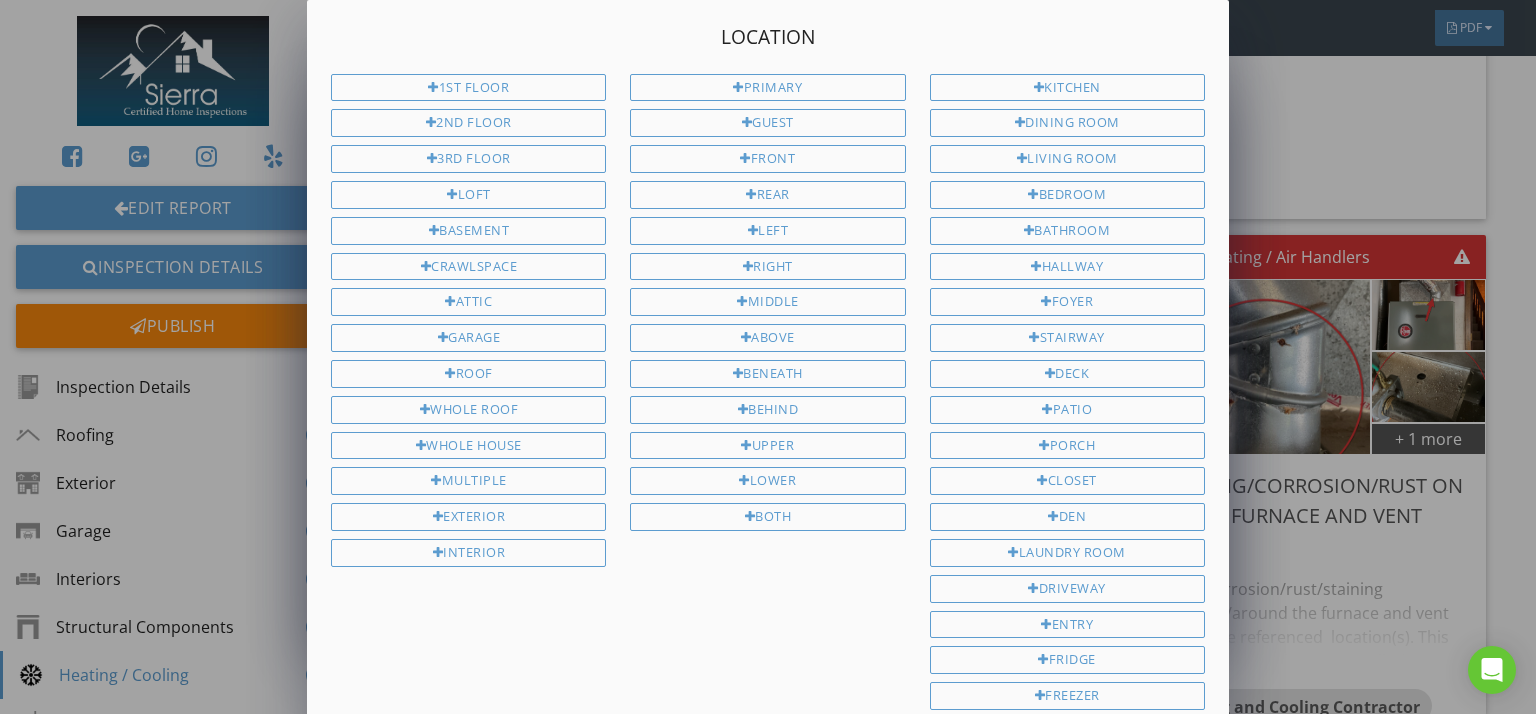 scroll, scrollTop: 427, scrollLeft: 0, axis: vertical 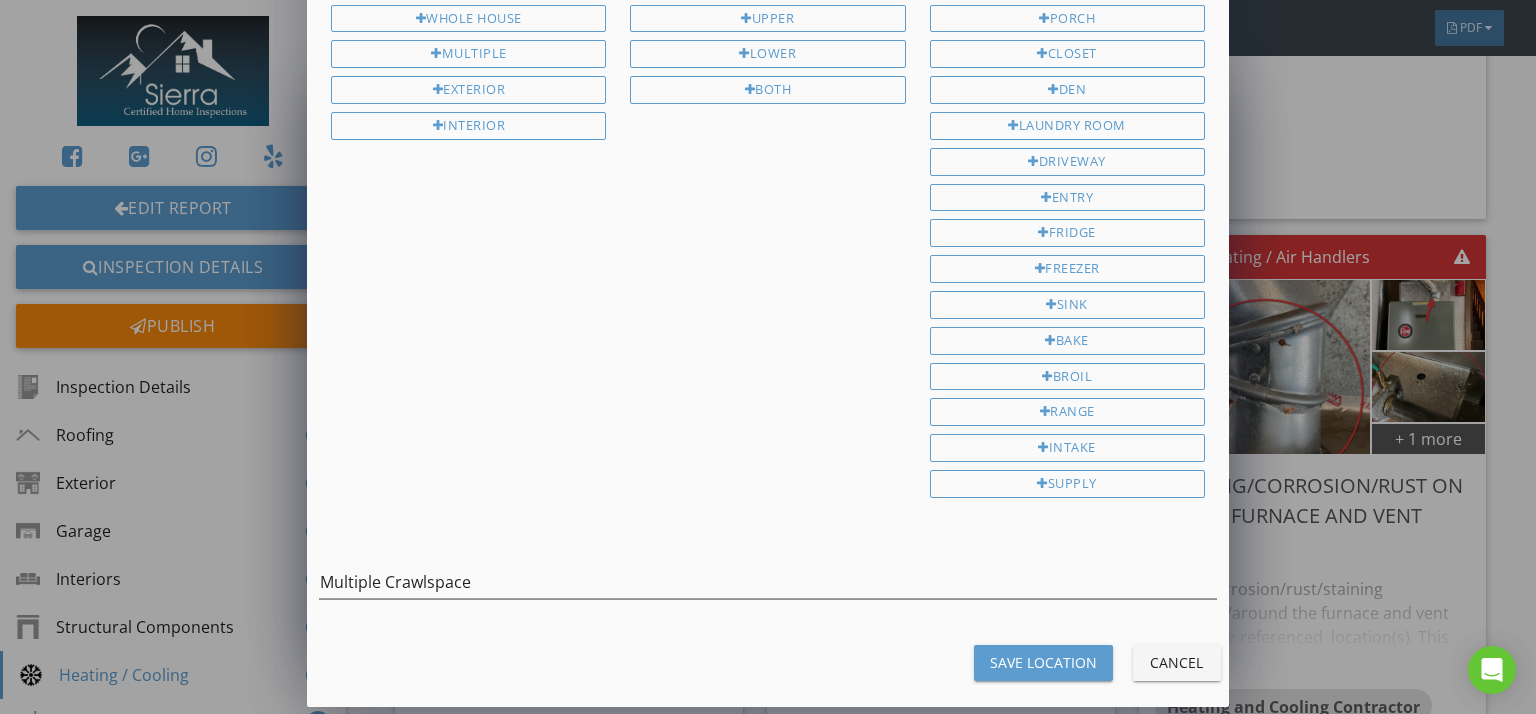 click on "Save Location" at bounding box center (1043, 662) 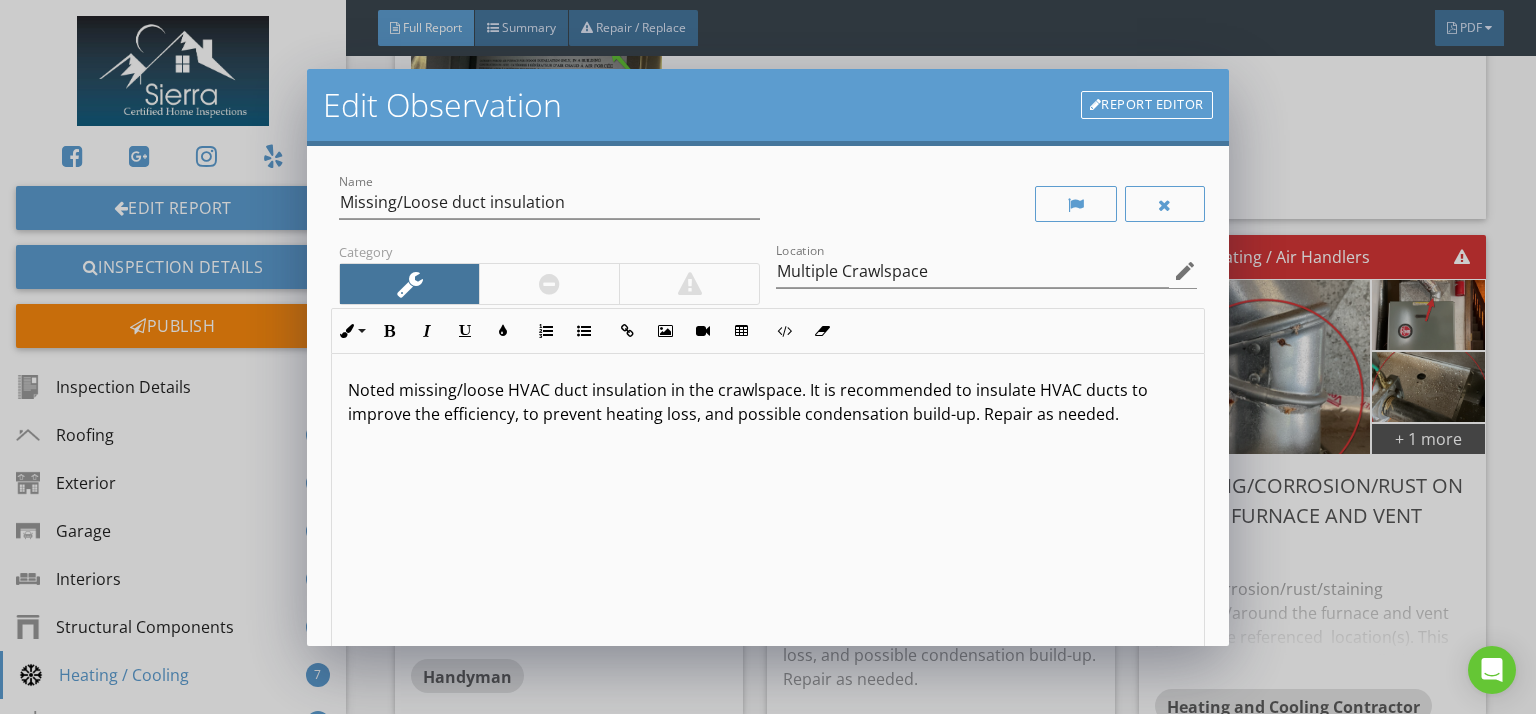 scroll, scrollTop: 0, scrollLeft: 0, axis: both 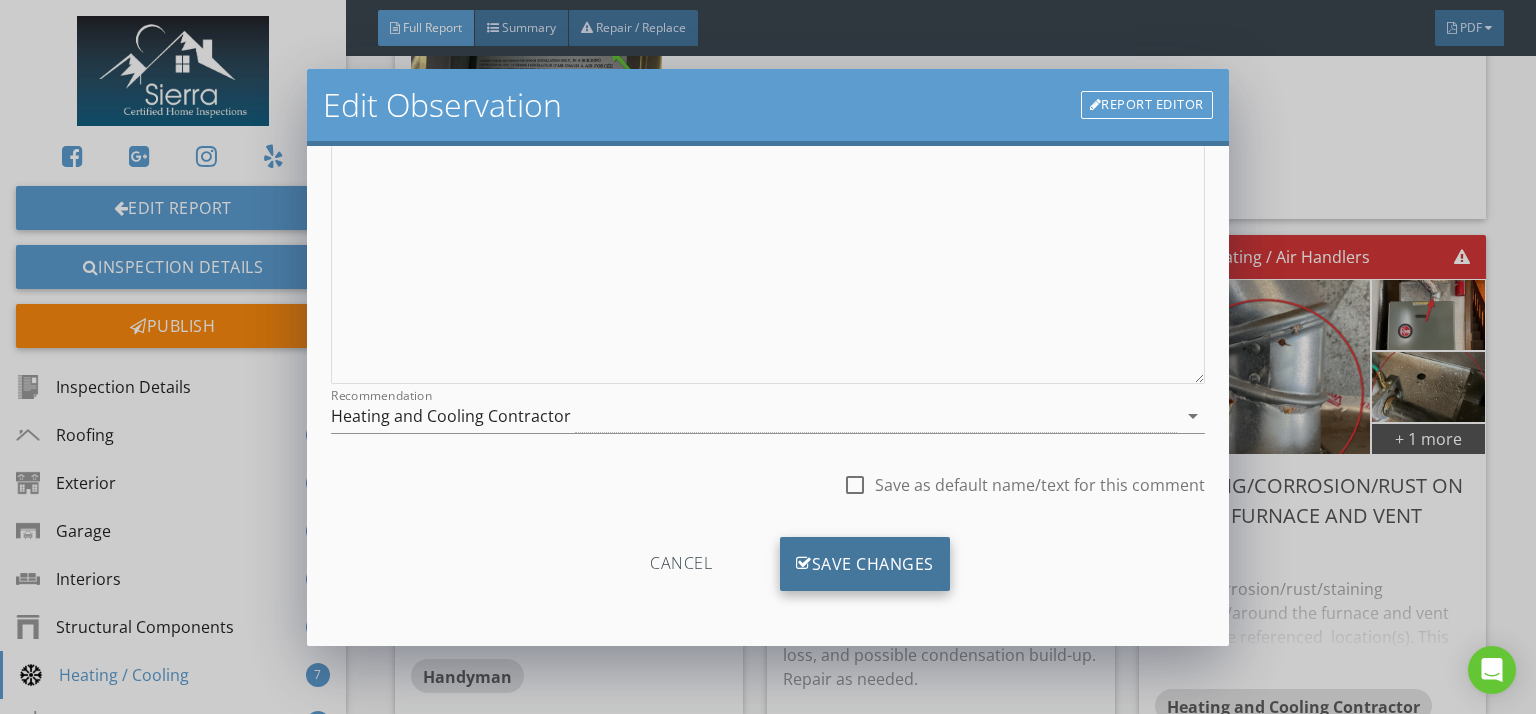click on "Save Changes" at bounding box center (865, 564) 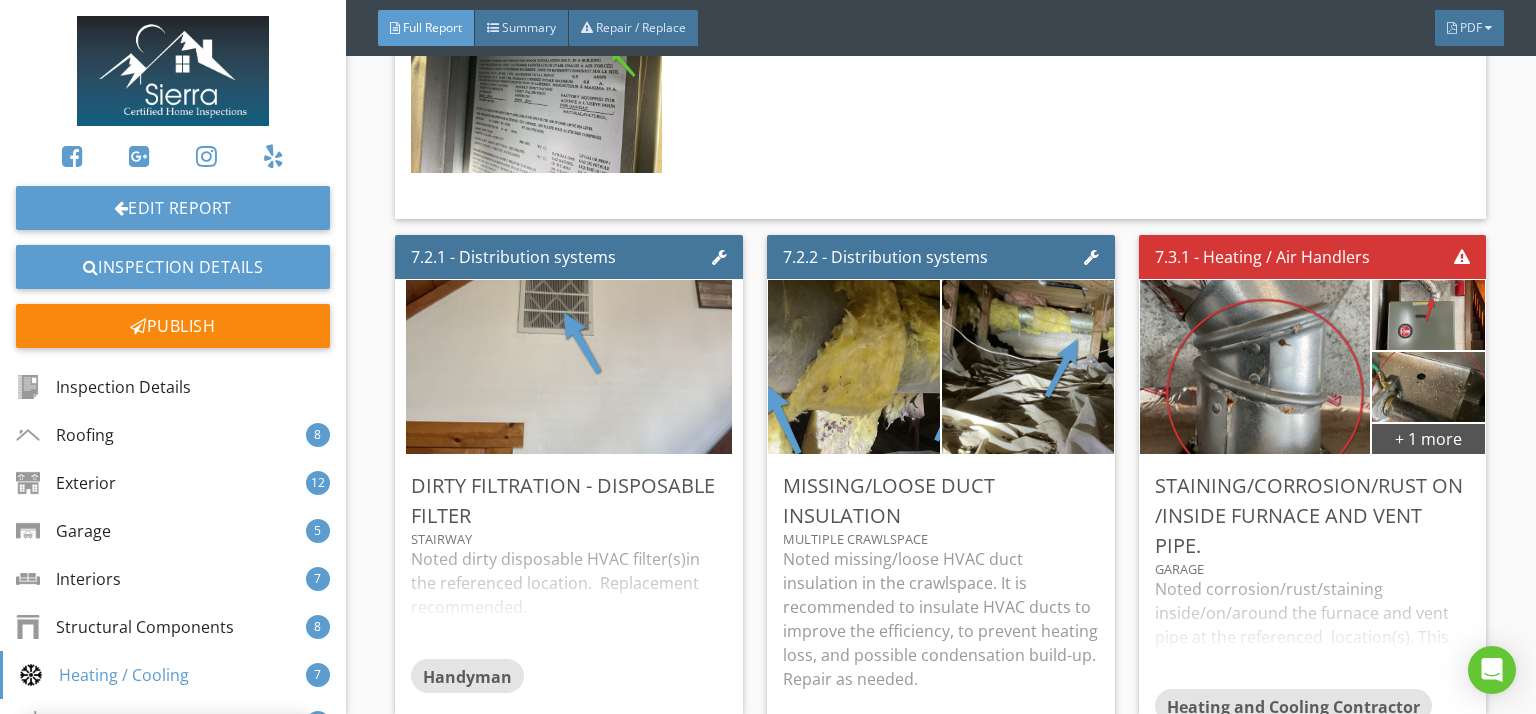 scroll, scrollTop: 50, scrollLeft: 0, axis: vertical 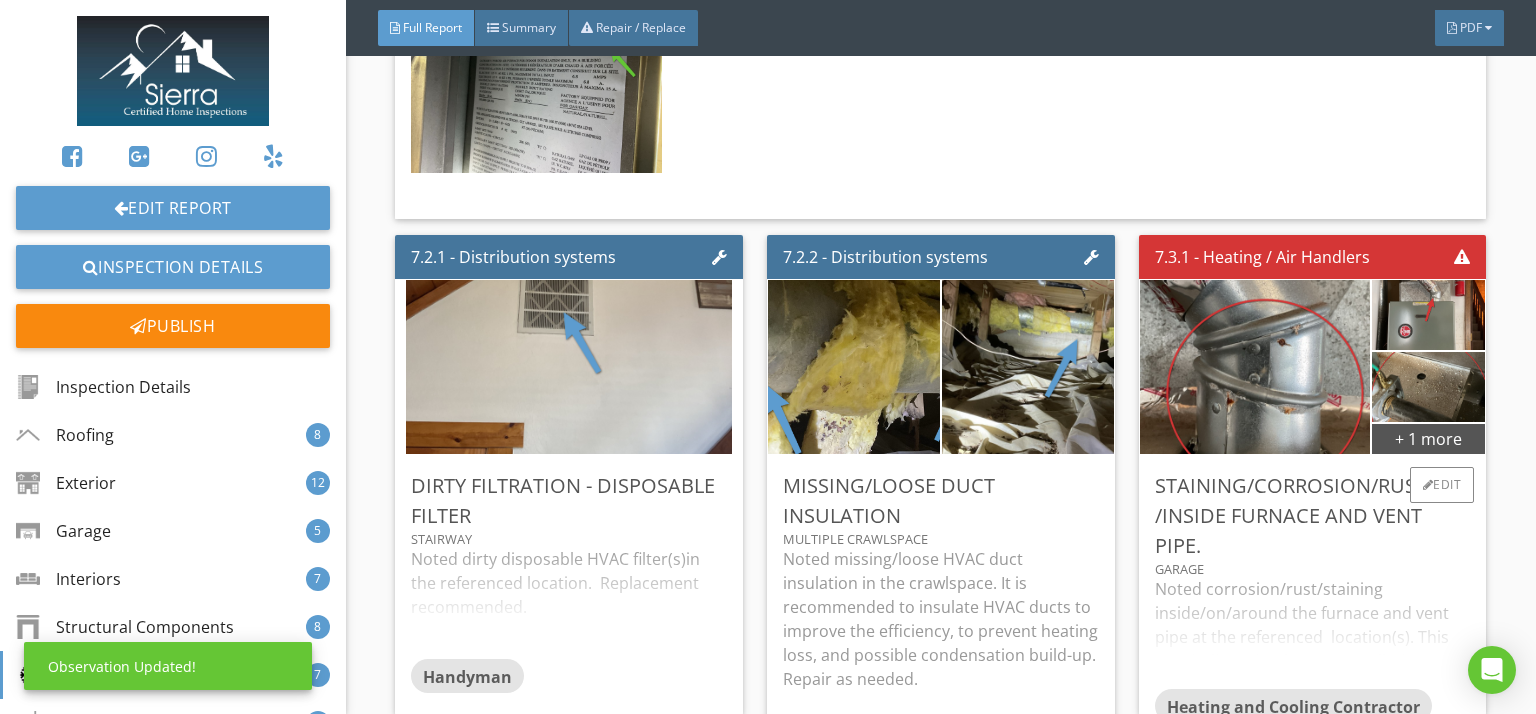 click on "Noted corrosion/rust/staining inside/on/around the furnace and vent pipe at the referenced  location(s). This may indicate inadequate ventilation or other deficiencies. I recommend further assessment and repair by a qualified professional." at bounding box center [1313, 633] 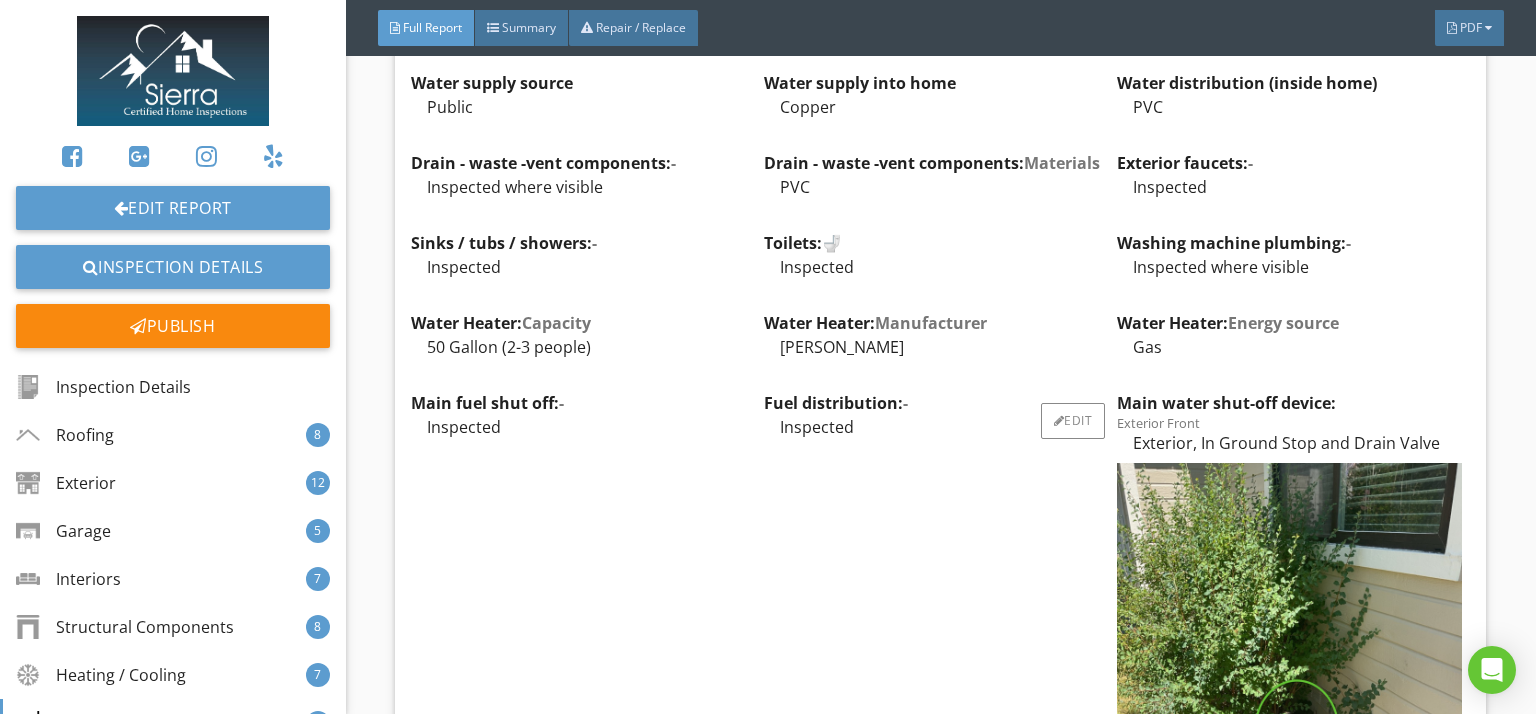 scroll, scrollTop: 21488, scrollLeft: 0, axis: vertical 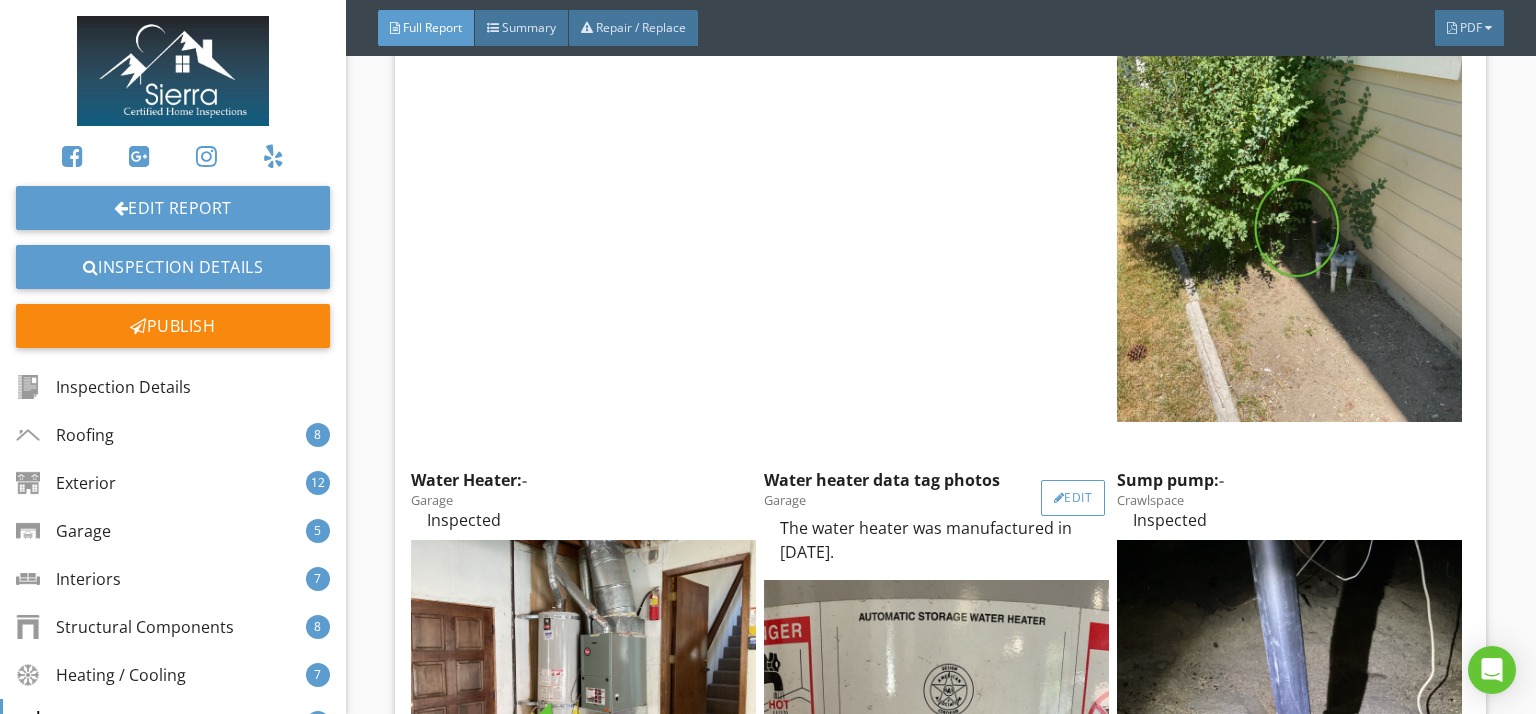 click on "Edit" at bounding box center [1073, 498] 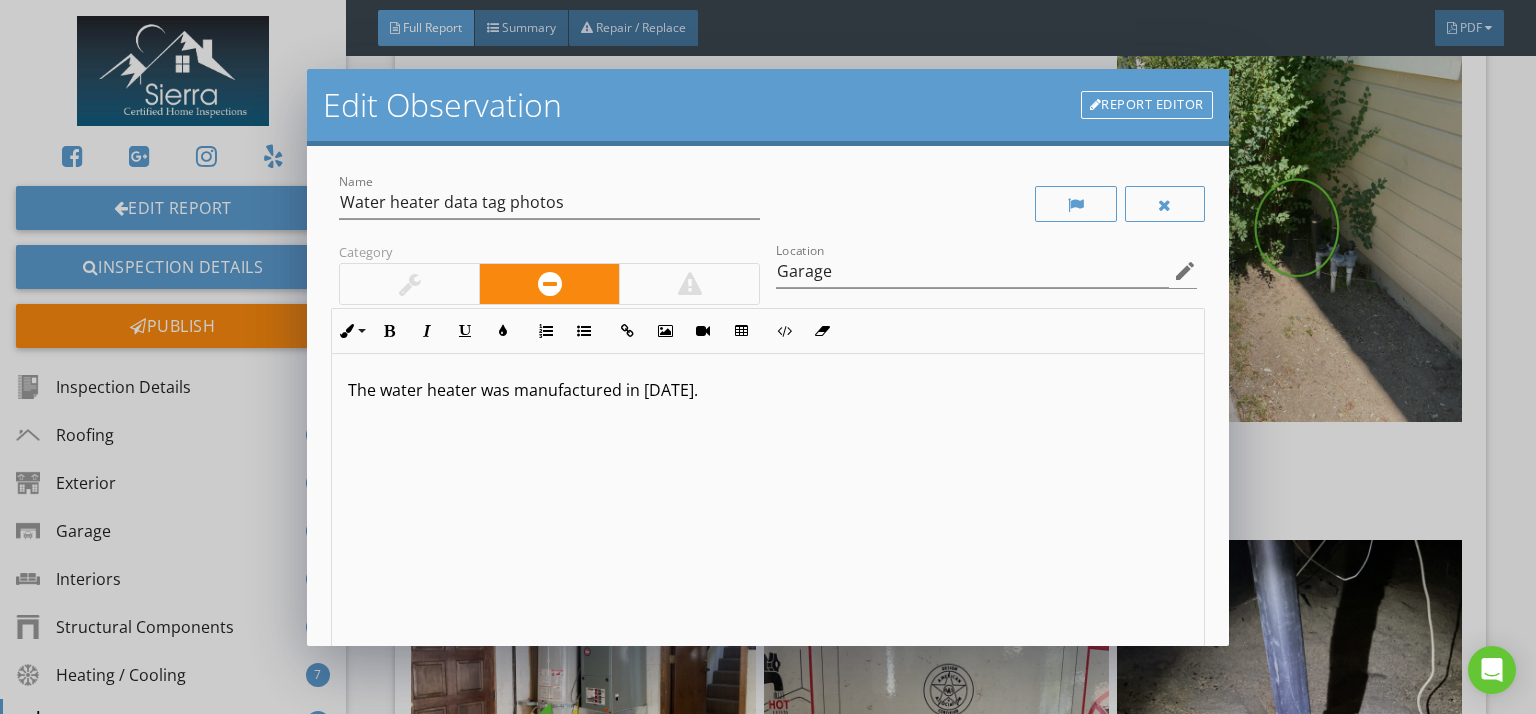 click on "The water heater was manufactured in 1999." at bounding box center (768, 512) 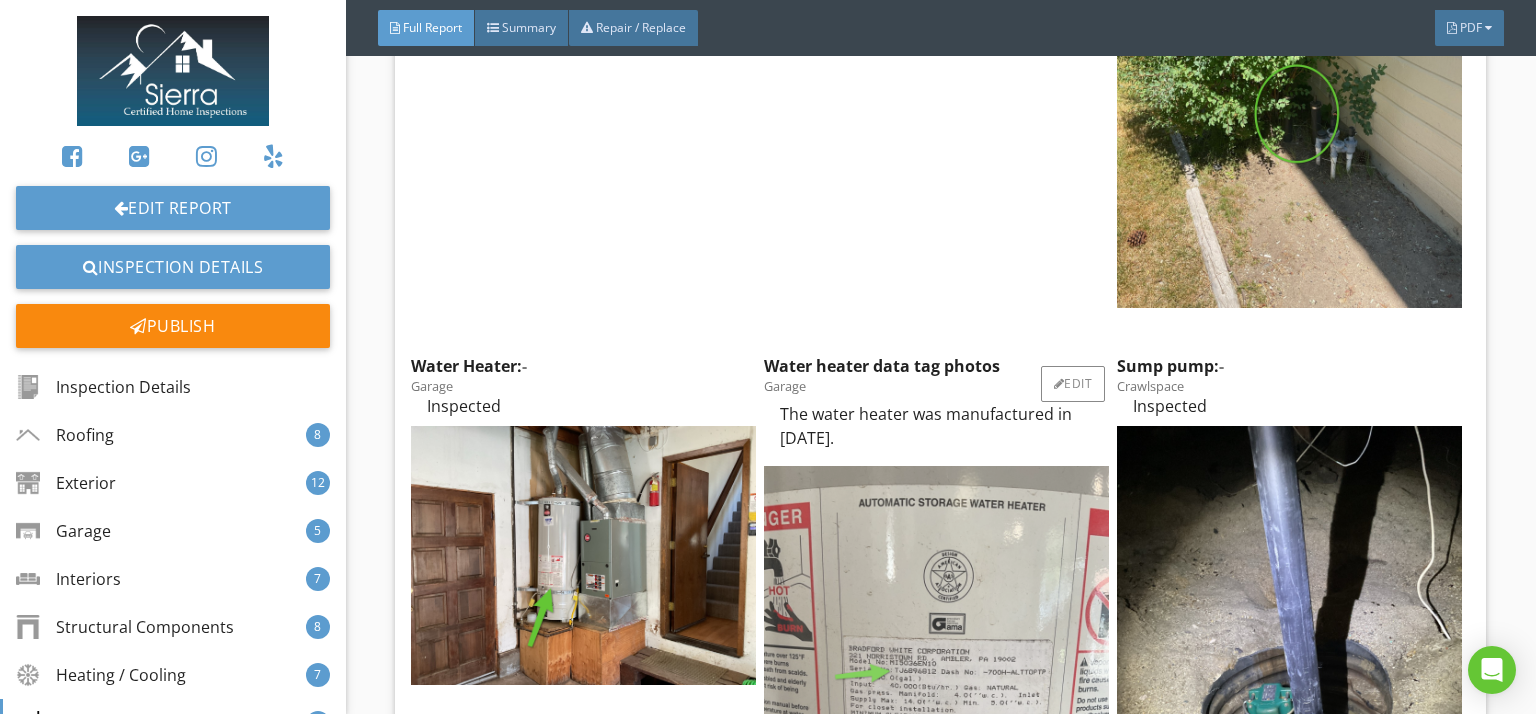 scroll, scrollTop: 21634, scrollLeft: 0, axis: vertical 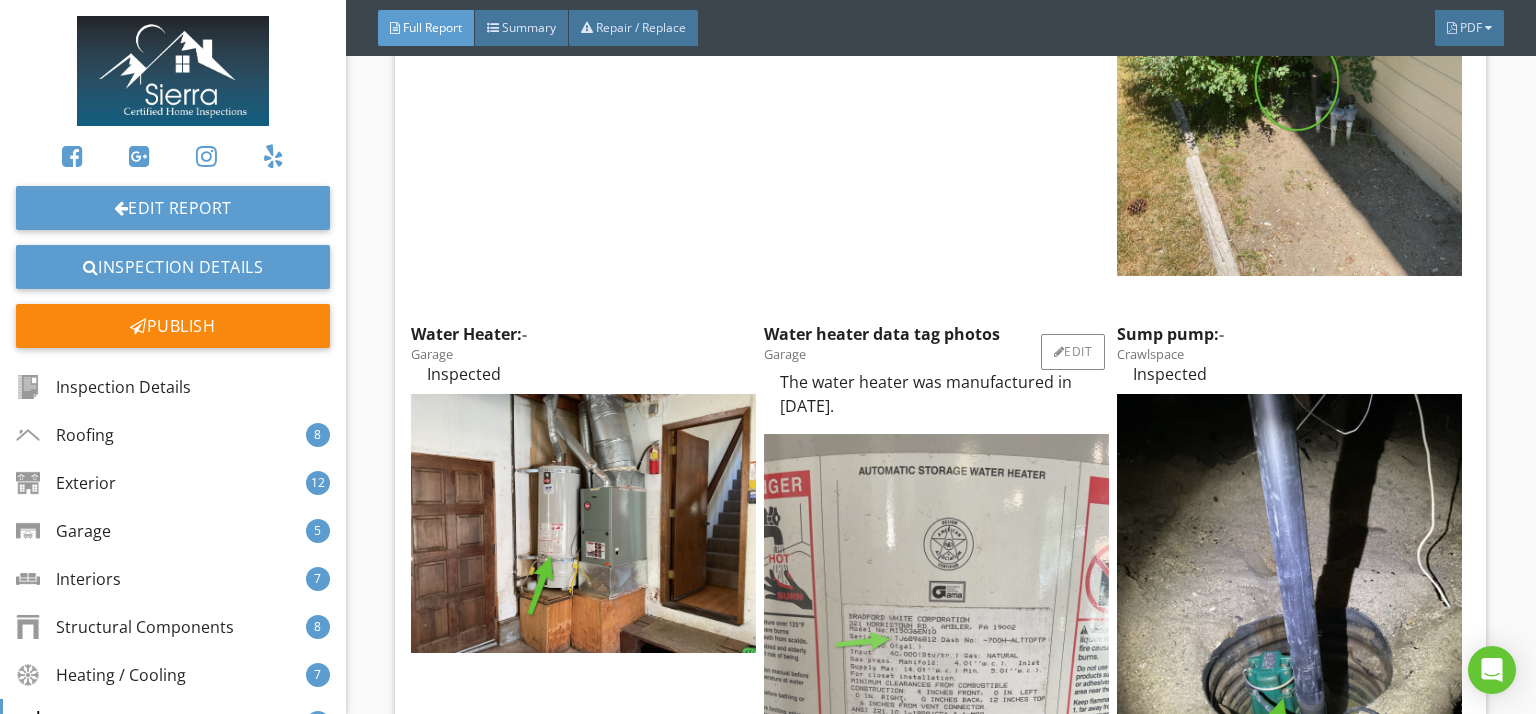 click at bounding box center [936, 664] 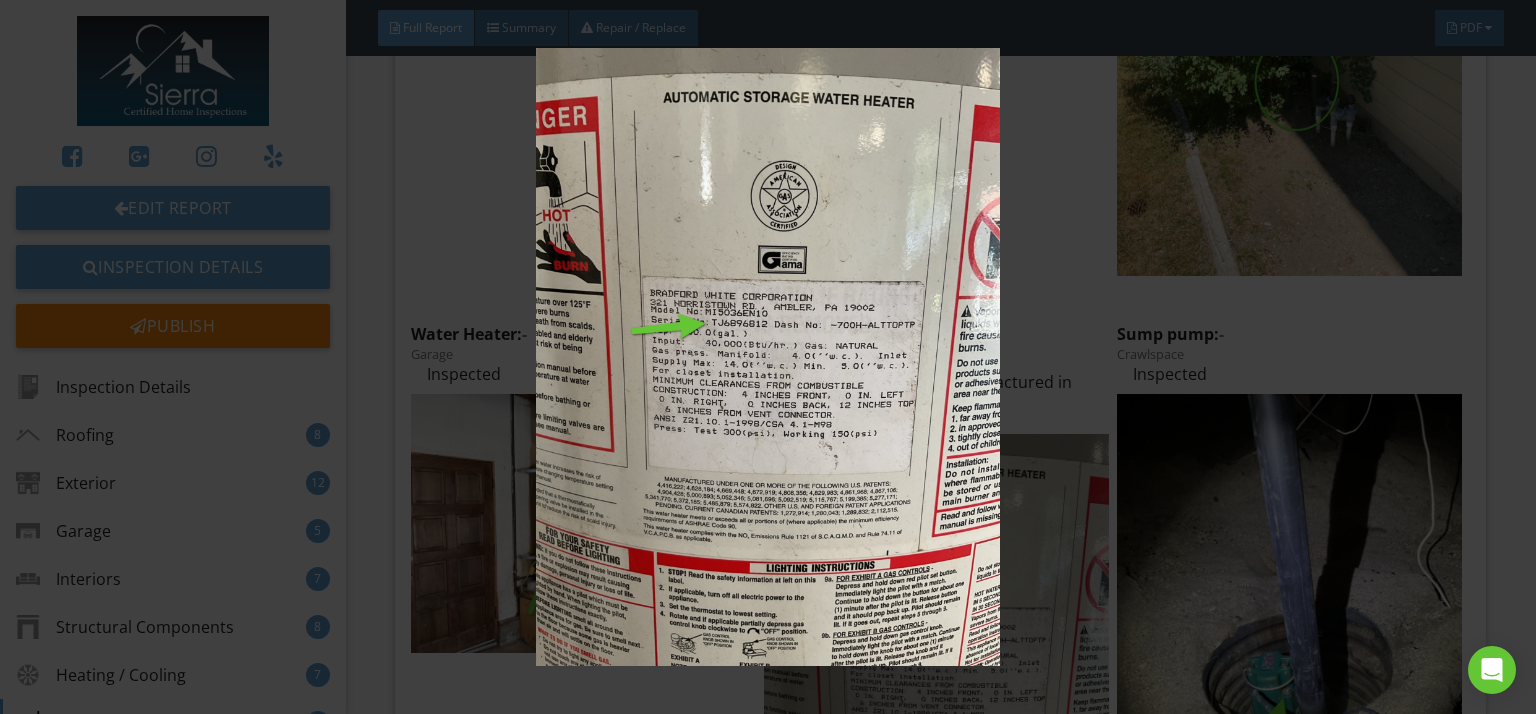 click at bounding box center (768, 357) 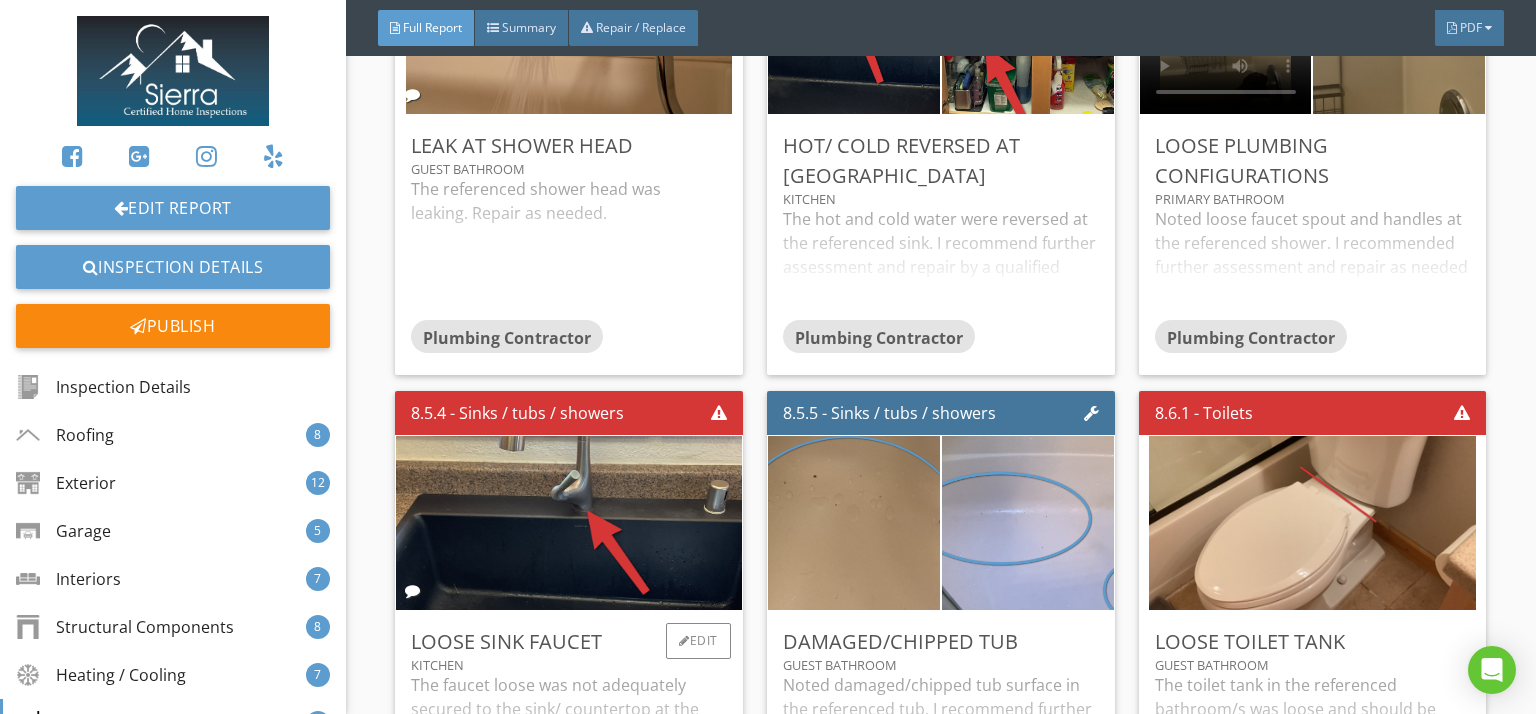 scroll, scrollTop: 24944, scrollLeft: 0, axis: vertical 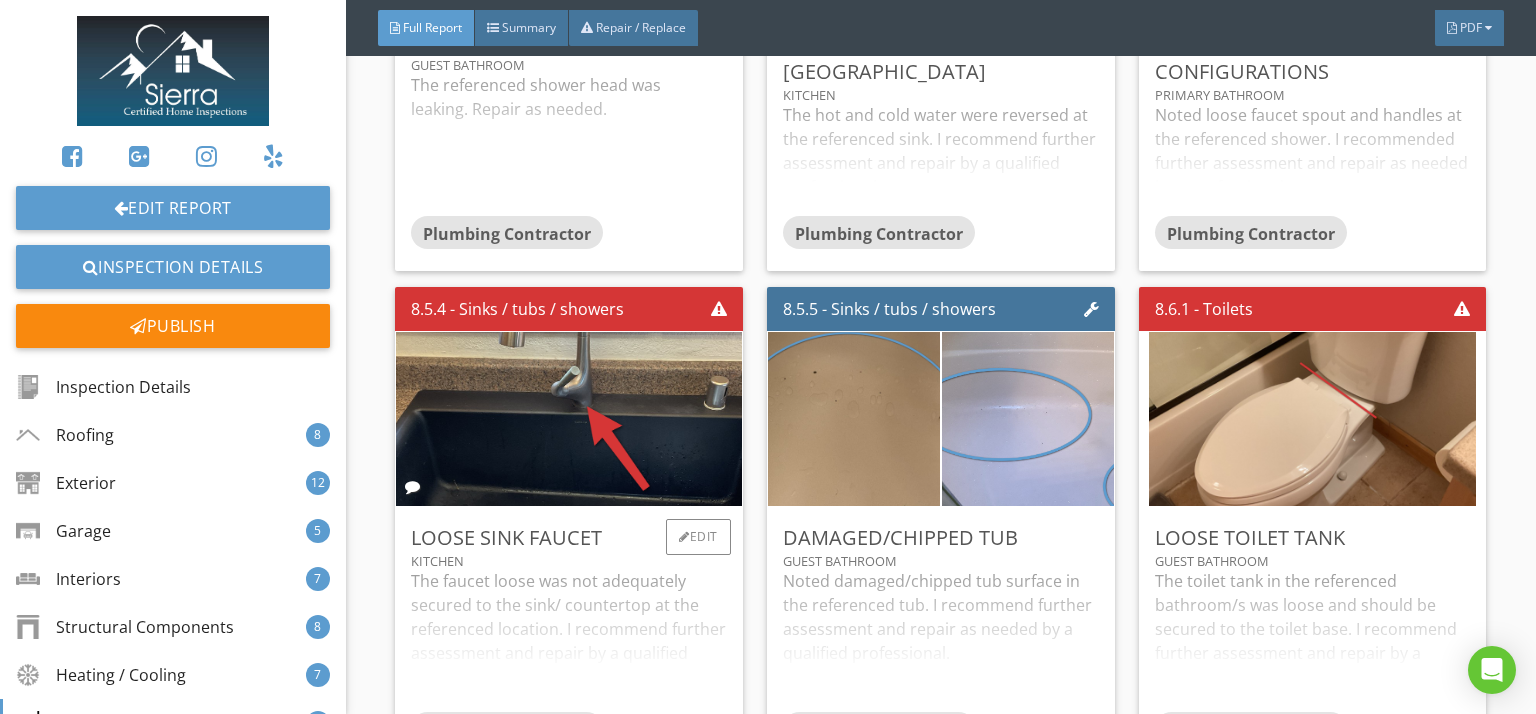 click on "The faucet loose was not adequately secured to the sink/ countertop at the referenced location. I recommend further assessment and repair by a qualified professional." at bounding box center [569, 640] 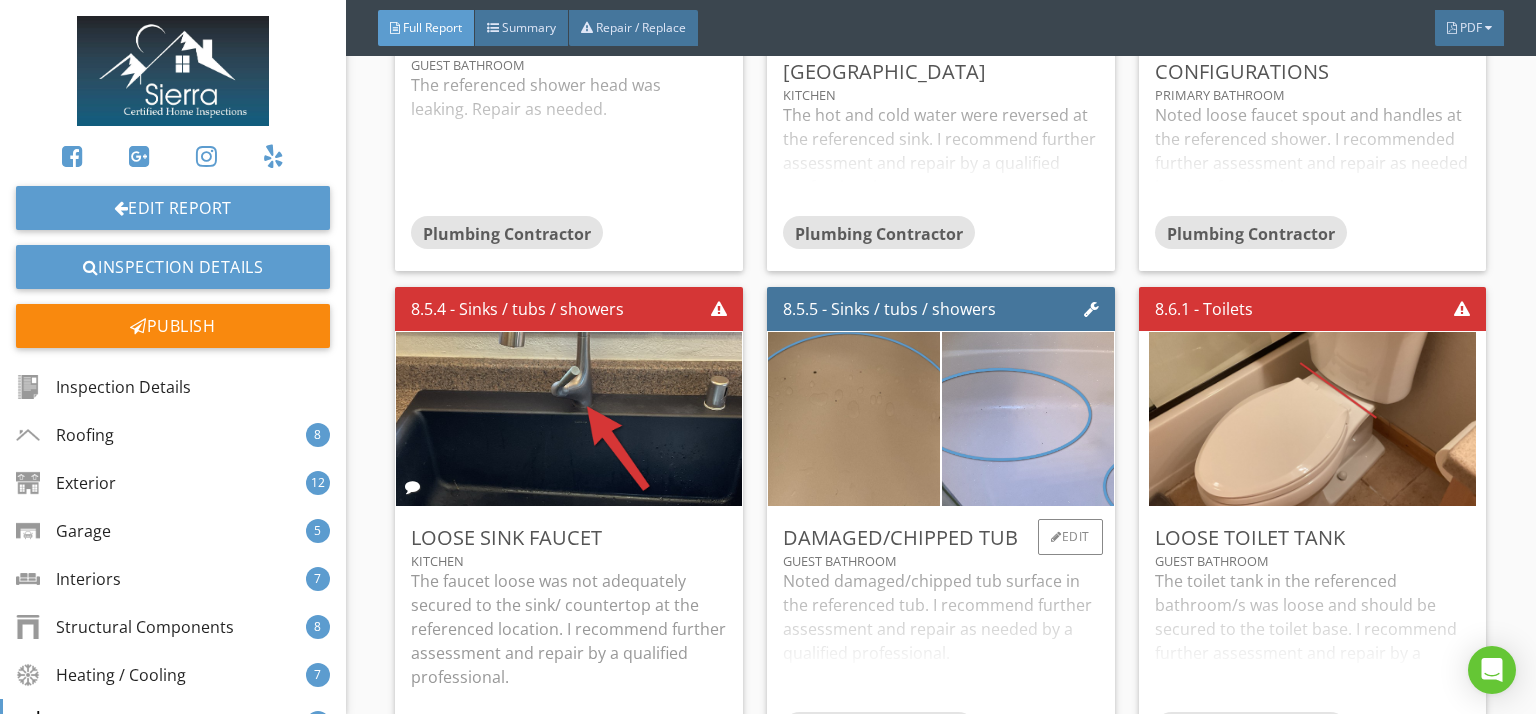click on "Noted damaged/chipped tub surface in the referenced tub. I recommend further assessment and repair as needed by a qualified professional." at bounding box center [941, 640] 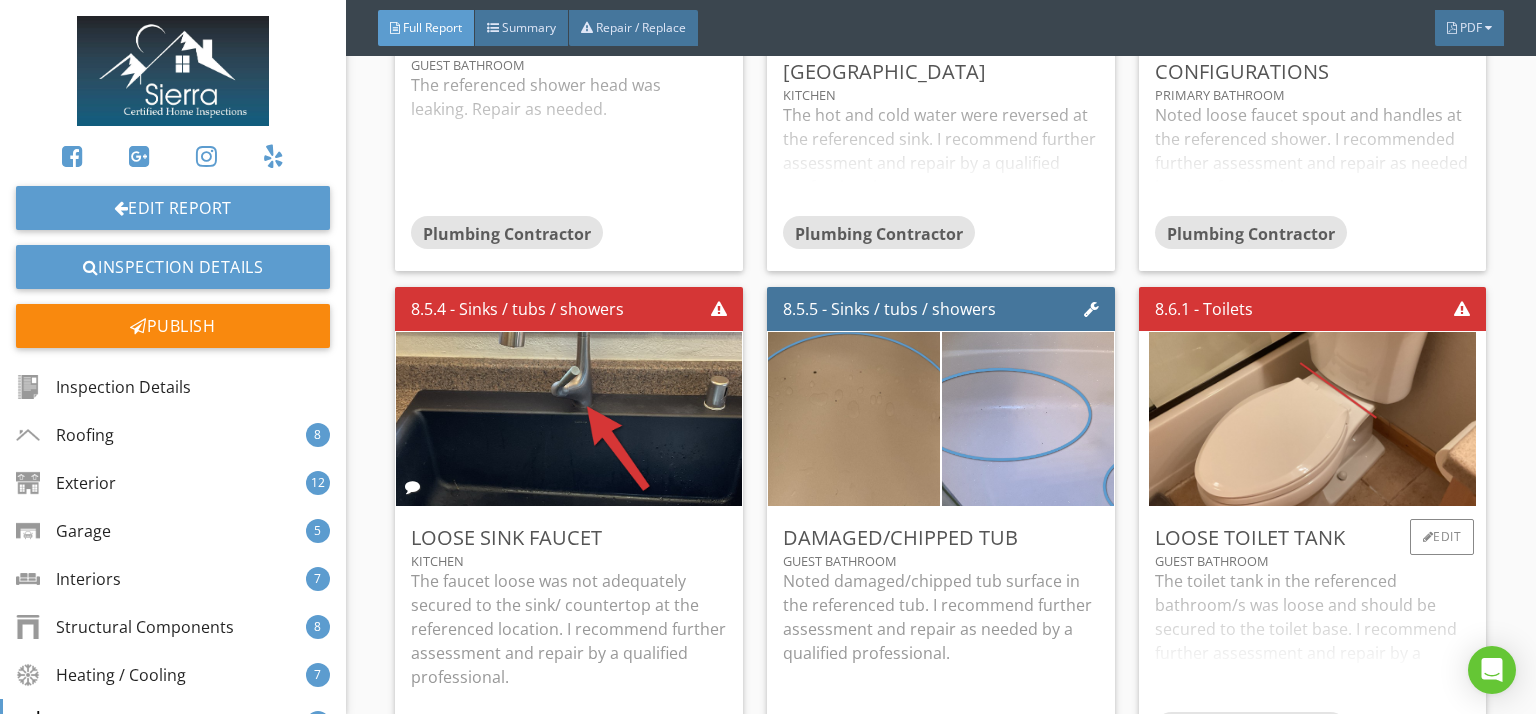 click on "The toilet tank in the referenced bathroom/s was loose and should be secured to the toilet base. I recommend further assessment and repair by a qualified professional." at bounding box center [1313, 640] 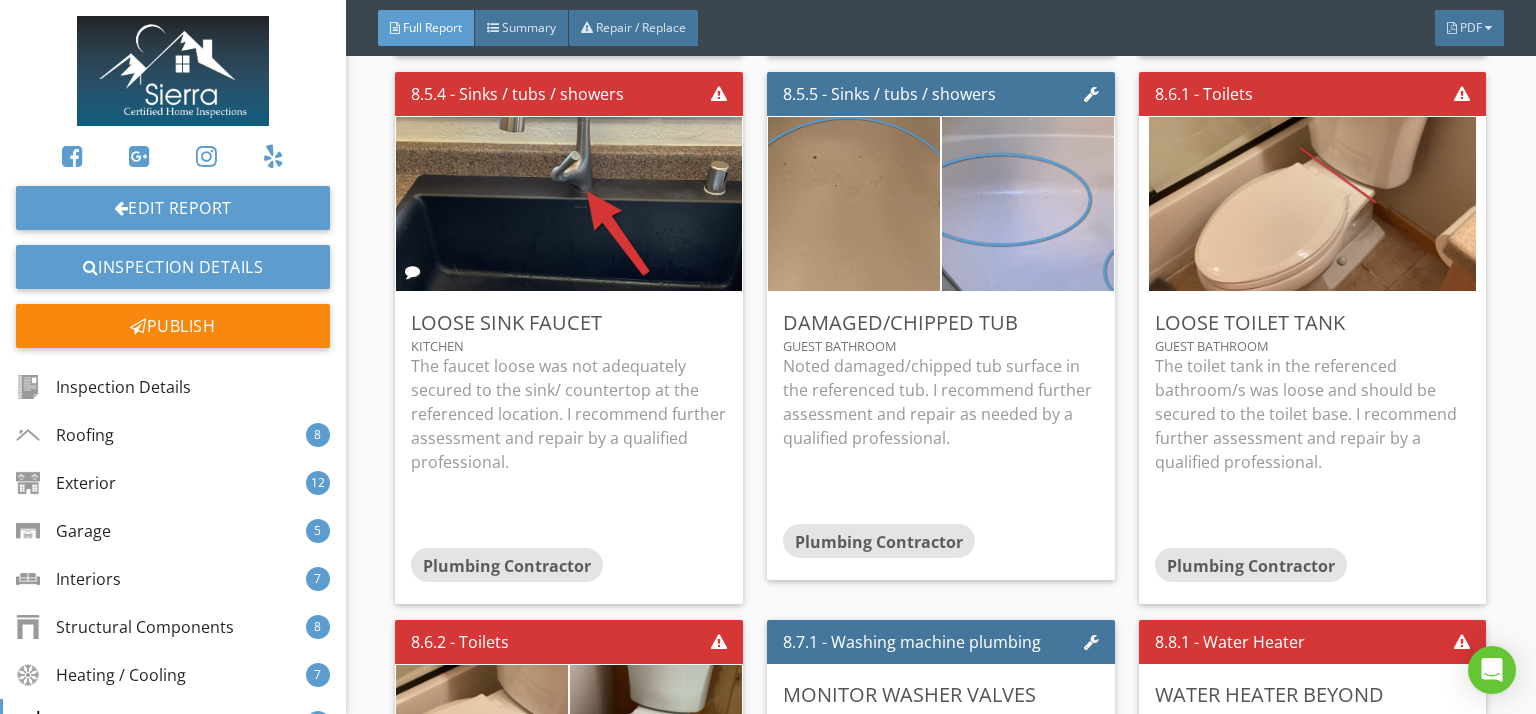 scroll, scrollTop: 25264, scrollLeft: 0, axis: vertical 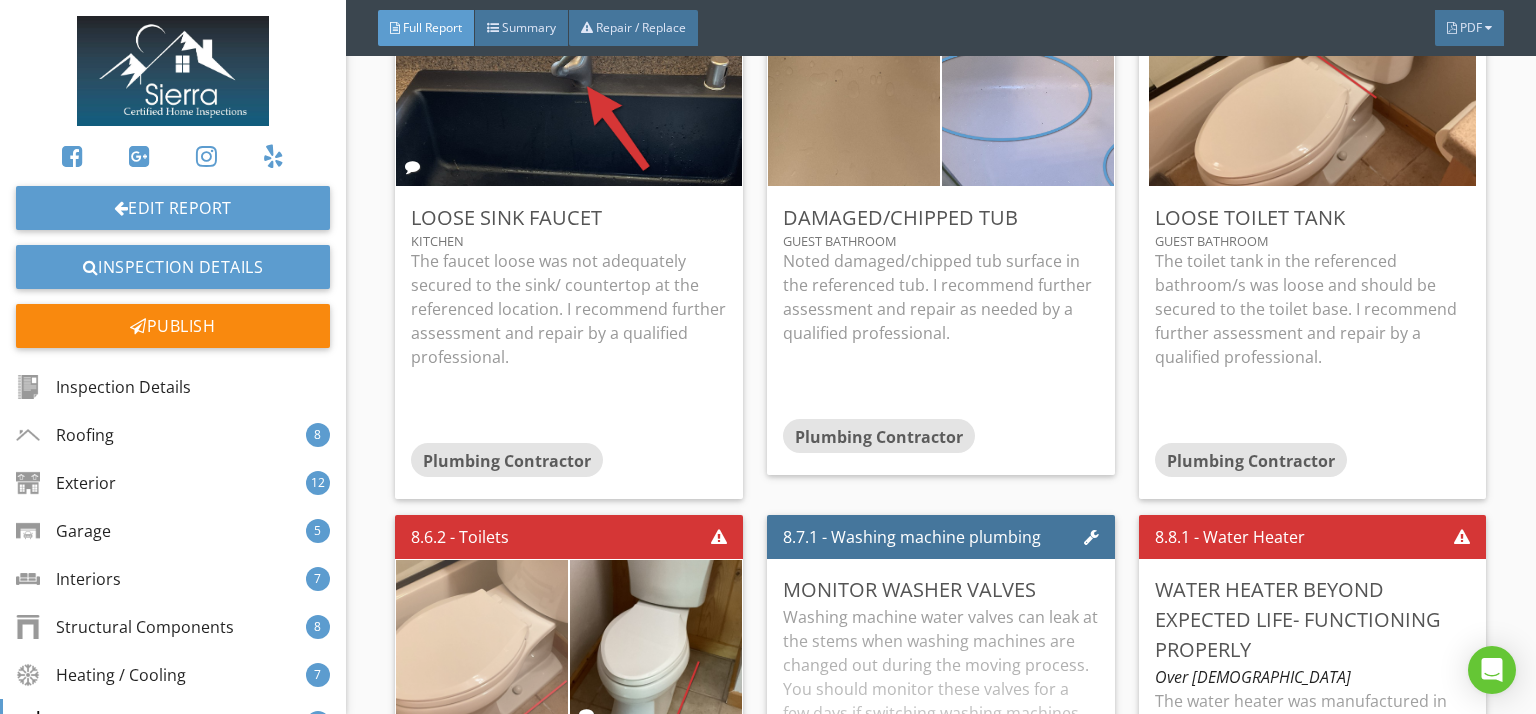 click at bounding box center [482, 646] 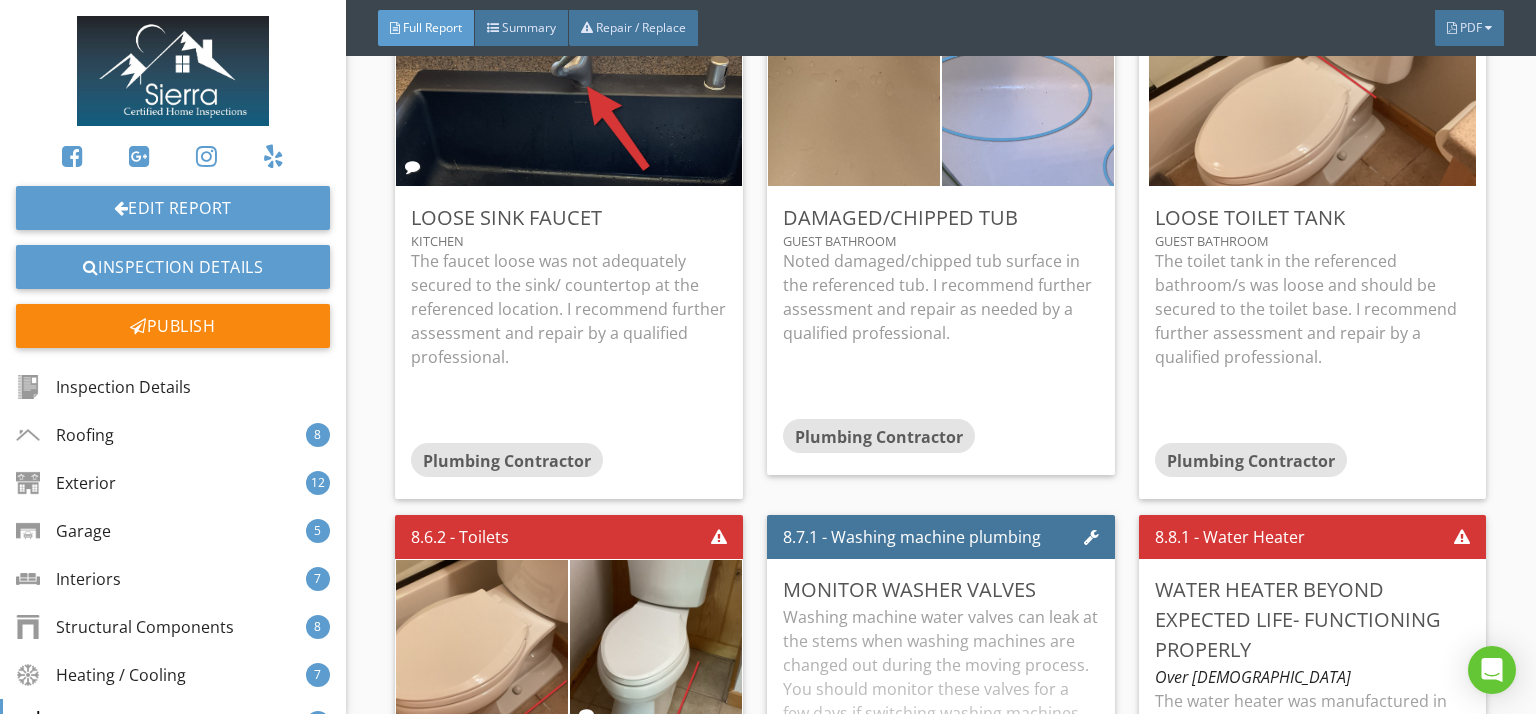 scroll, scrollTop: 25475, scrollLeft: 0, axis: vertical 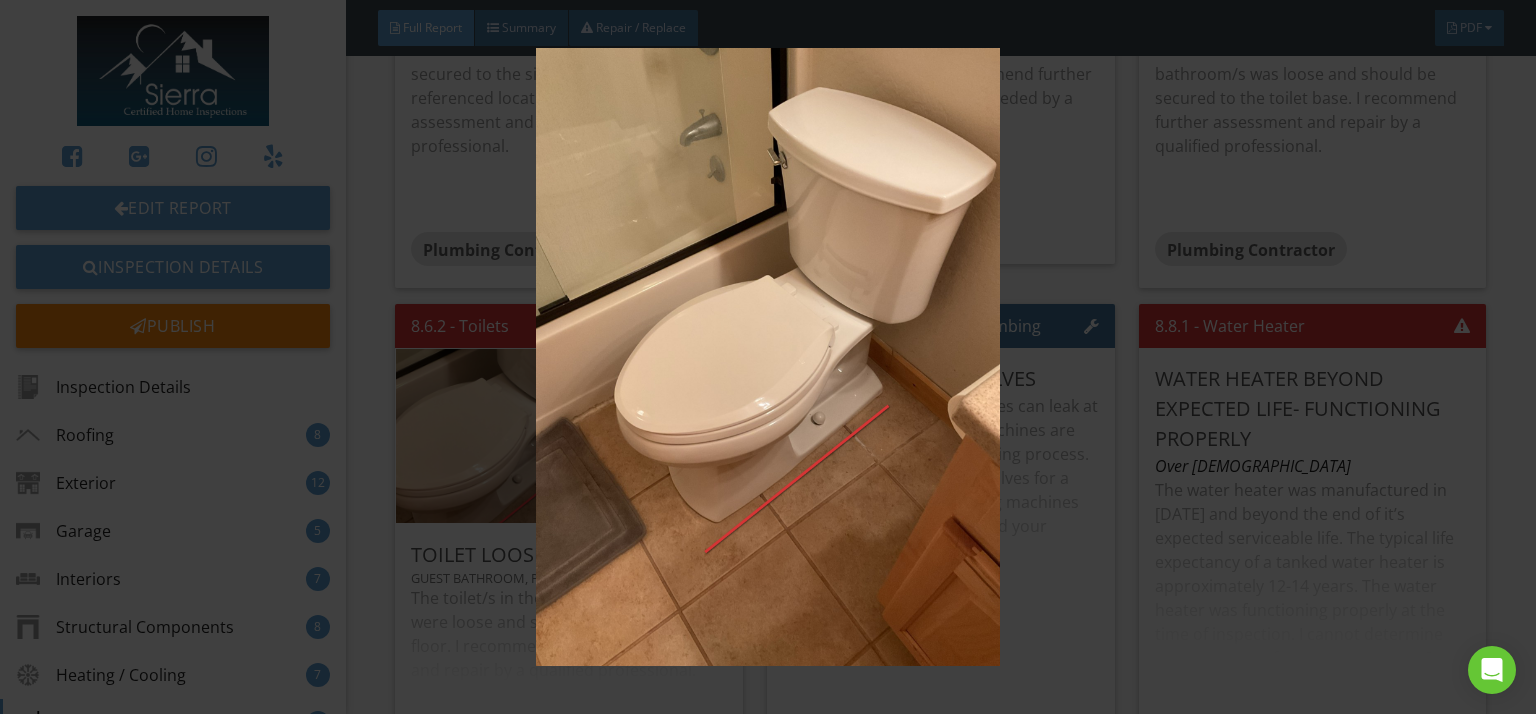 click at bounding box center (768, 357) 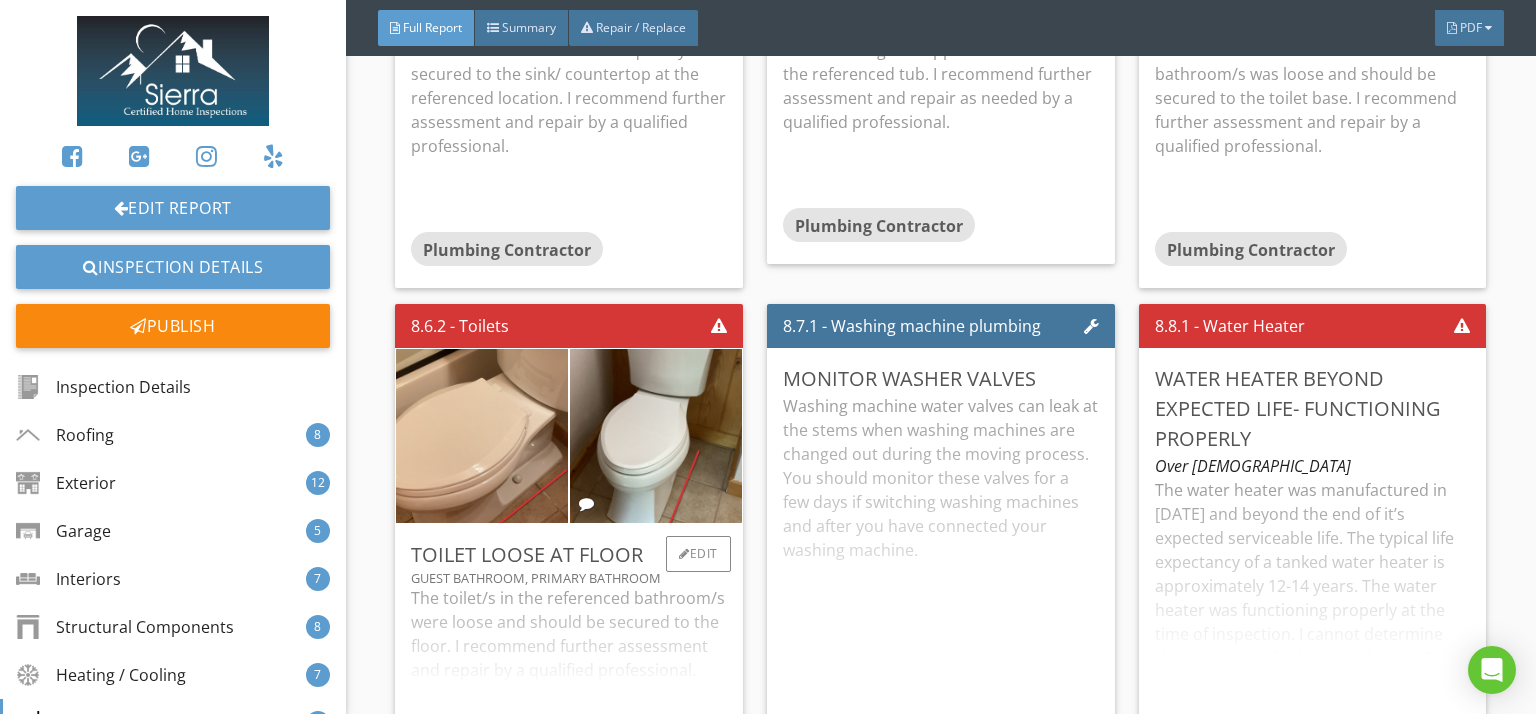 click on "The toilet/s in the referenced bathroom/s were loose and should be secured to the floor. I recommend further assessment and repair by a qualified professional." at bounding box center [569, 657] 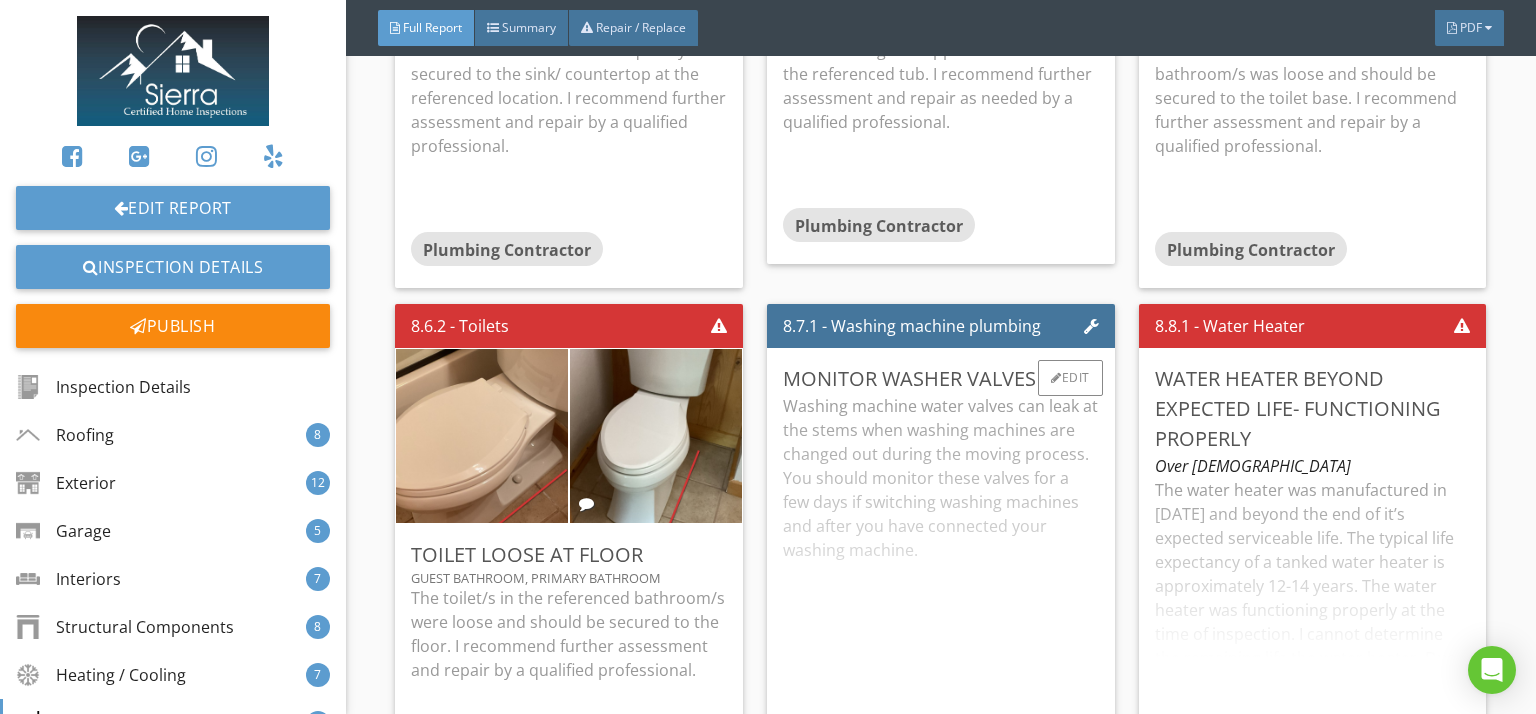 click on "Washing machine water valves can leak at the stems when washing machines are changed out during the moving process. You should monitor these valves for a few days if switching washing machines and after you have connected your washing machine." at bounding box center (941, 581) 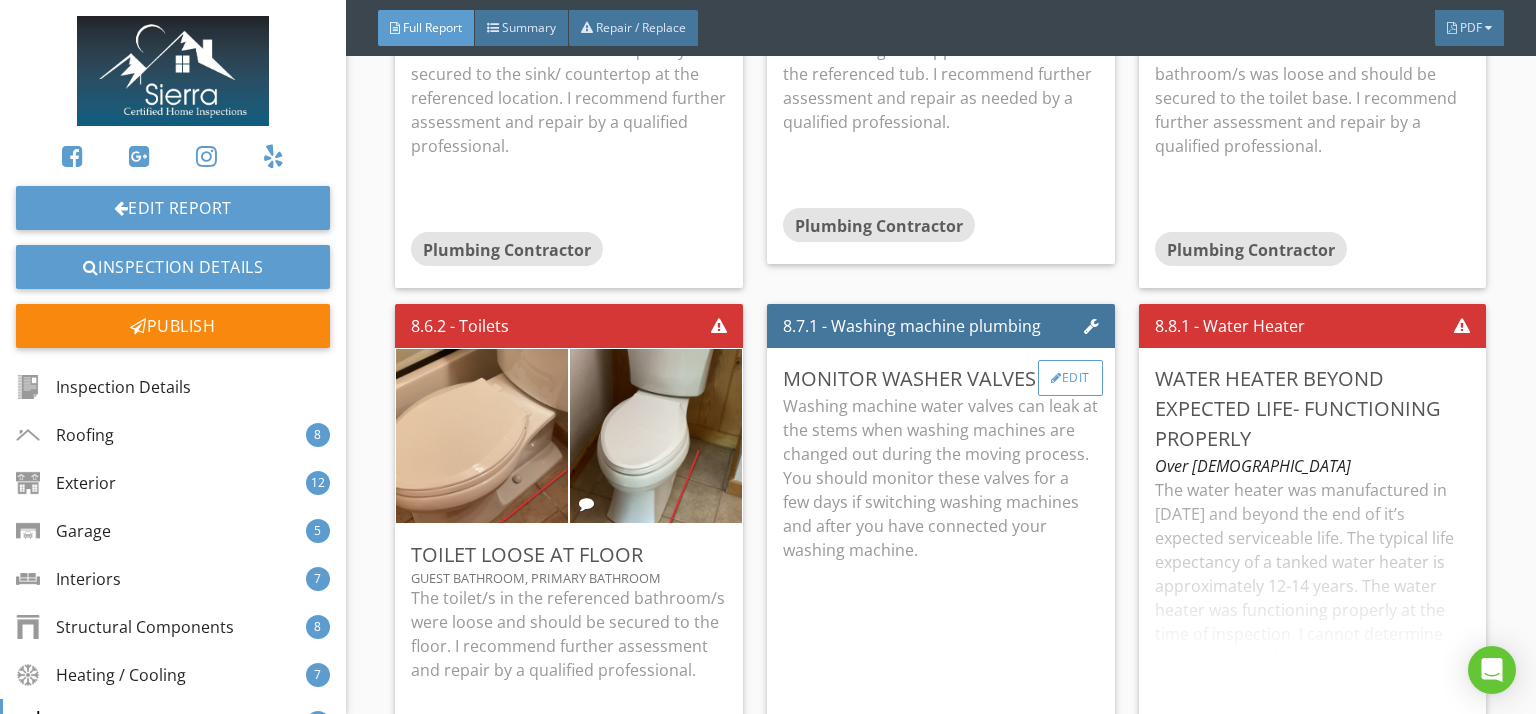 click on "Edit" at bounding box center (1070, 378) 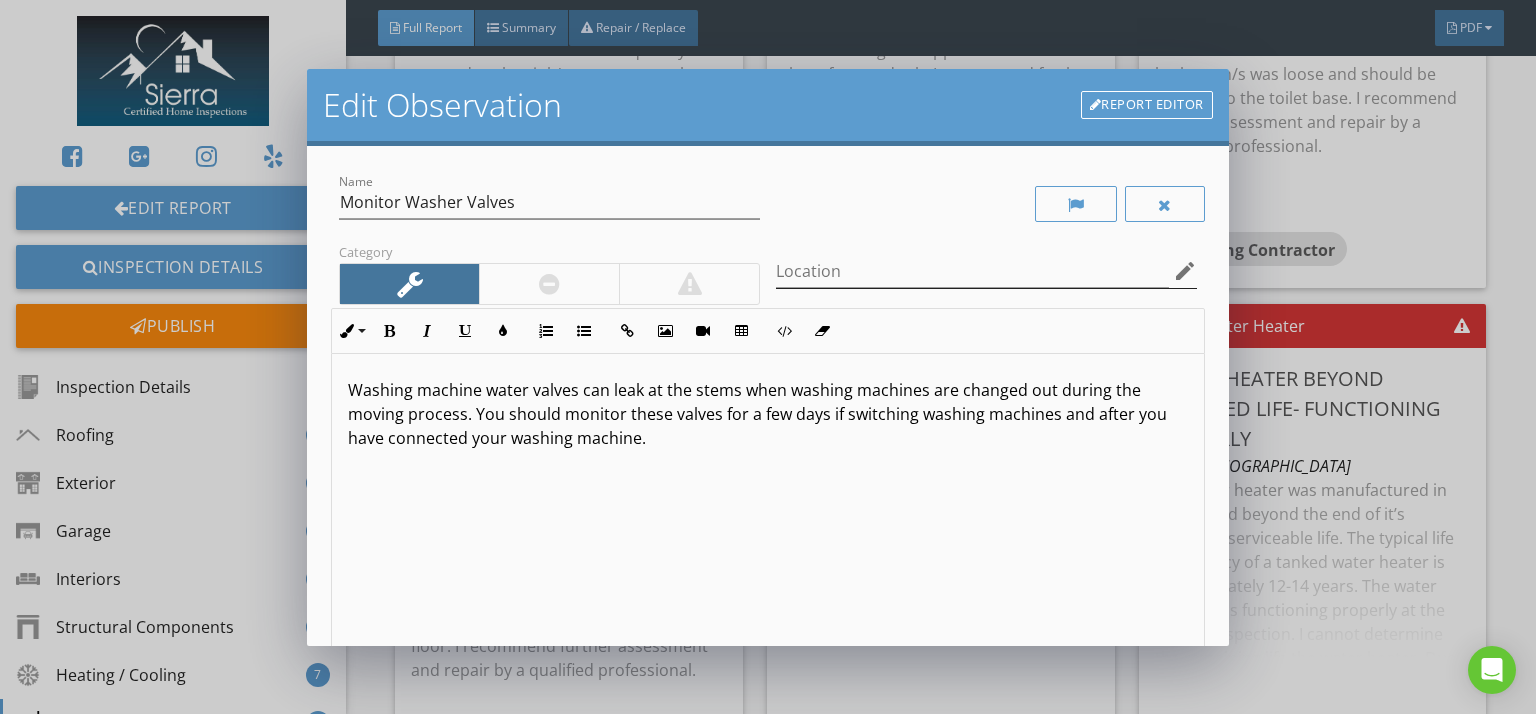 click on "edit" at bounding box center (1185, 271) 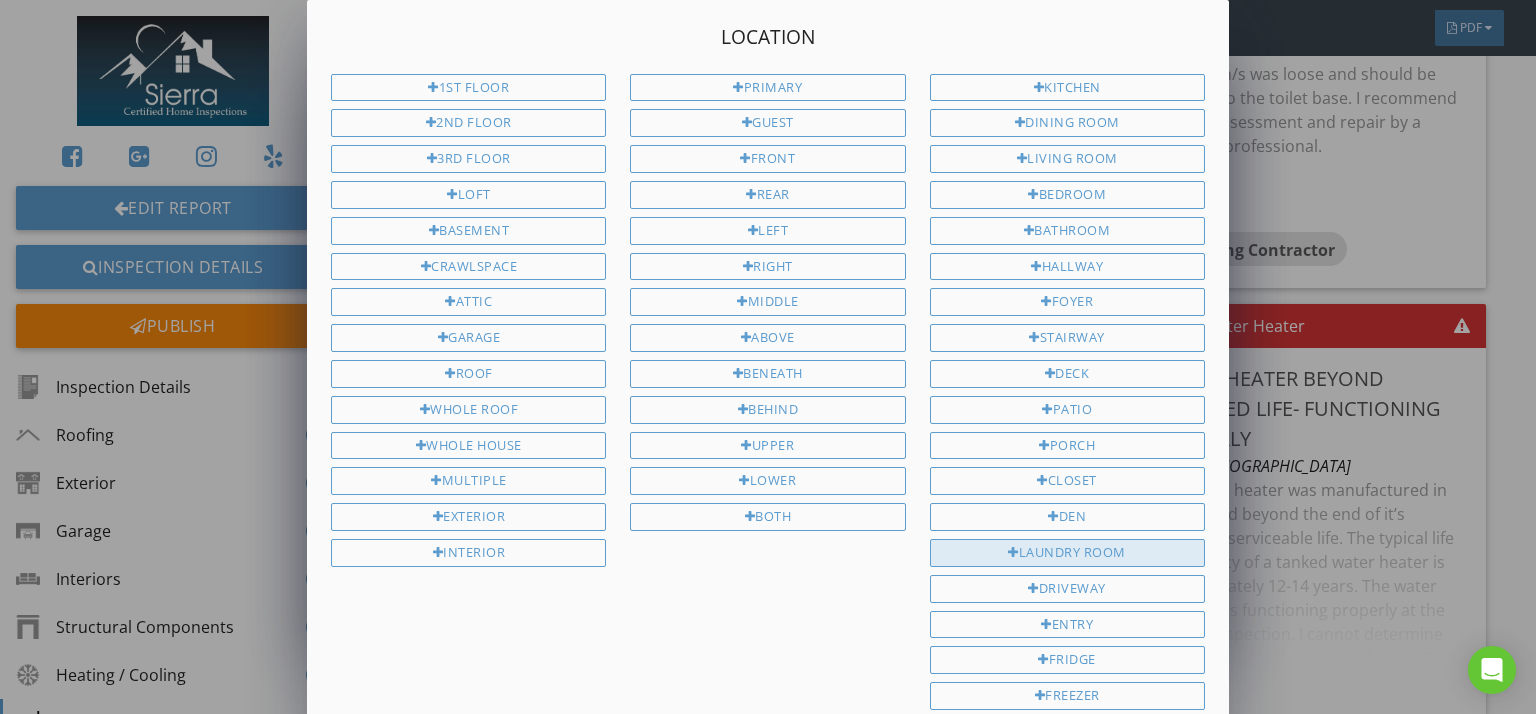 click on "Laundry room" at bounding box center [1067, 553] 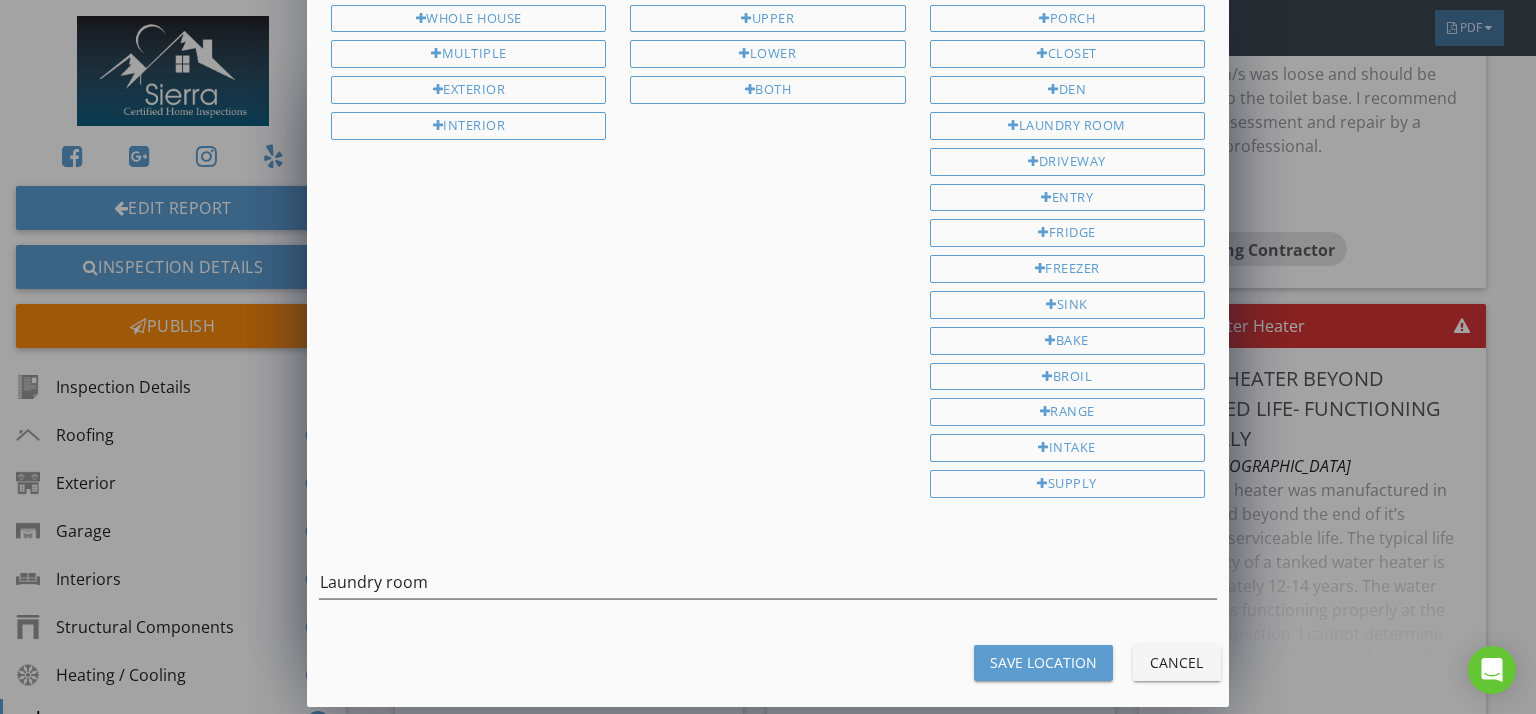 click on "Save Location" at bounding box center (1043, 662) 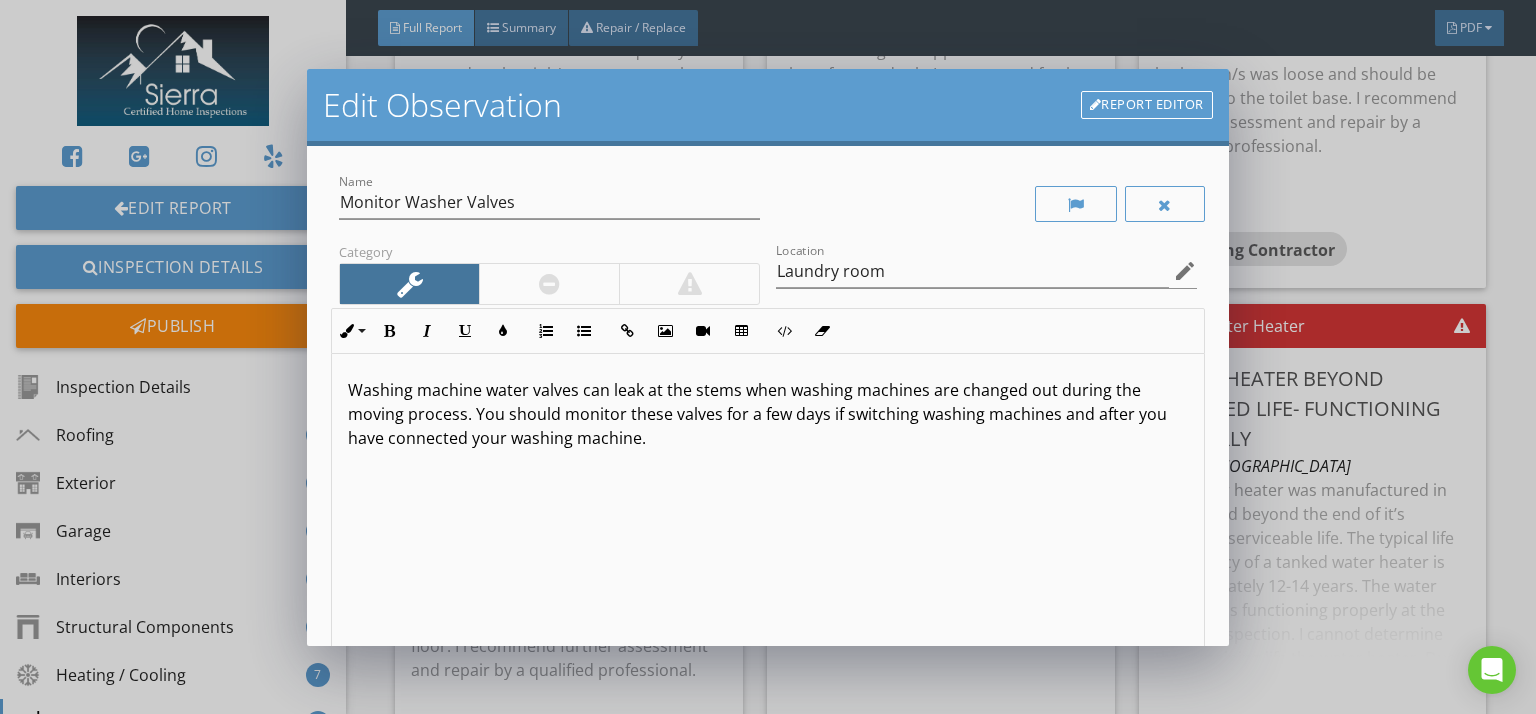 scroll, scrollTop: 0, scrollLeft: 0, axis: both 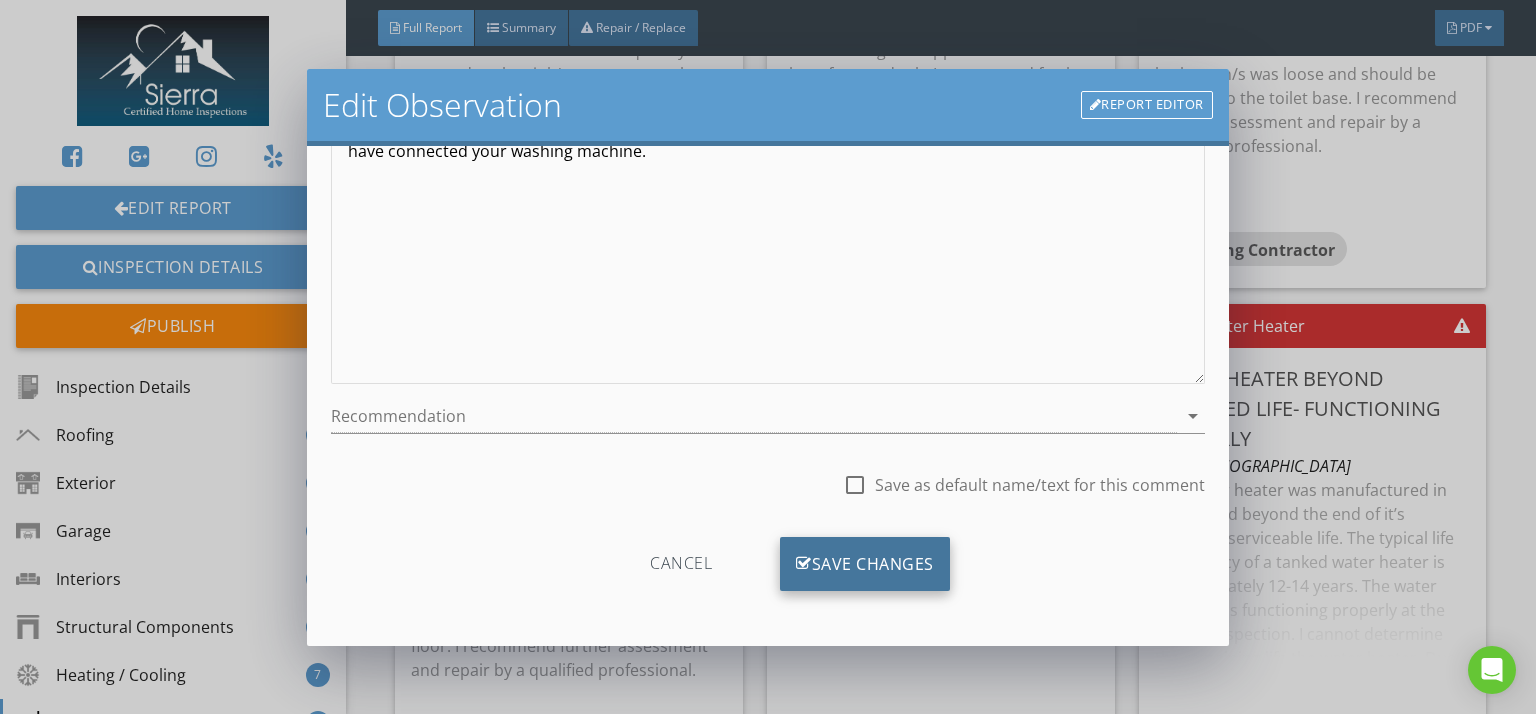 click on "Save Changes" at bounding box center [865, 564] 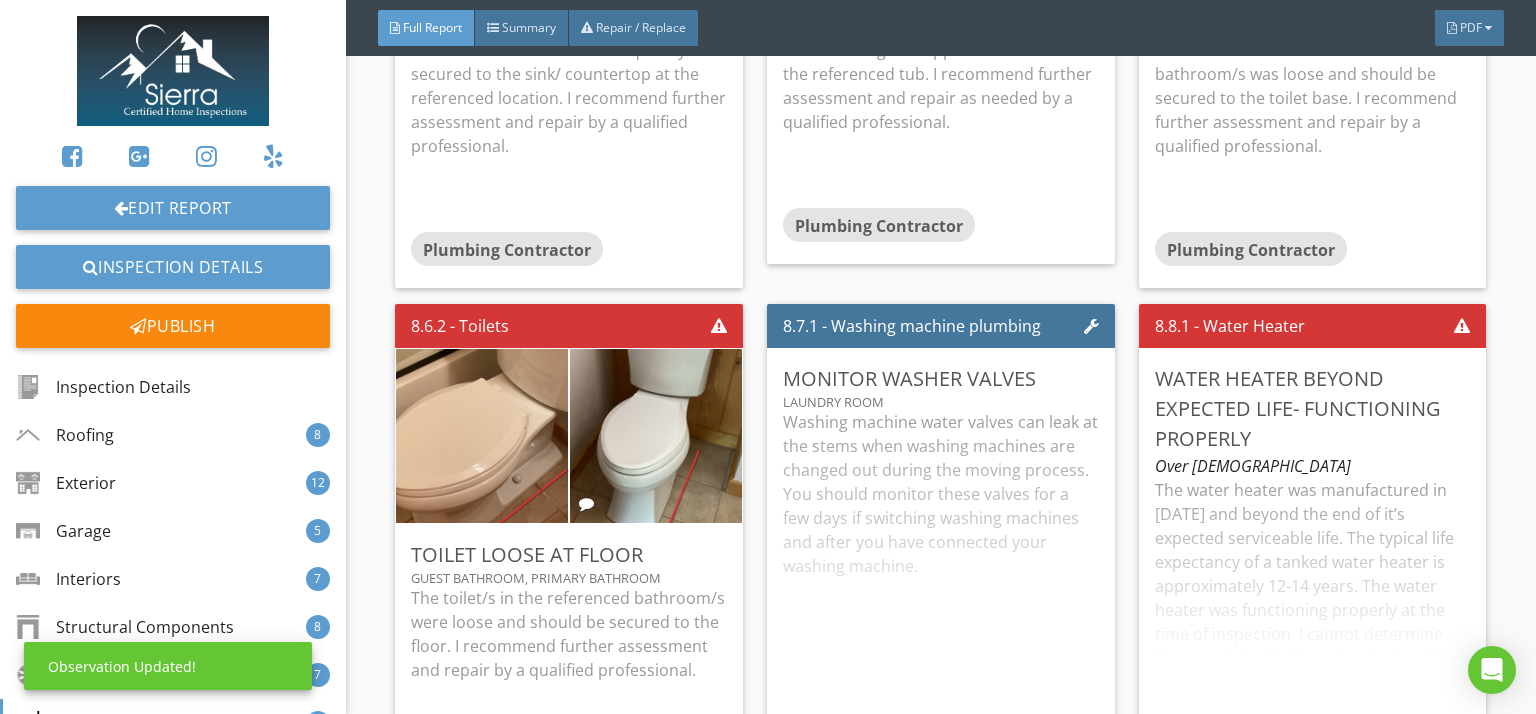 scroll, scrollTop: 50, scrollLeft: 0, axis: vertical 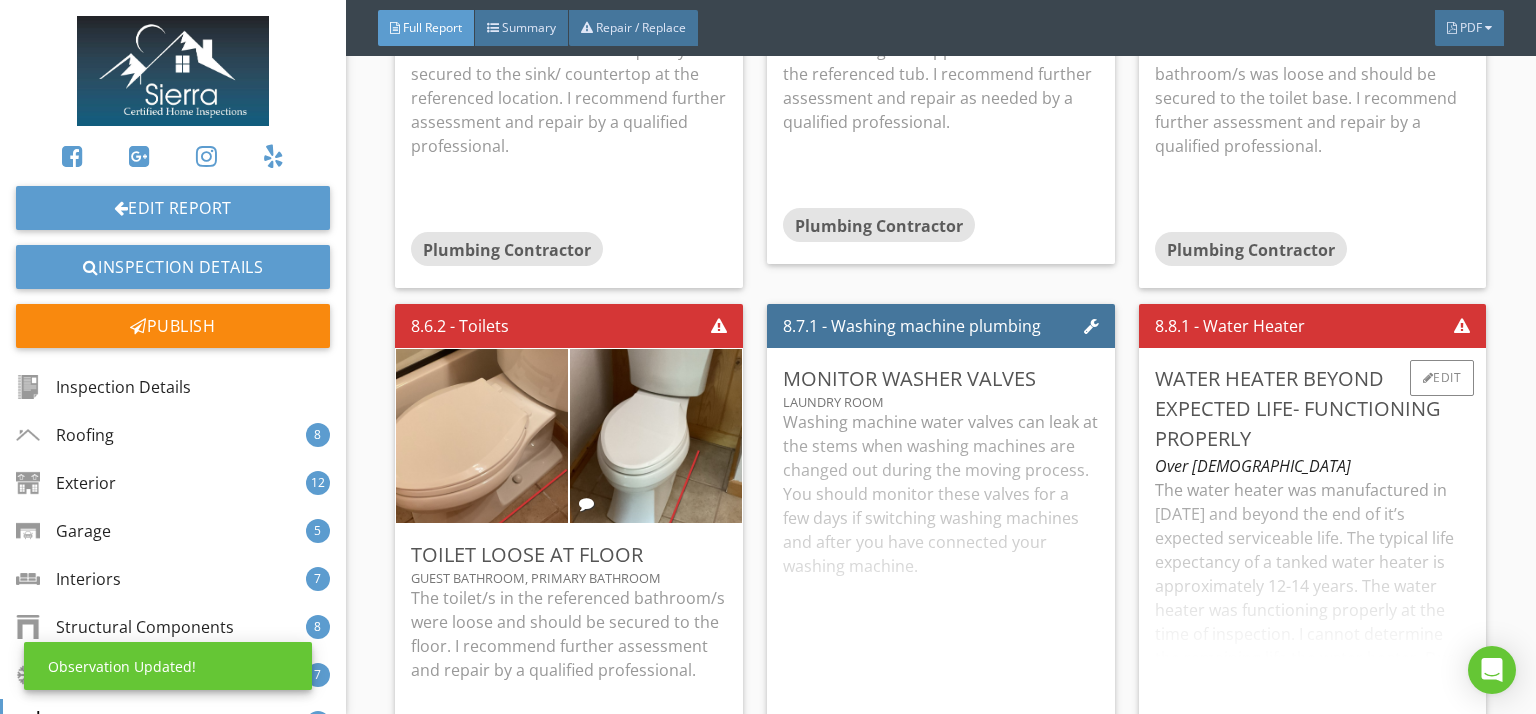 click on "The water heater was manufactured in 1999 and beyond the end of it’s expected serviceable life. The typical life expectancy of a tanked water heater is approximately 12-14 years. The water heater was functioning properly at the time of inspection. I cannot determine the remaining life the water heater. Due to its age and observed and reported deficiencies, I recommend routine service by a qualified professional." at bounding box center (1313, 606) 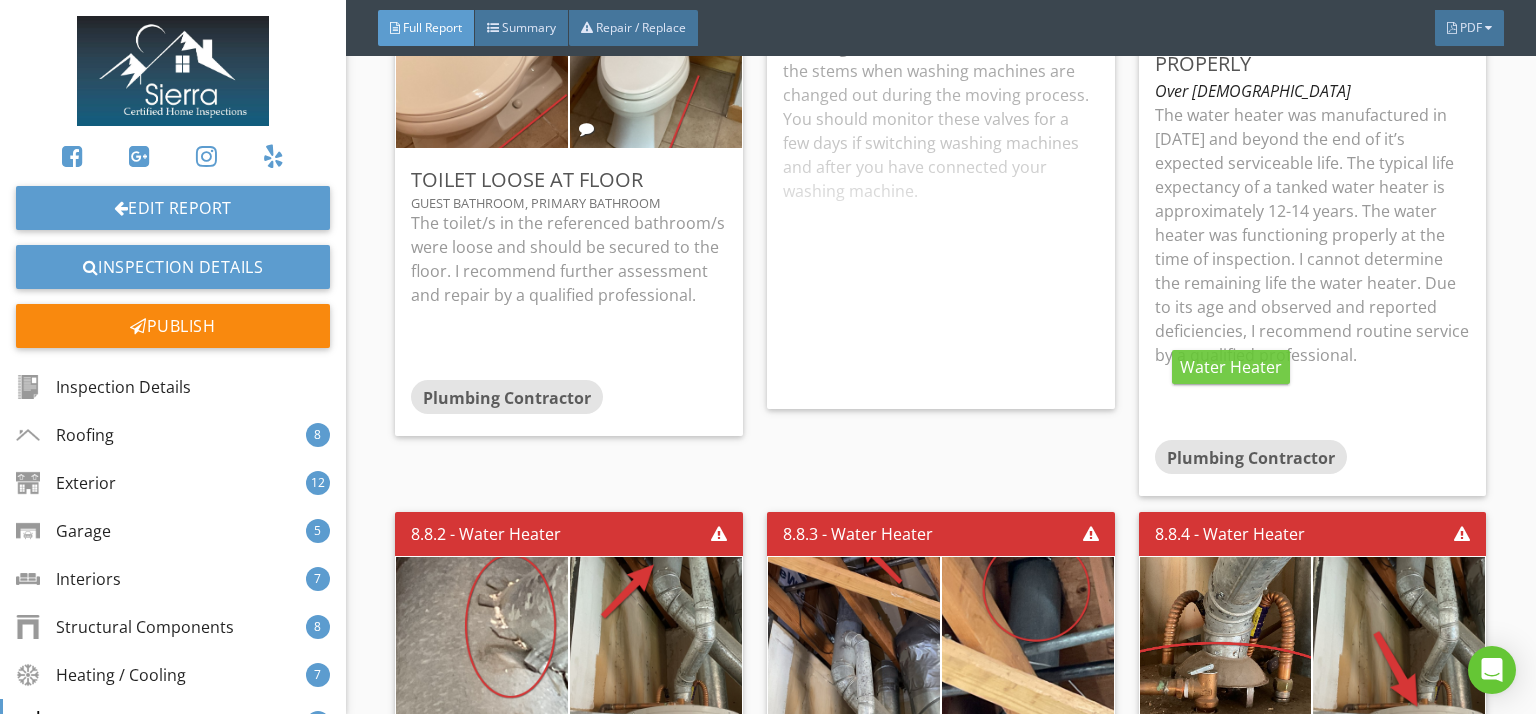 scroll, scrollTop: 26066, scrollLeft: 0, axis: vertical 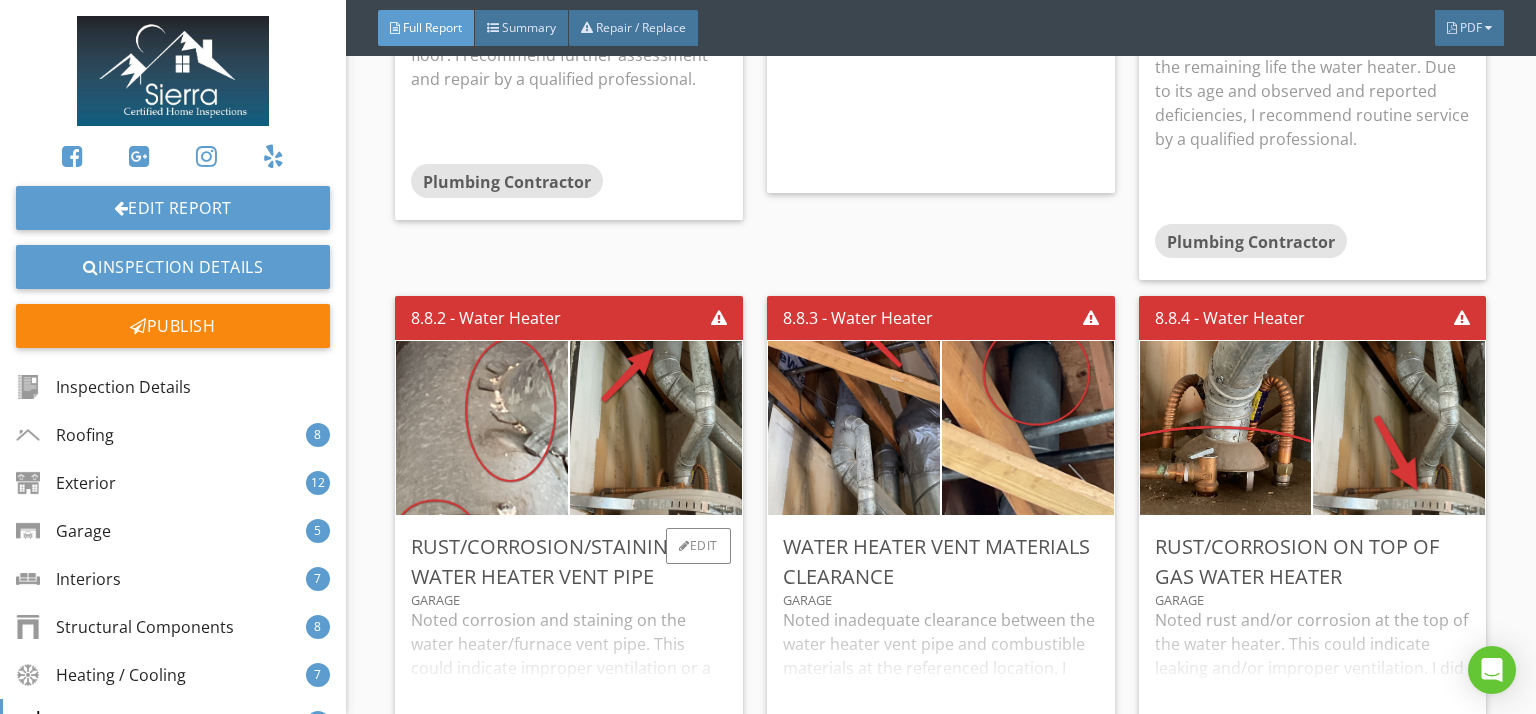 click on "Noted corrosion and staining on the water heater/furnace vent pipe. This could indicate improper ventilation or a roof leak.  I recommend further assessment and repair by a qualified professional." at bounding box center (569, 664) 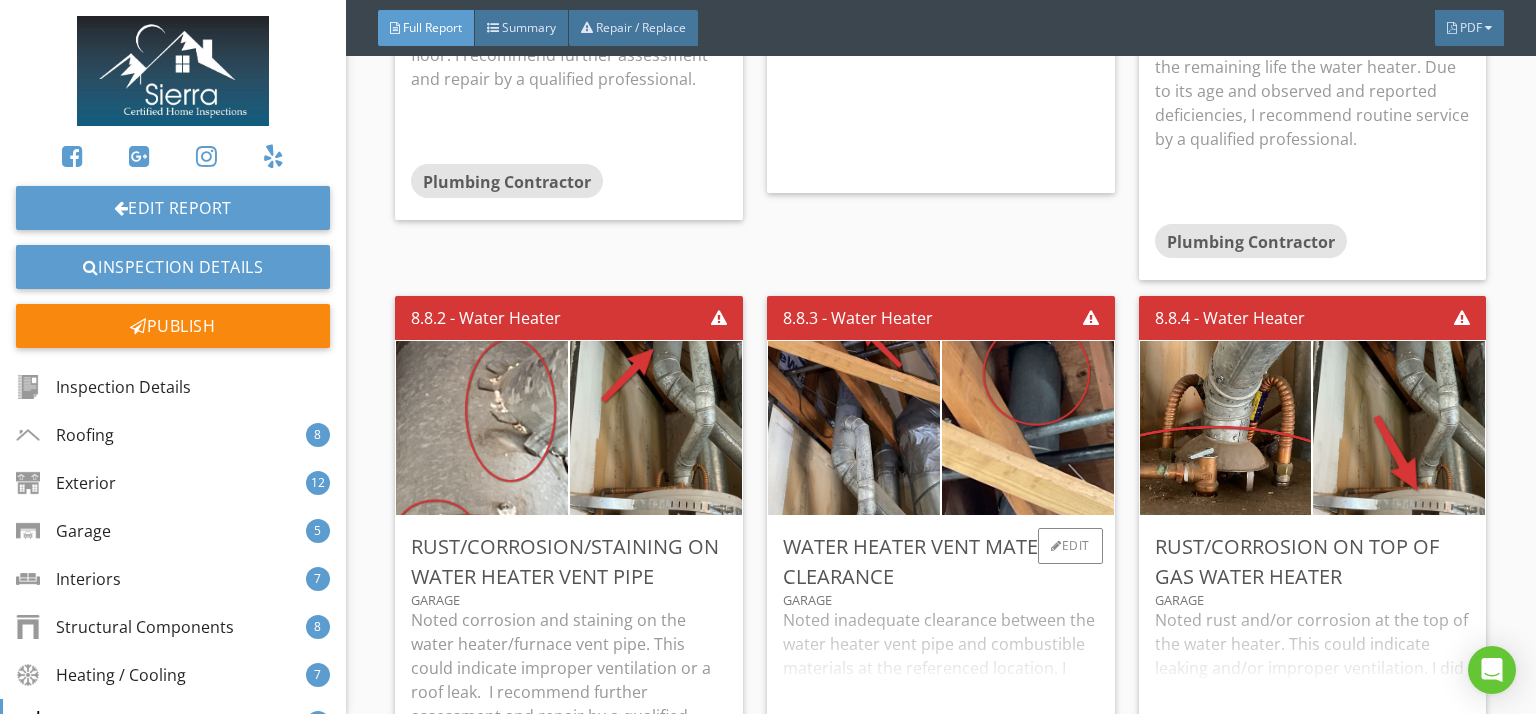 click on "Noted inadequate clearance between the water heater vent pipe and combustible materials at the referenced location. I recommend further assessment and repair by a qualified professional." at bounding box center (941, 664) 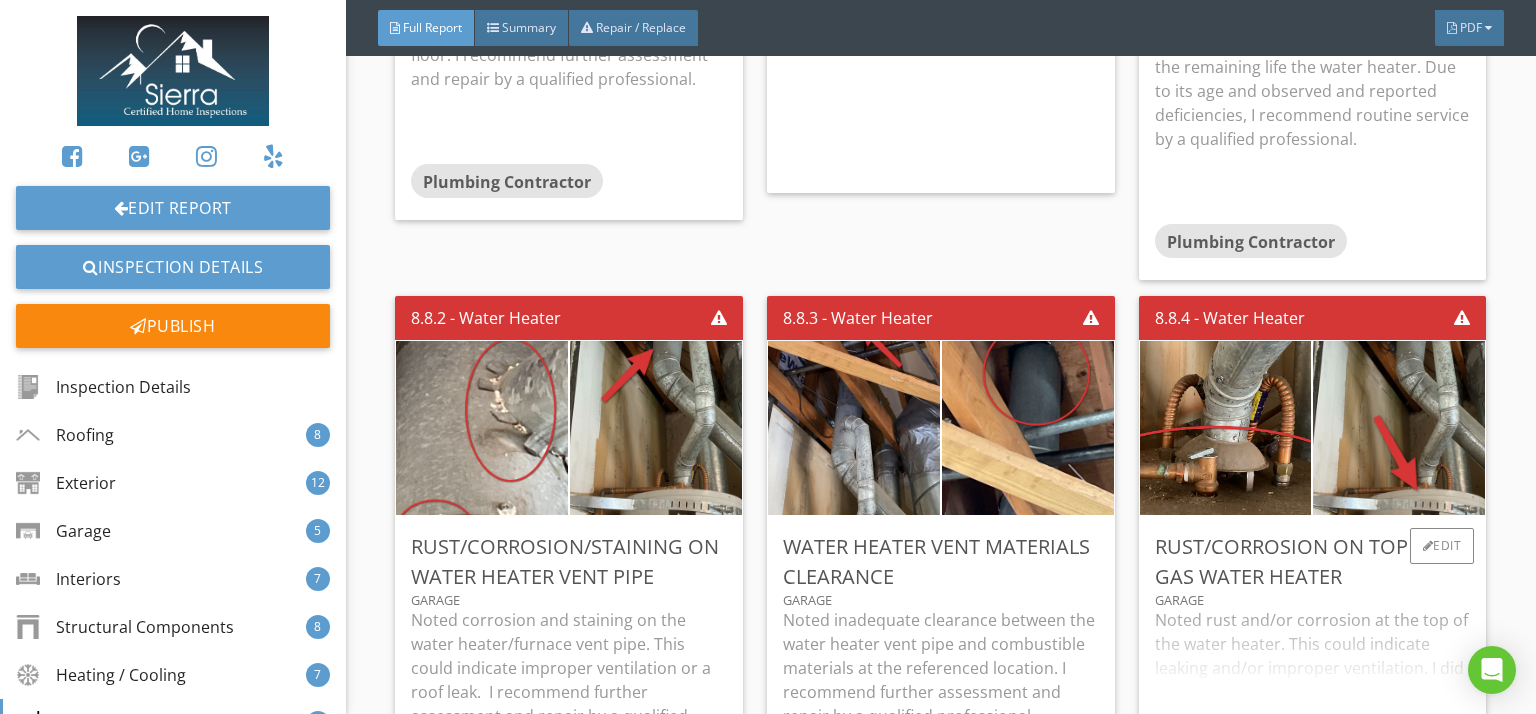 drag, startPoint x: 1300, startPoint y: 498, endPoint x: 1188, endPoint y: 497, distance: 112.00446 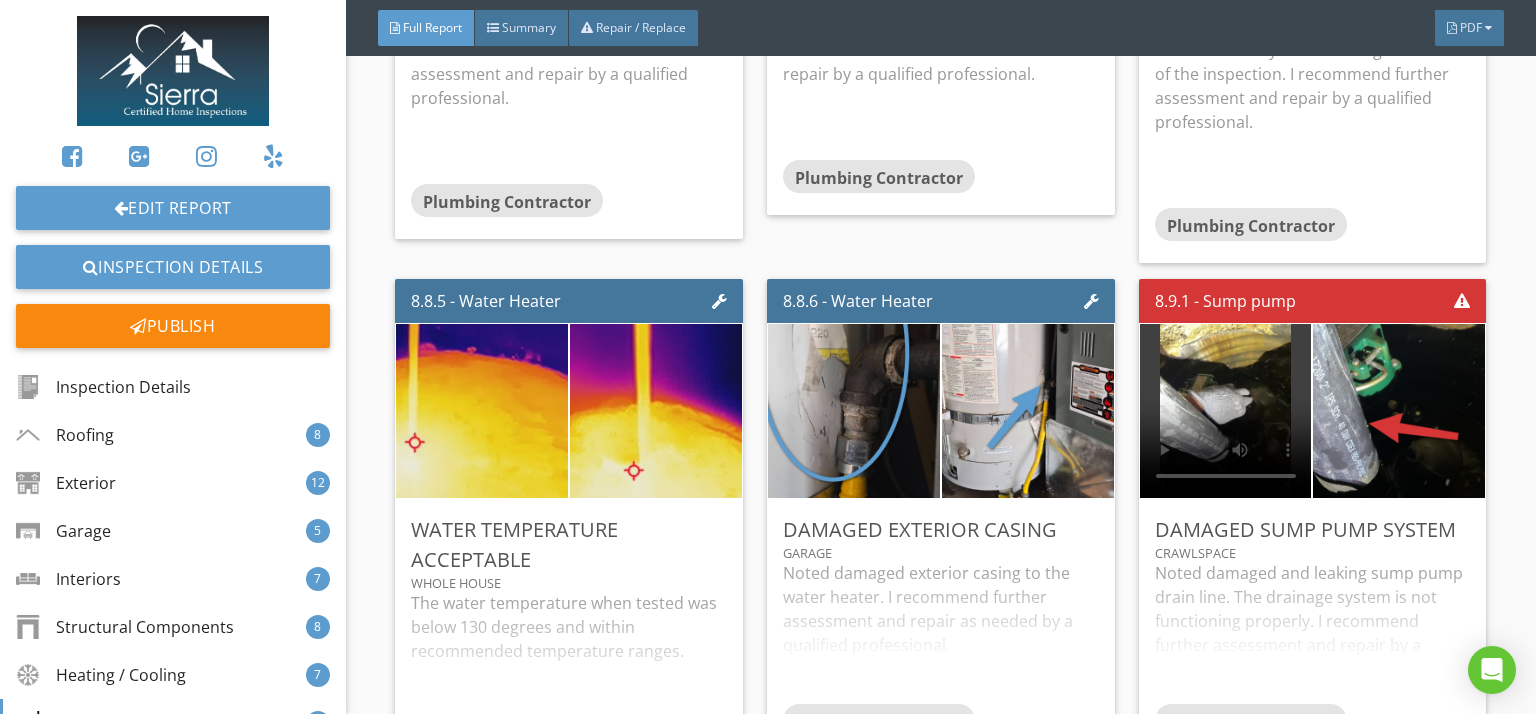 scroll, scrollTop: 26710, scrollLeft: 0, axis: vertical 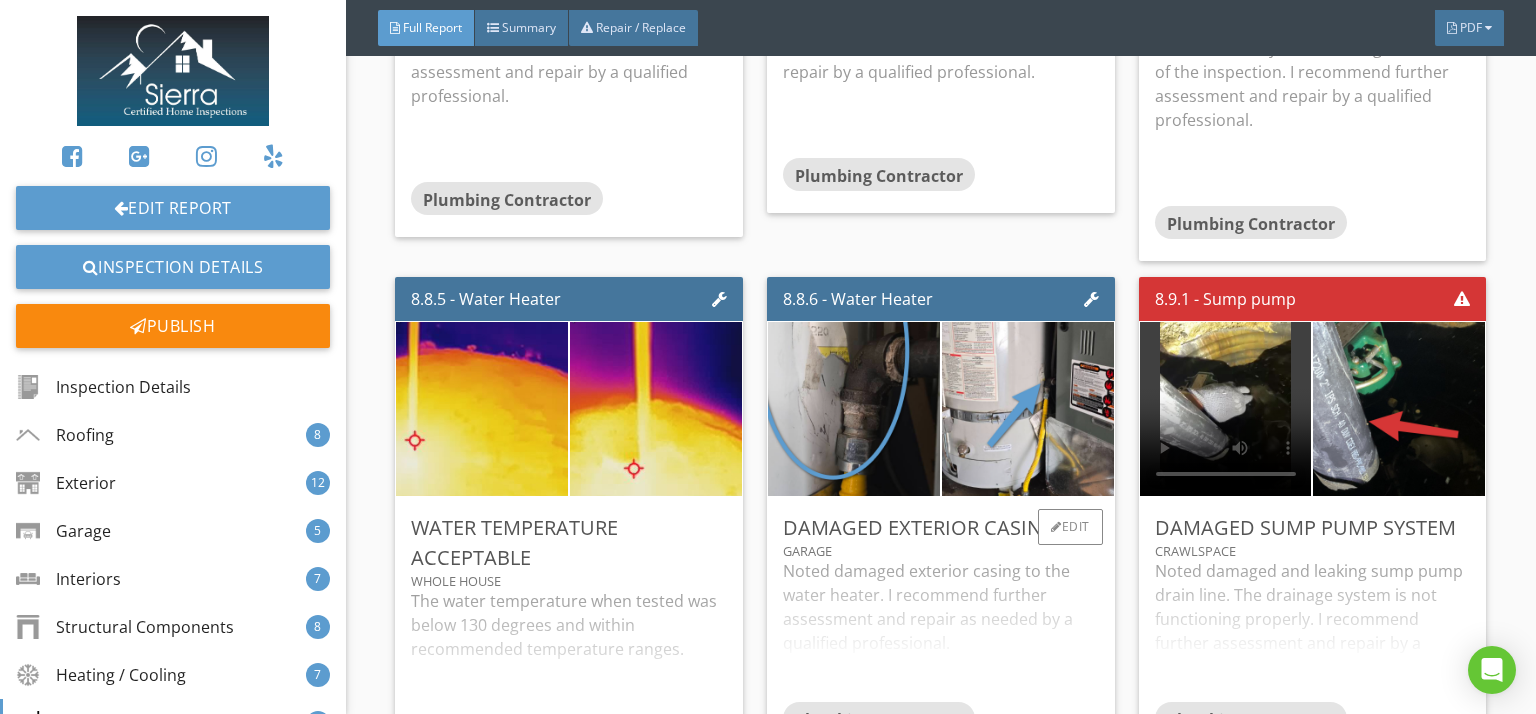 click on "Noted damaged exterior casing to the water heater. I recommend further assessment and repair as needed by a qualified professional." at bounding box center (941, 630) 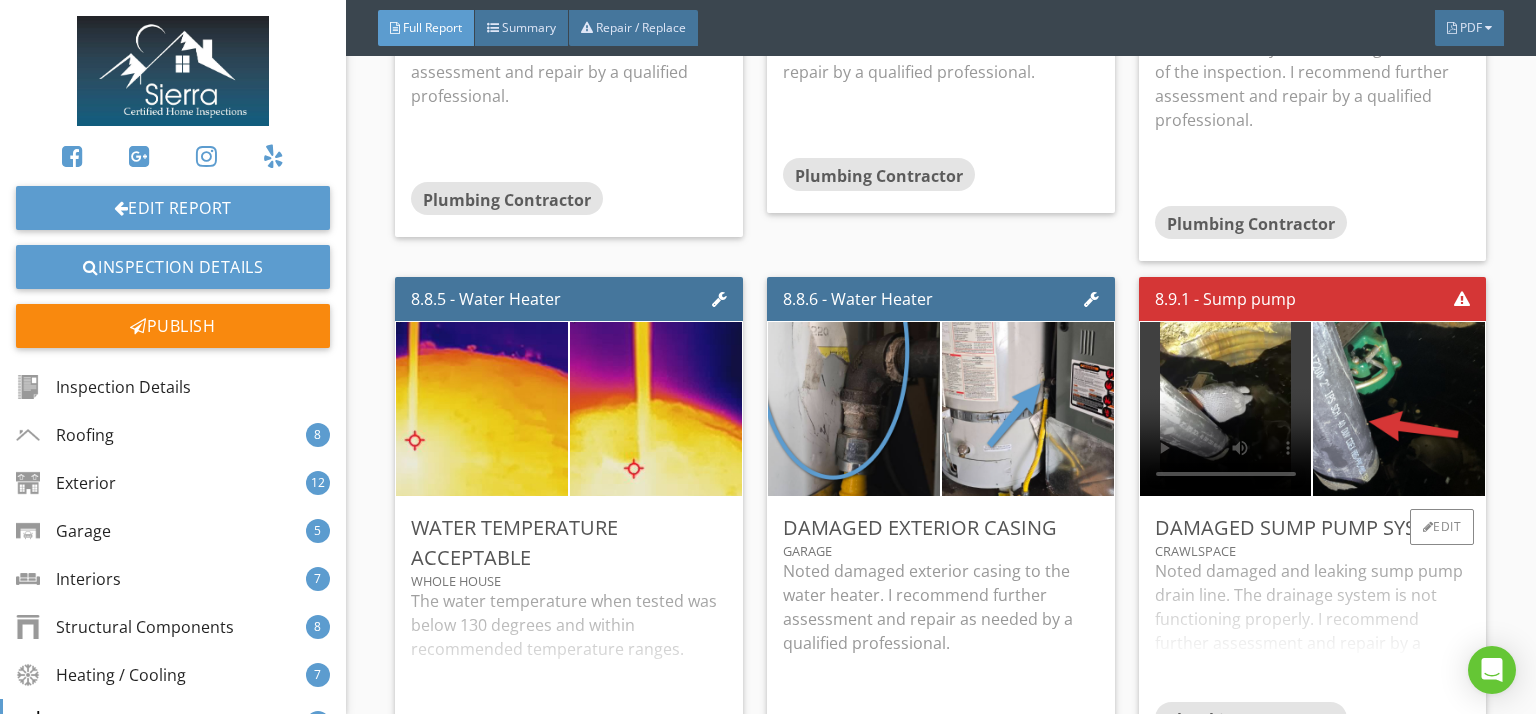 click on "Noted damaged and leaking sump pump drain line. The drainage system is not functioning properly. I recommend further assessment and repair by a qualified professional." at bounding box center [1313, 630] 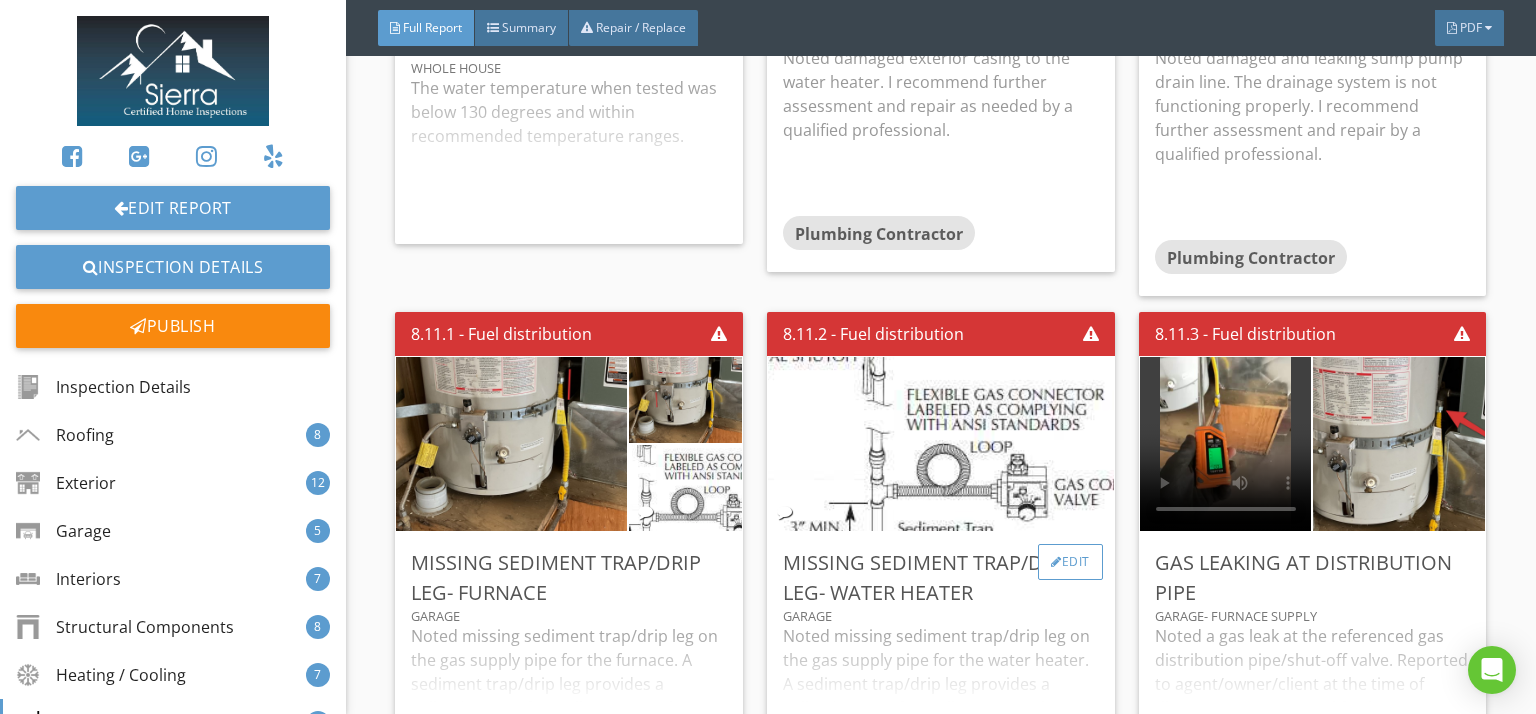 scroll, scrollTop: 27236, scrollLeft: 0, axis: vertical 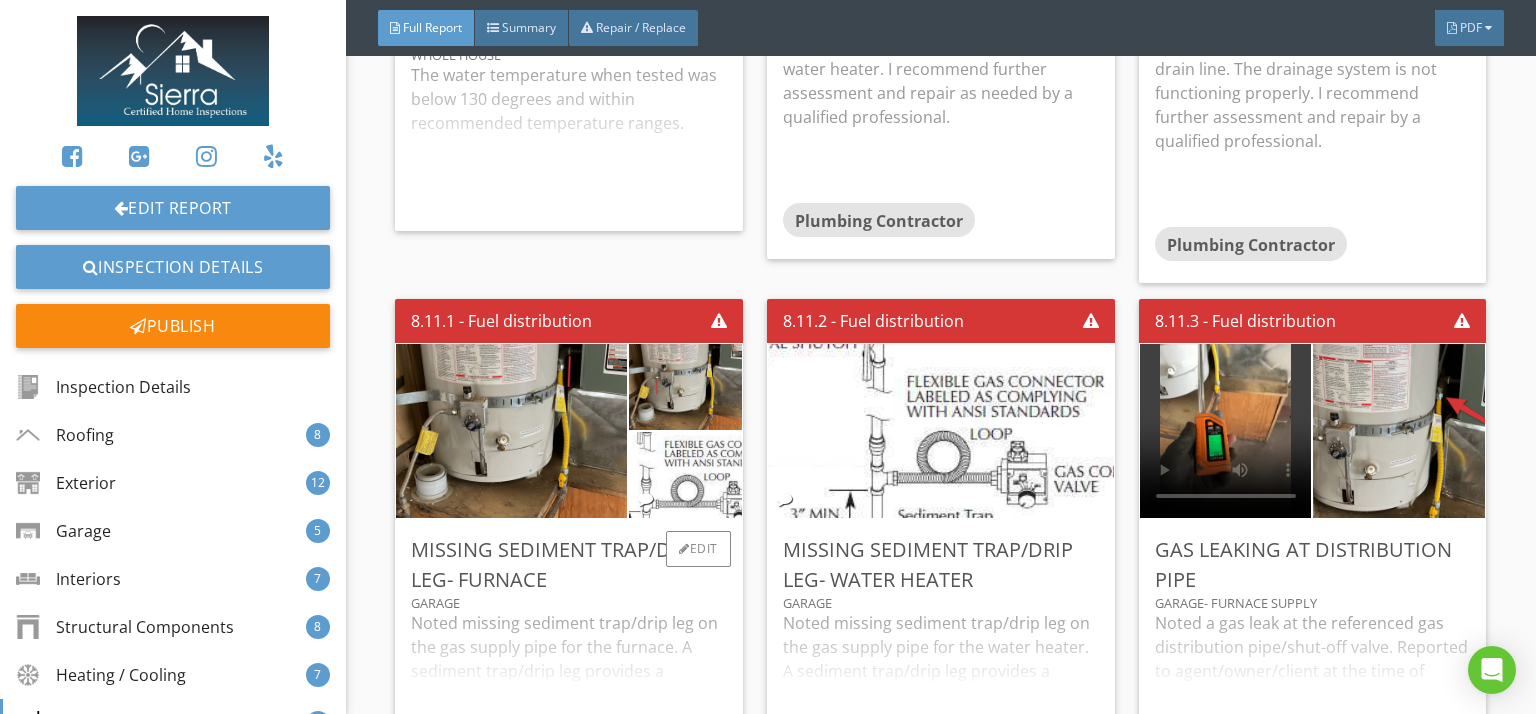 click on "Noted missing sediment trap/drip leg on the gas supply pipe for the furnace. A sediment trap/drip leg provides a collection area for sediment to reduce the chance of a clogged gas valve or burner. It is recommend that sediment traps should be present “downstream” from the shutoff on all gas appliances except: illuminating appliances, ranges, clothes dryers, decorative appliances for installation in vented fireplaces, gas fireplaces, and outdoor grills. I recommend further assessment and repair by a qualified professional." at bounding box center [569, 667] 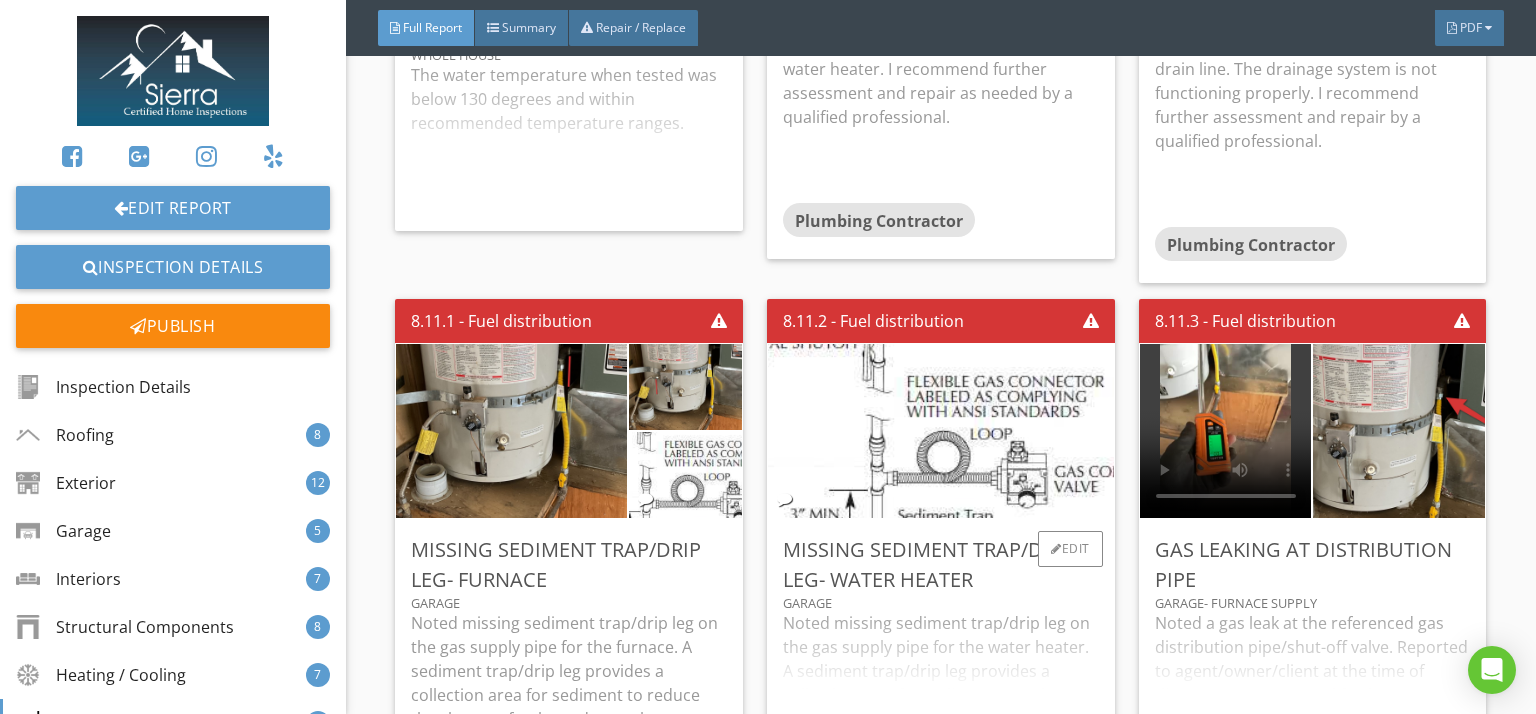 click on "Noted missing sediment trap/drip leg on the gas supply pipe for the water heater. A sediment trap/drip leg provides a collection area for sediment to reduce the chance of a clogged gas valve or burner. It is recommend that sediment traps should be present “downstream” from the shutoff on all gas appliances except: illuminating appliances, ranges, clothes dryers, decorative appliances for installation in vented fireplaces, gas fireplaces, and outdoor grills. I recommend further assessment and repair by a qualified professional." at bounding box center [941, 667] 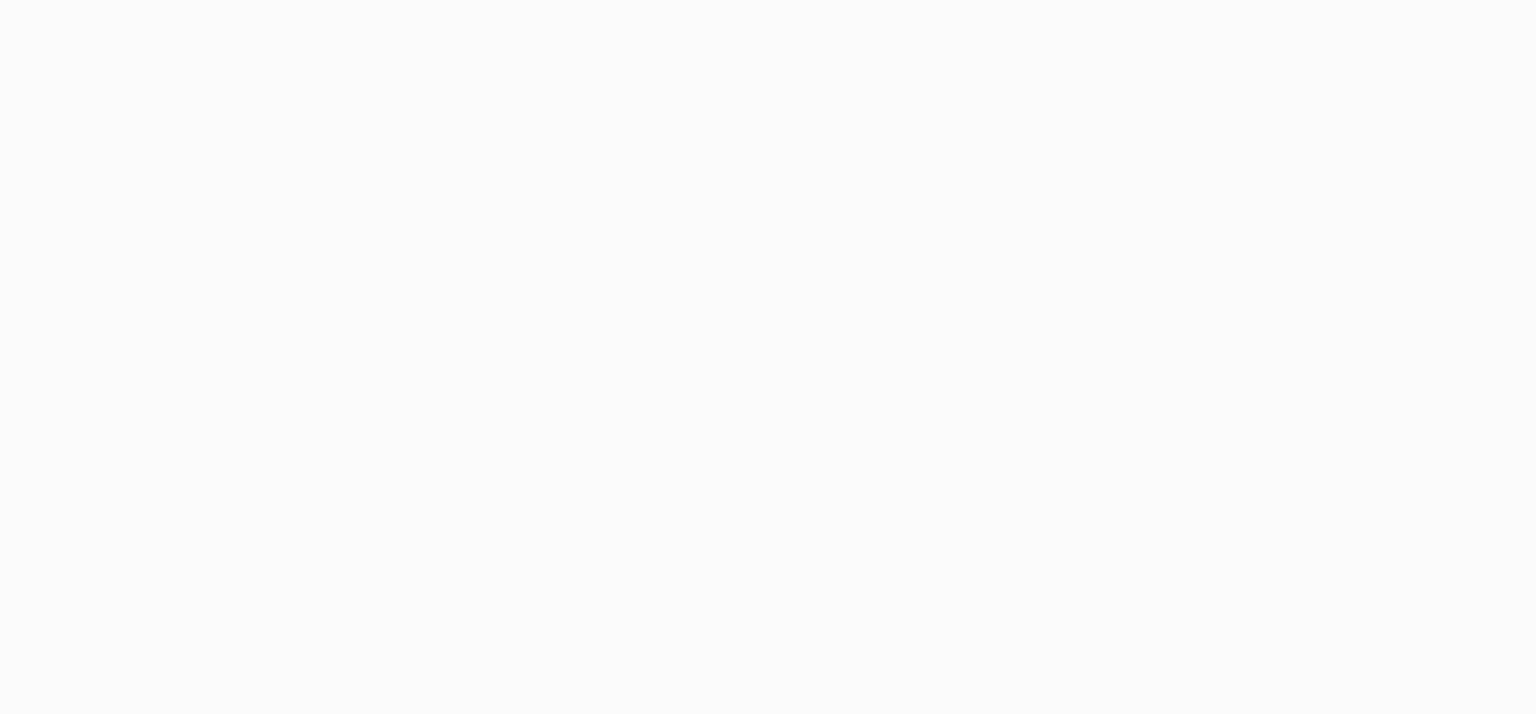 scroll, scrollTop: 0, scrollLeft: 0, axis: both 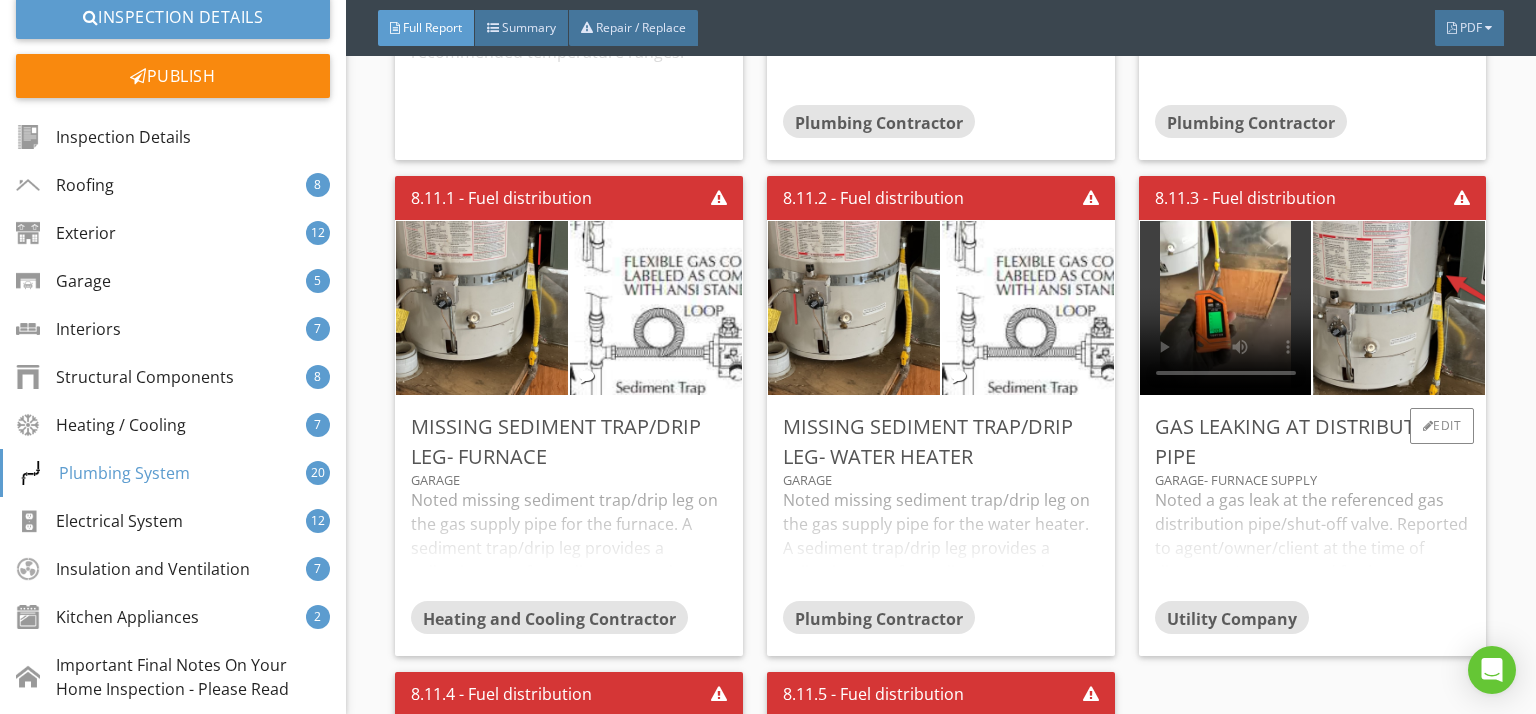 click on "Noted a gas leak at the referenced gas distribution pipe/shut-off valve. Reported to agent/owner/client at the time of discovery. I recommend further assessment and immediate repair by a qualified professional." at bounding box center [1313, 544] 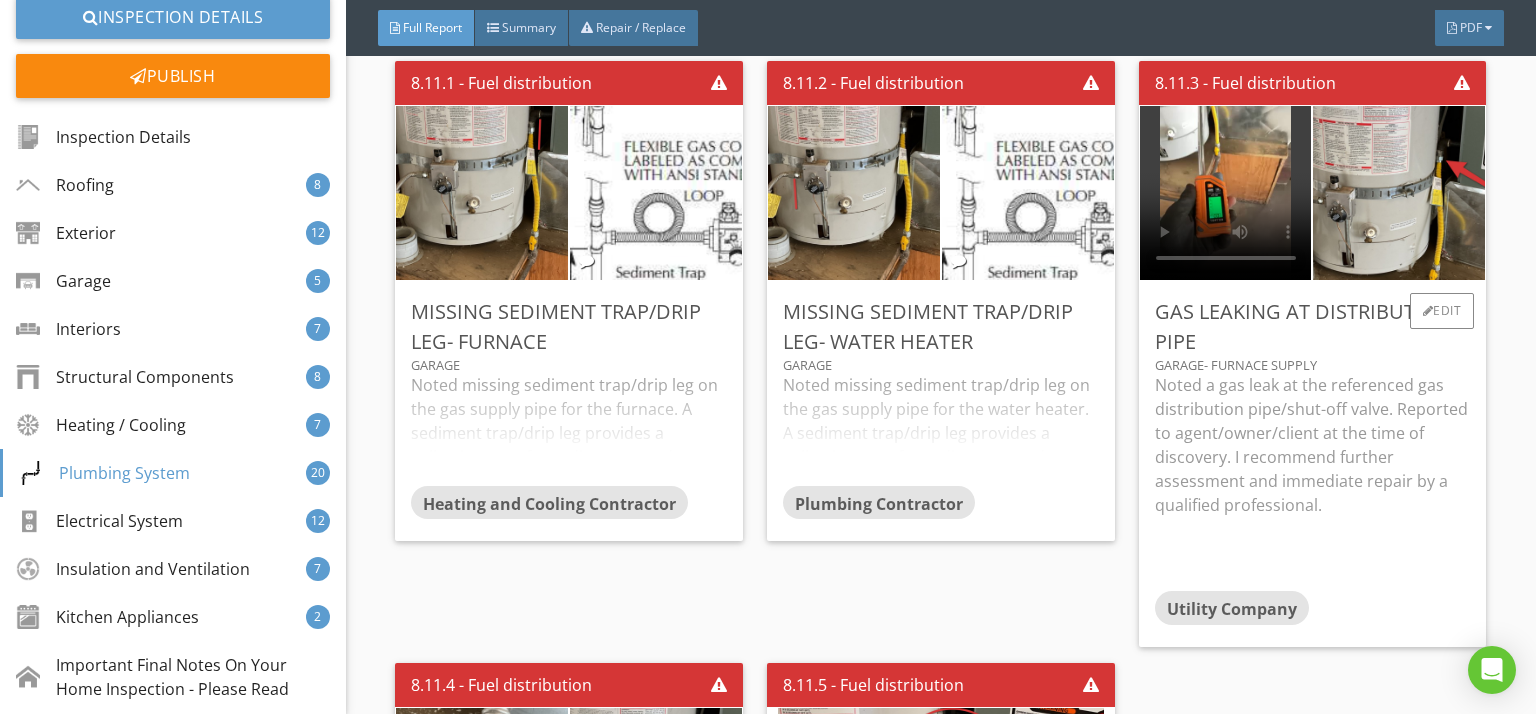 scroll, scrollTop: 25050, scrollLeft: 0, axis: vertical 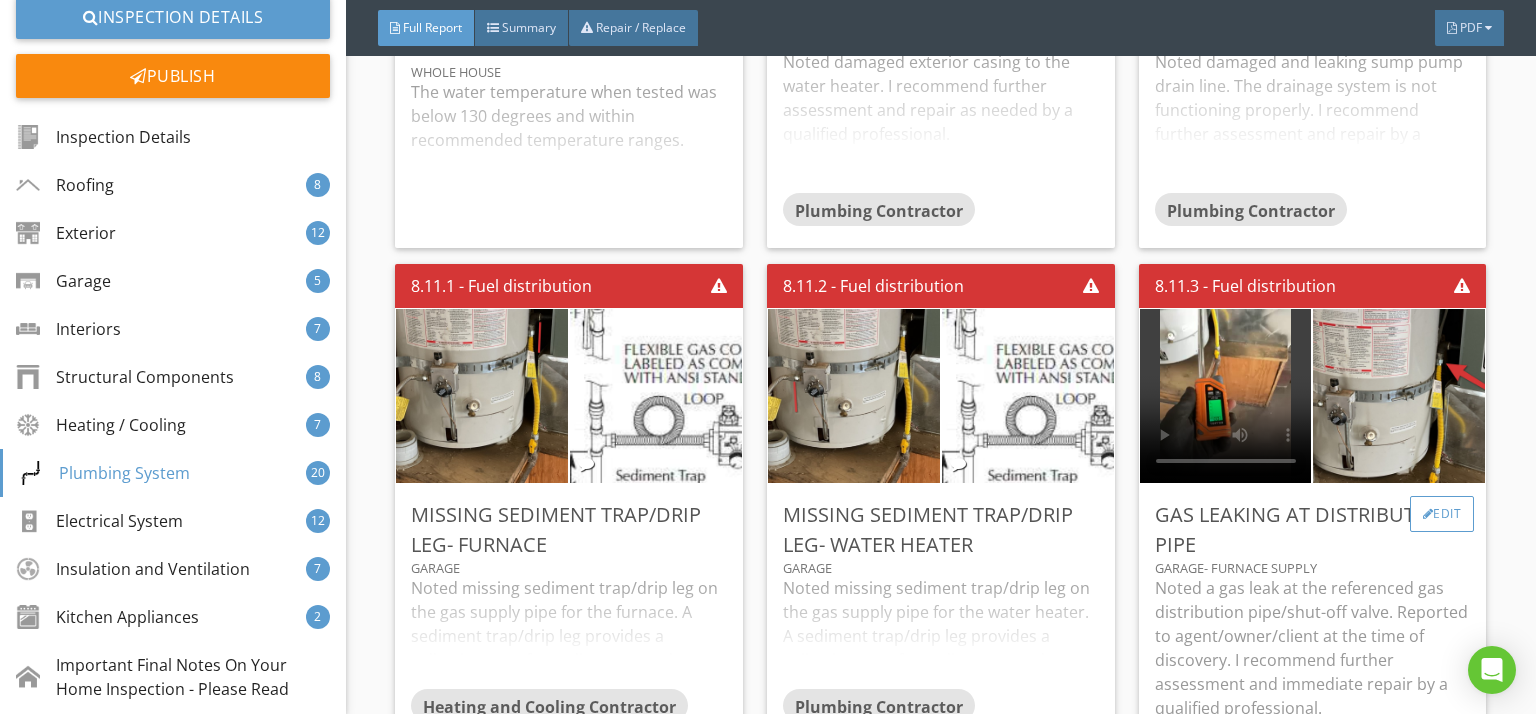 click on "Edit" at bounding box center [1442, 514] 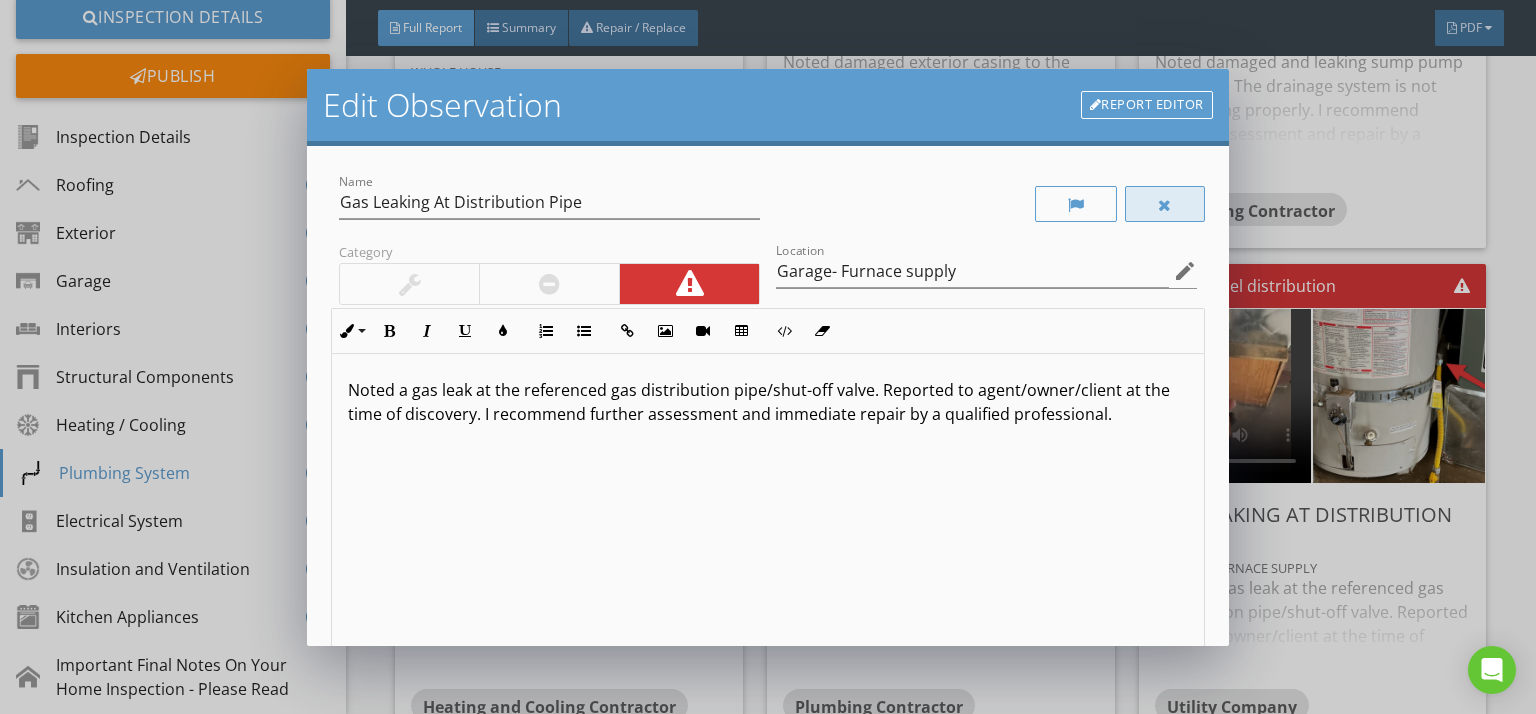 click at bounding box center [1165, 205] 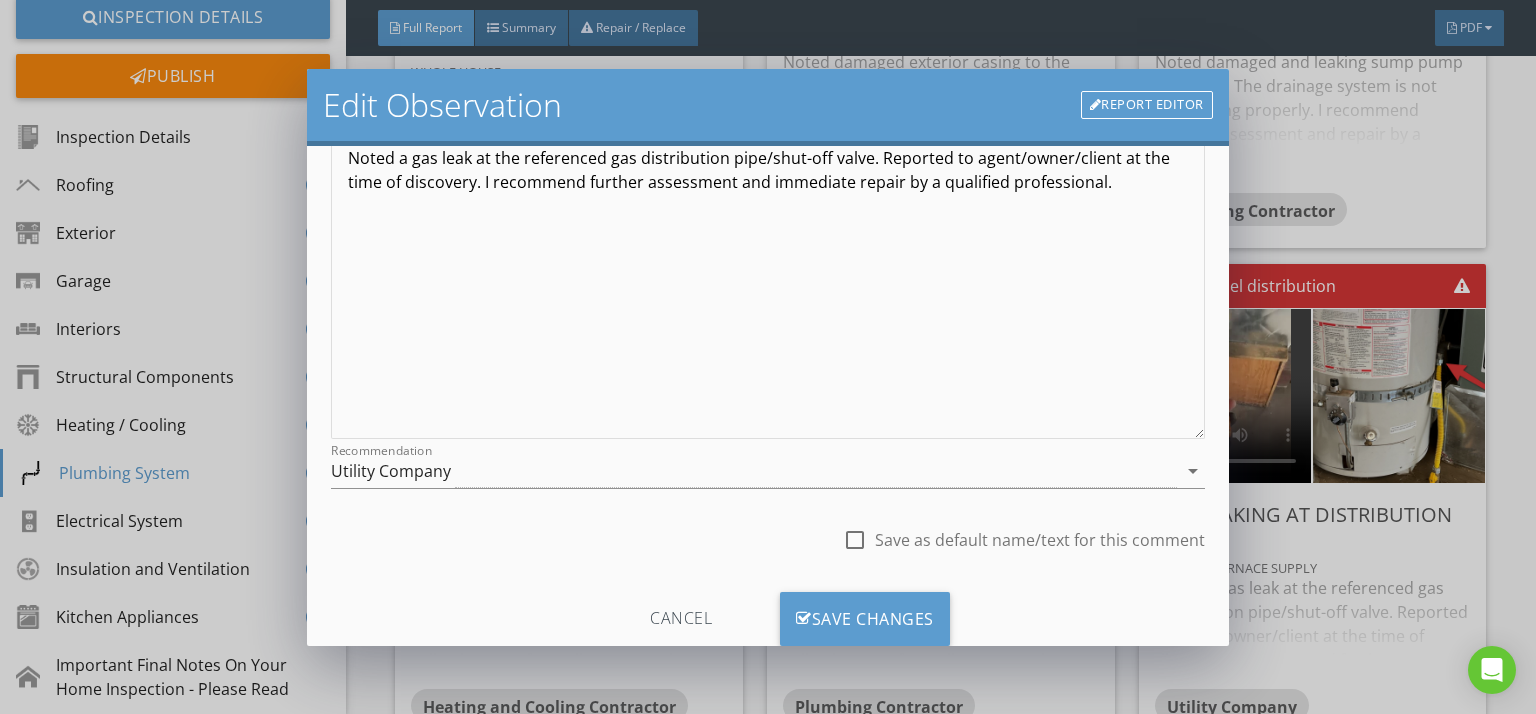 scroll, scrollTop: 287, scrollLeft: 0, axis: vertical 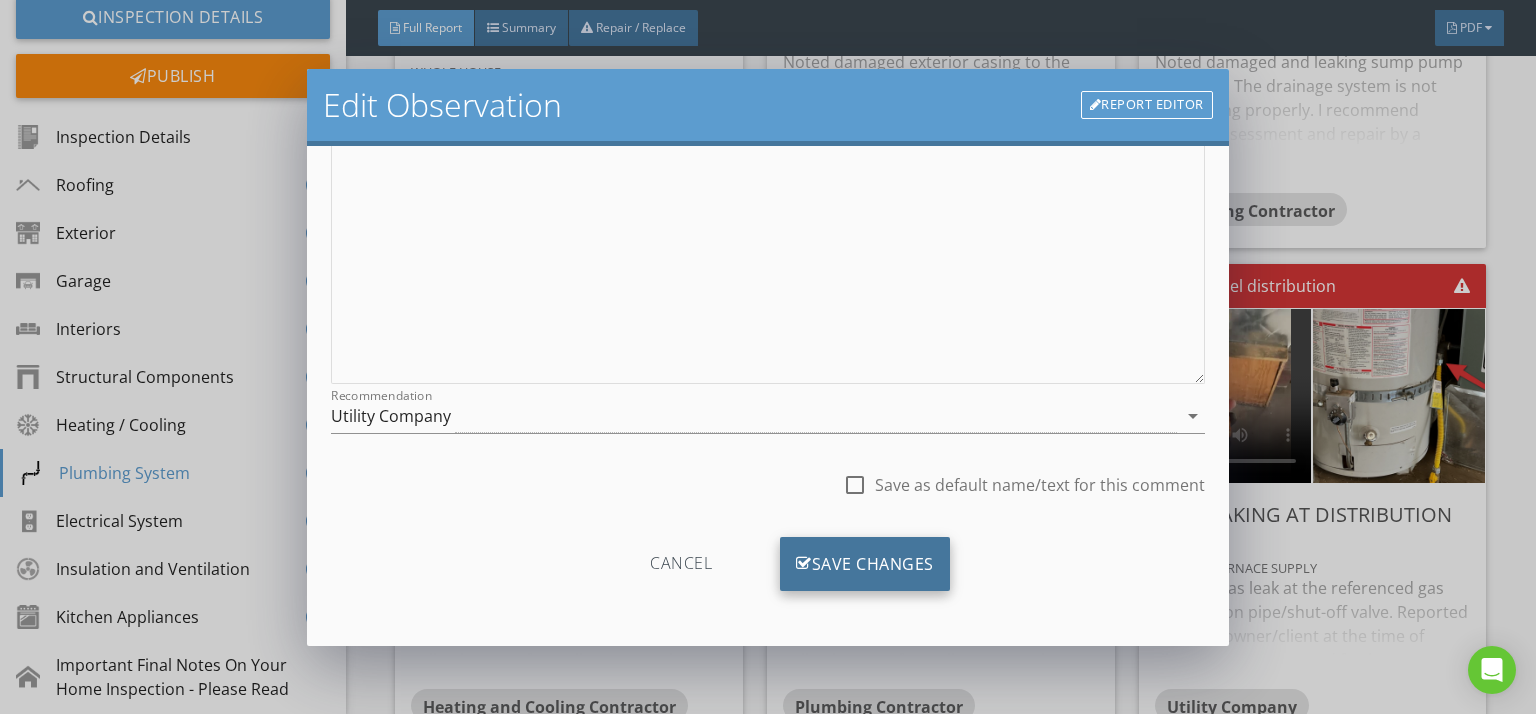 click on "Save Changes" at bounding box center (865, 564) 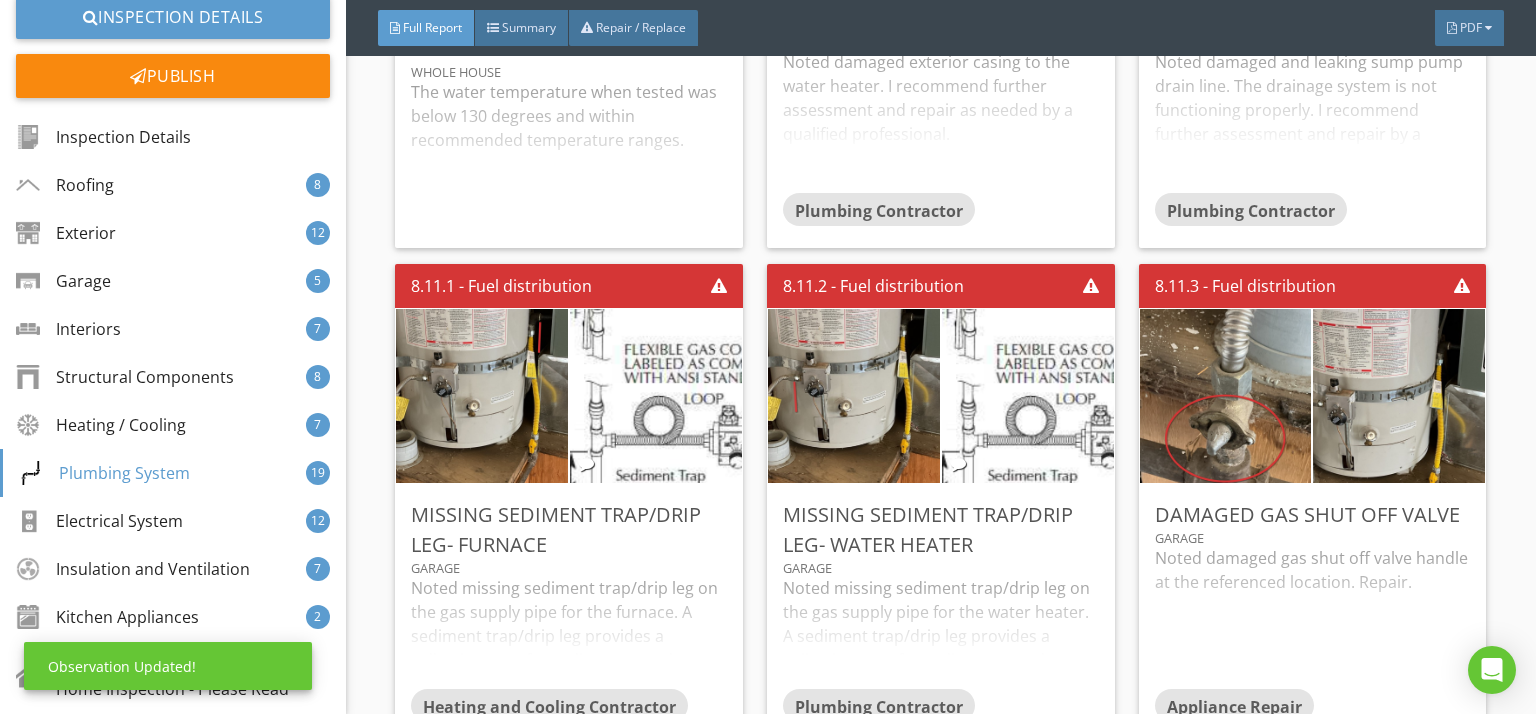scroll, scrollTop: 50, scrollLeft: 0, axis: vertical 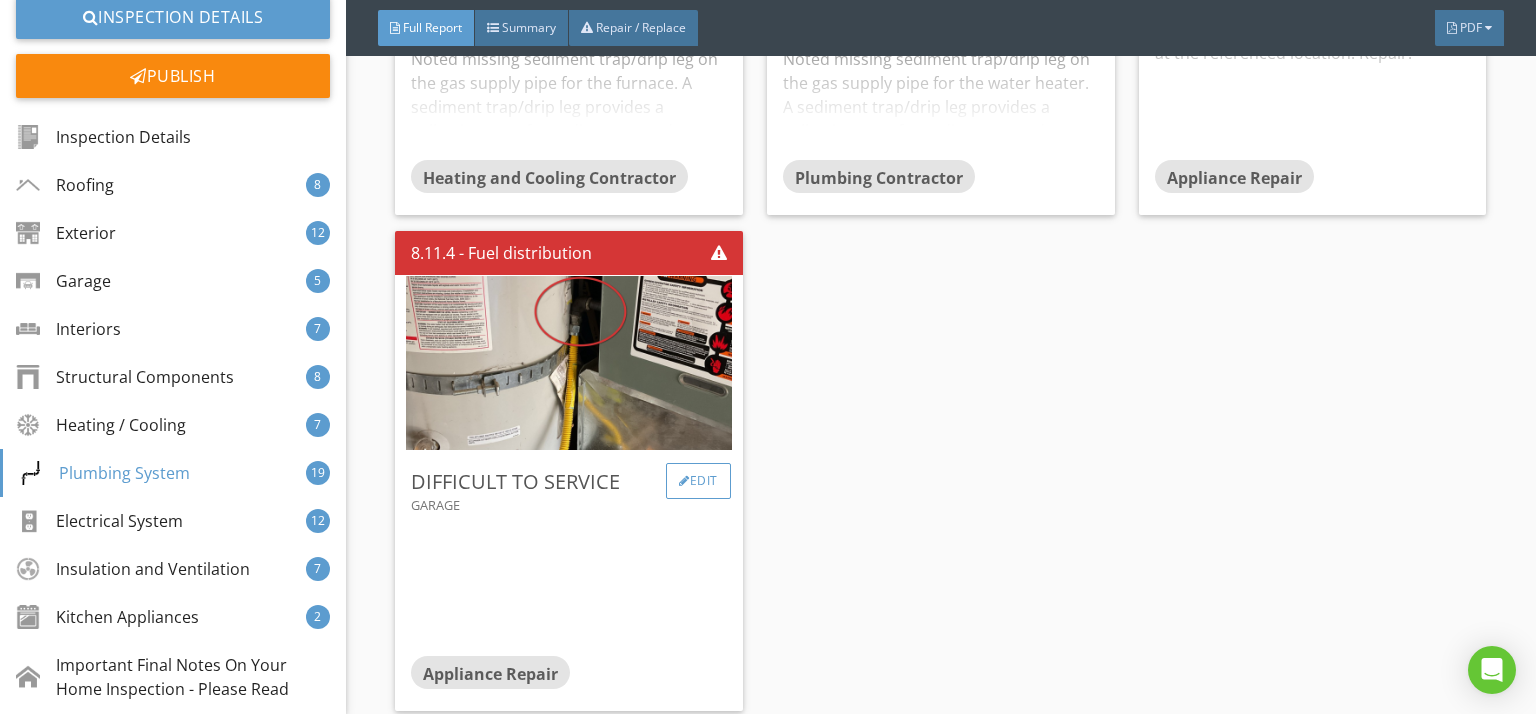click on "Edit" at bounding box center (698, 481) 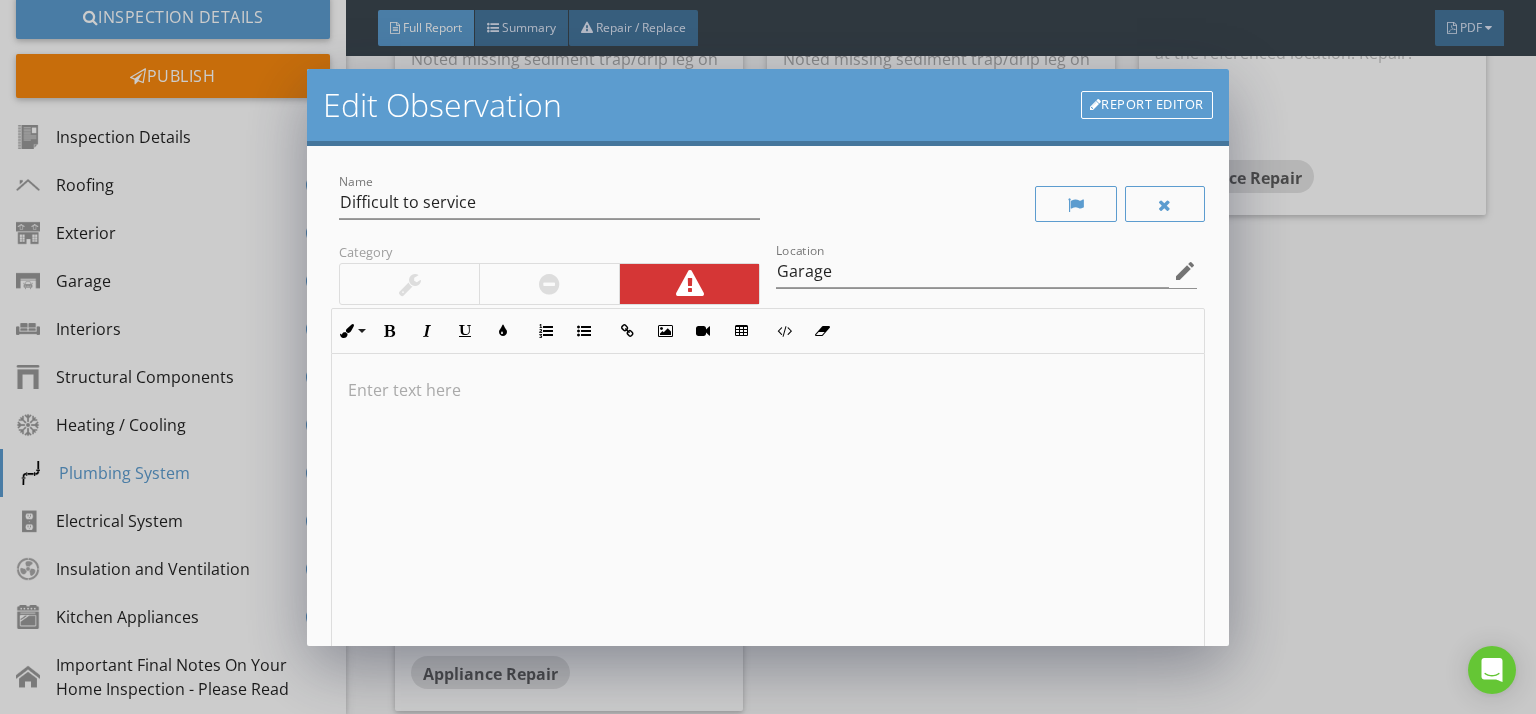click at bounding box center (768, 390) 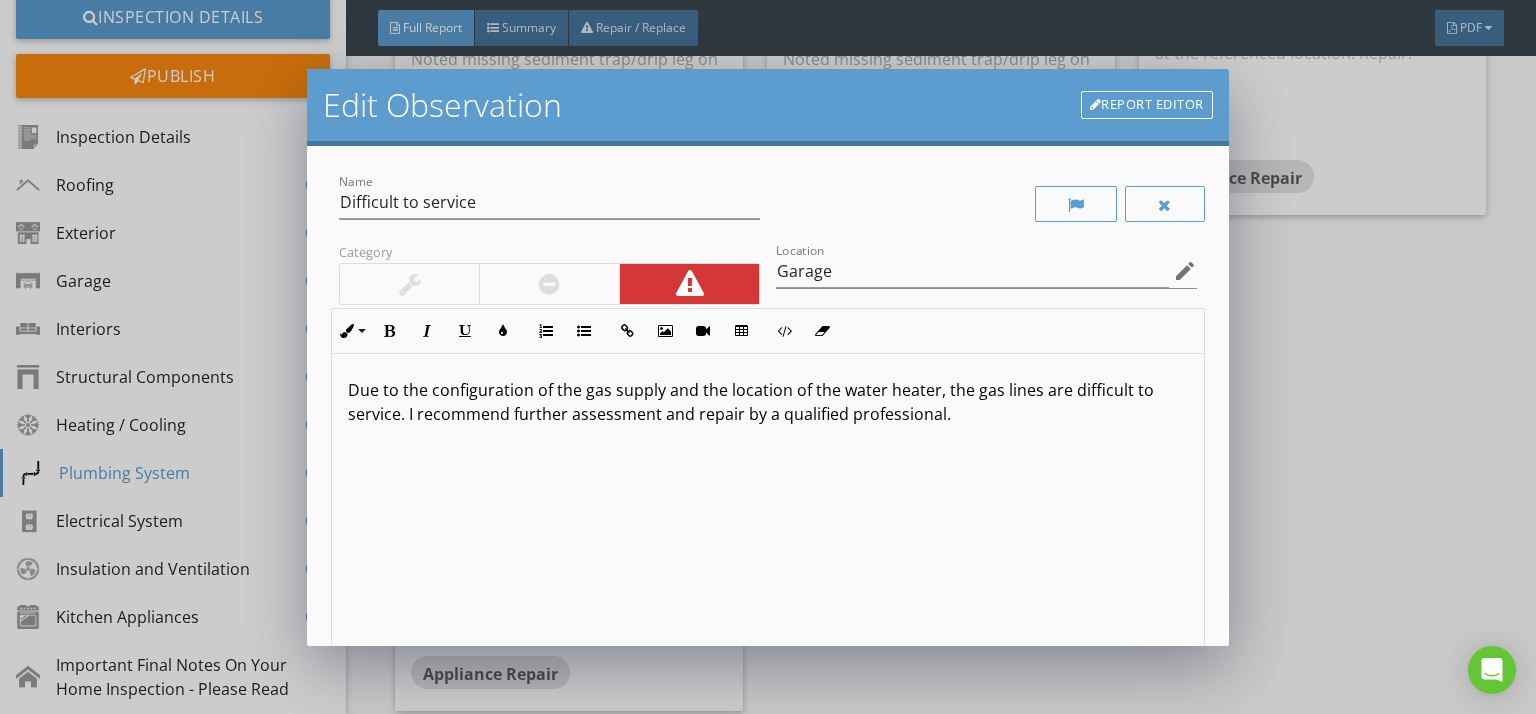 scroll, scrollTop: 0, scrollLeft: 0, axis: both 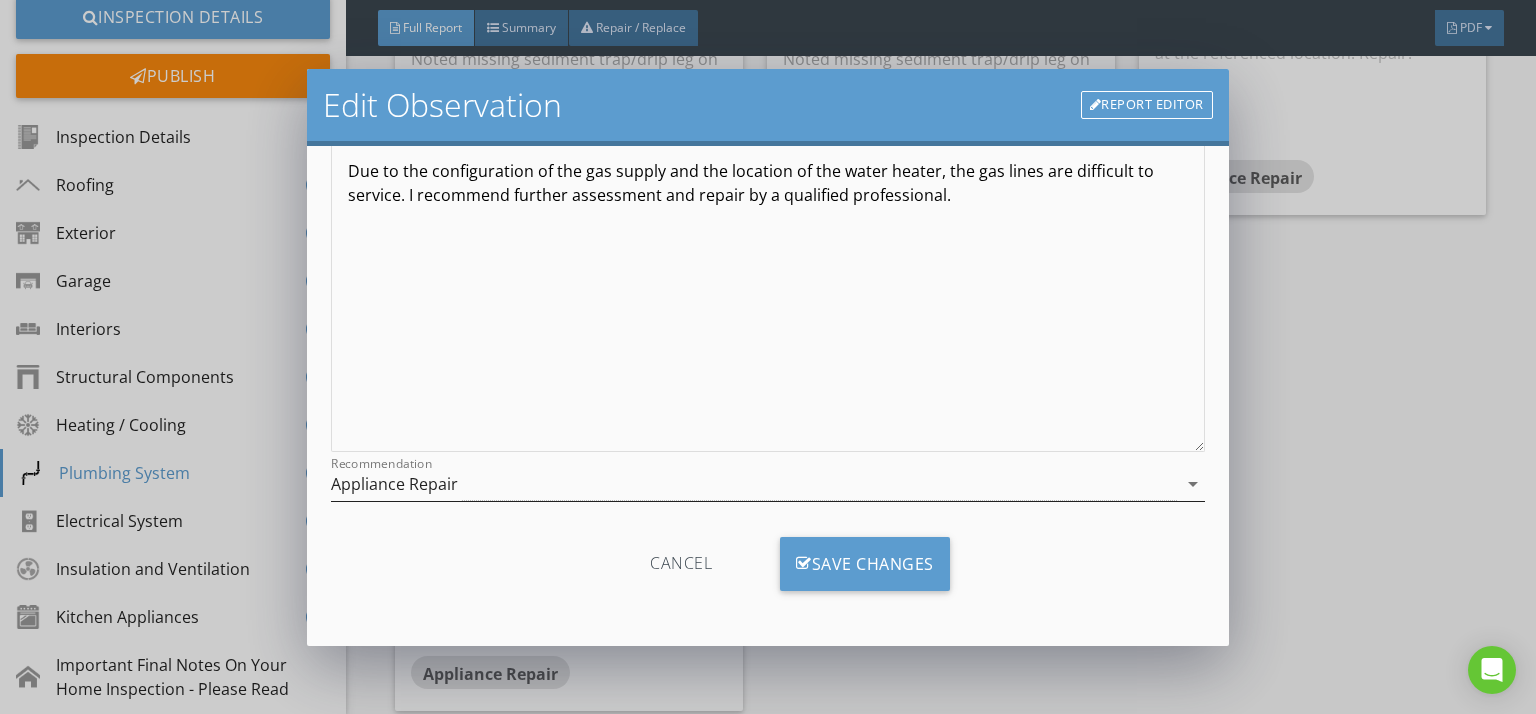 click on "Appliance Repair" at bounding box center [754, 484] 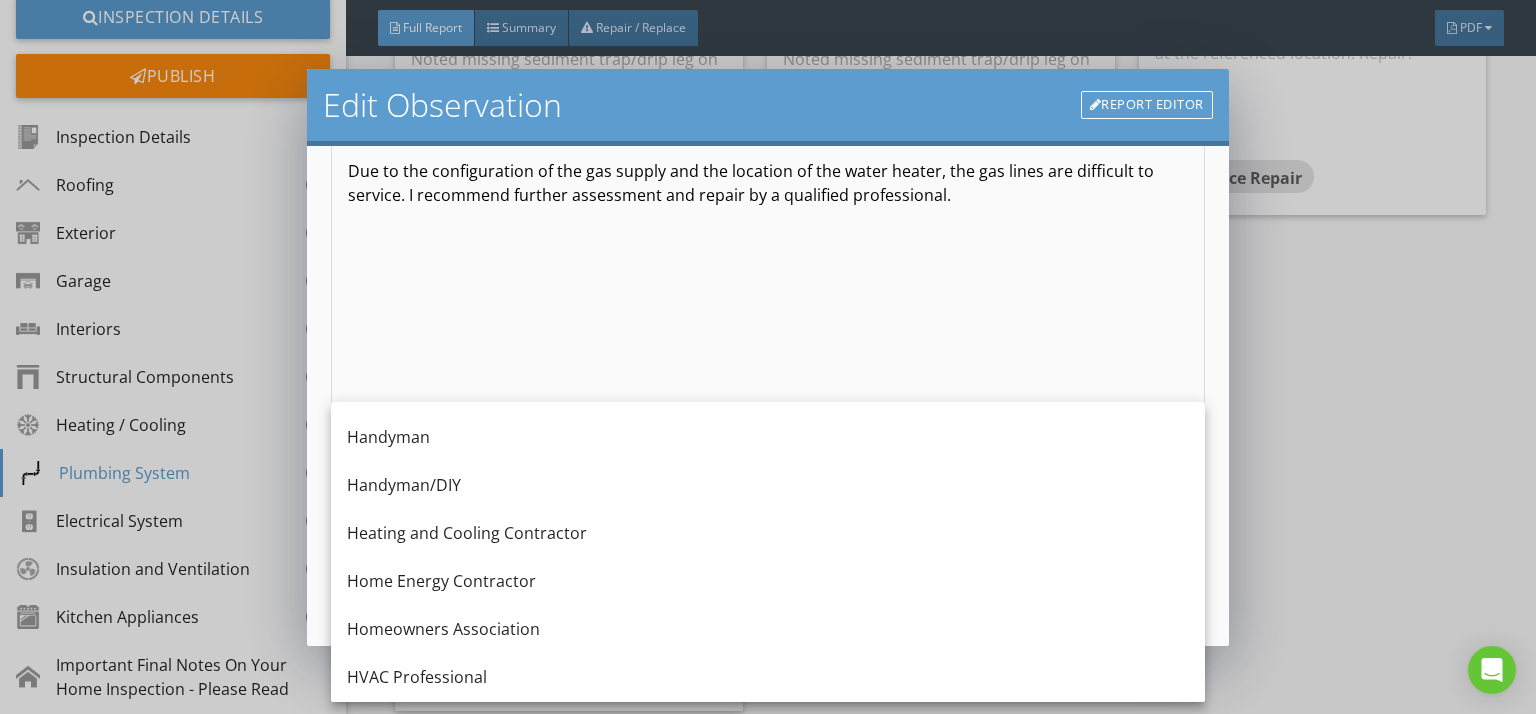 scroll, scrollTop: 1310, scrollLeft: 0, axis: vertical 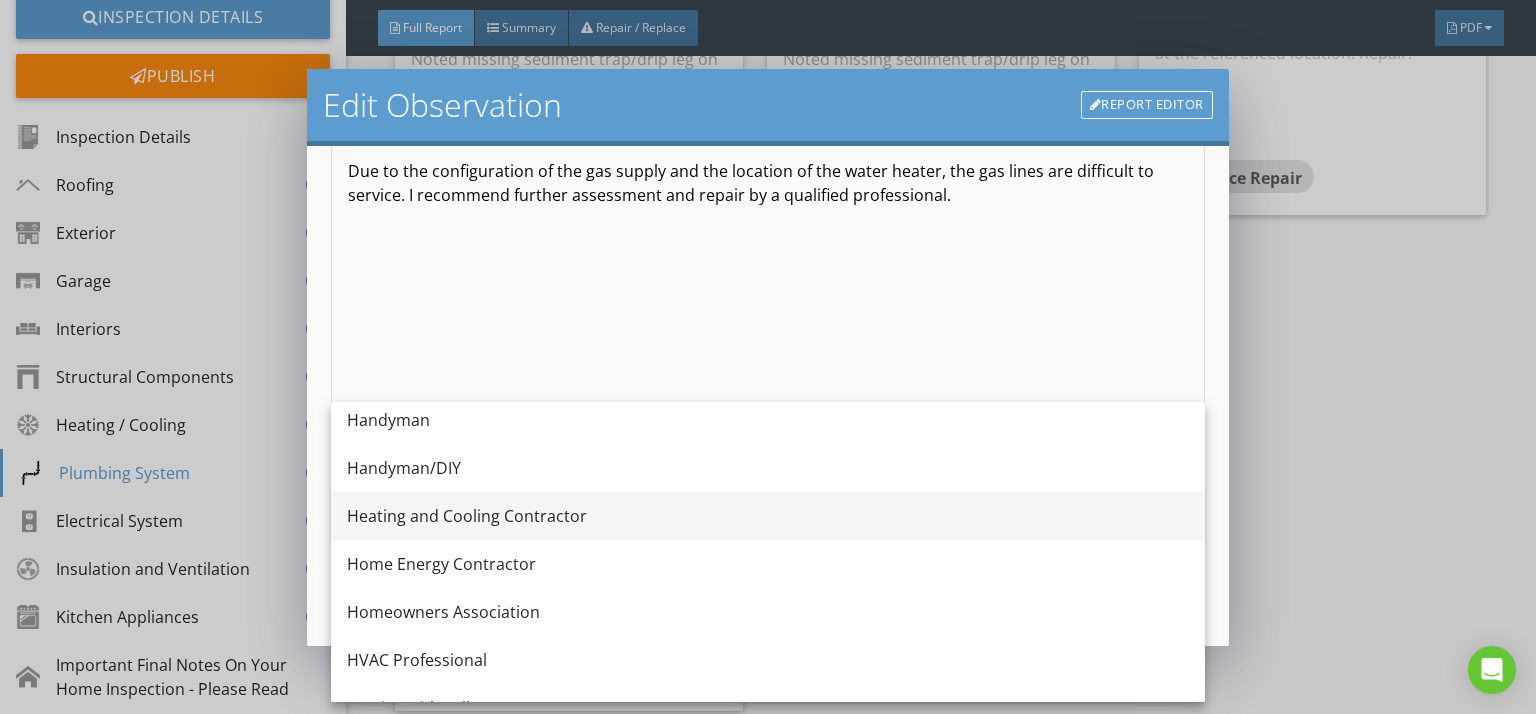 click on "Heating and Cooling Contractor" at bounding box center [768, 516] 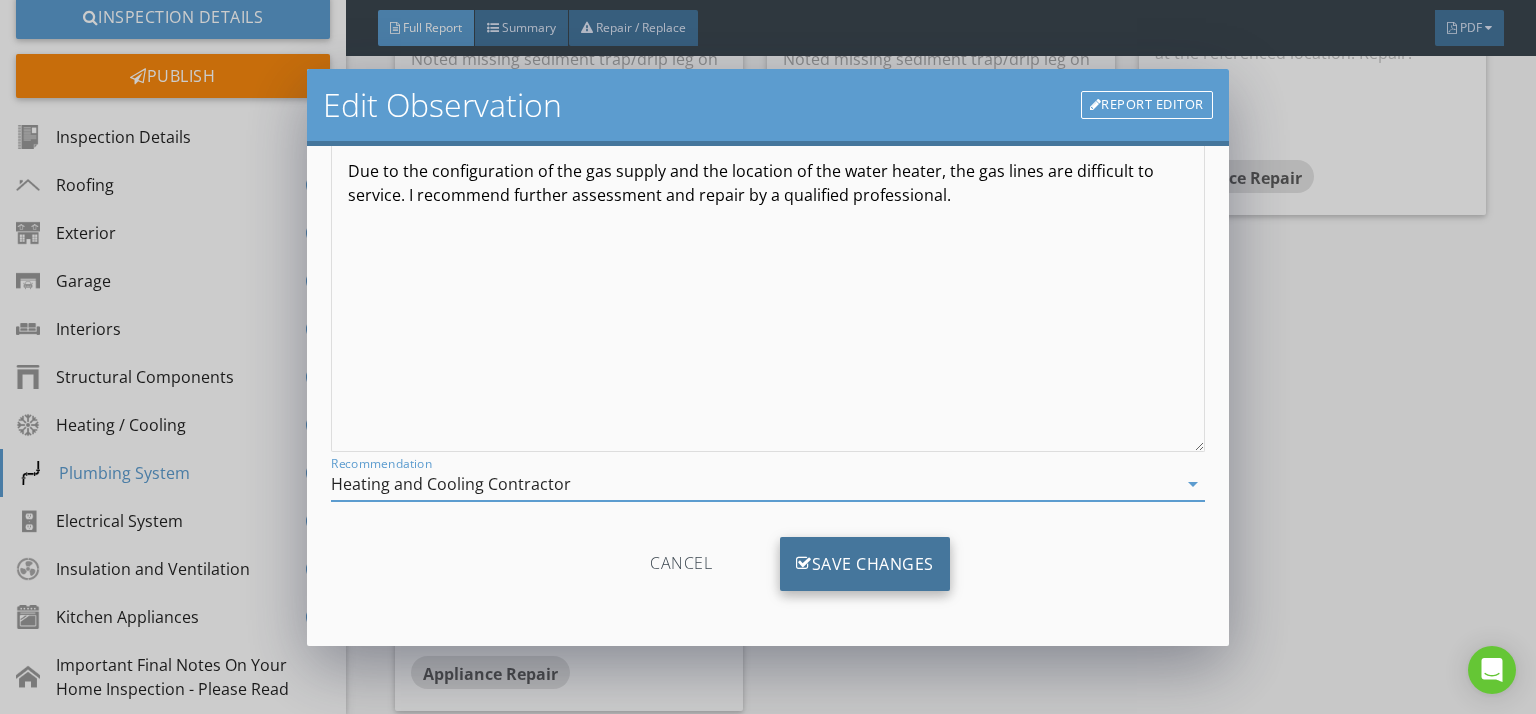 click on "Save Changes" at bounding box center [865, 564] 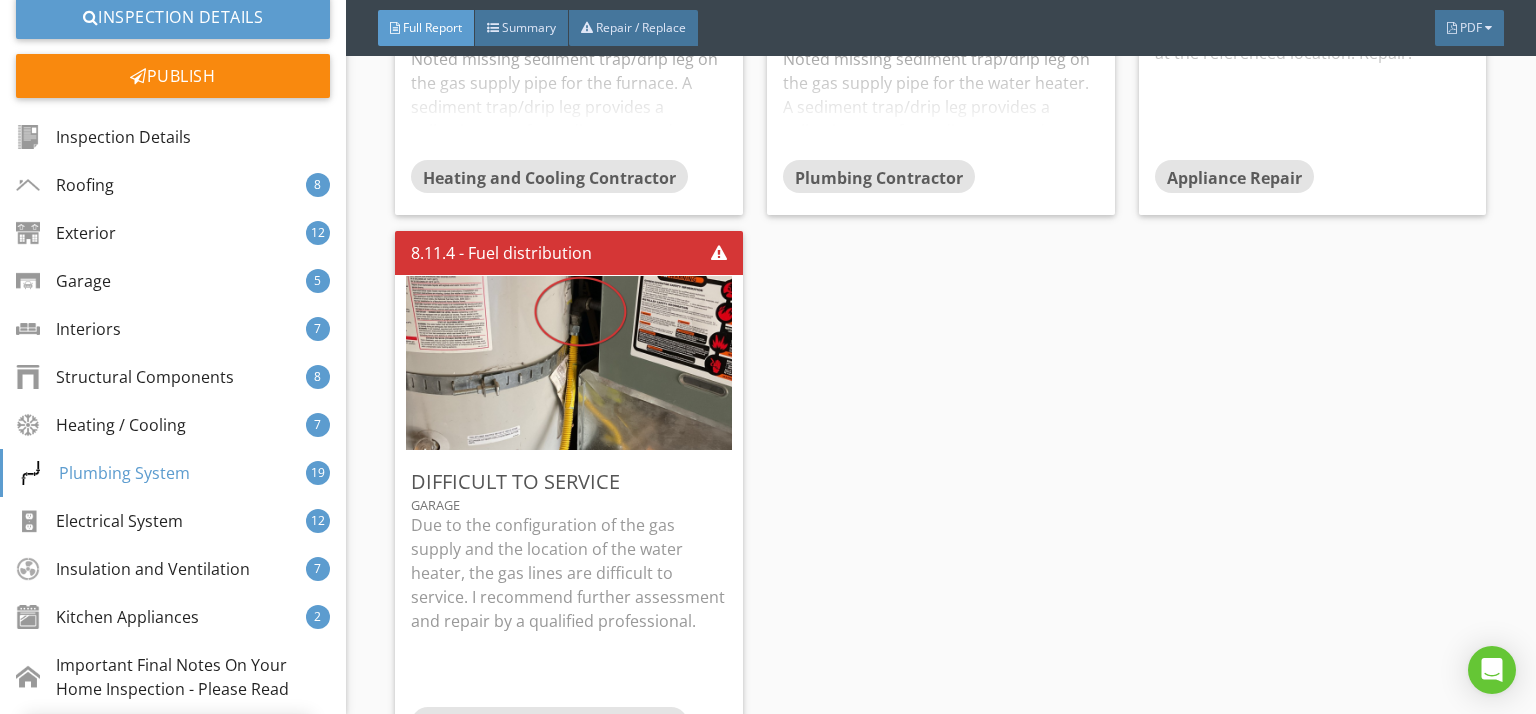 scroll, scrollTop: 0, scrollLeft: 0, axis: both 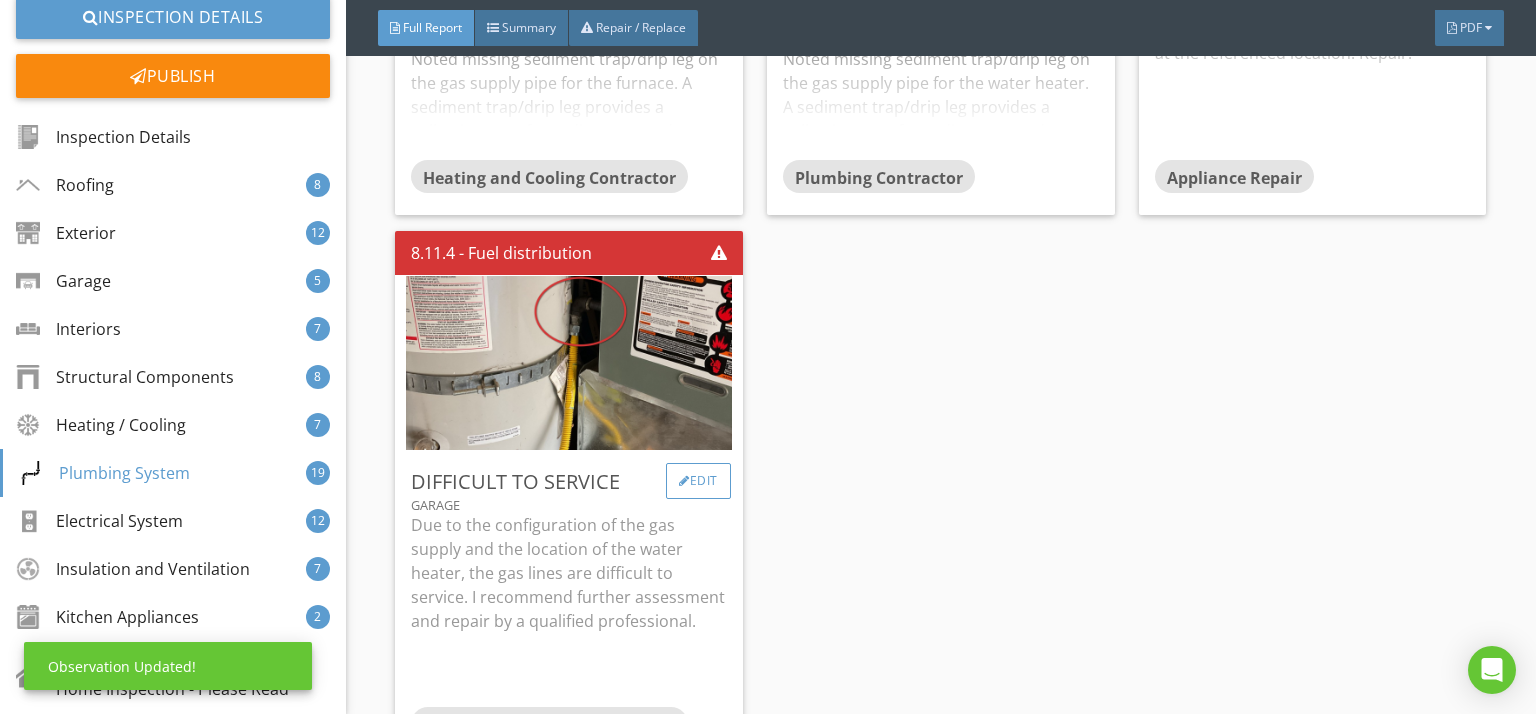 click on "Edit" at bounding box center (698, 481) 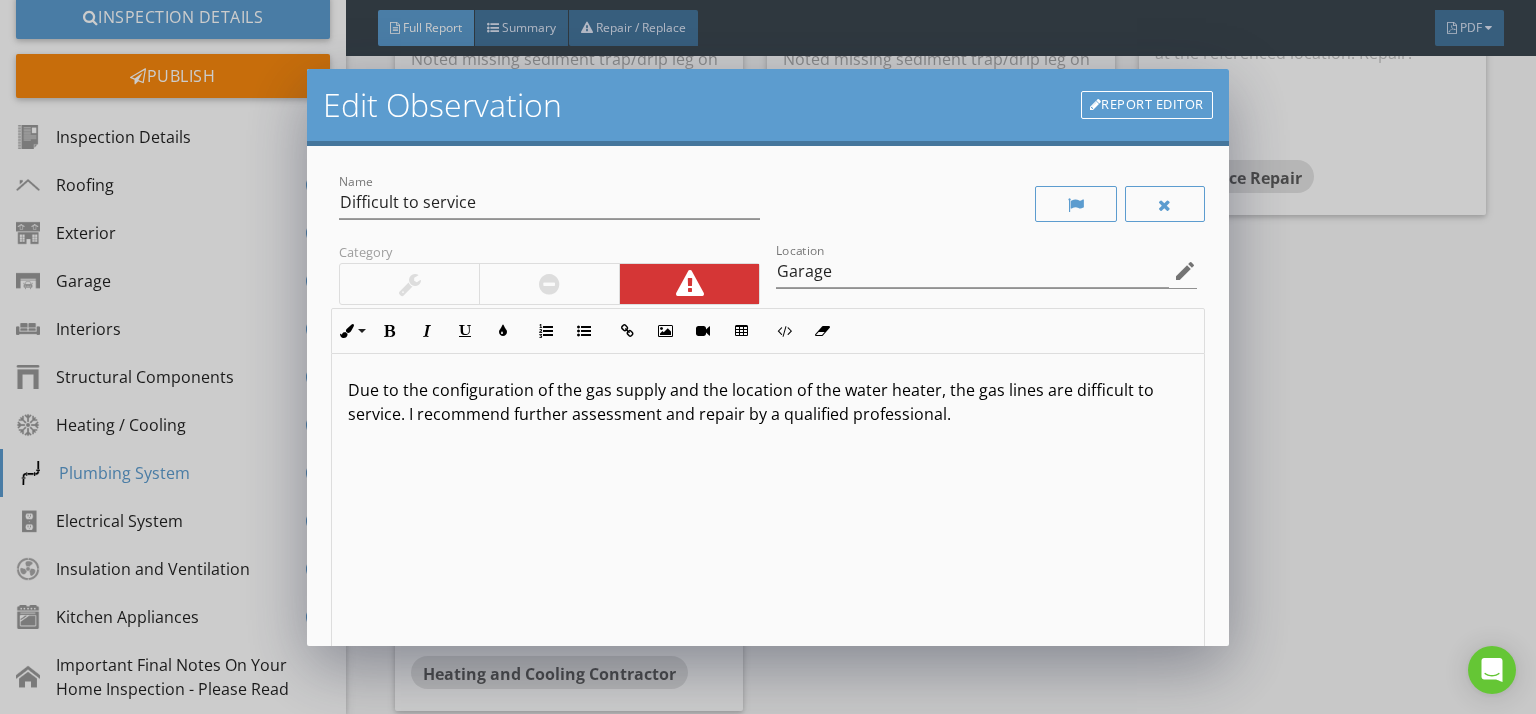 scroll, scrollTop: 0, scrollLeft: 0, axis: both 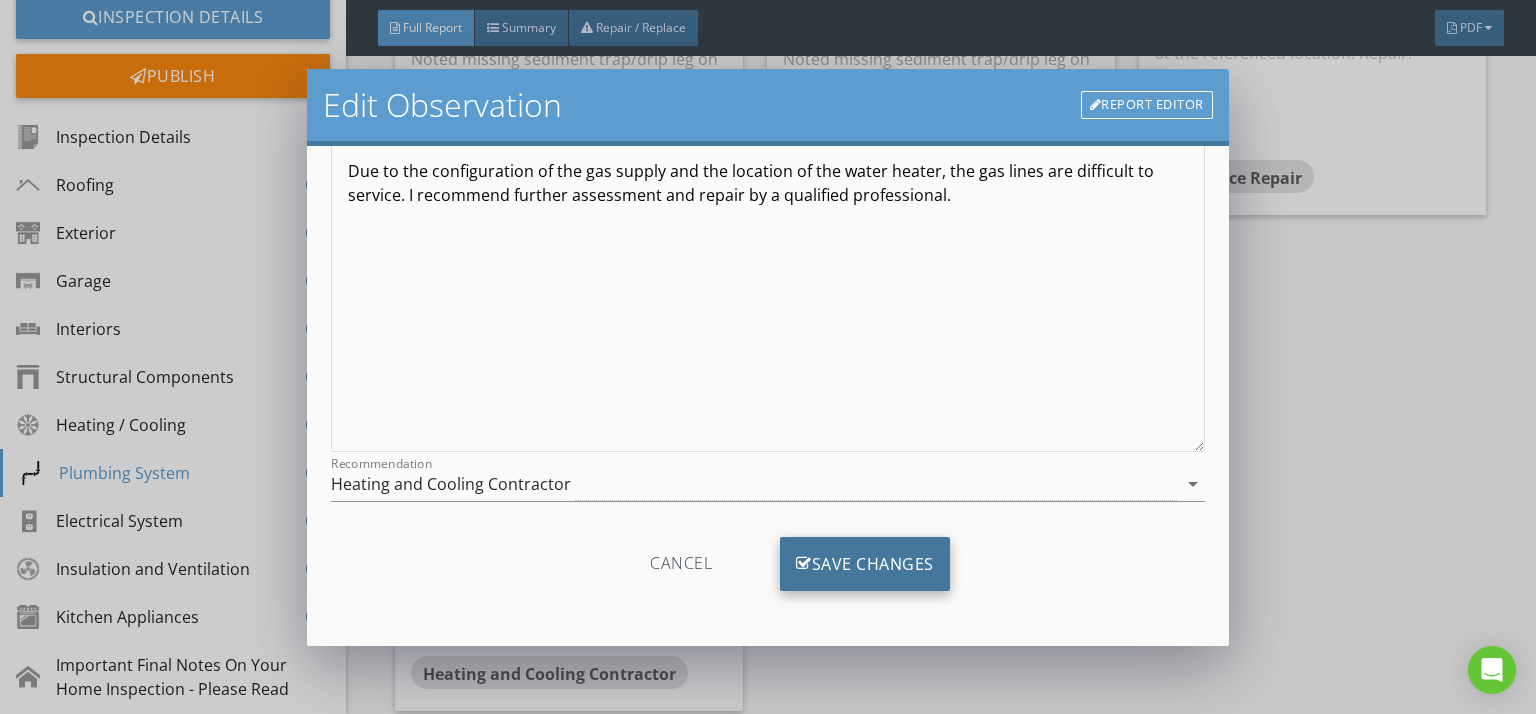 click on "Save Changes" at bounding box center (865, 564) 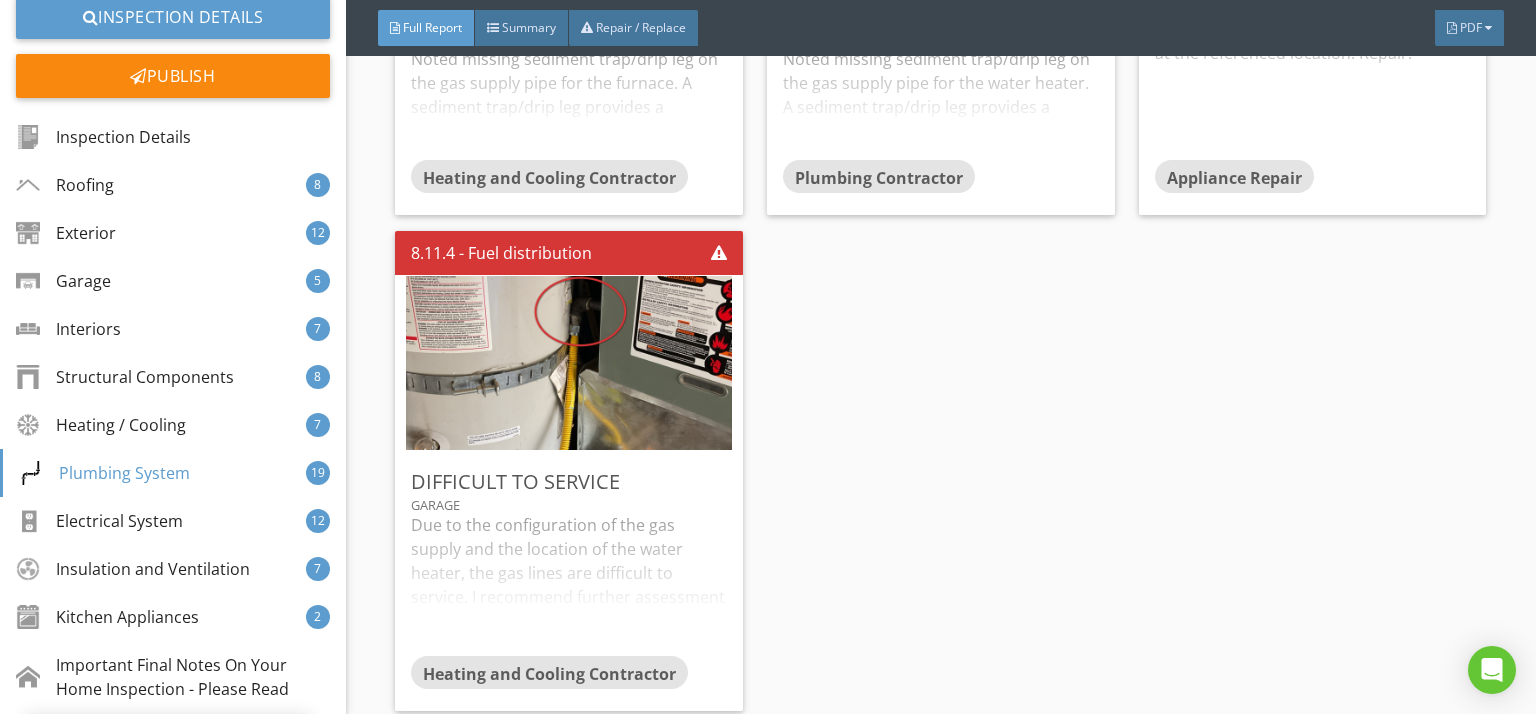 scroll, scrollTop: 0, scrollLeft: 0, axis: both 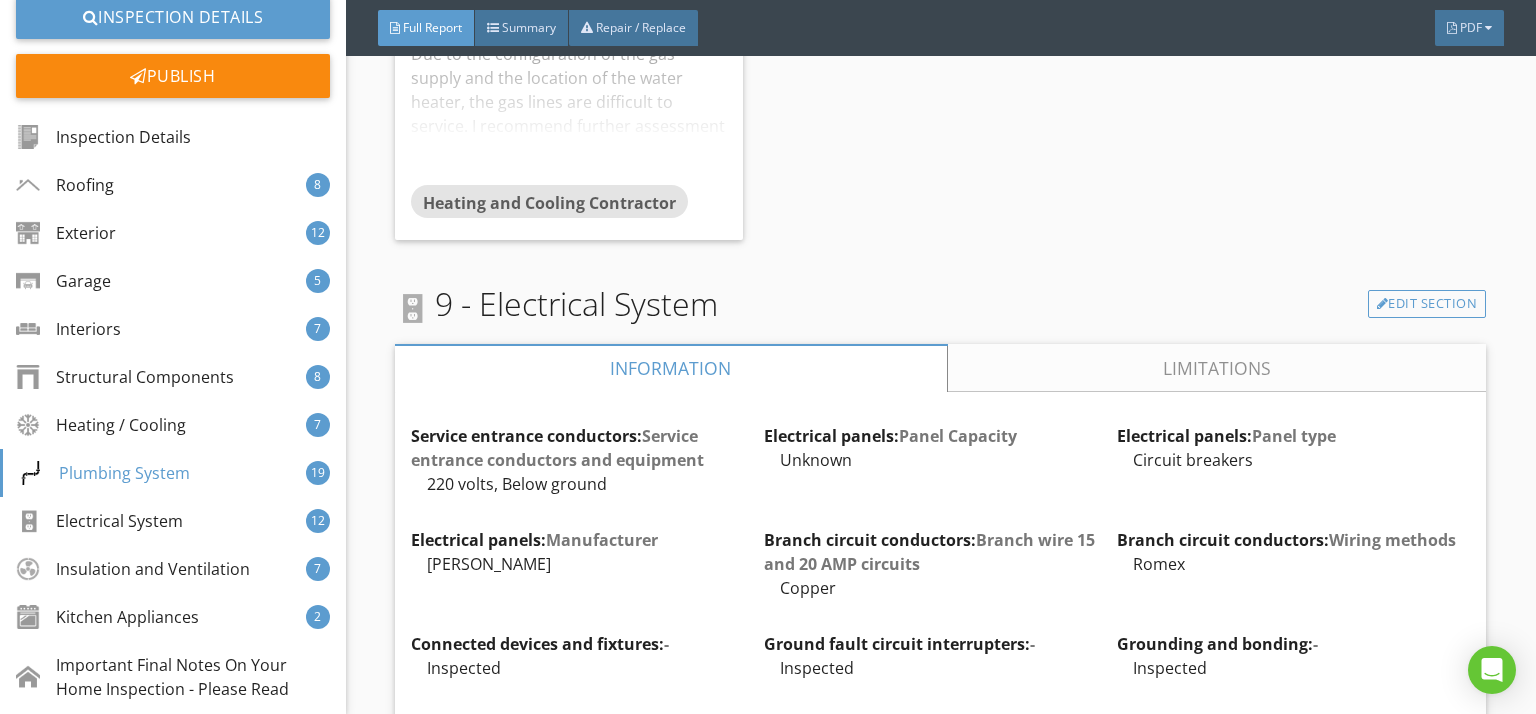 click on "Limitations" at bounding box center [1217, 368] 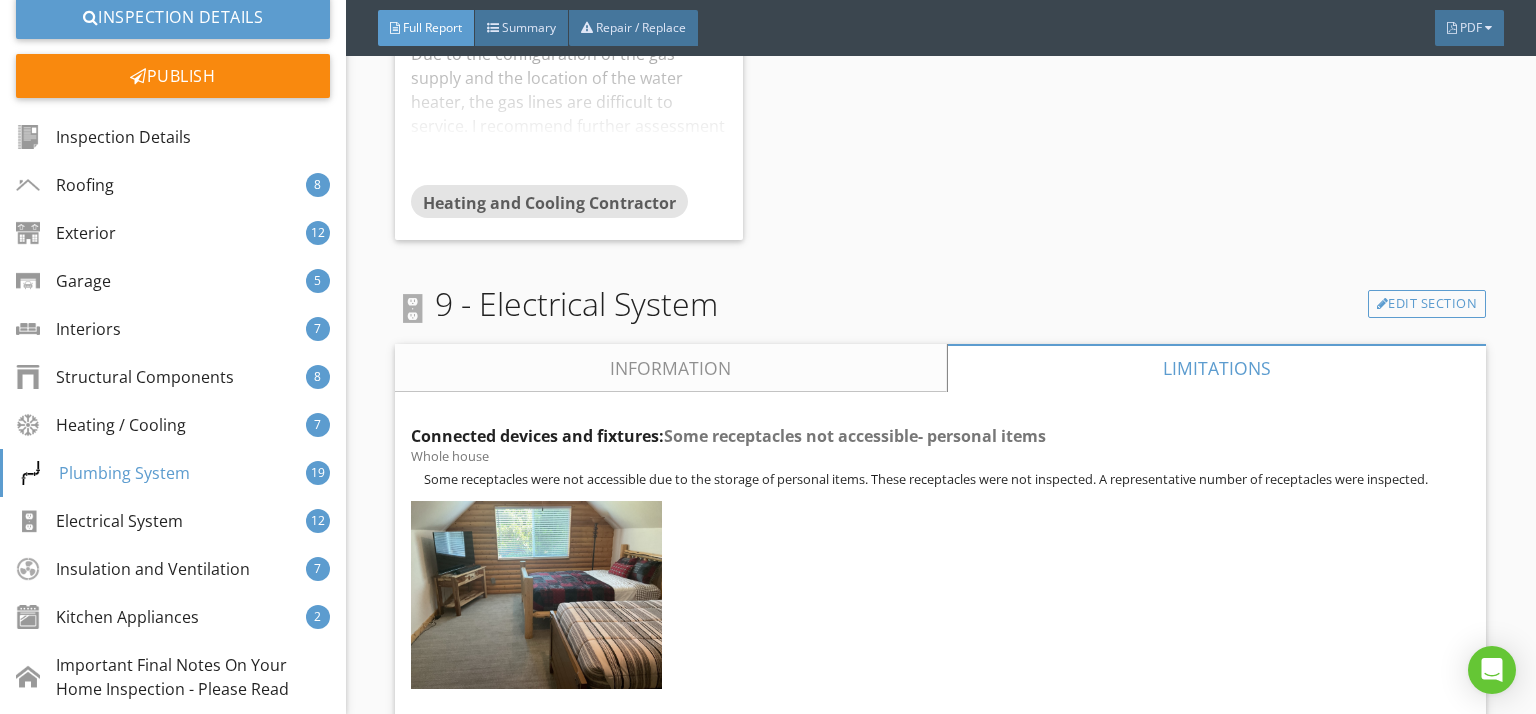 click on "Information" at bounding box center (671, 368) 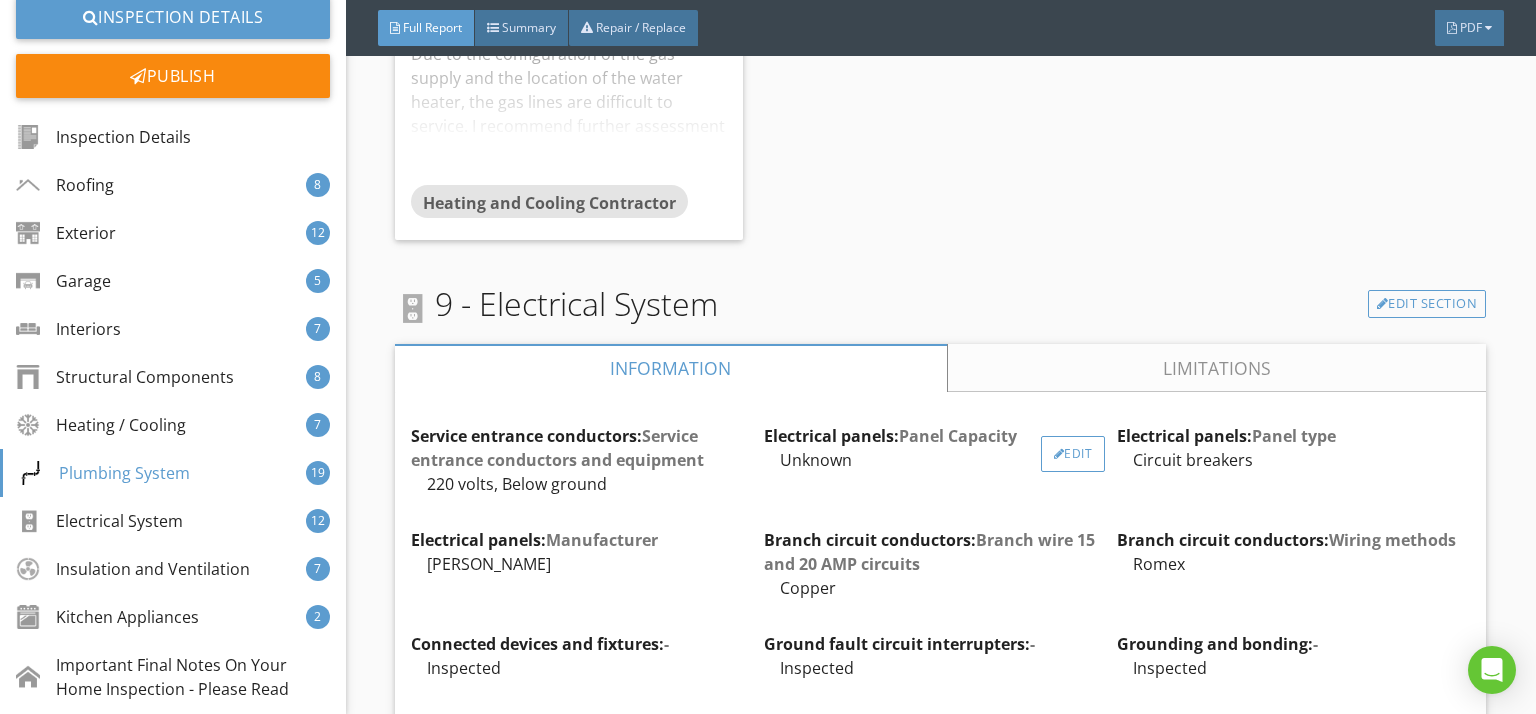 click at bounding box center (1059, 454) 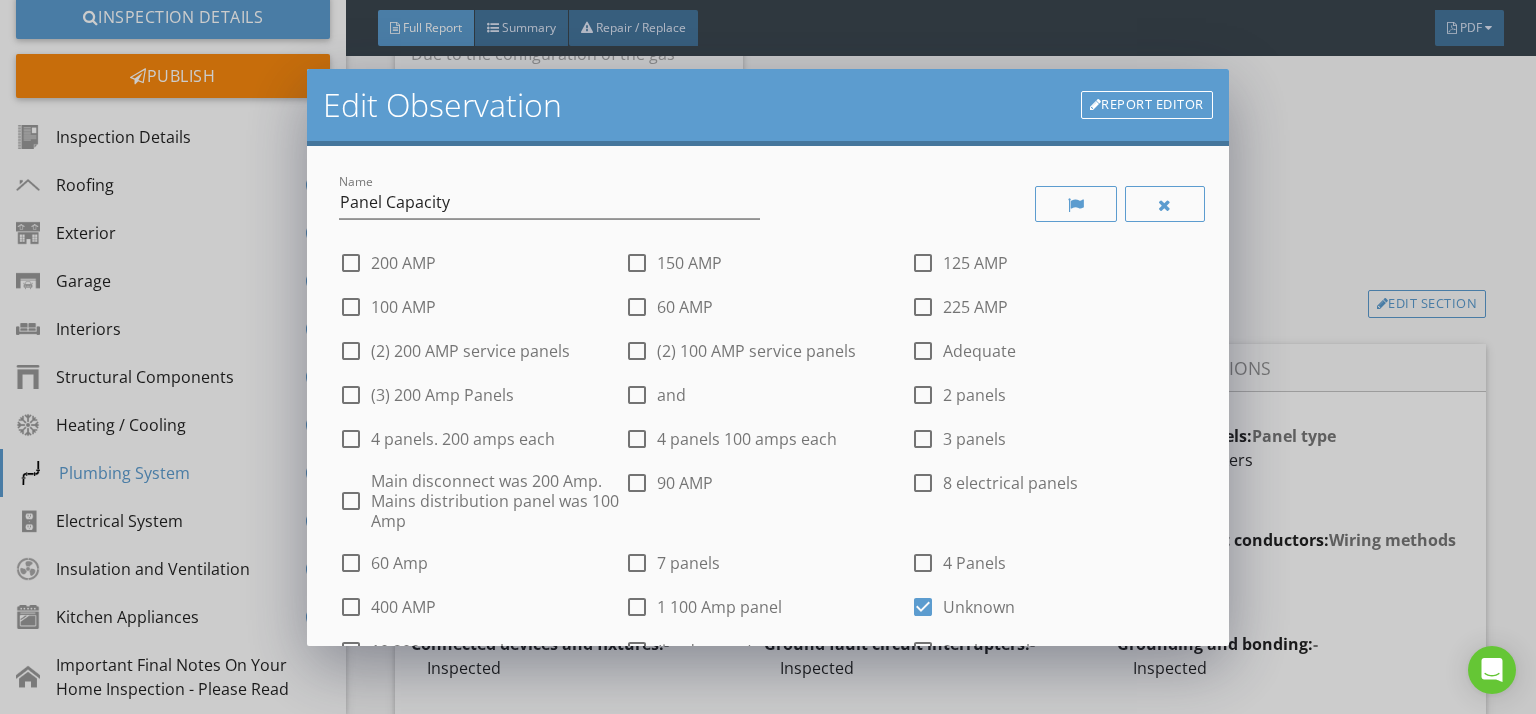 click at bounding box center (923, 263) 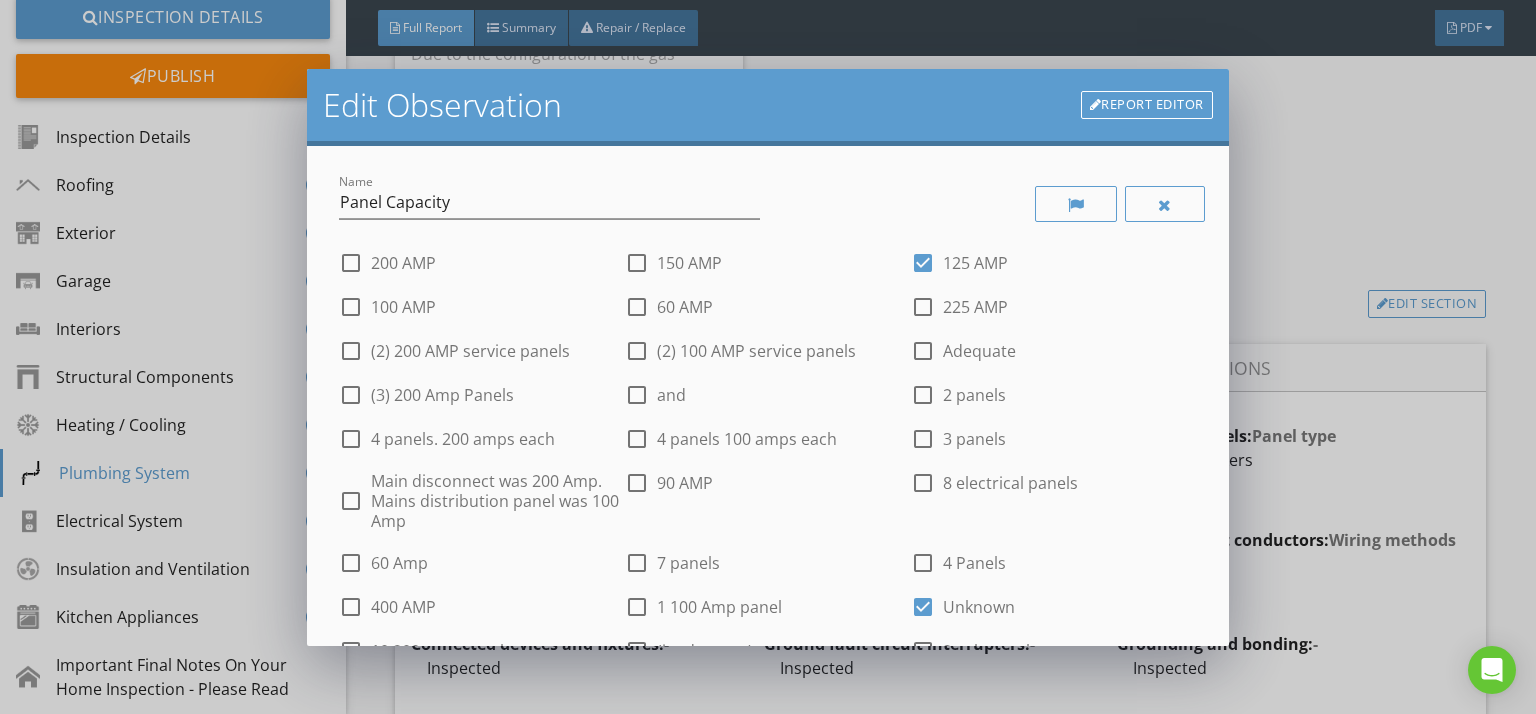 scroll, scrollTop: 891, scrollLeft: 0, axis: vertical 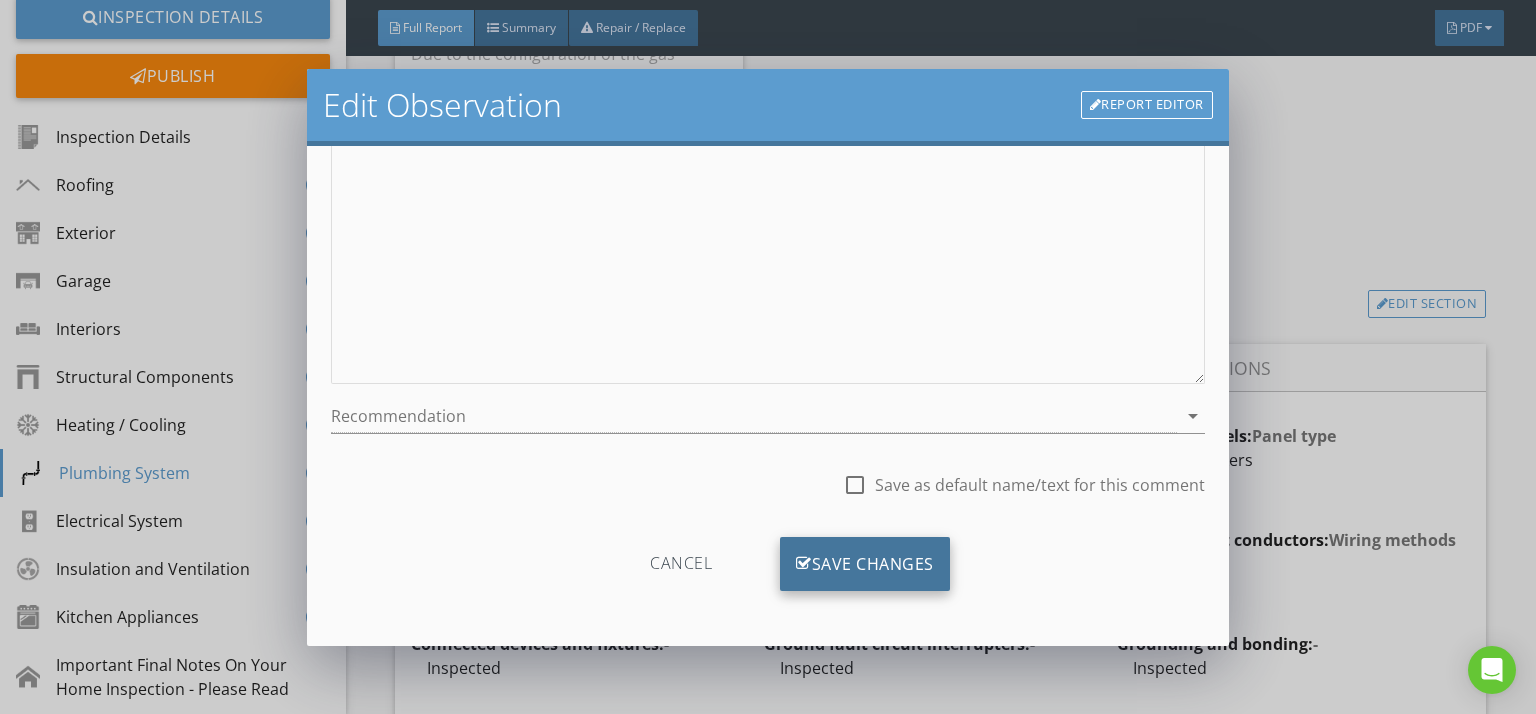 click on "Save Changes" at bounding box center [865, 564] 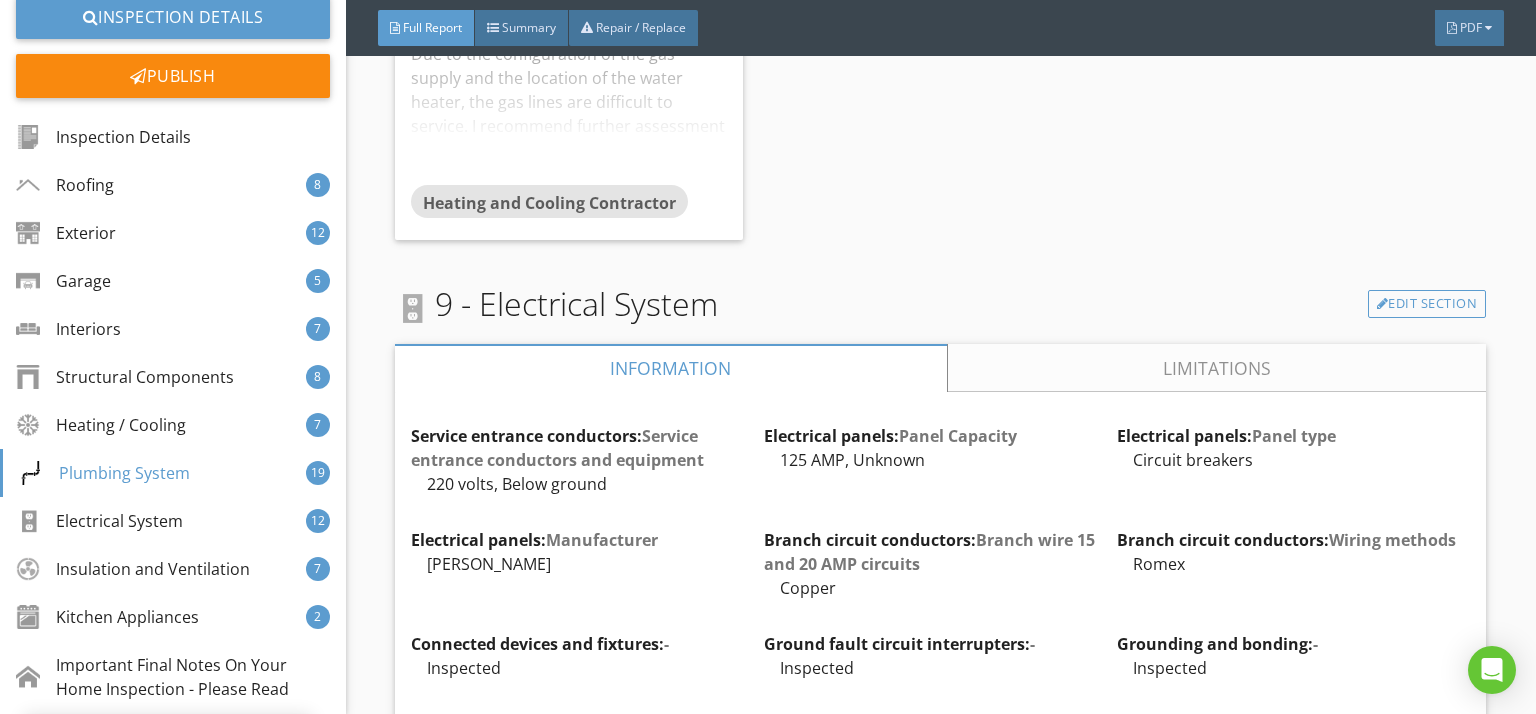 scroll, scrollTop: 654, scrollLeft: 0, axis: vertical 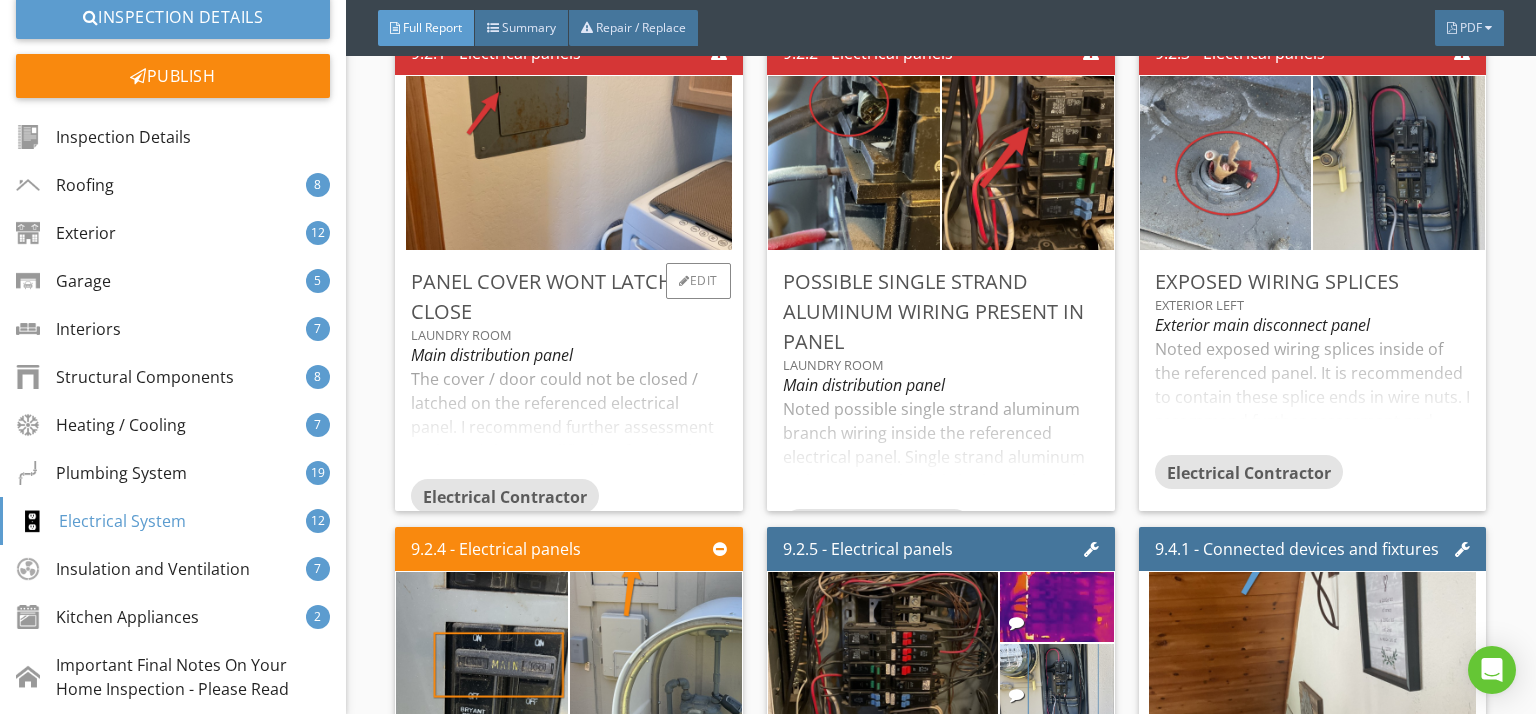 click on "The cover / door could not be closed / latched on the referenced electrical panel. I recommend further assessment and repair by a qualified professional." at bounding box center [569, 423] 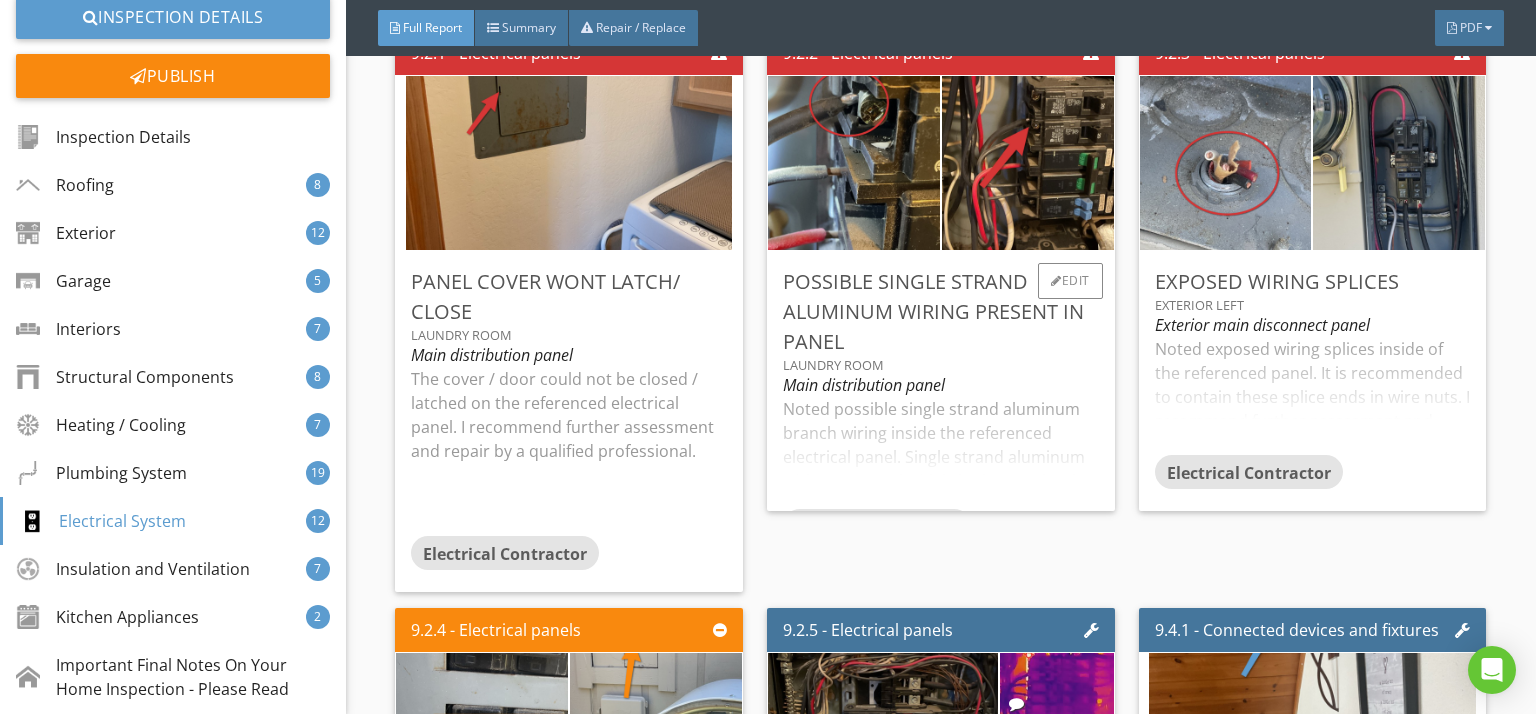 click on "Noted possible single strand aluminum branch wiring inside the referenced electrical panel. Single strand aluminum wiring was used widely in the past but is no longer used in modern building practices due to inherent electrical problems. This may be tin coated copper wiring, however I am unable to determine that.  I recommend further assessment and repair by a qualified professional." at bounding box center (941, 453) 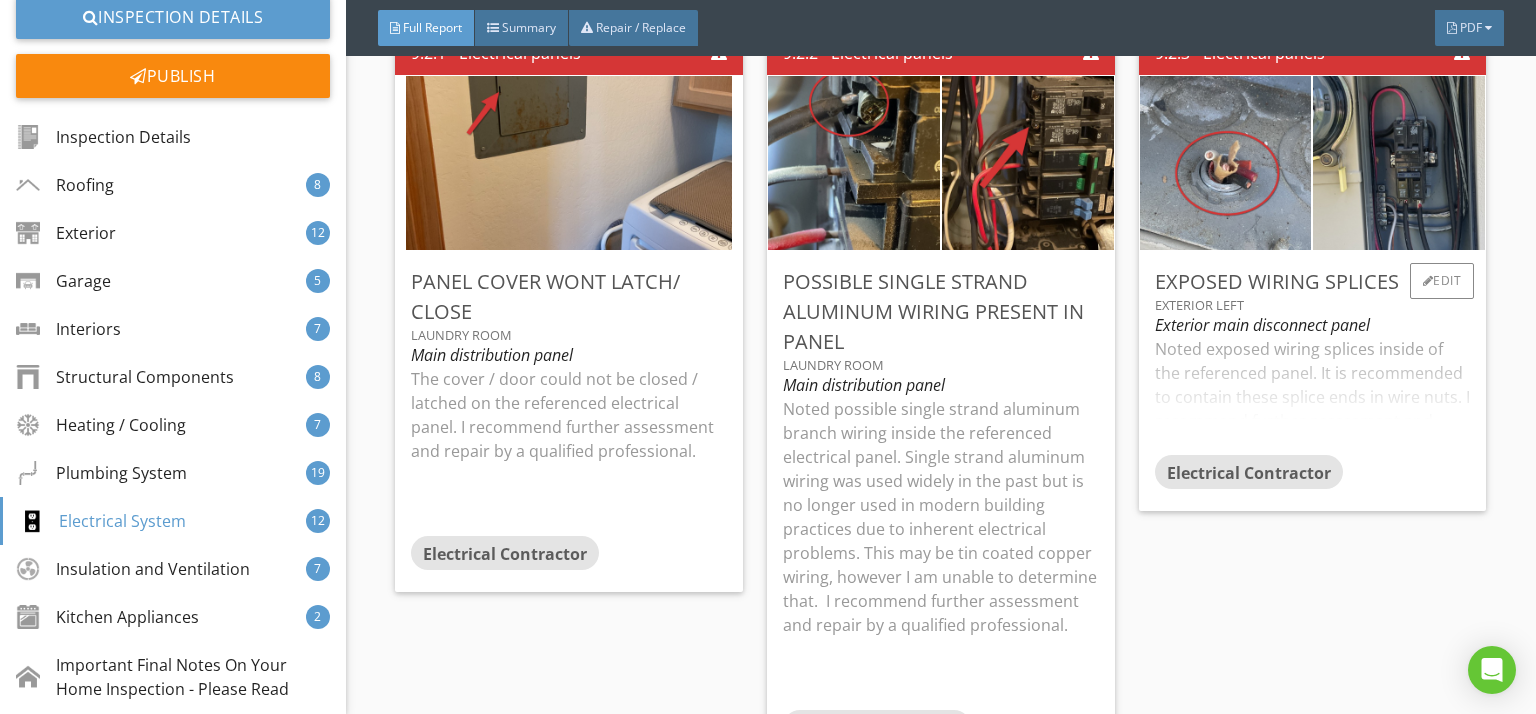 click on "Noted exposed wiring splices inside of the referenced panel. It is recommended to contain these splice ends in wire nuts. I recommend further assessment and repair by a qualified professional." at bounding box center (1313, 396) 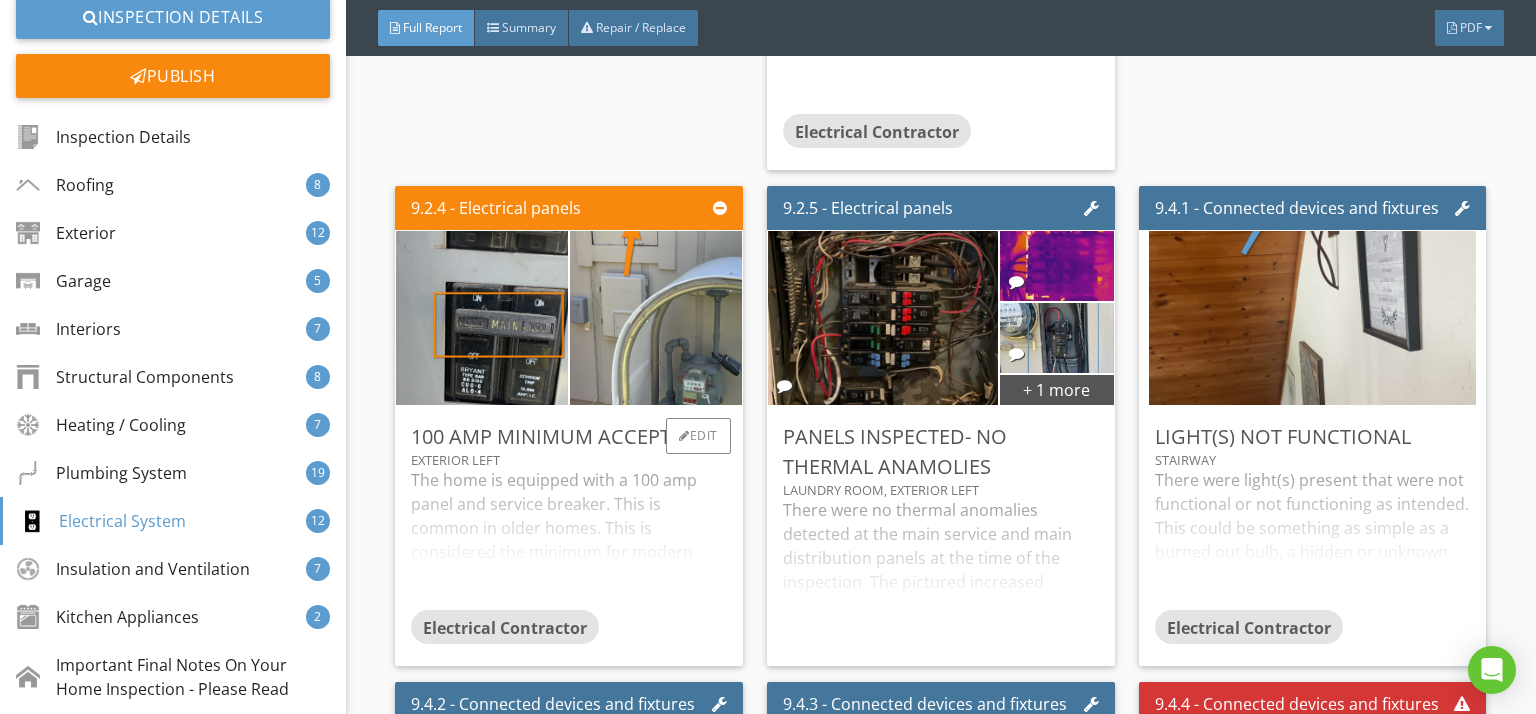 scroll, scrollTop: 28434, scrollLeft: 0, axis: vertical 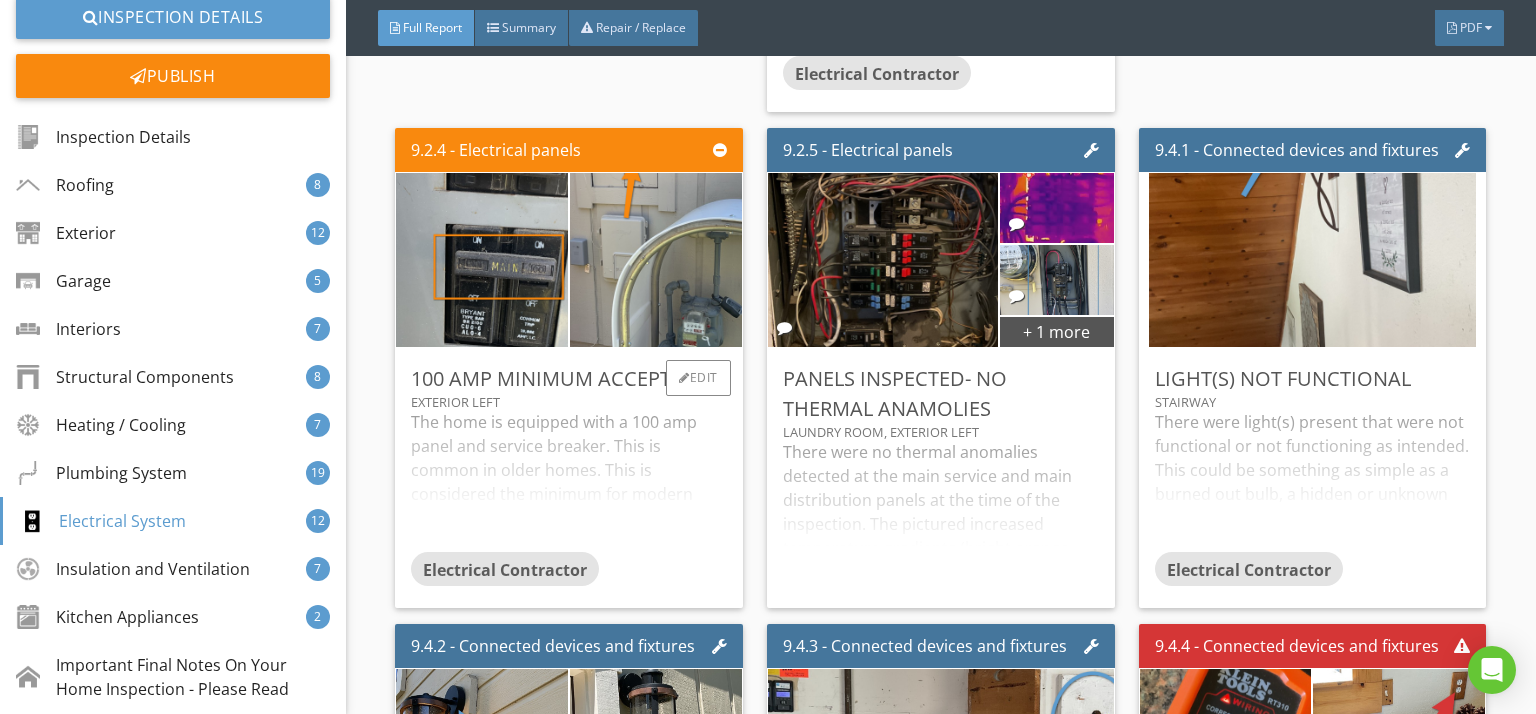 click on "The home is equipped with a 100 amp panel and service breaker. This is common in older homes. This is considered the minimum for modern electrical needs. Many factors are considered to determine the adequate size electrical service for a home. I did not observe any deficiencies related to this at the time of the inspection. You may want to consider a future upgrade. This comment is for your information." at bounding box center [569, 481] 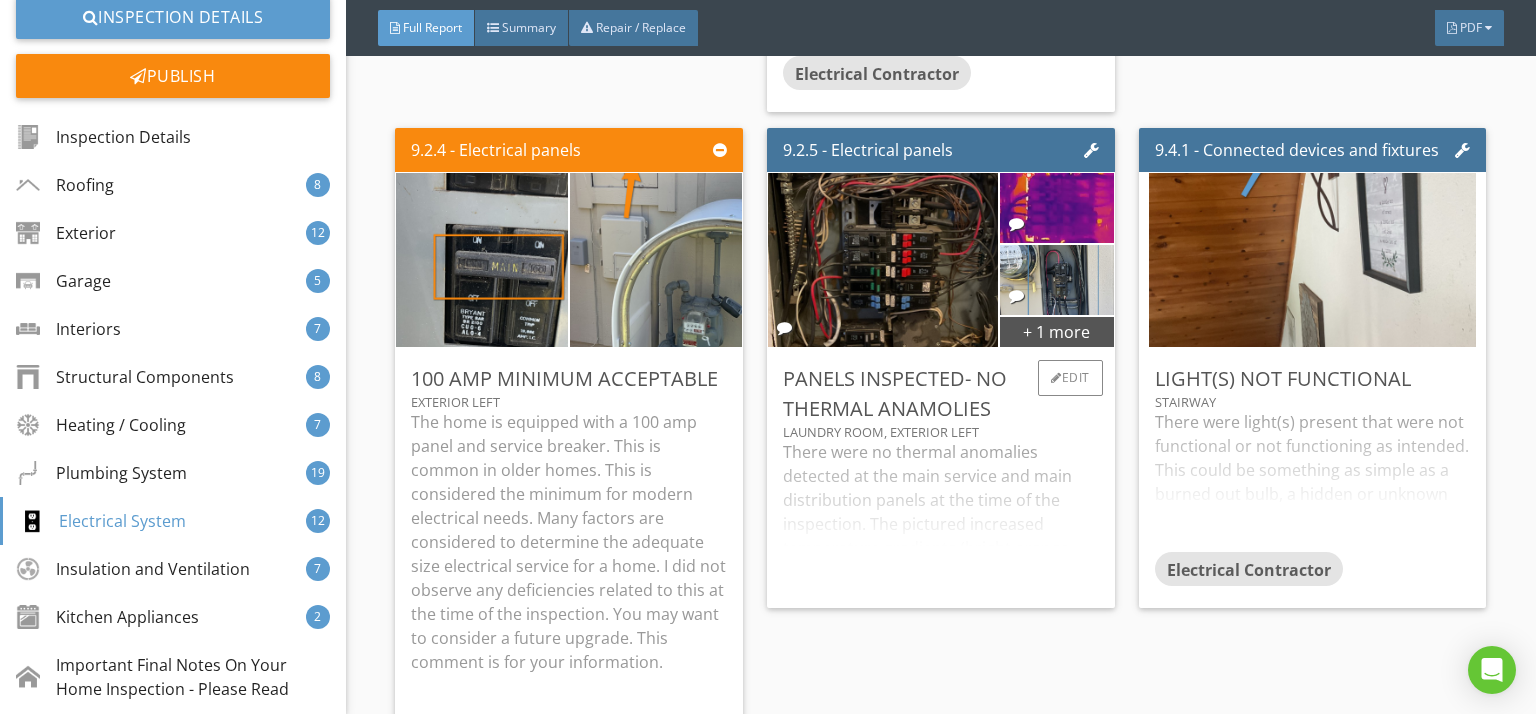 click on "There were no thermal anomalies detected at the main service and main distribution panels at the time of the inspection. The pictured increased temperature gradients (bright orange areas) are not abnormal." at bounding box center (941, 516) 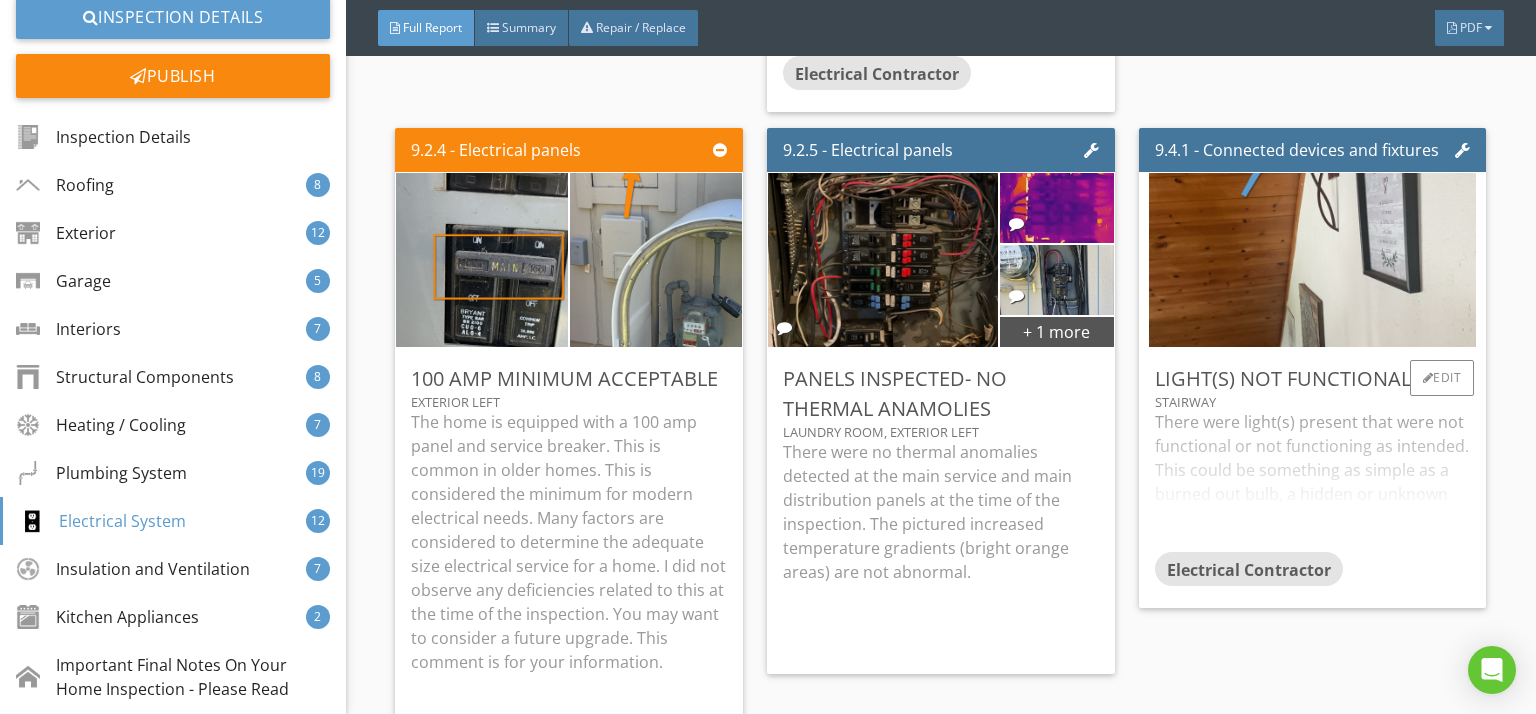 click on "There were light(s) present that were not functional or not functioning as intended. This could be something as simple as a burned out bulb, a hidden or unknown switch that controls it, or something more extensive. I recommend changing the build and if this does not work, I recommend further assessment and repair as needed by a qualified professional." at bounding box center [1313, 481] 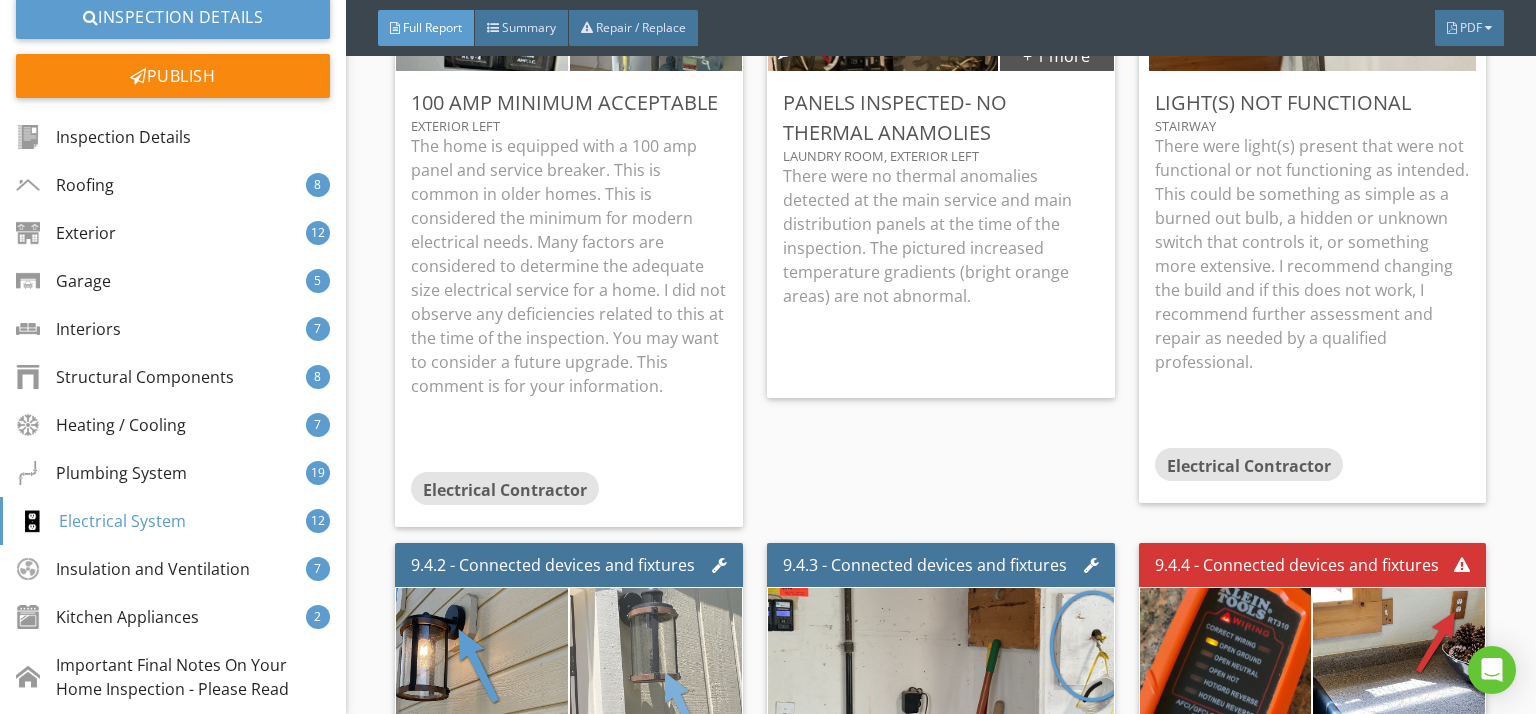 scroll, scrollTop: 28885, scrollLeft: 0, axis: vertical 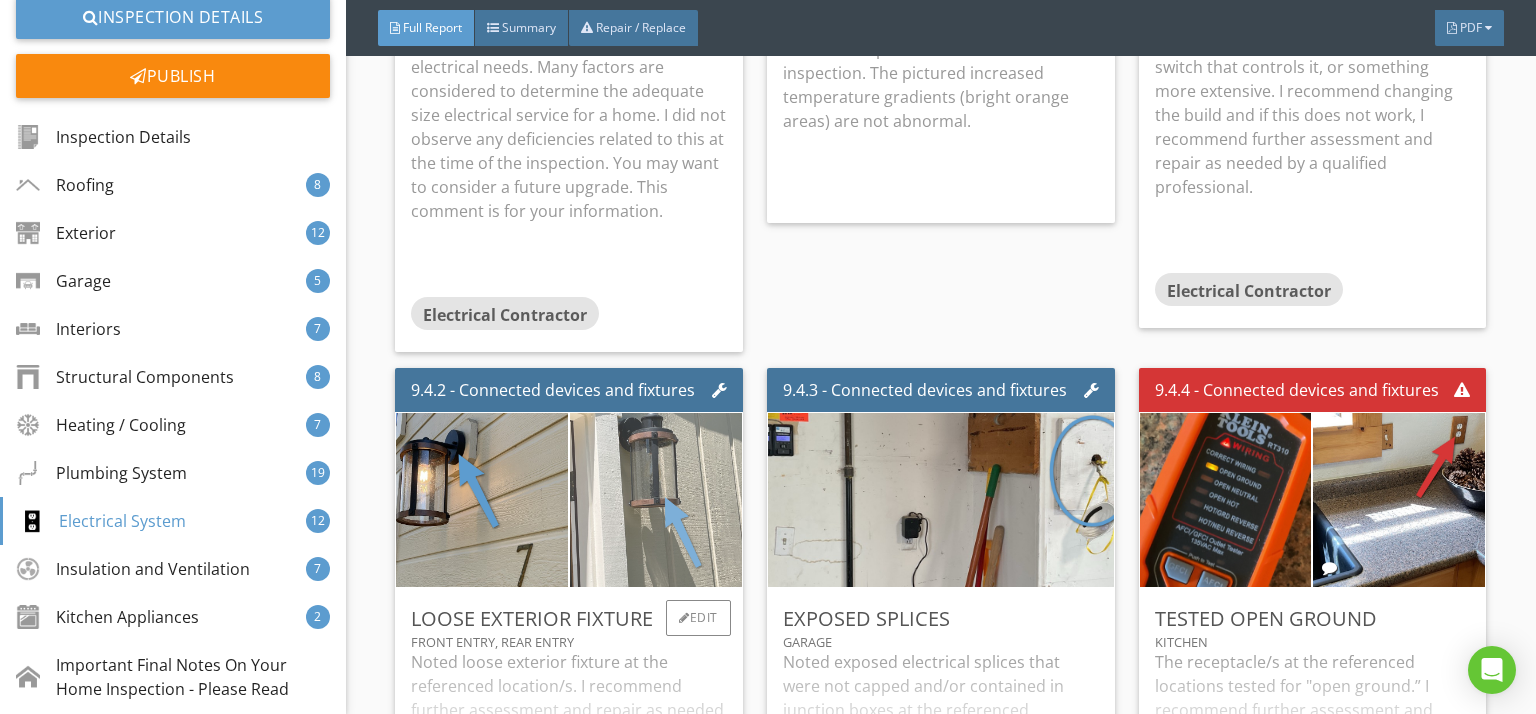 click at bounding box center (656, 500) 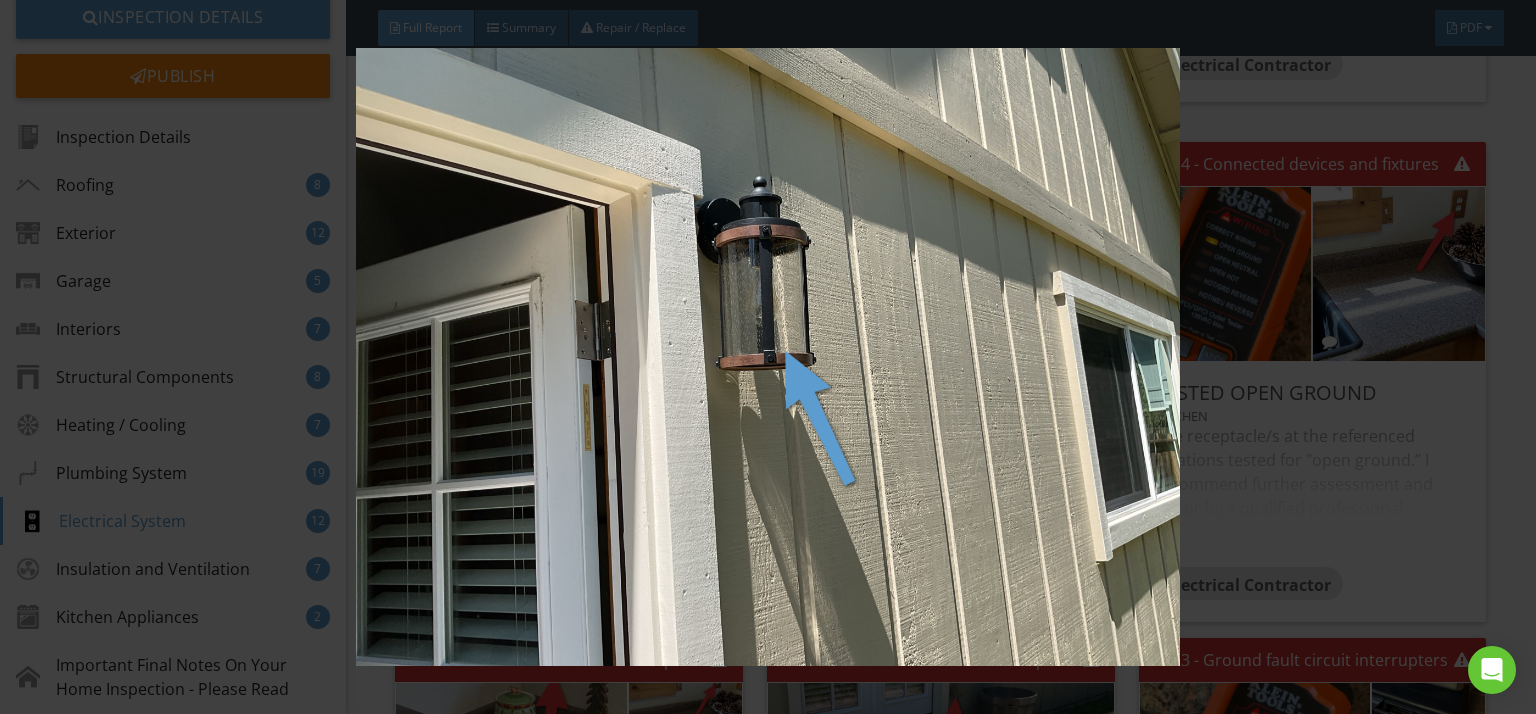 click at bounding box center (768, 357) 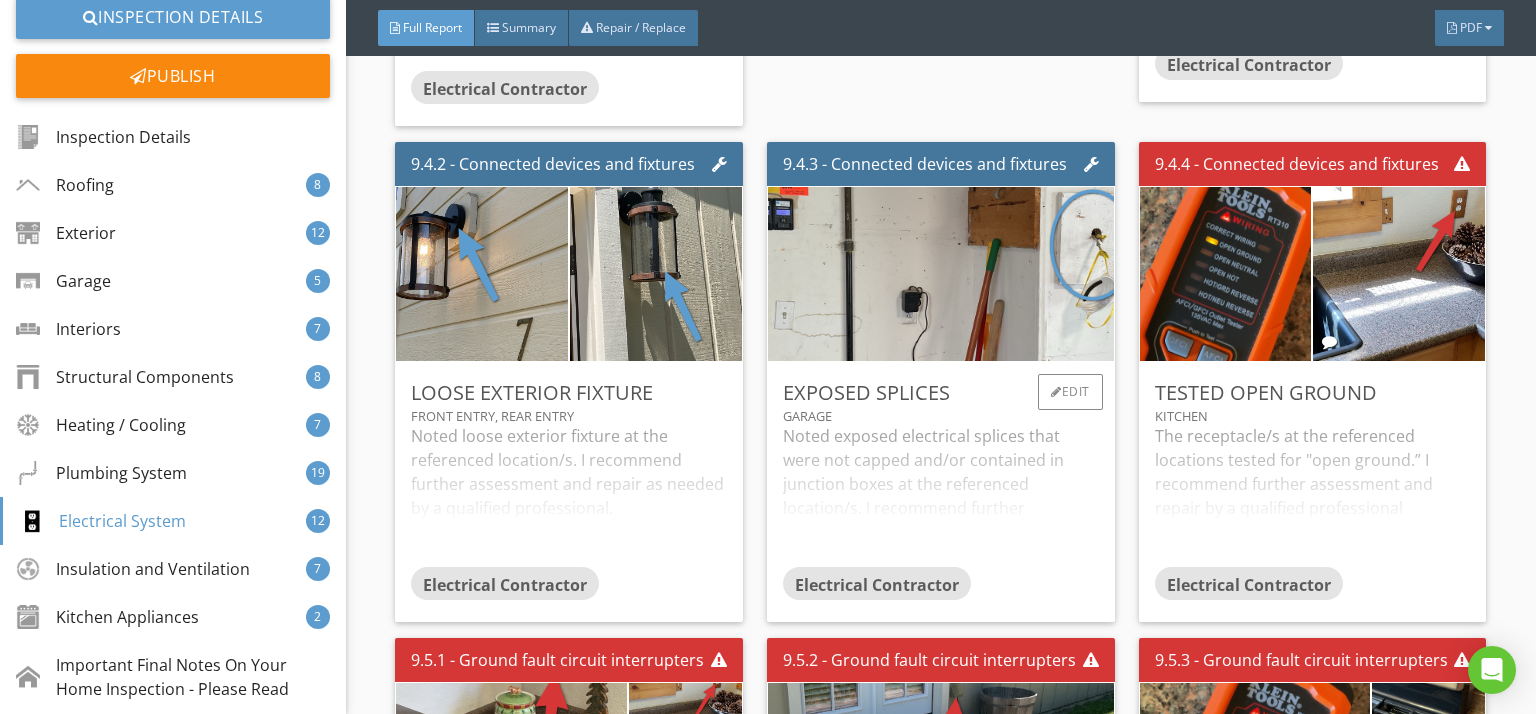 click on "Noted exposed electrical splices that were not capped and/or contained in junction boxes at the referenced location/s. I recommend further assessment and repair by a qualified professional. ." at bounding box center (941, 495) 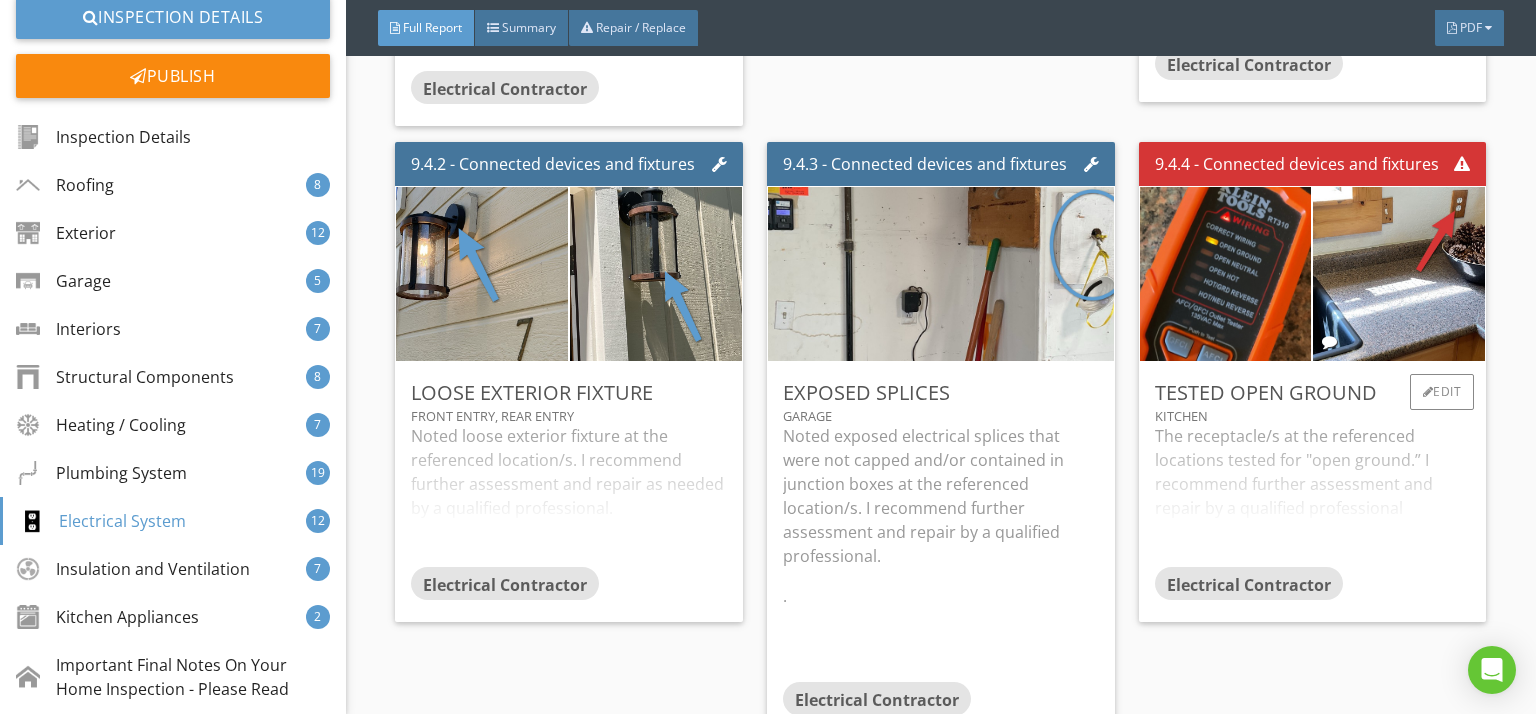 click on "The receptacle/s at the referenced locations tested for "open ground.” I recommend further assessment and repair by a qualified professional" at bounding box center [1313, 495] 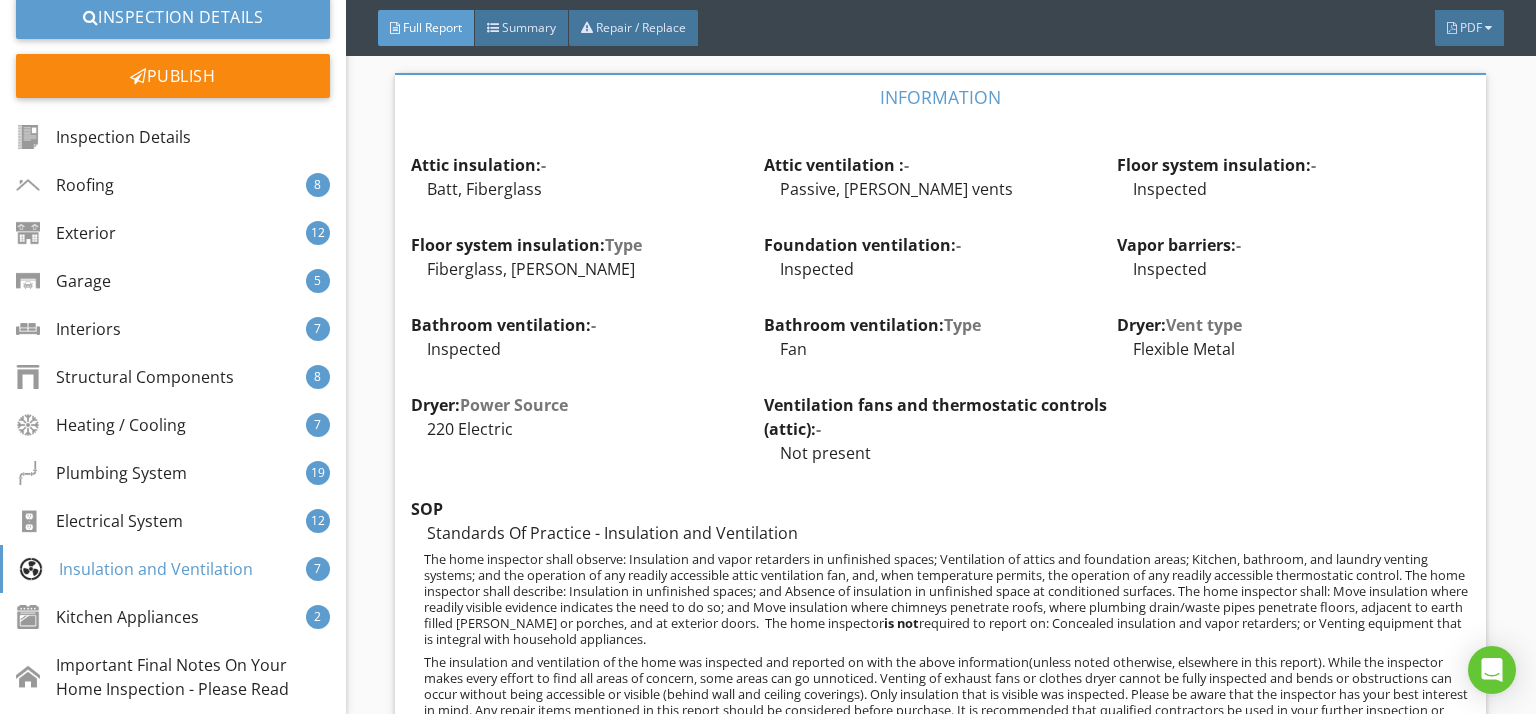 scroll, scrollTop: 30994, scrollLeft: 0, axis: vertical 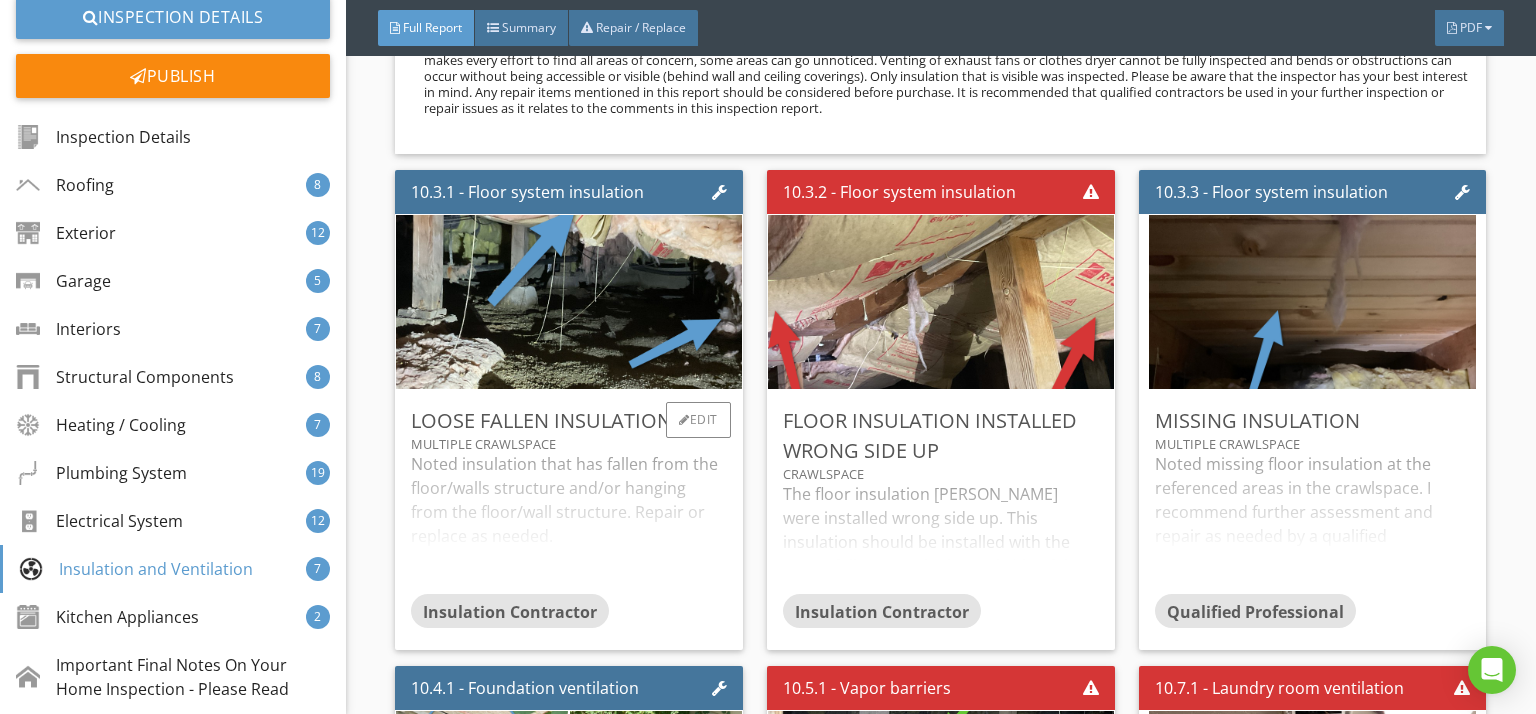 click on "Noted insulation that has fallen from the floor/walls structure and/or hanging from the floor/wall structure. Repair or replace as needed." at bounding box center [569, 523] 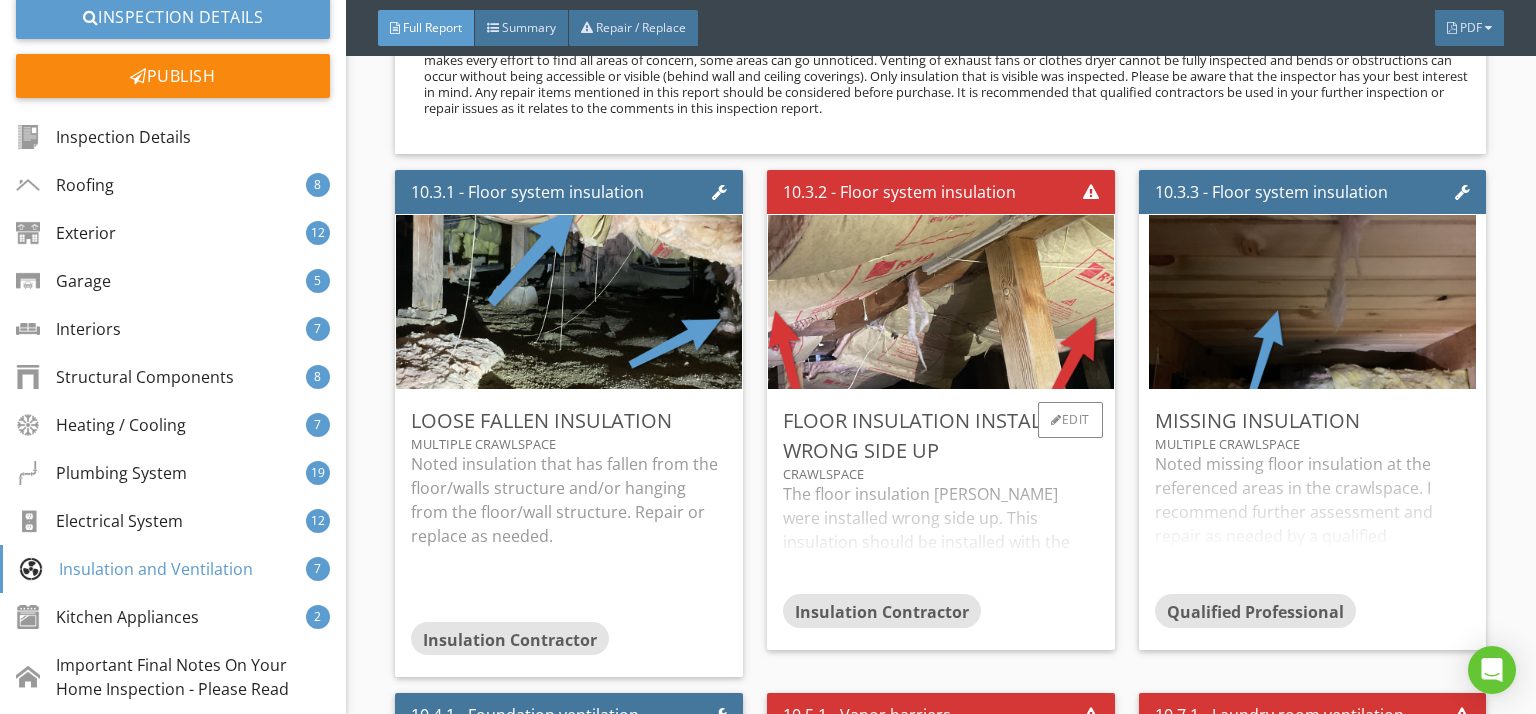 click on "Crawlspace" at bounding box center [941, 474] 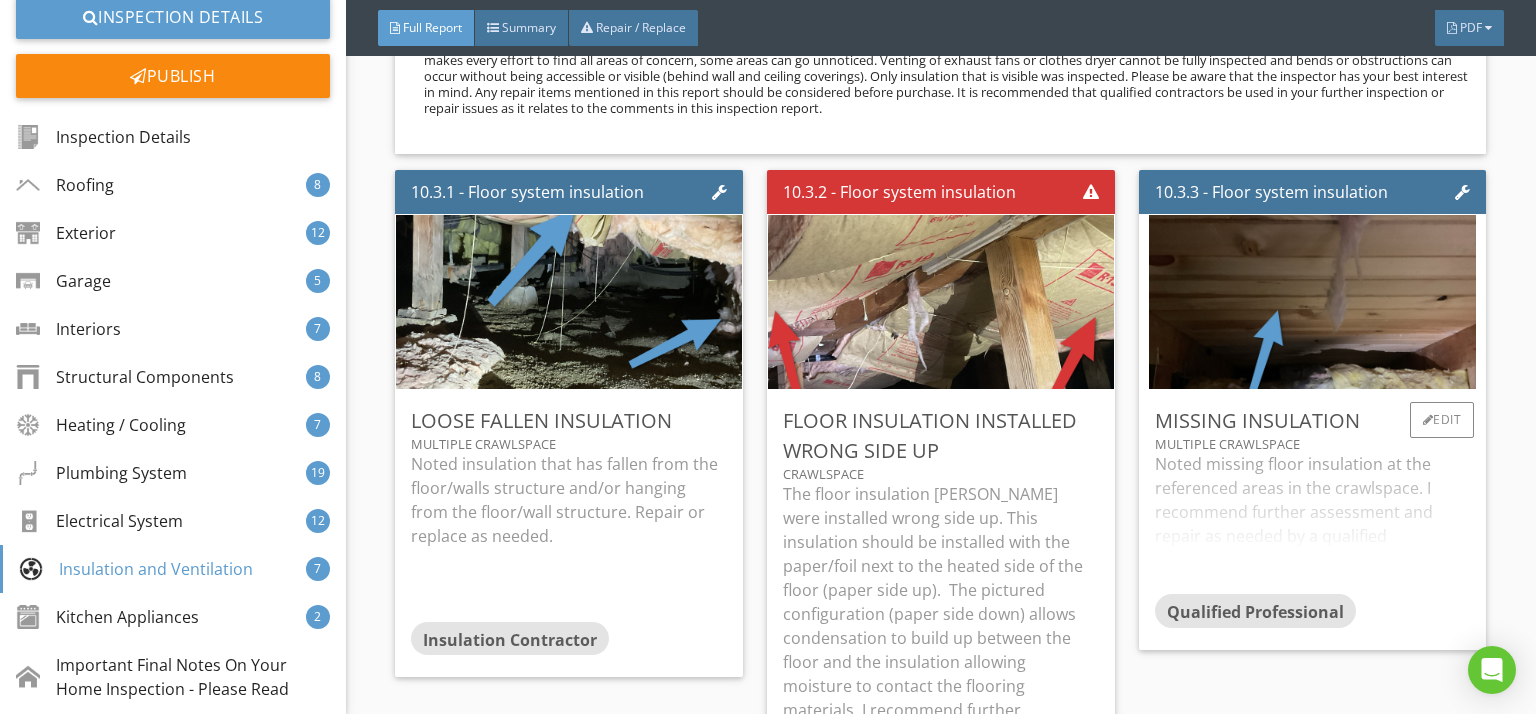 click on "Noted missing floor insulation at the referenced areas in the crawlspace. I recommend further assessment and repair as needed by a qualified professional." at bounding box center [1313, 523] 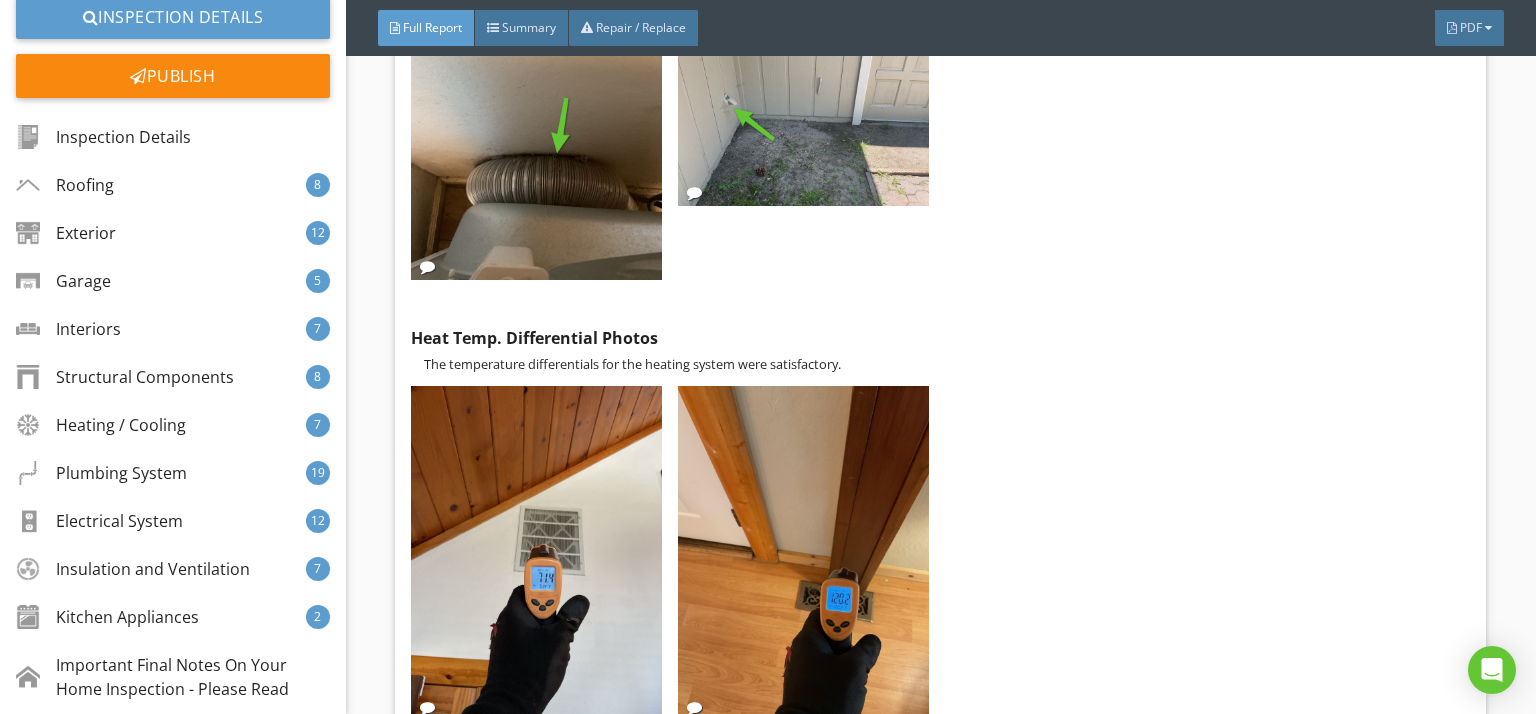scroll, scrollTop: 37696, scrollLeft: 0, axis: vertical 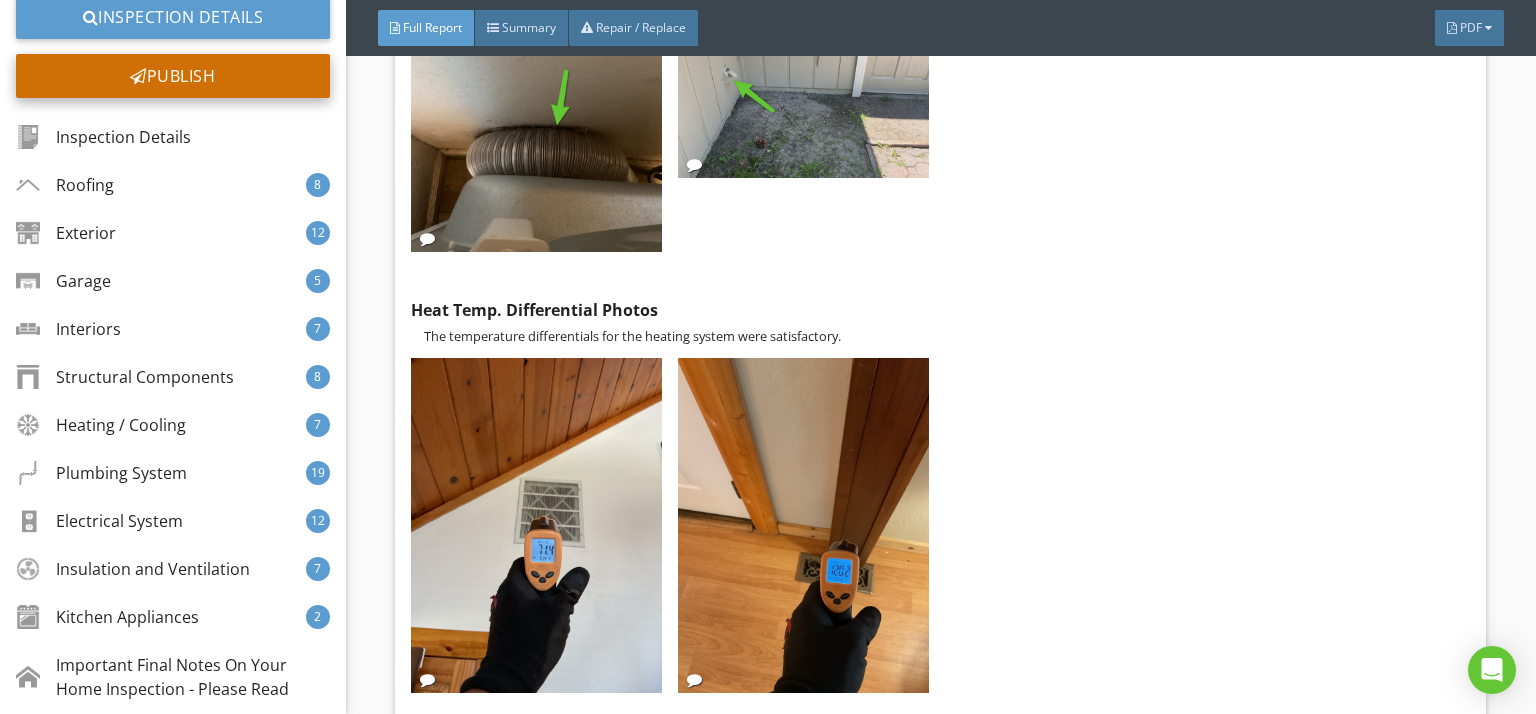 click on "Publish" at bounding box center [173, 76] 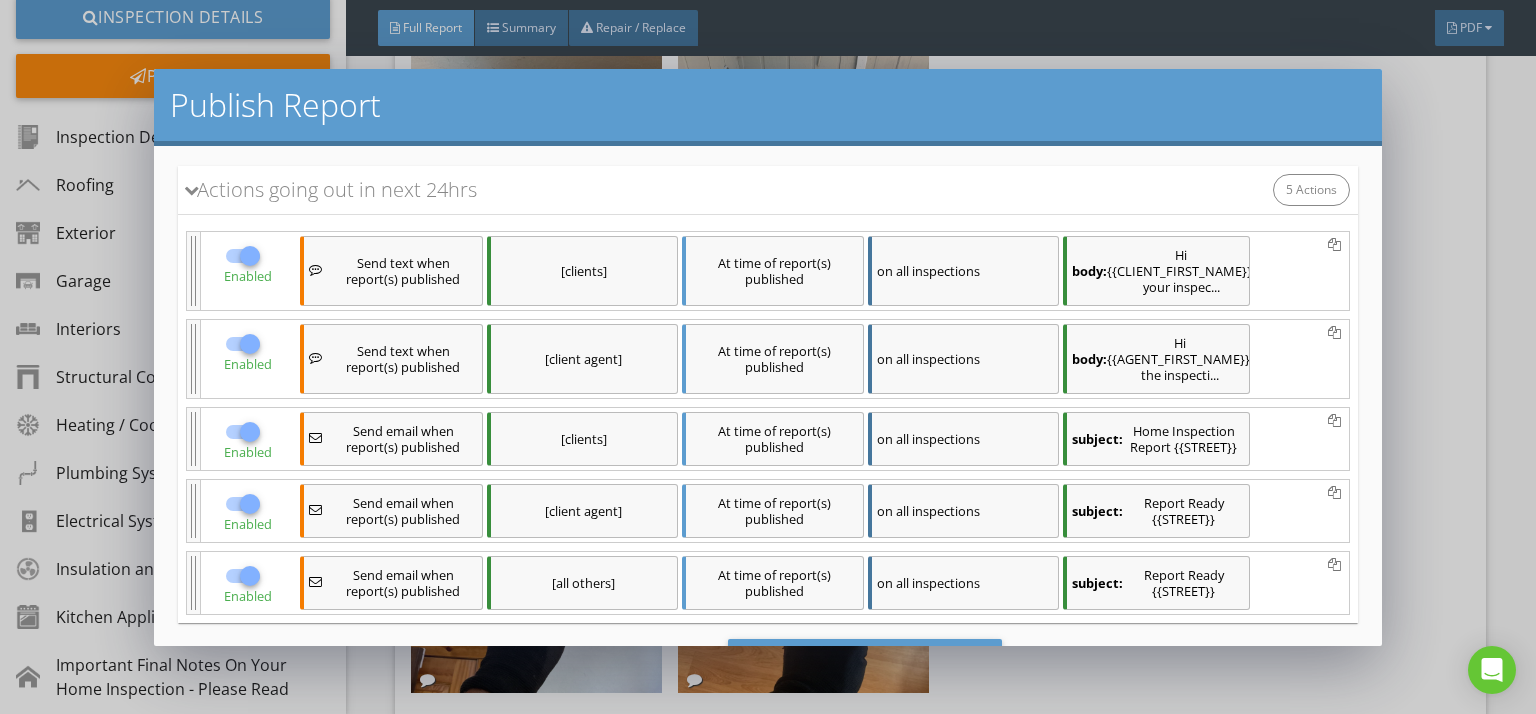 scroll, scrollTop: 198, scrollLeft: 0, axis: vertical 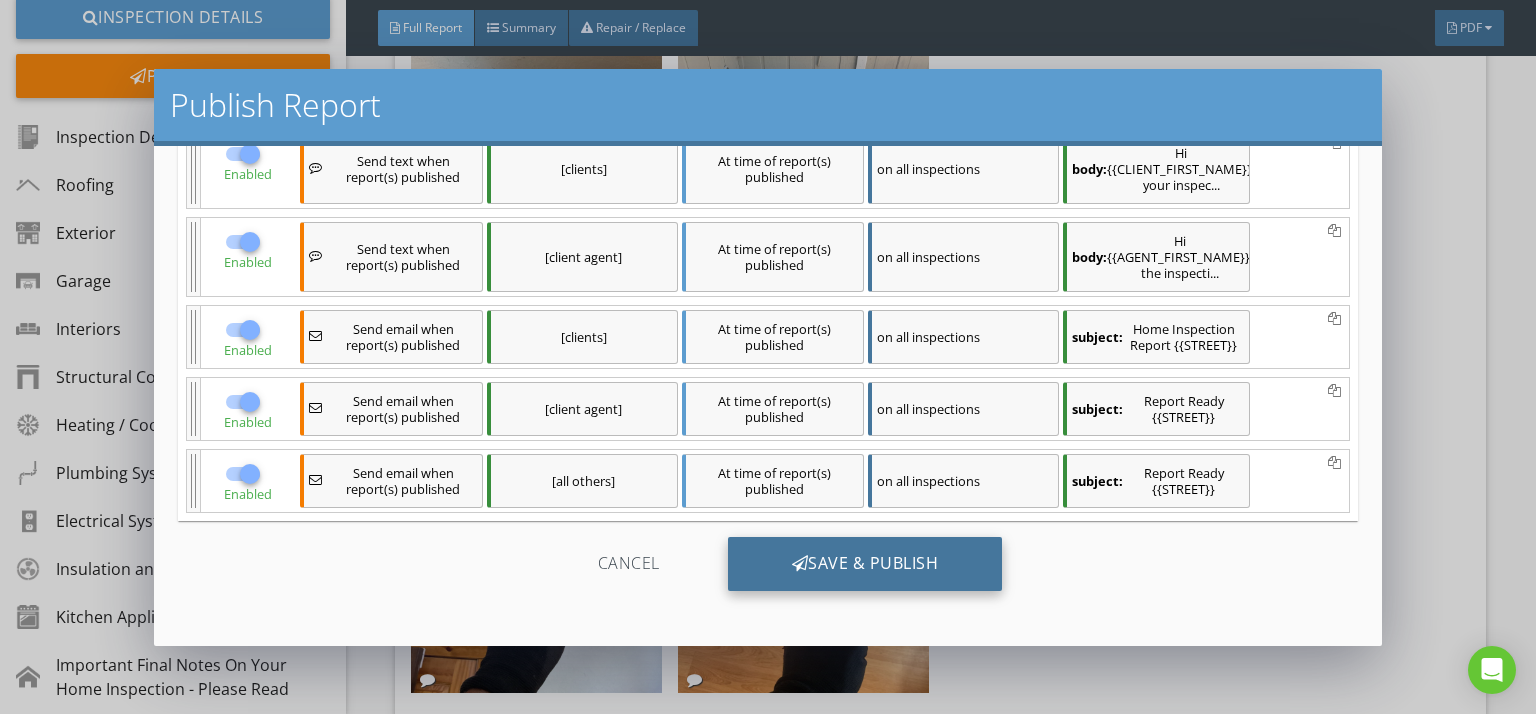 click at bounding box center (800, 563) 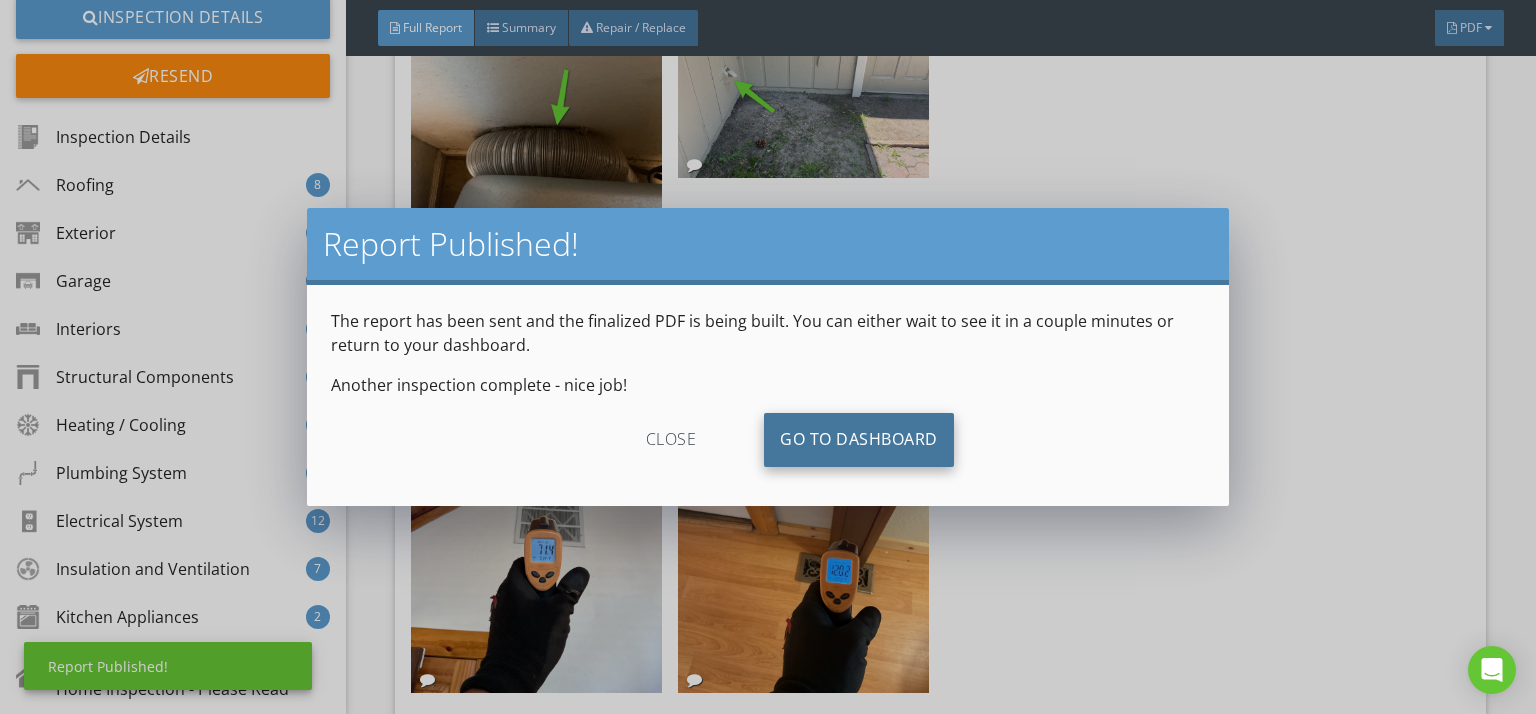 click on "Go To Dashboard" at bounding box center [859, 440] 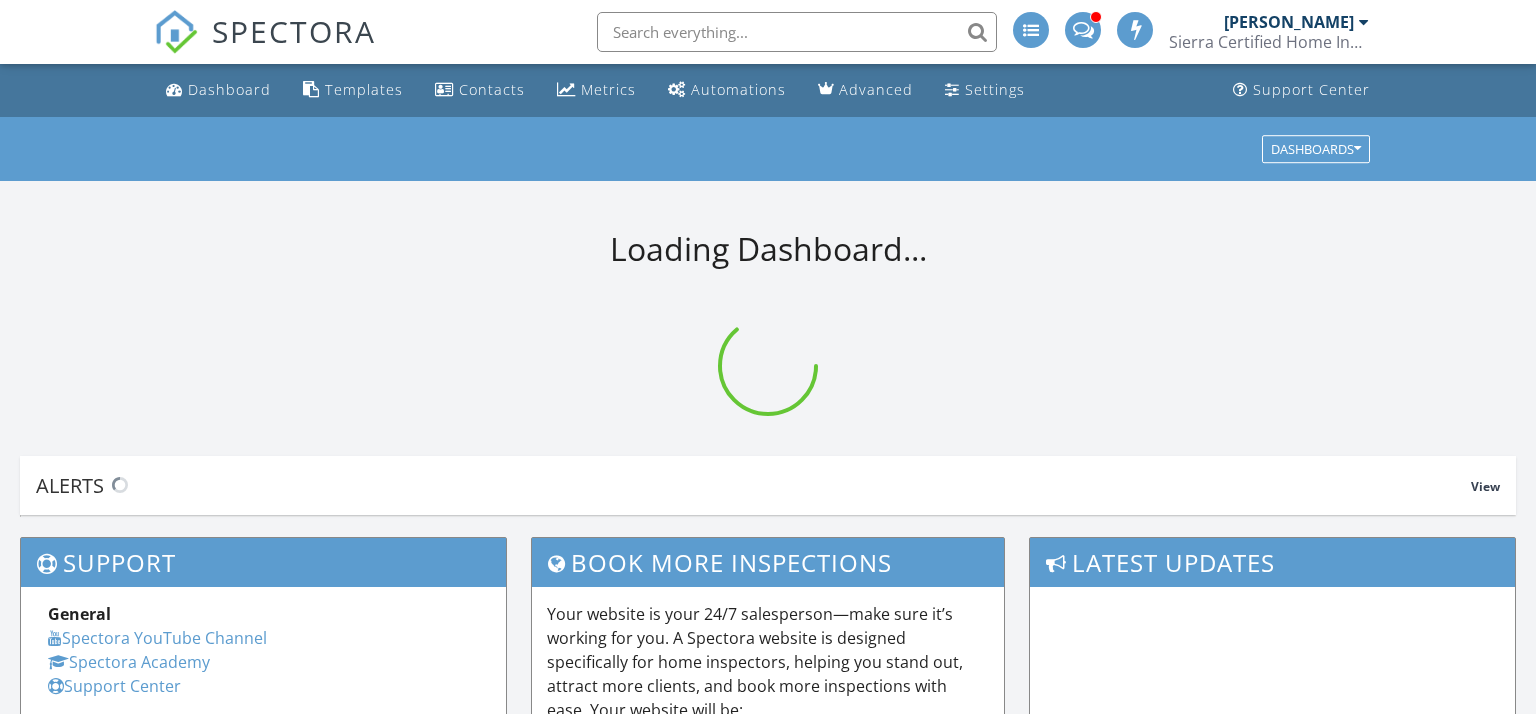 scroll, scrollTop: 0, scrollLeft: 0, axis: both 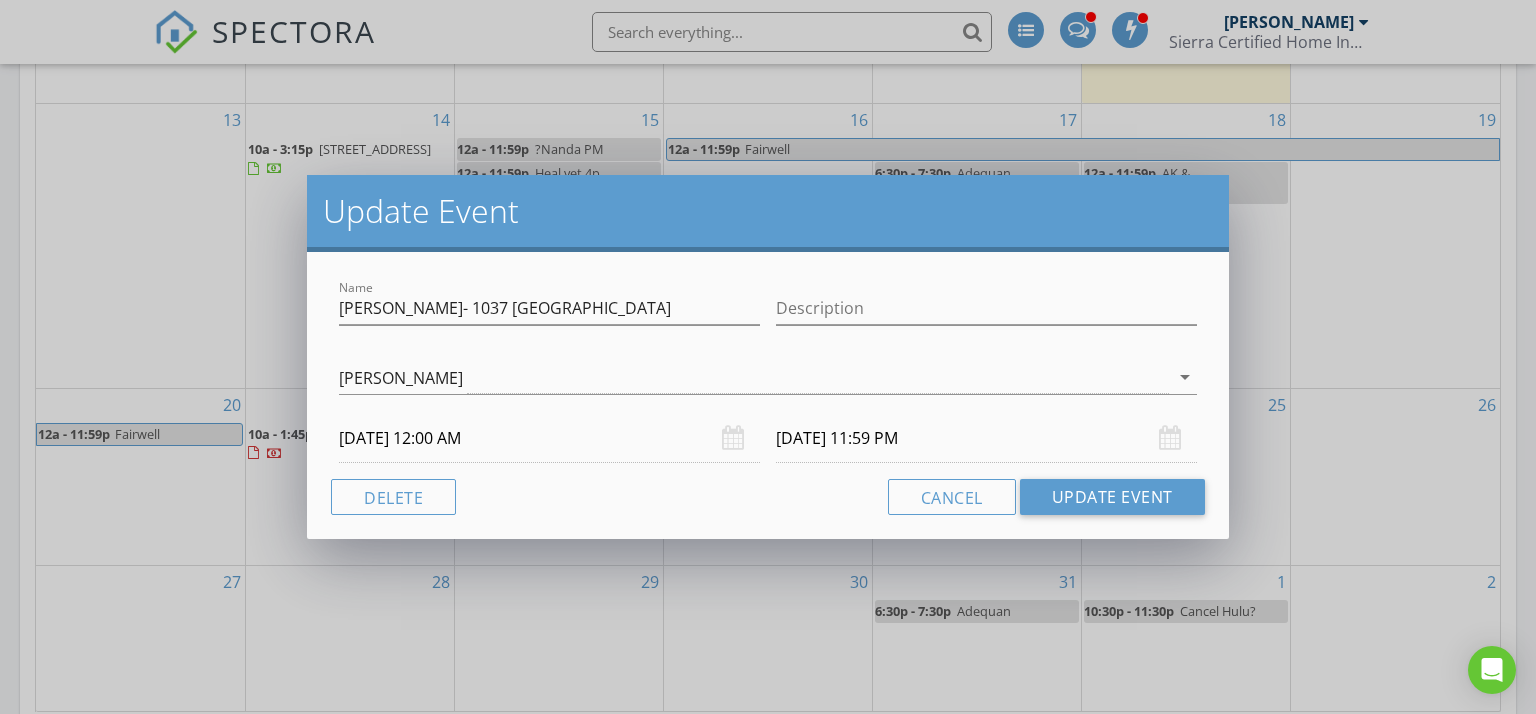 click on "Update Event   Name [PERSON_NAME]- 1037 [GEOGRAPHIC_DATA]   Description   [PERSON_NAME] arrow_drop_down     [DATE] 12:00 AM   [DATE] 11:59 PM       Delete   Cancel   Update Event" at bounding box center [768, 357] 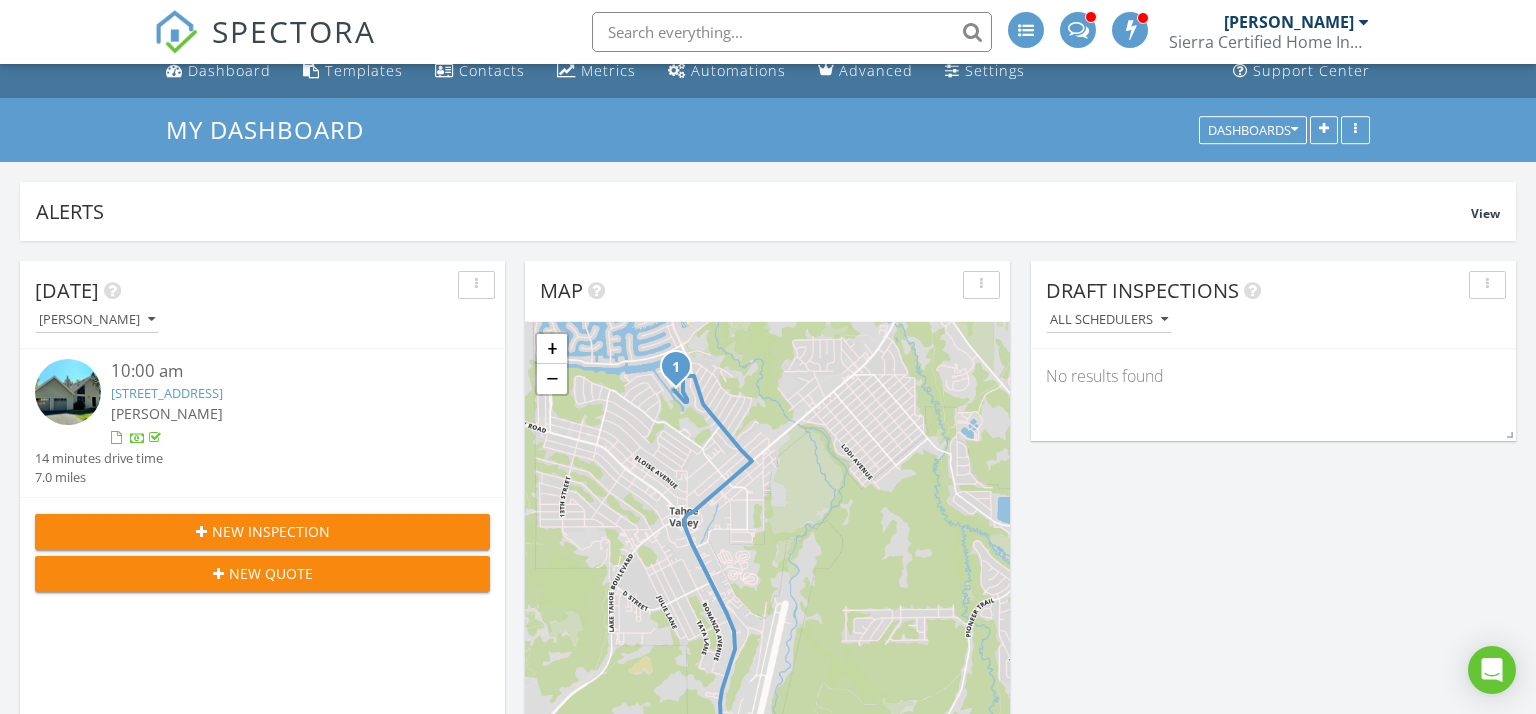 scroll, scrollTop: 0, scrollLeft: 0, axis: both 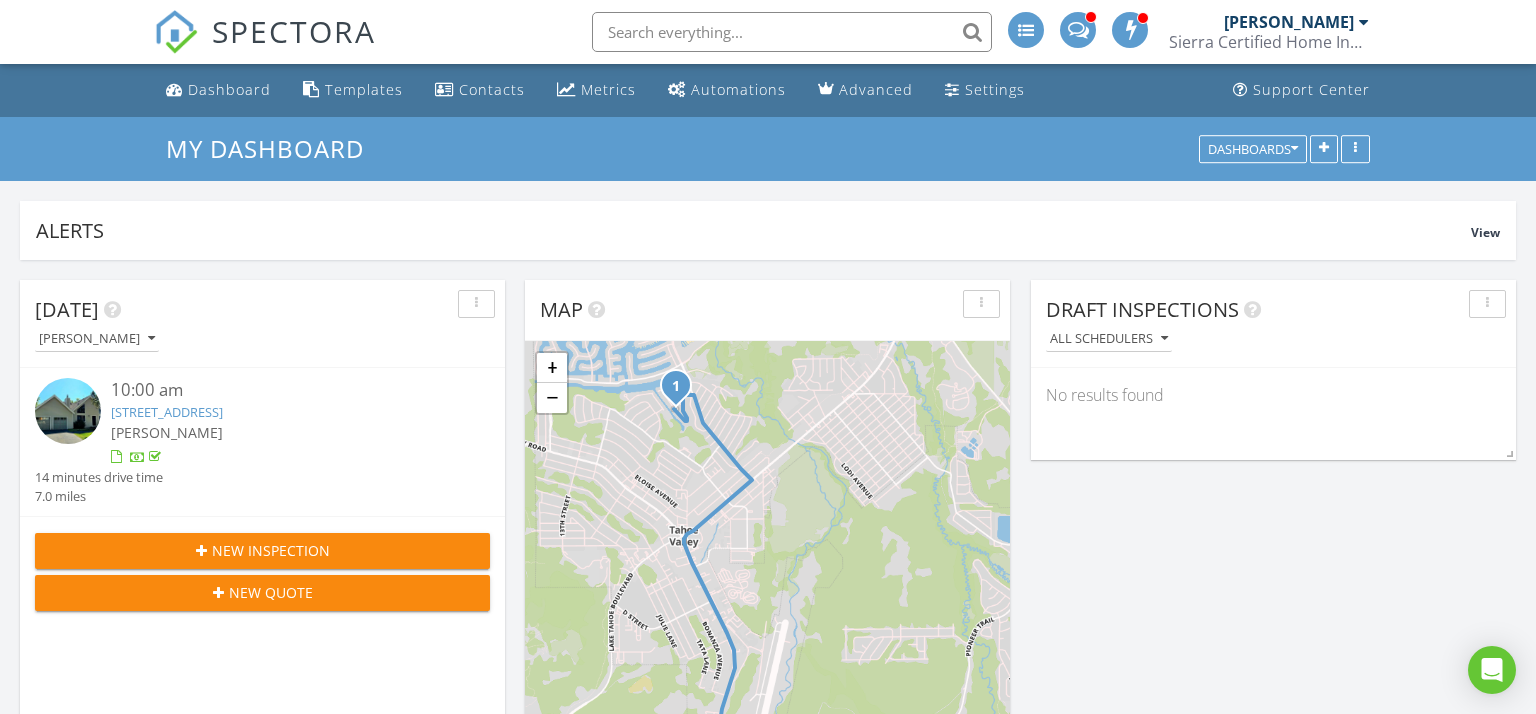 click on "New Inspection" at bounding box center (271, 550) 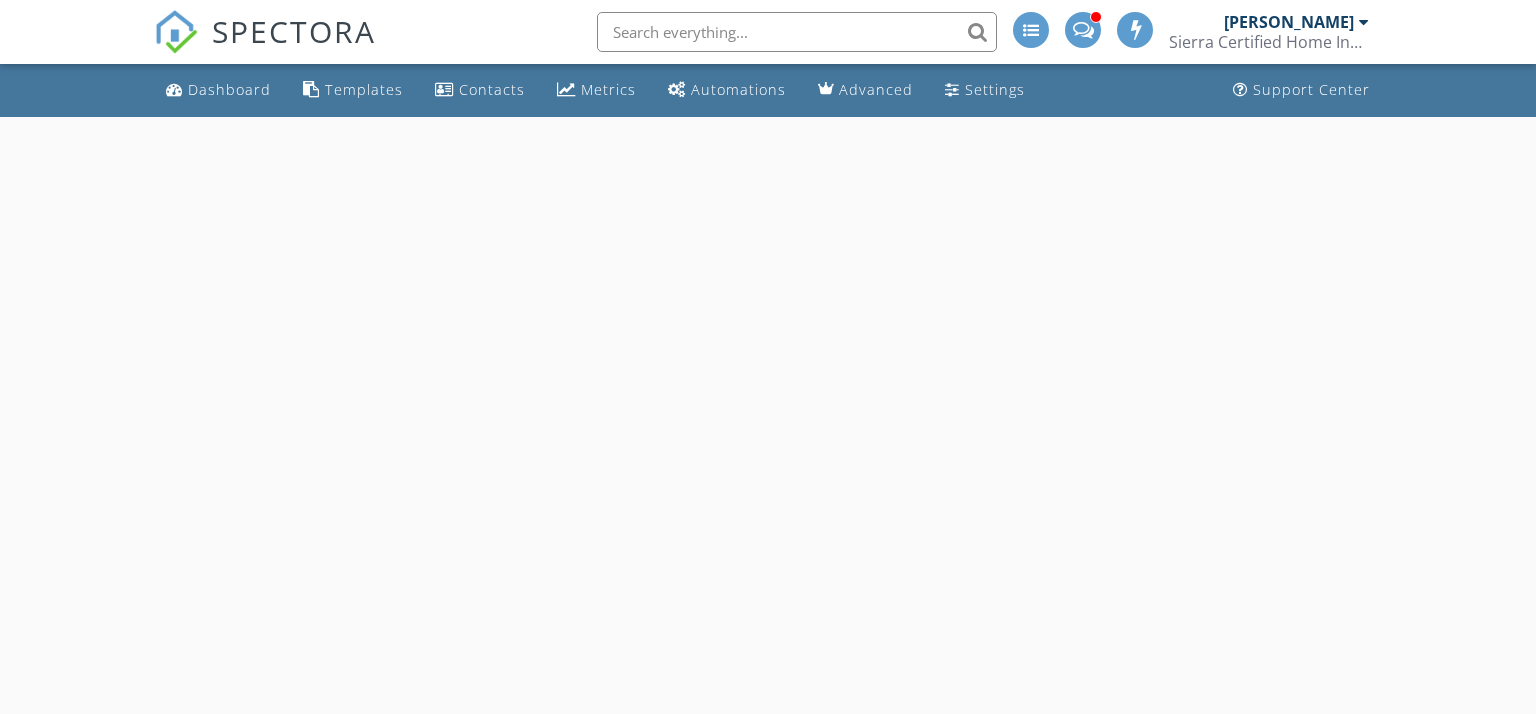 scroll, scrollTop: 0, scrollLeft: 0, axis: both 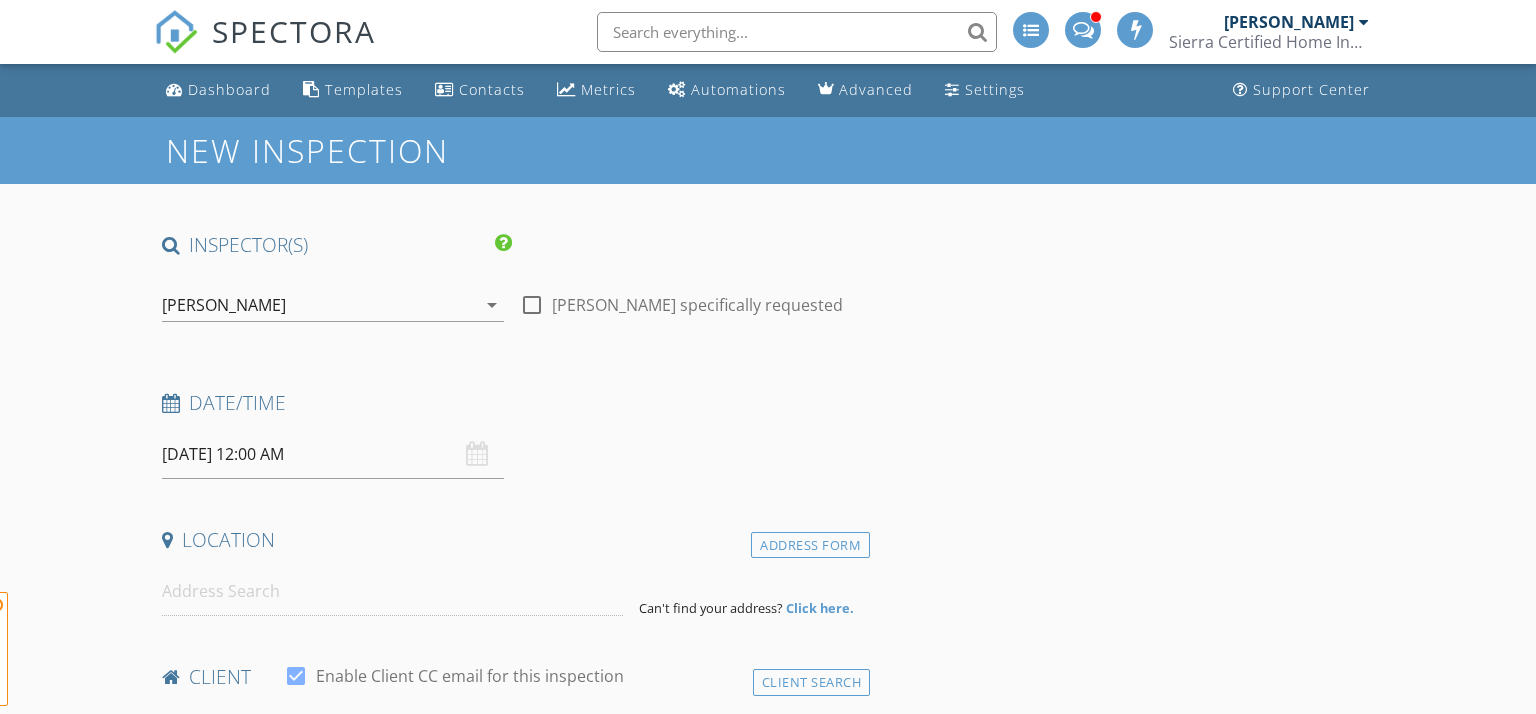 click on "[DATE] 12:00 AM" at bounding box center (333, 454) 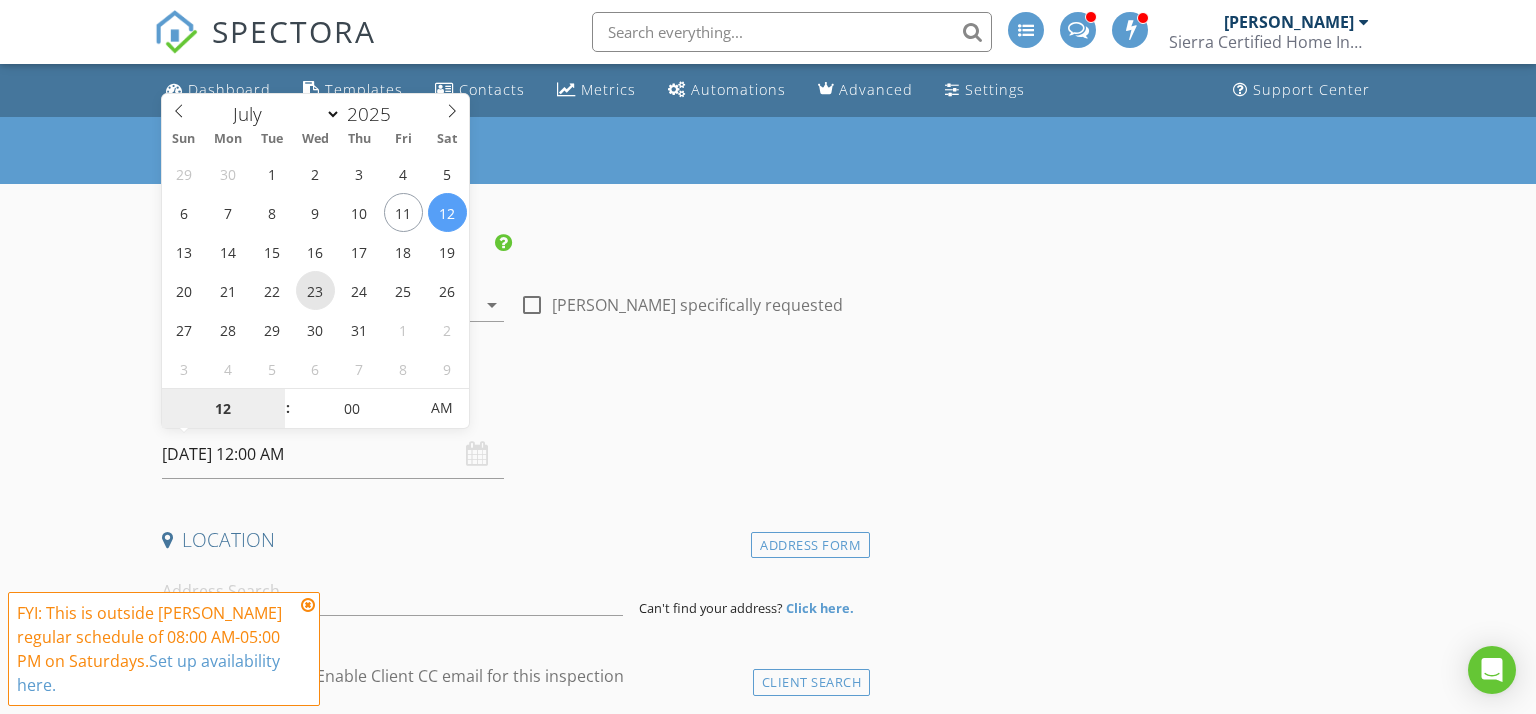 type on "[DATE] 12:00 AM" 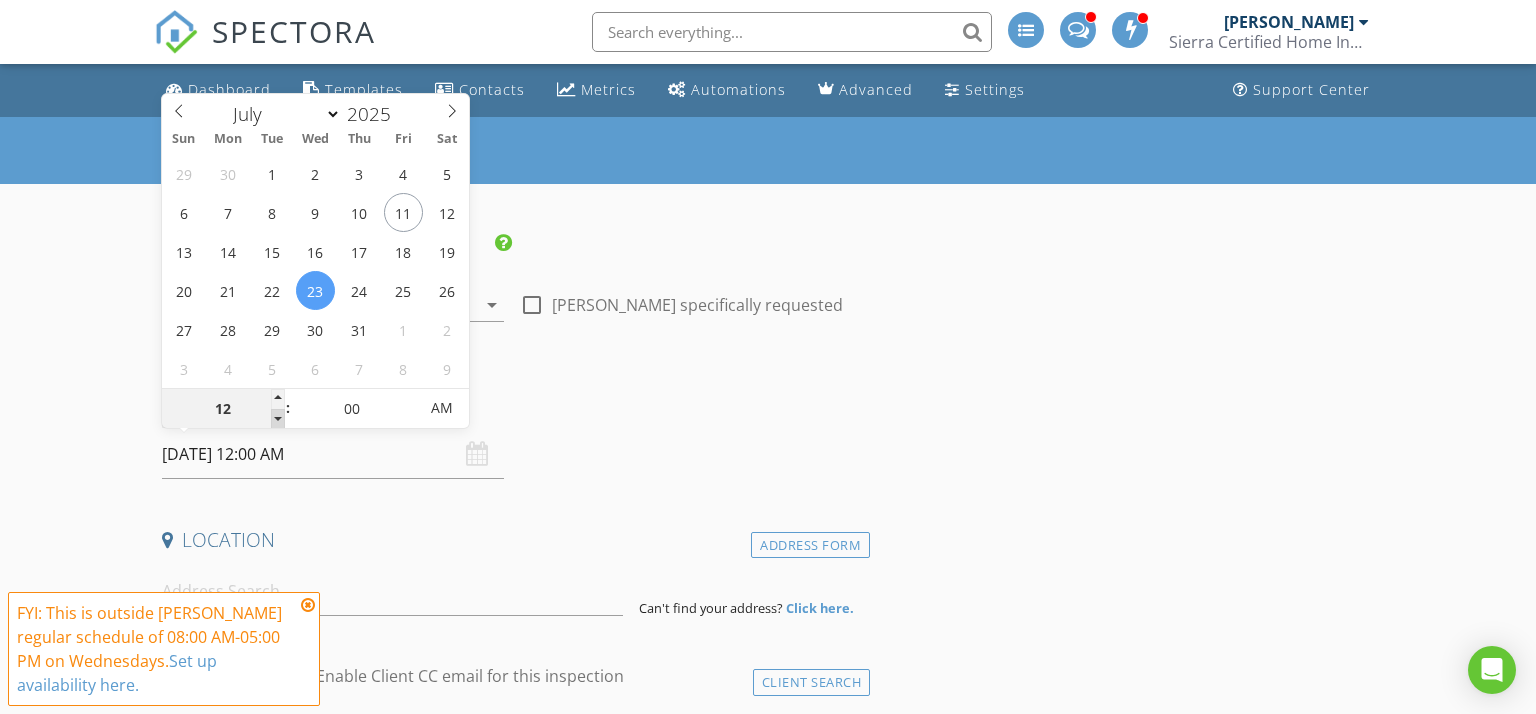 type on "11" 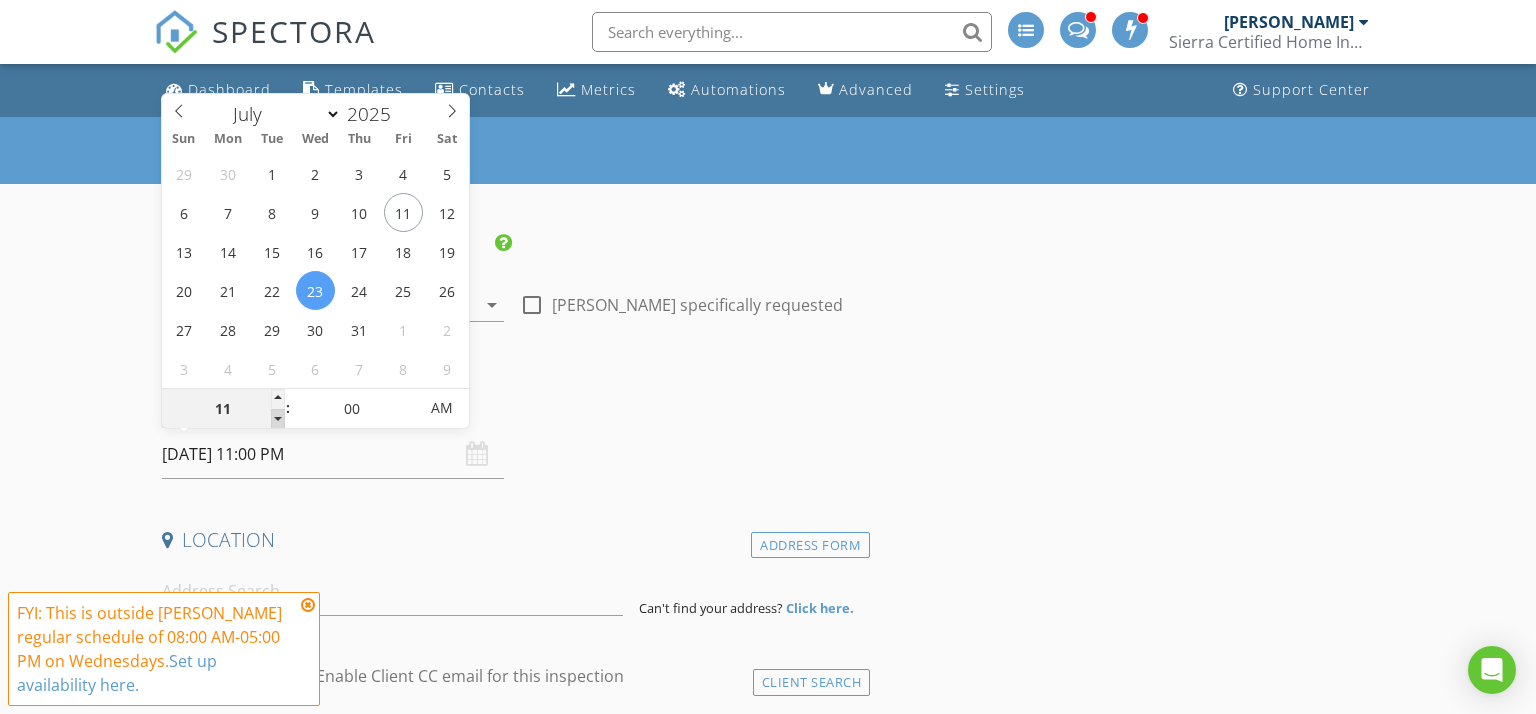 click at bounding box center [278, 419] 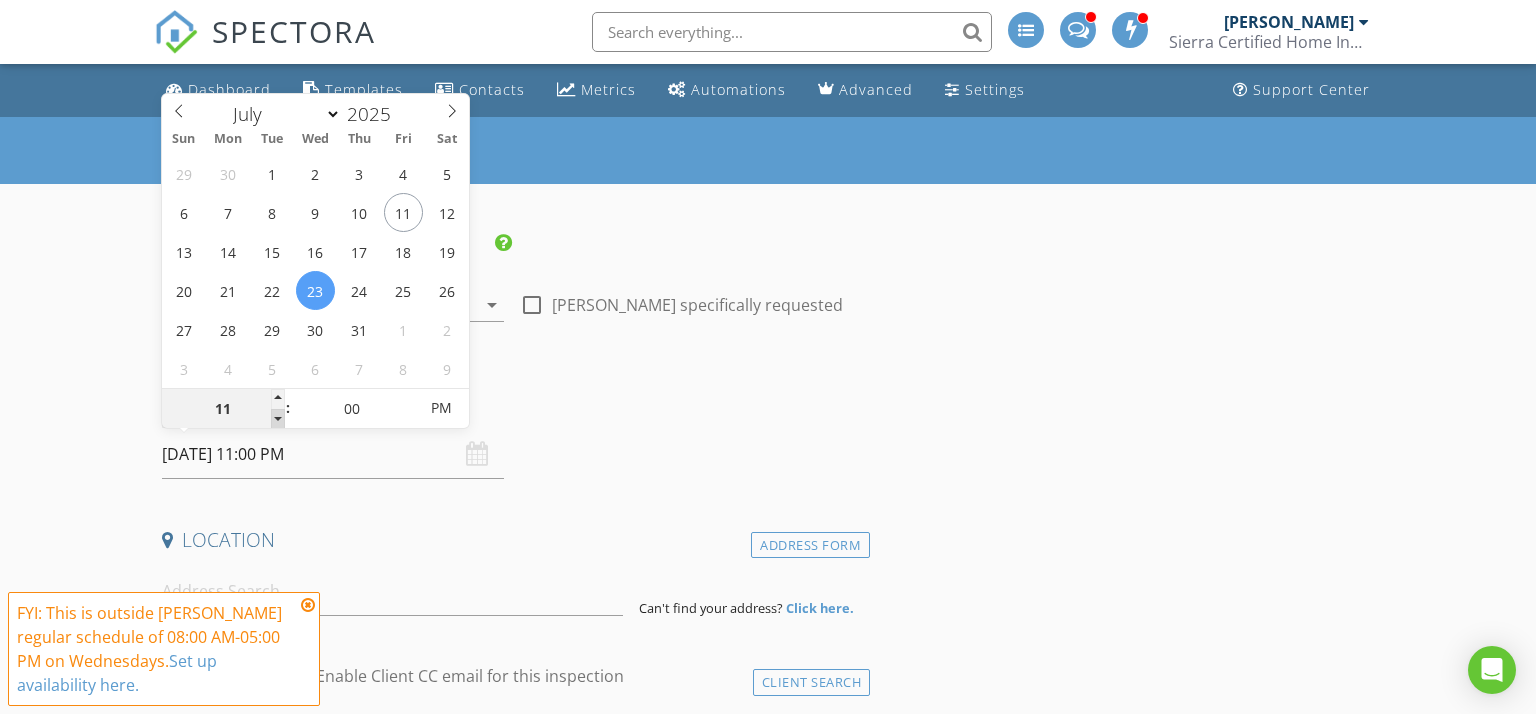 type on "10" 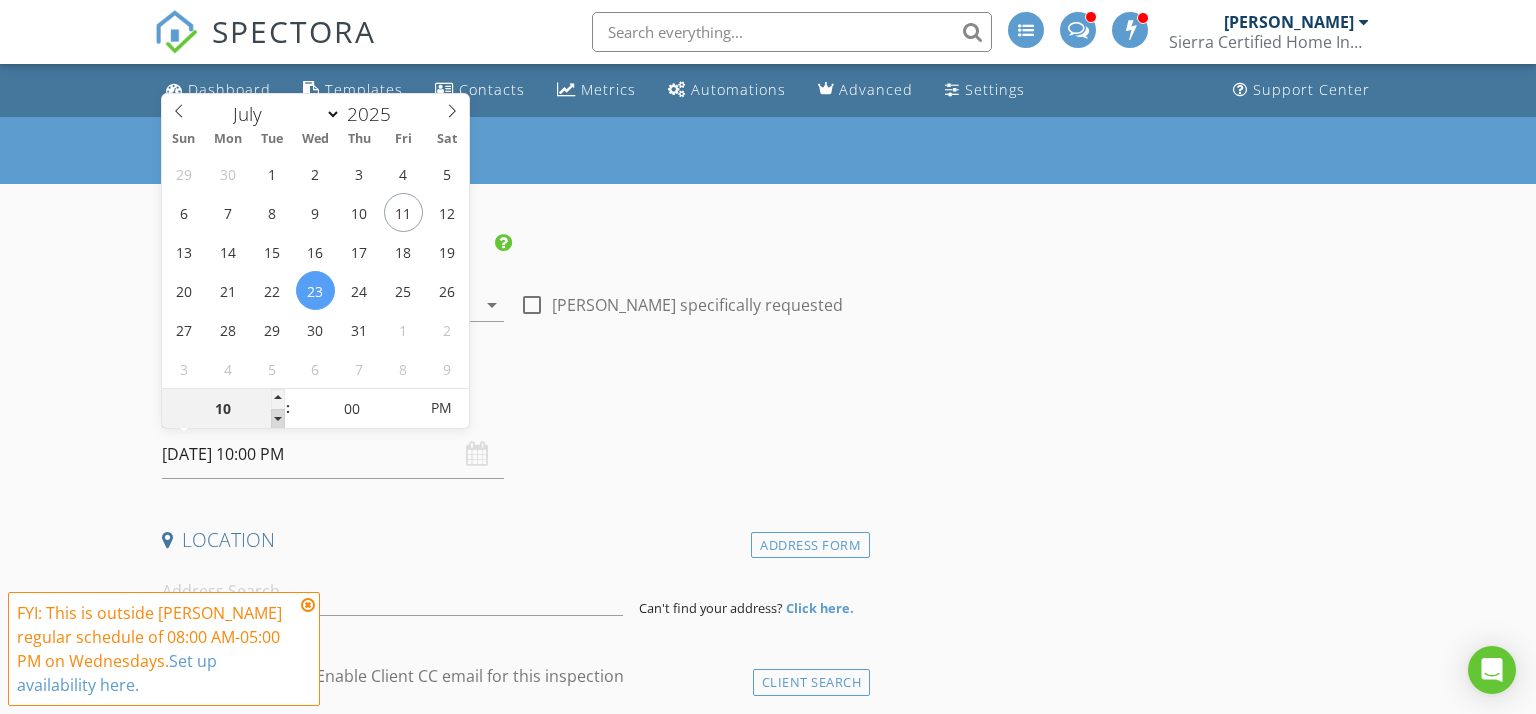 click at bounding box center (278, 419) 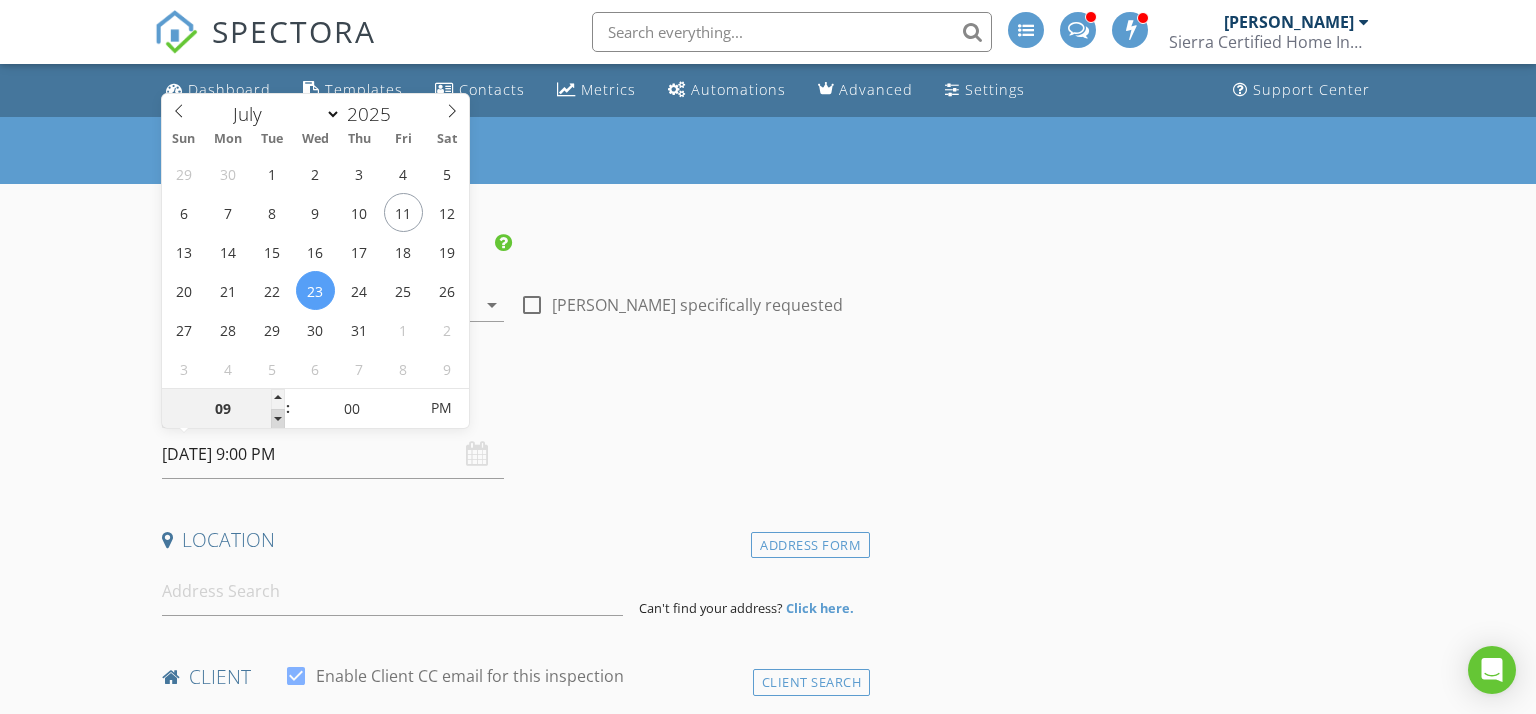click at bounding box center (278, 419) 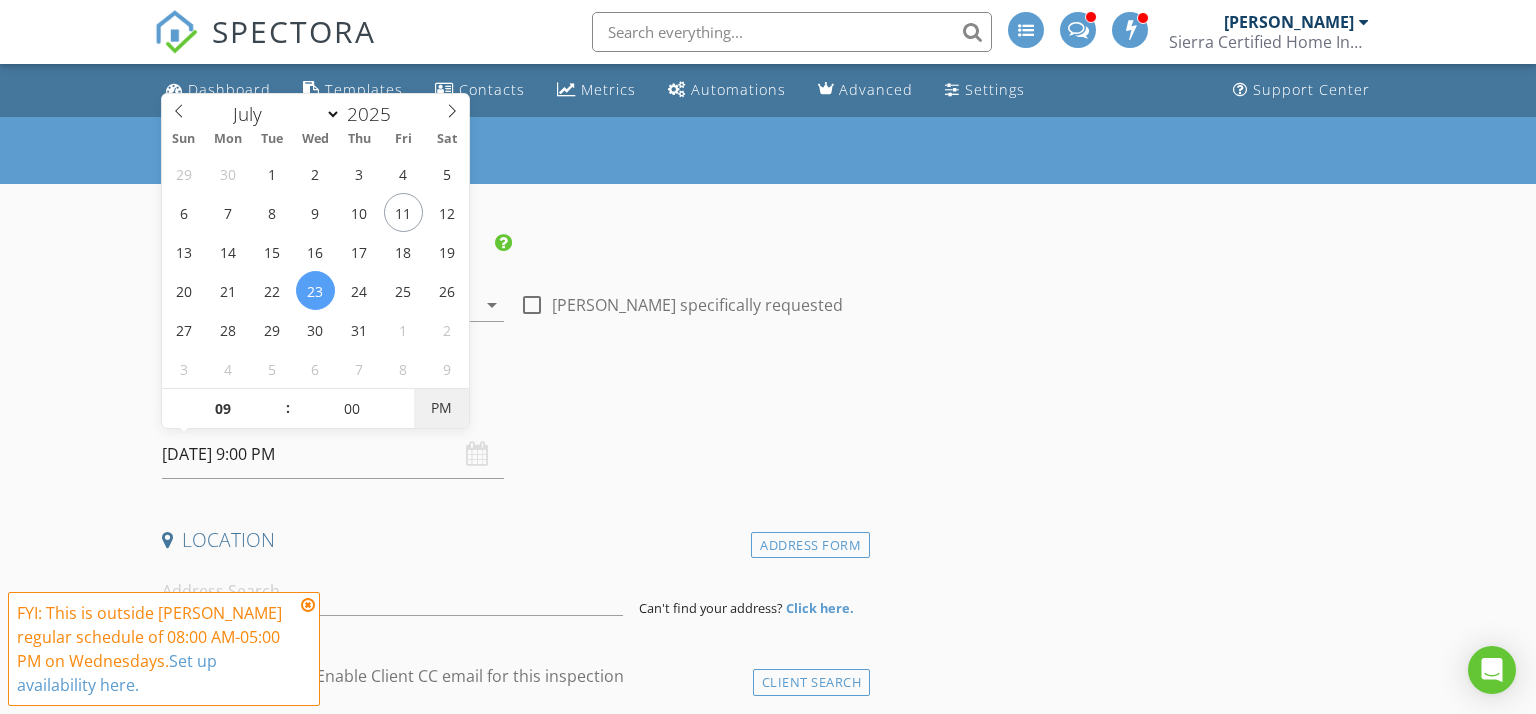 type on "[DATE] 9:00 AM" 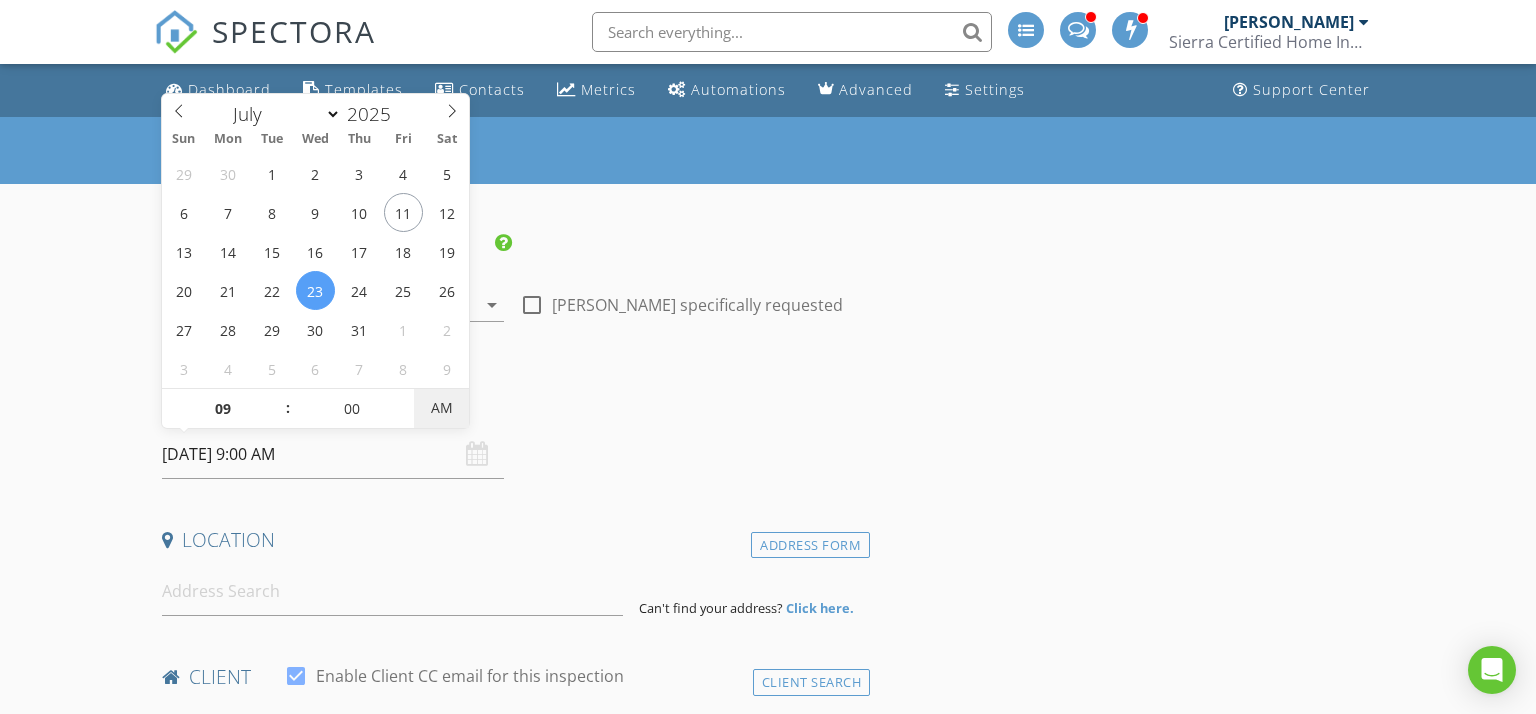 click on "AM" at bounding box center [441, 408] 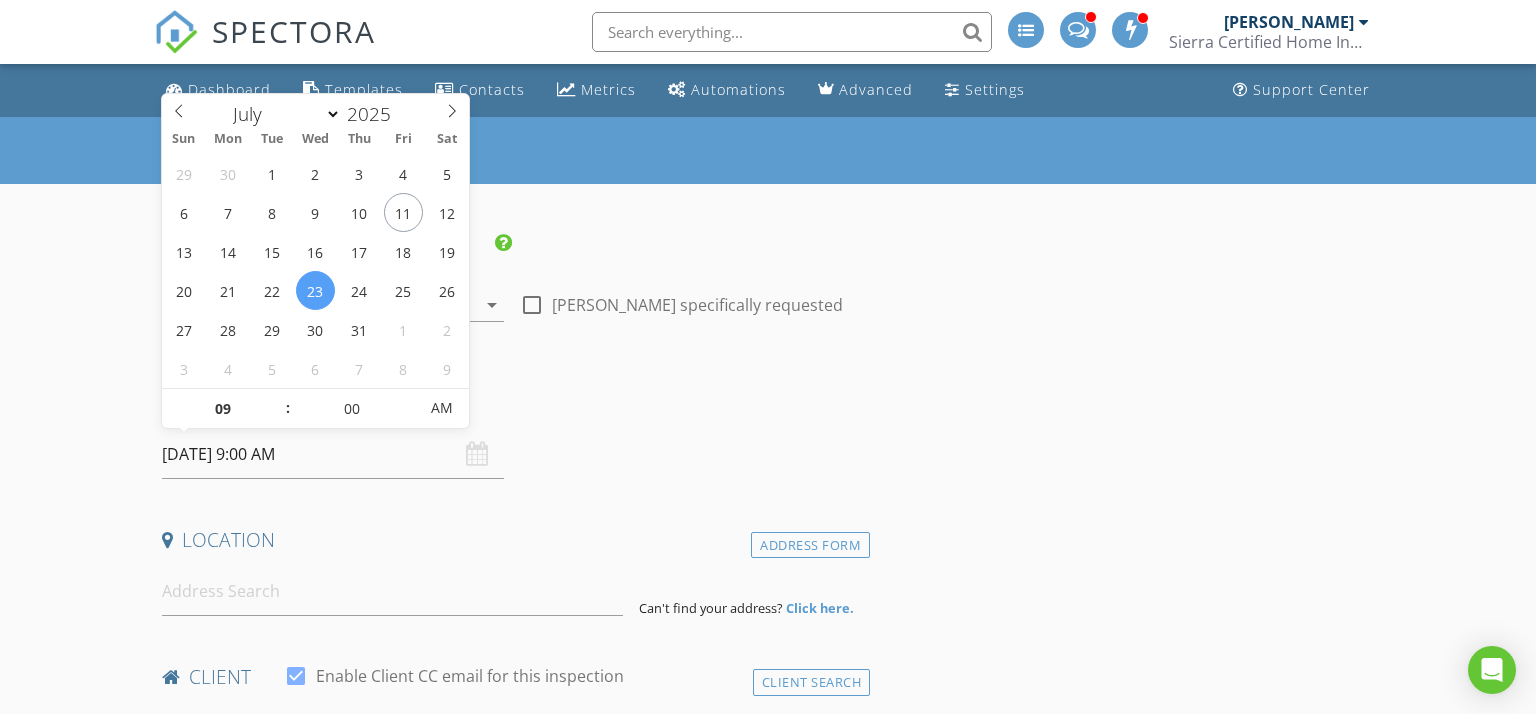 click on "Location" at bounding box center (512, 540) 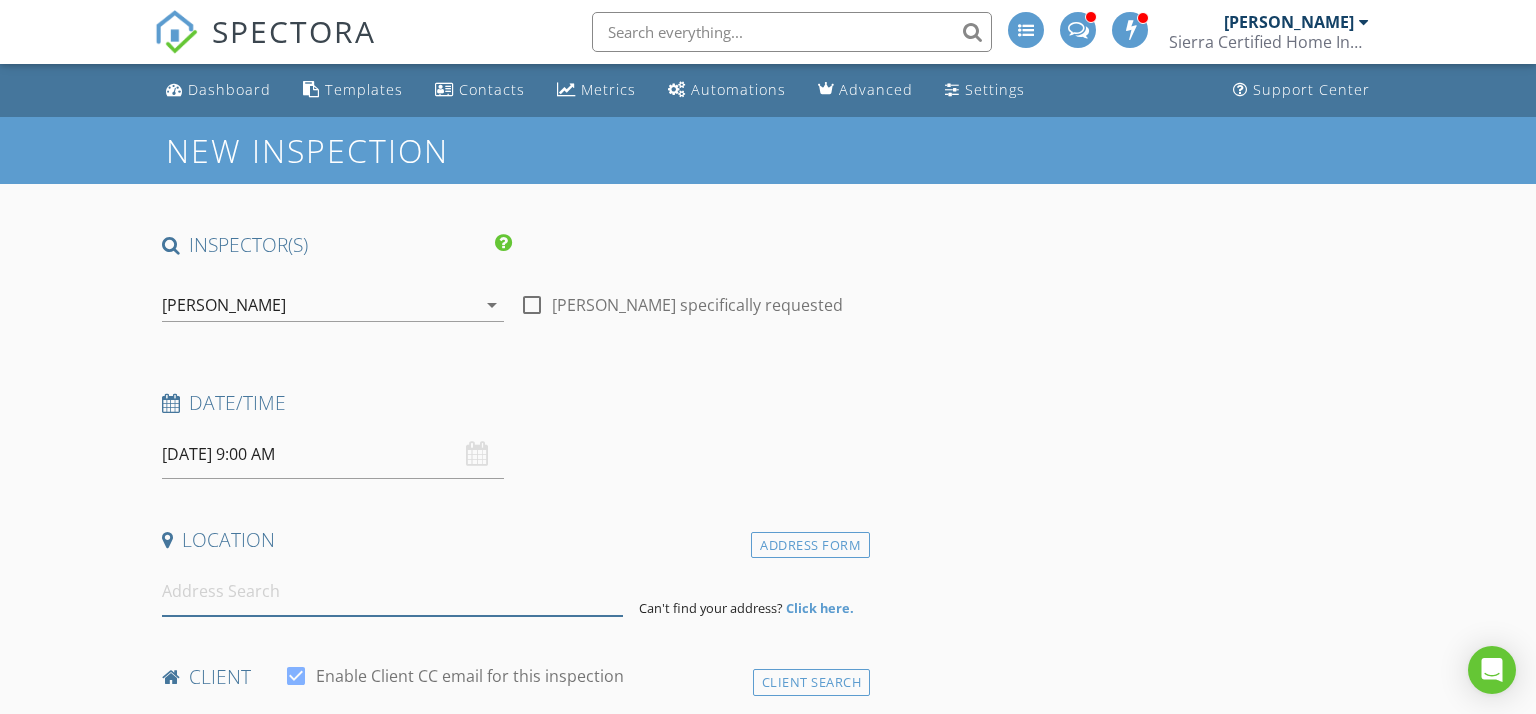click at bounding box center [393, 591] 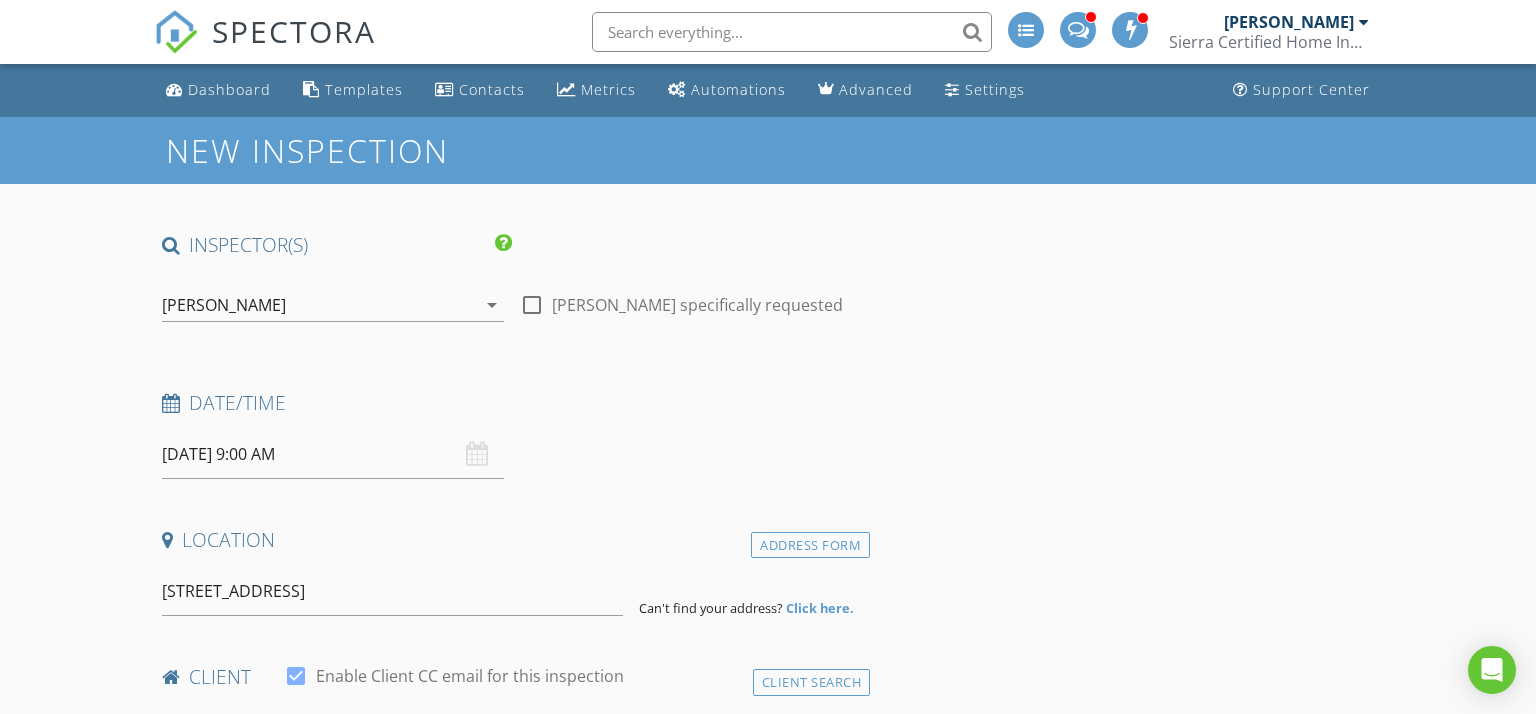 type on "[STREET_ADDRESS]" 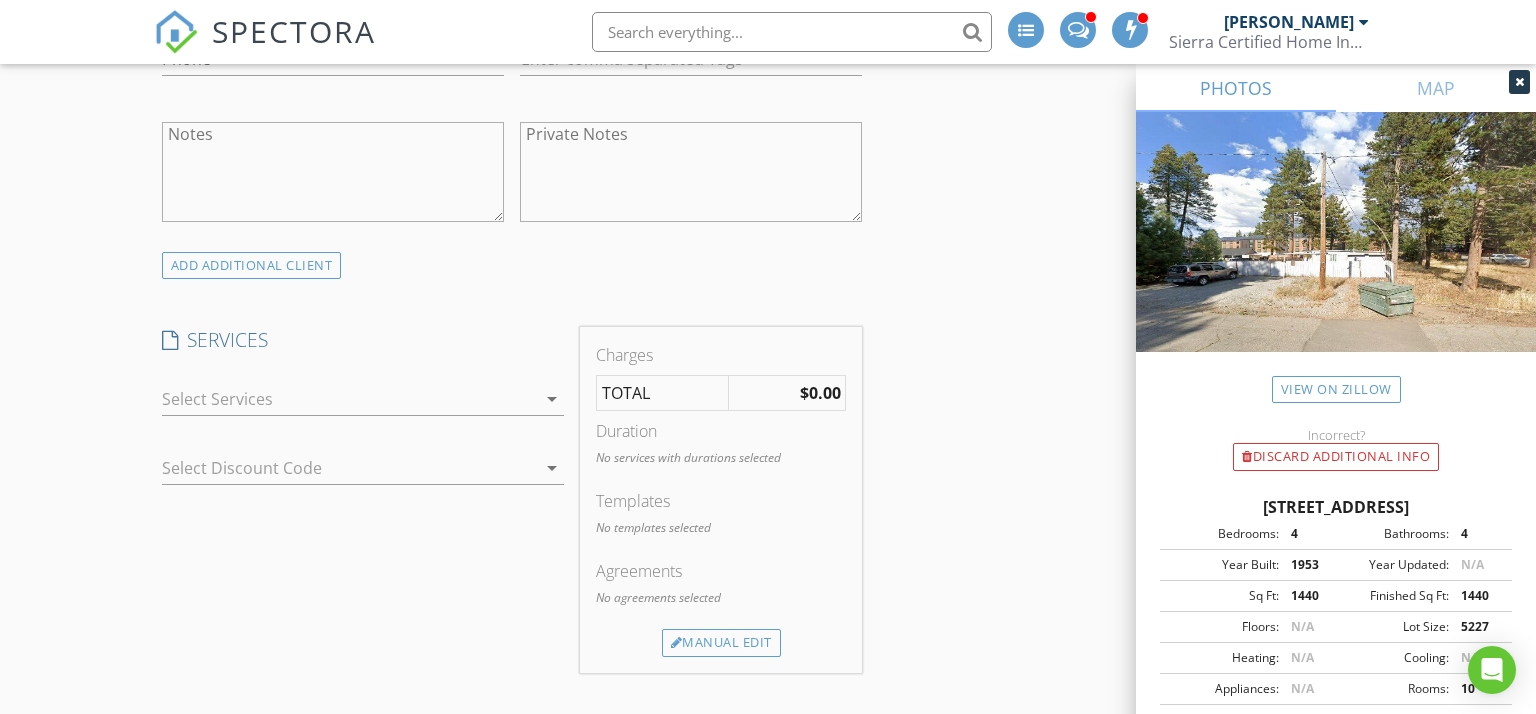 scroll, scrollTop: 1328, scrollLeft: 0, axis: vertical 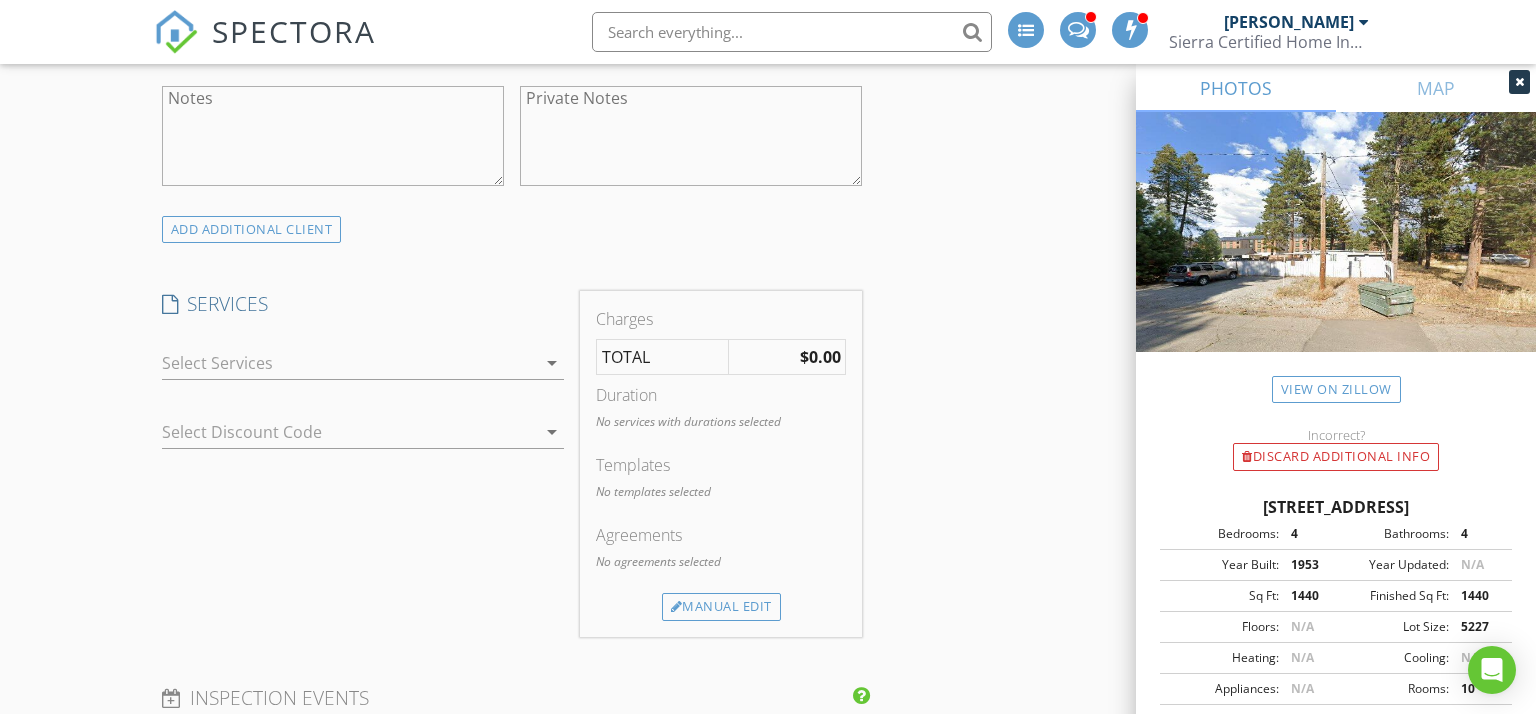 click at bounding box center (349, 363) 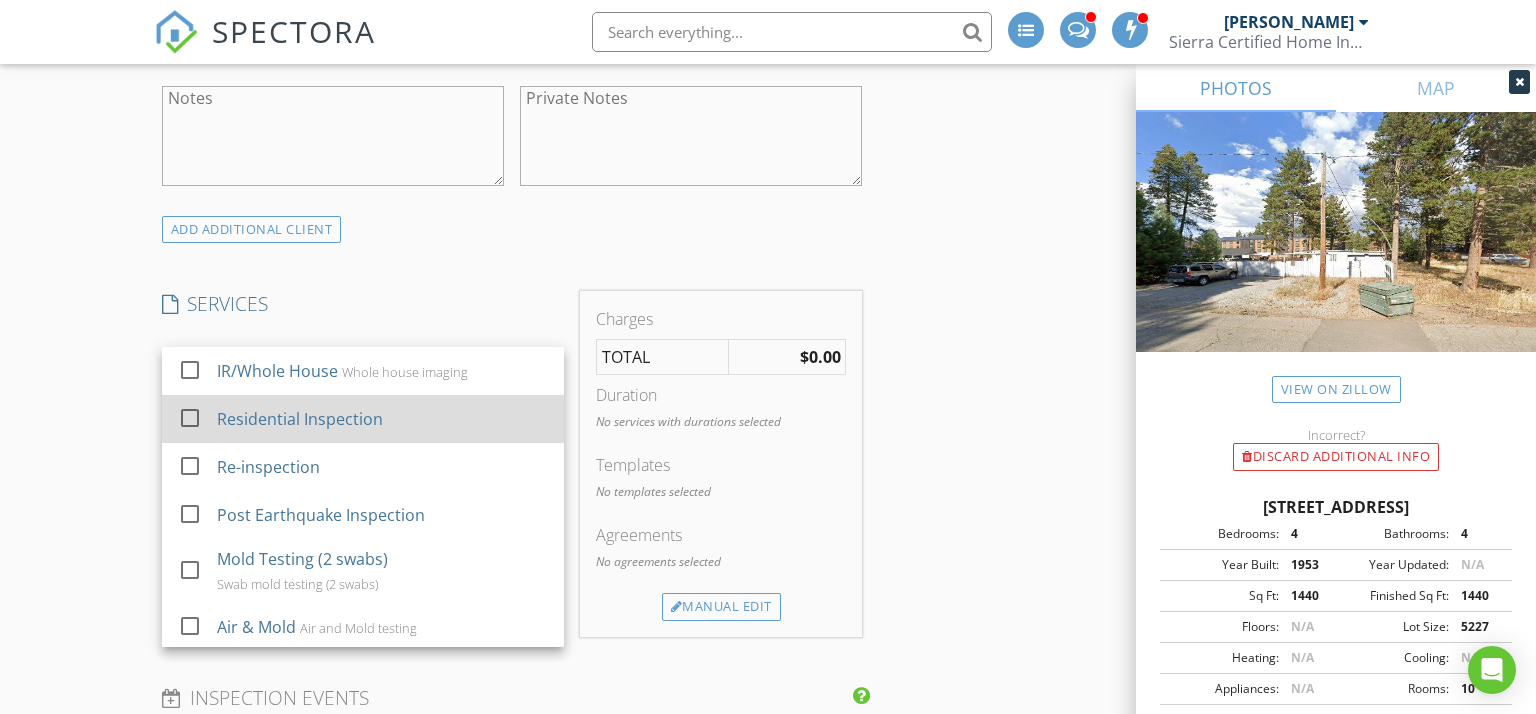 click on "Residential Inspection" at bounding box center (299, 419) 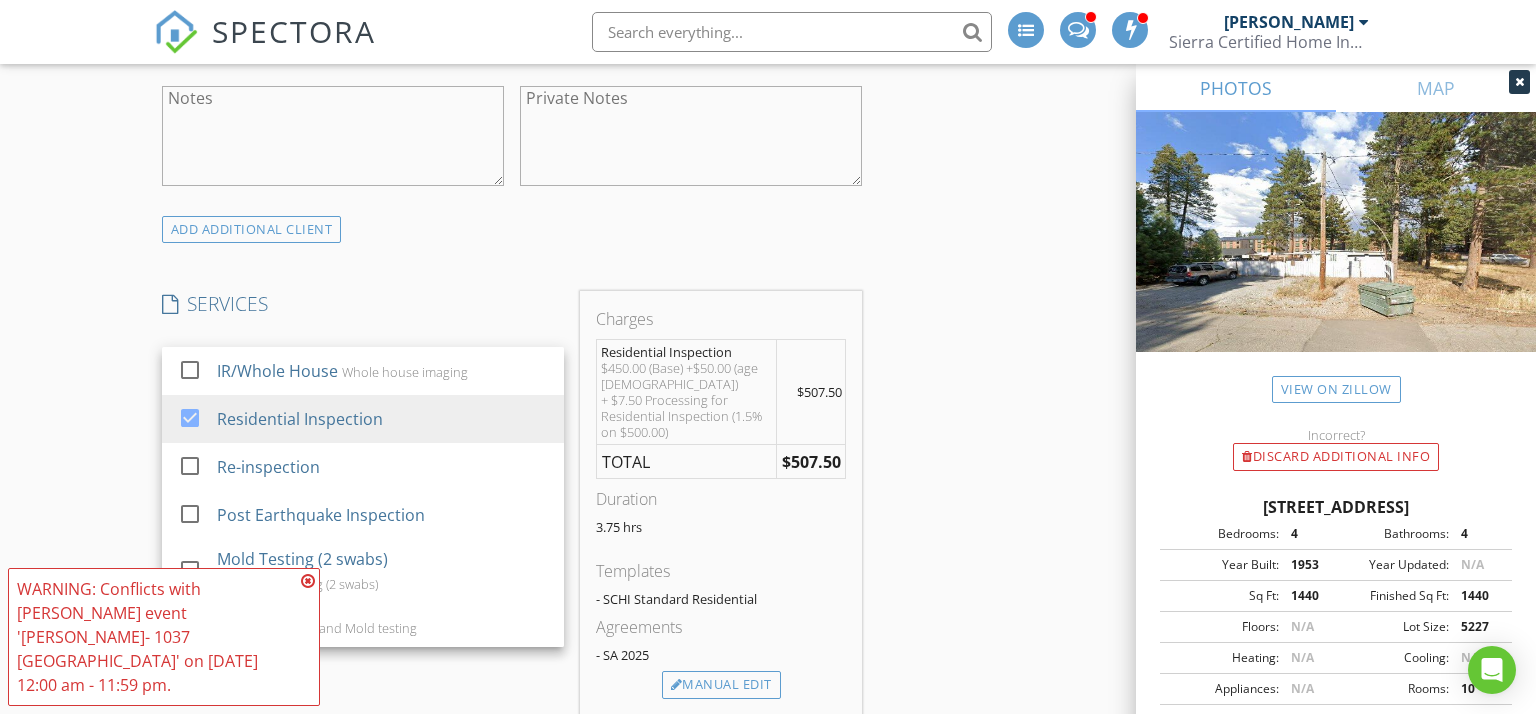 click at bounding box center [308, 581] 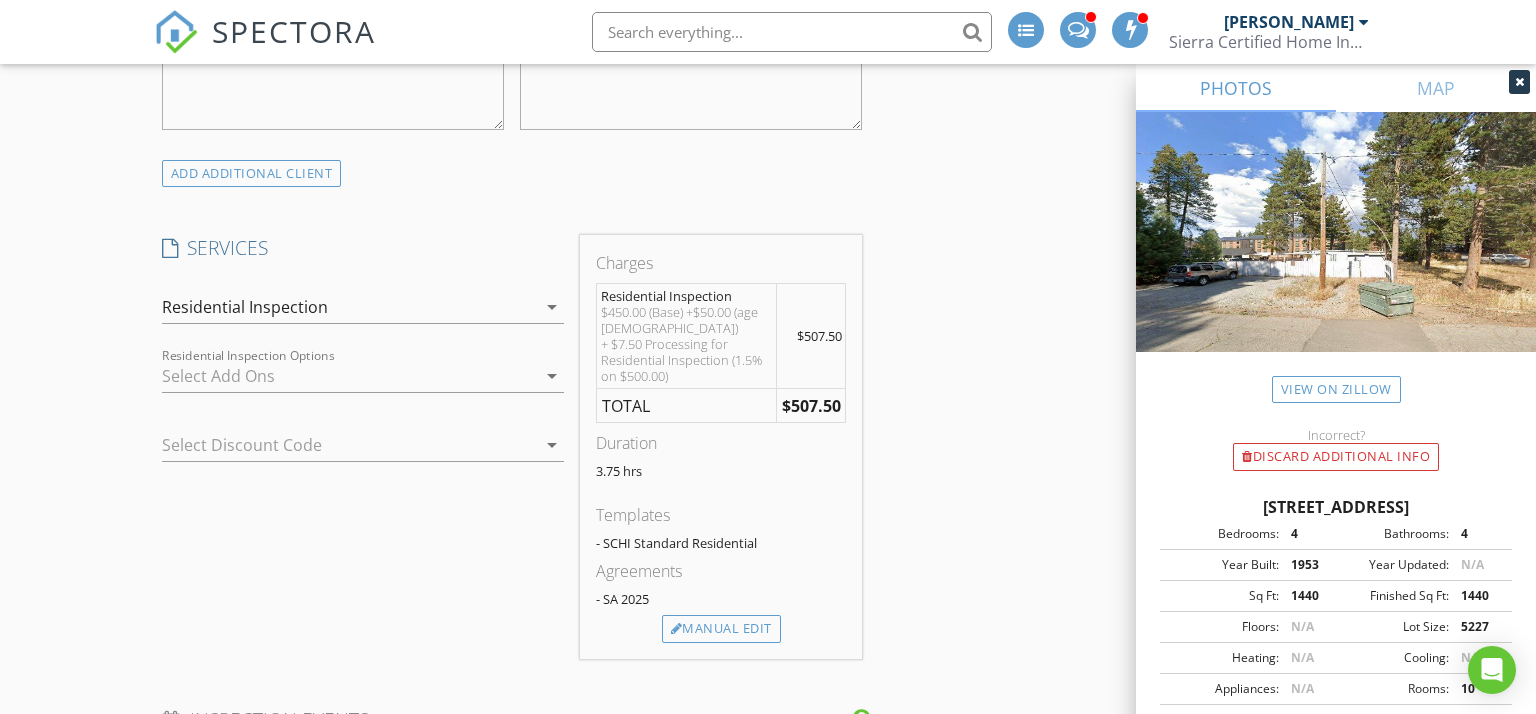 scroll, scrollTop: 1388, scrollLeft: 0, axis: vertical 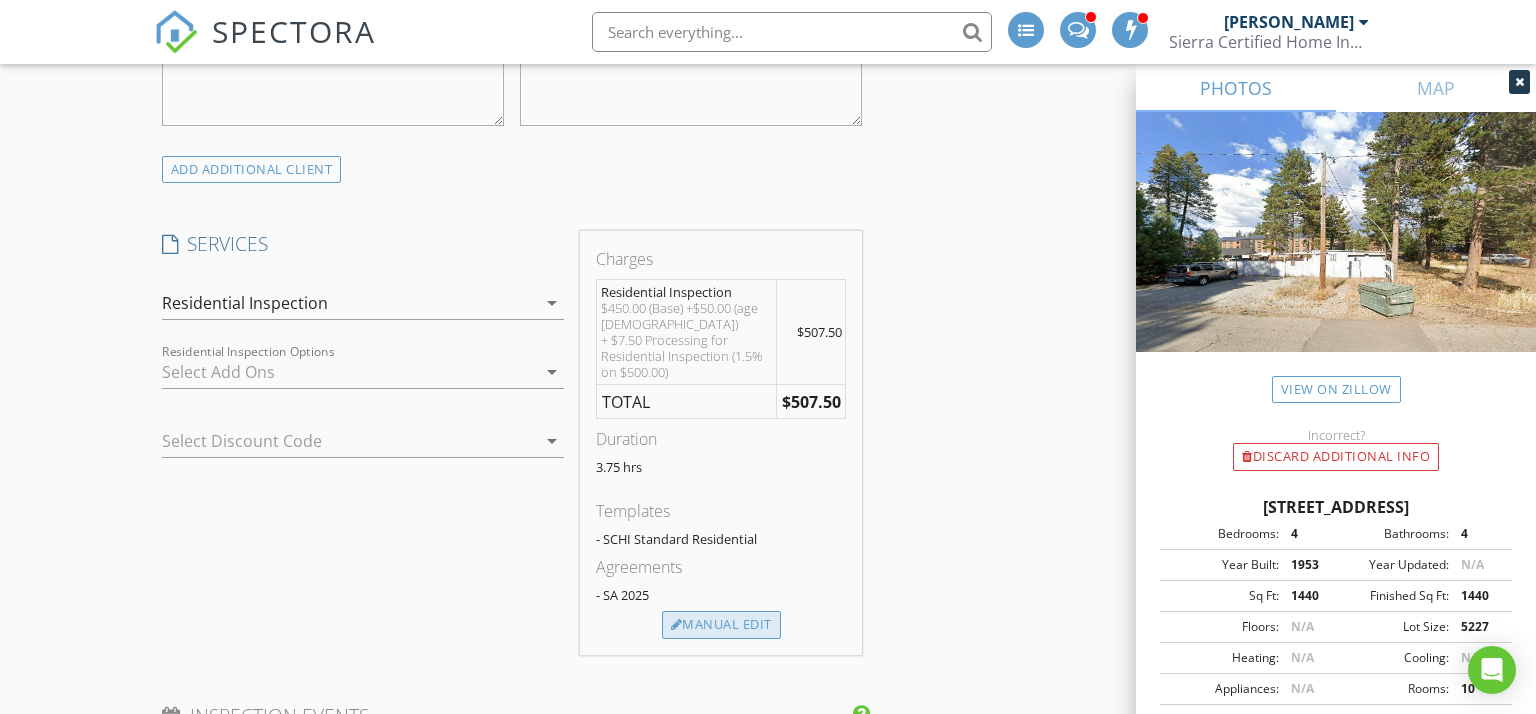 click on "Manual Edit" at bounding box center (721, 625) 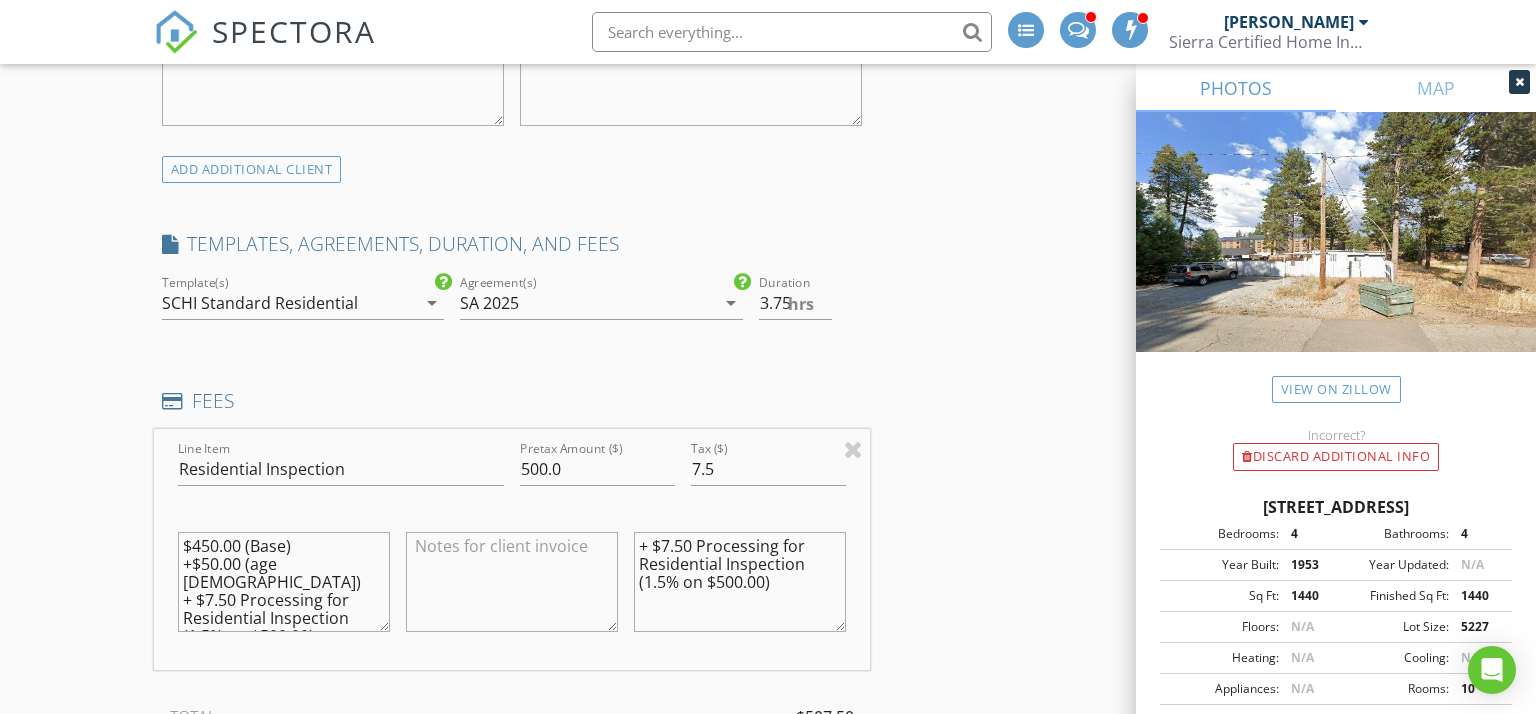 click on "$450.00 (Base)
+$50.00 (age [DEMOGRAPHIC_DATA])
+ $7.50 Processing for Residential Inspection (1.5% on $500.00)" at bounding box center [284, 582] 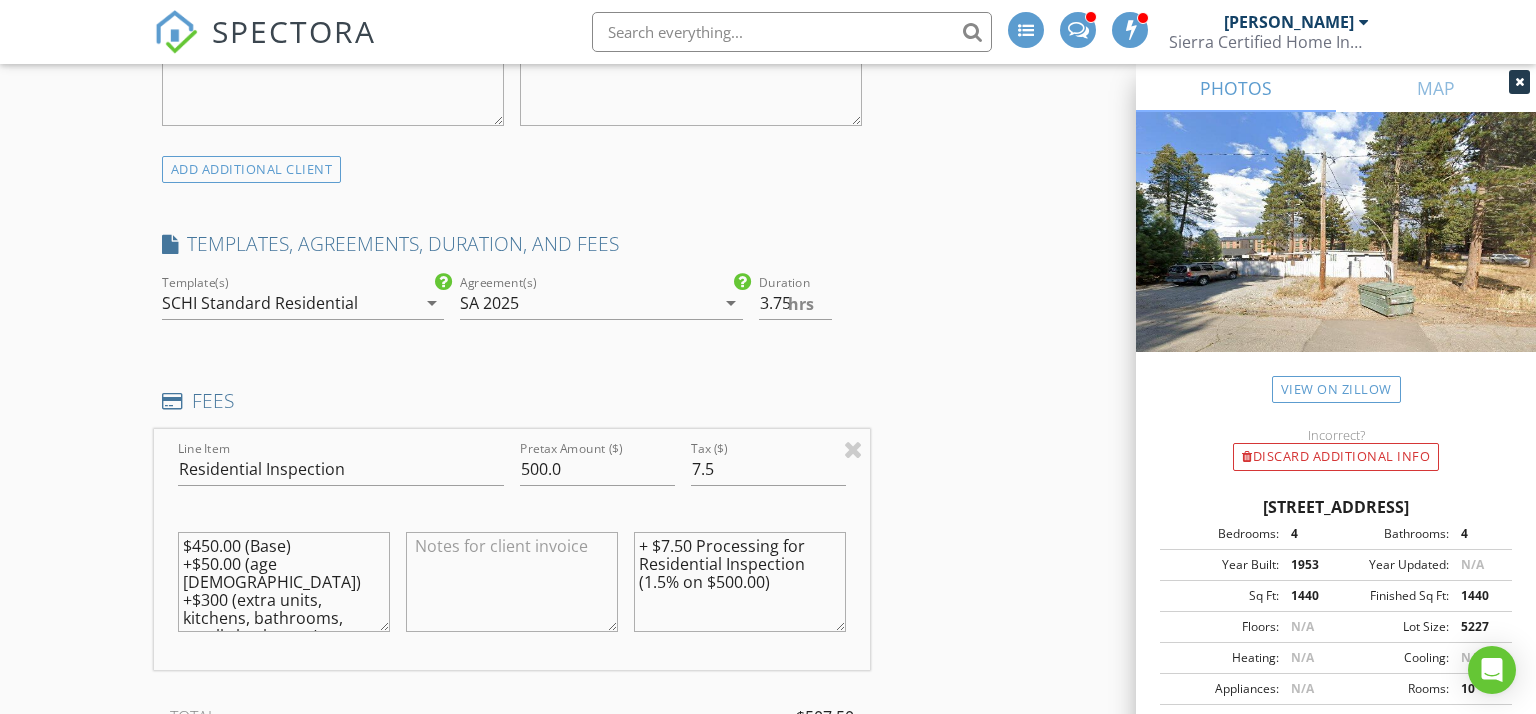 scroll, scrollTop: 72, scrollLeft: 0, axis: vertical 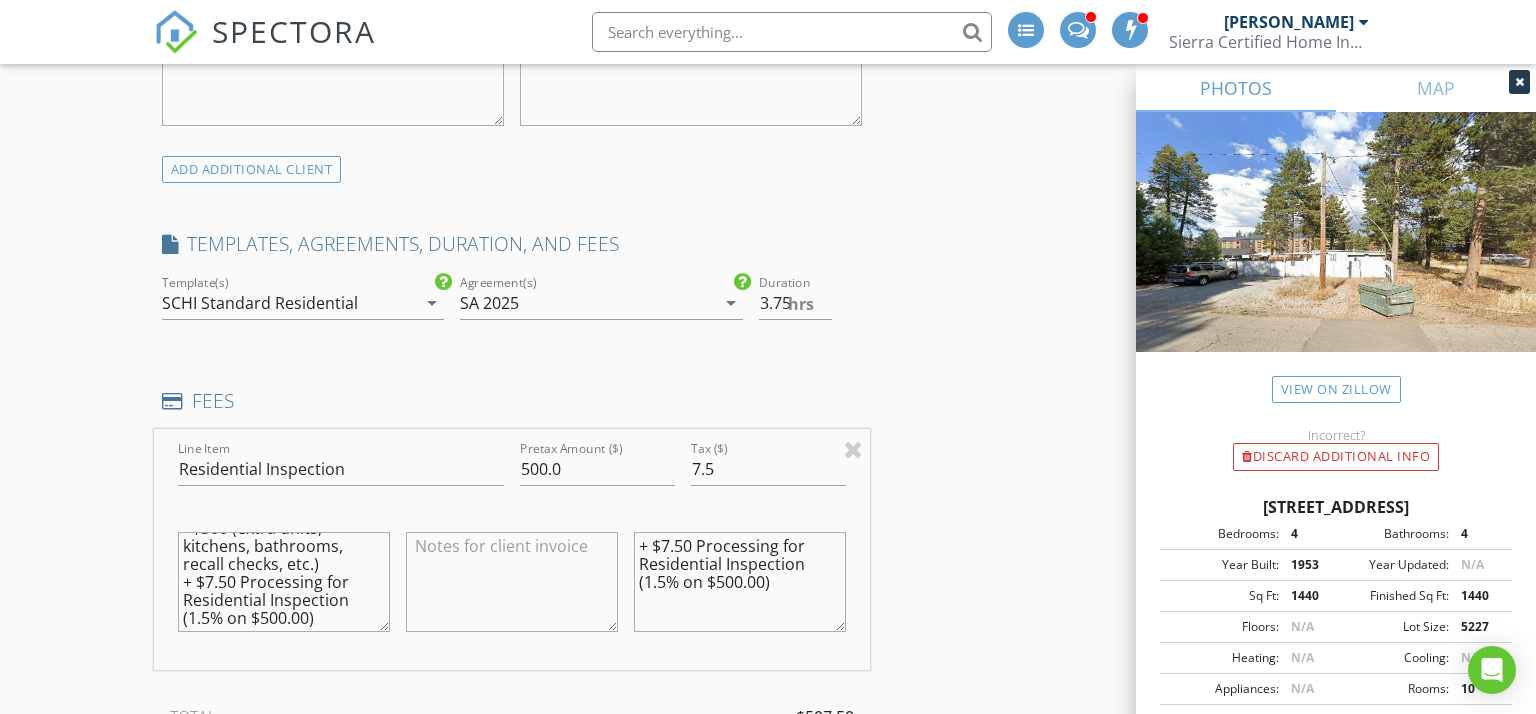 drag, startPoint x: 273, startPoint y: 616, endPoint x: 182, endPoint y: 570, distance: 101.96568 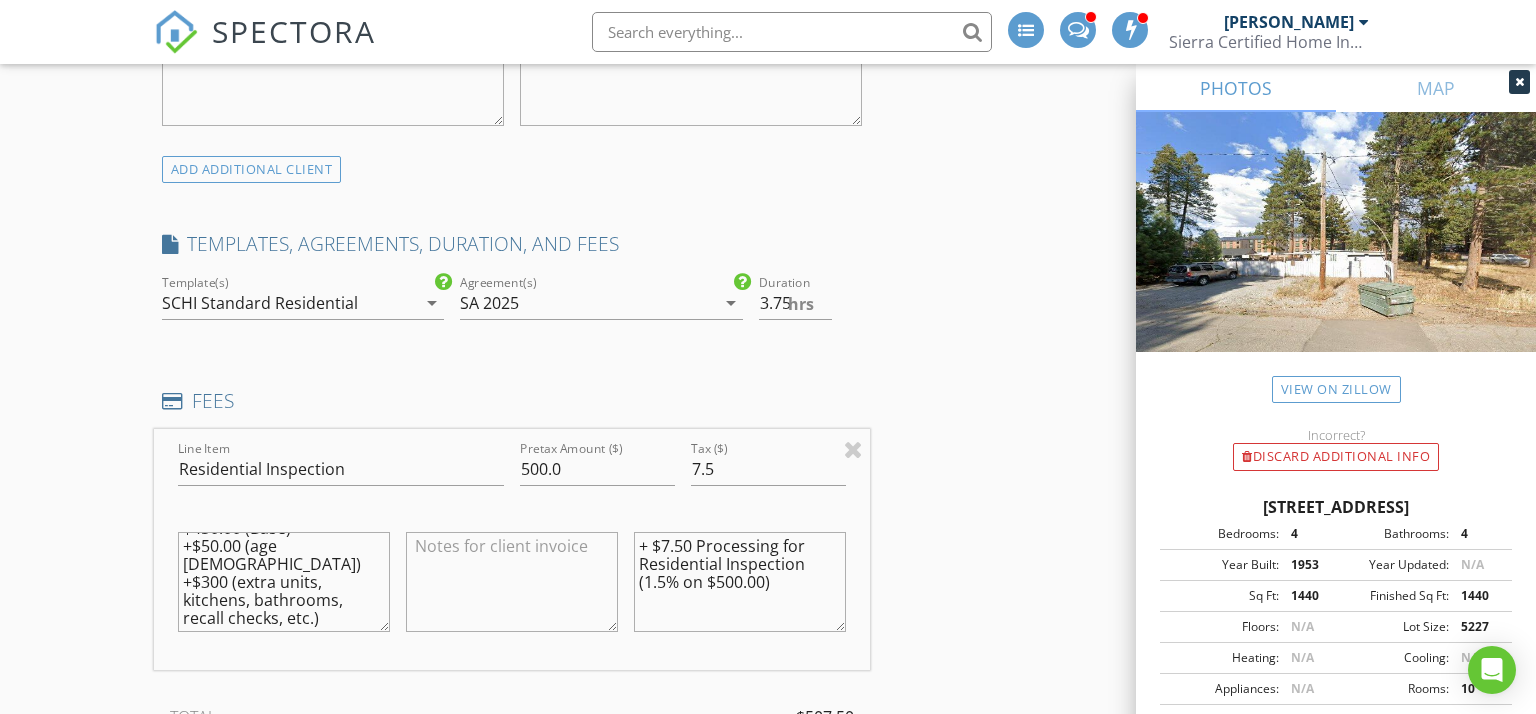 scroll, scrollTop: 18, scrollLeft: 0, axis: vertical 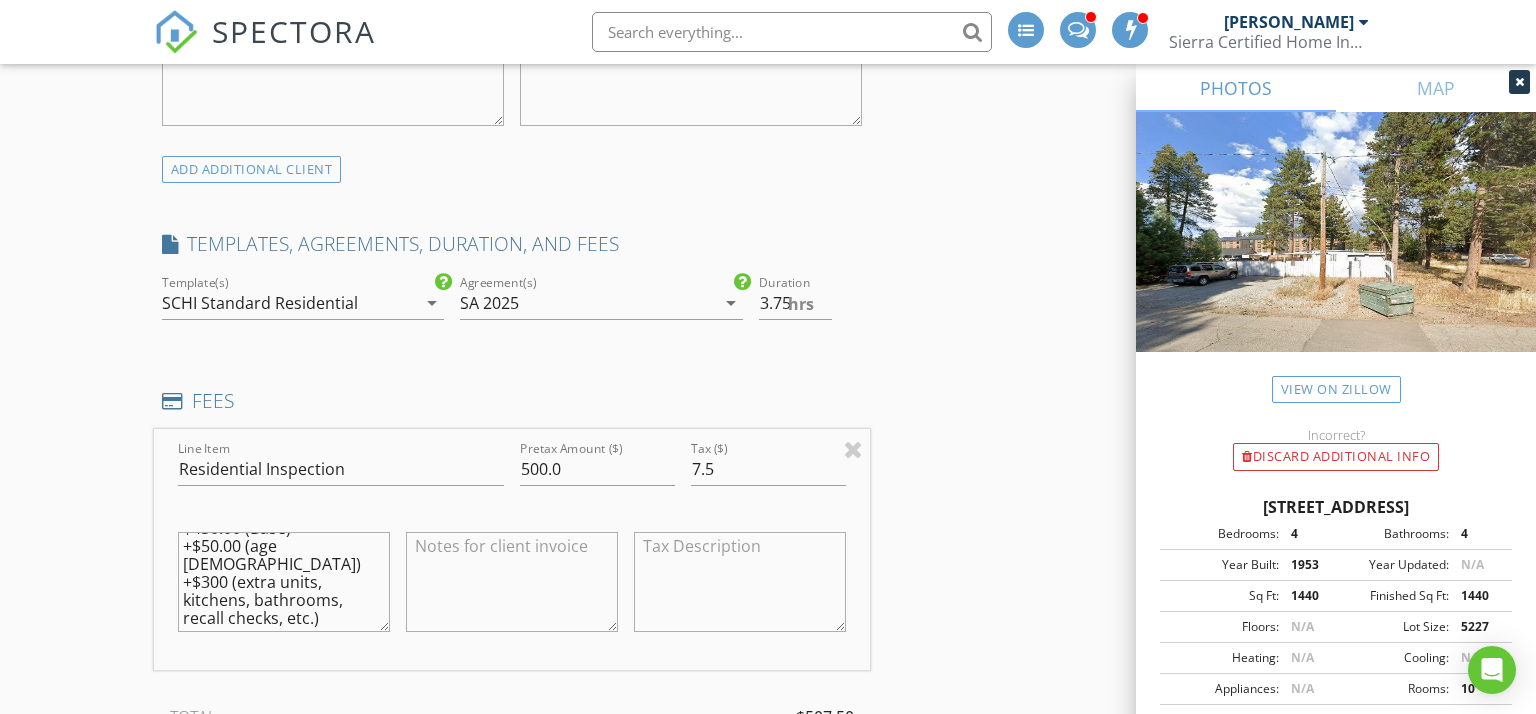 type 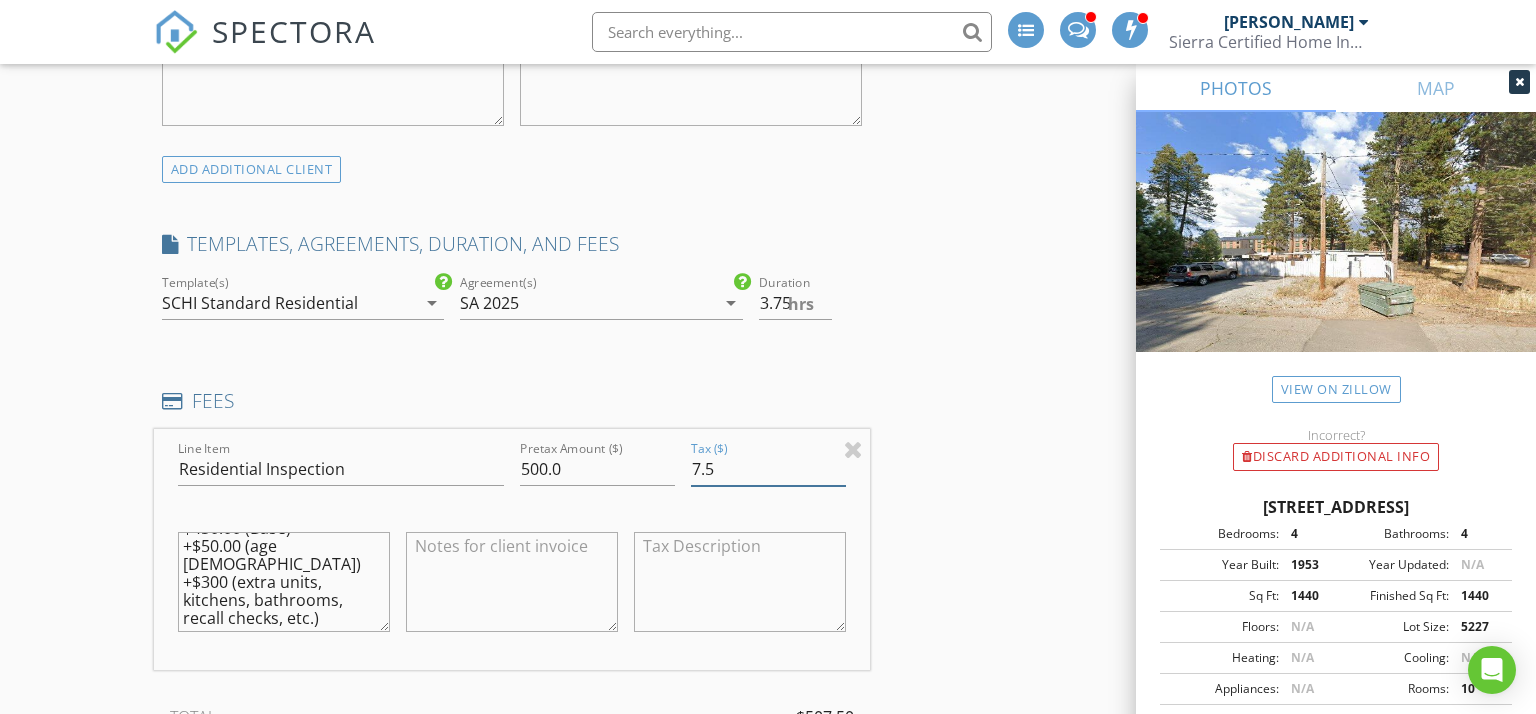drag, startPoint x: 731, startPoint y: 460, endPoint x: 667, endPoint y: 474, distance: 65.51336 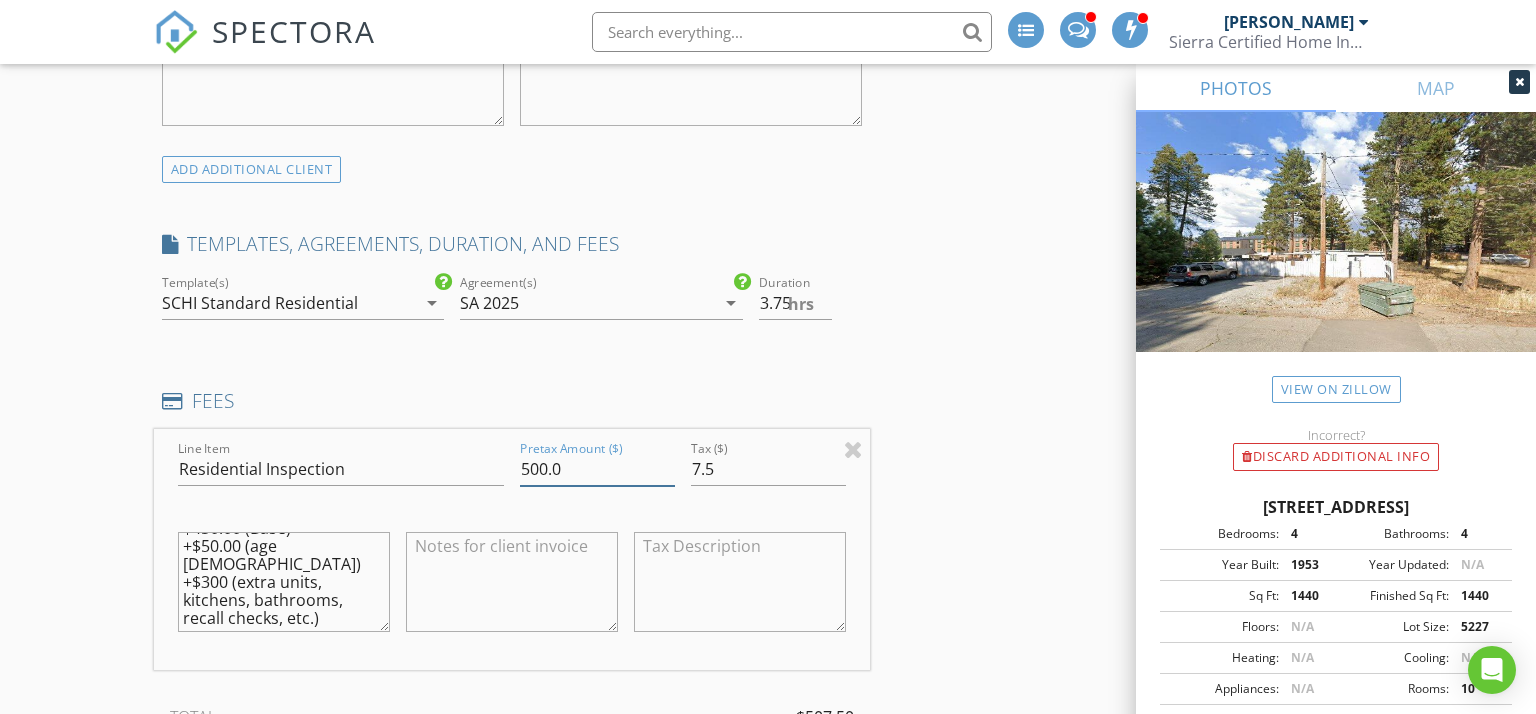 click on "500.0" at bounding box center [597, 469] 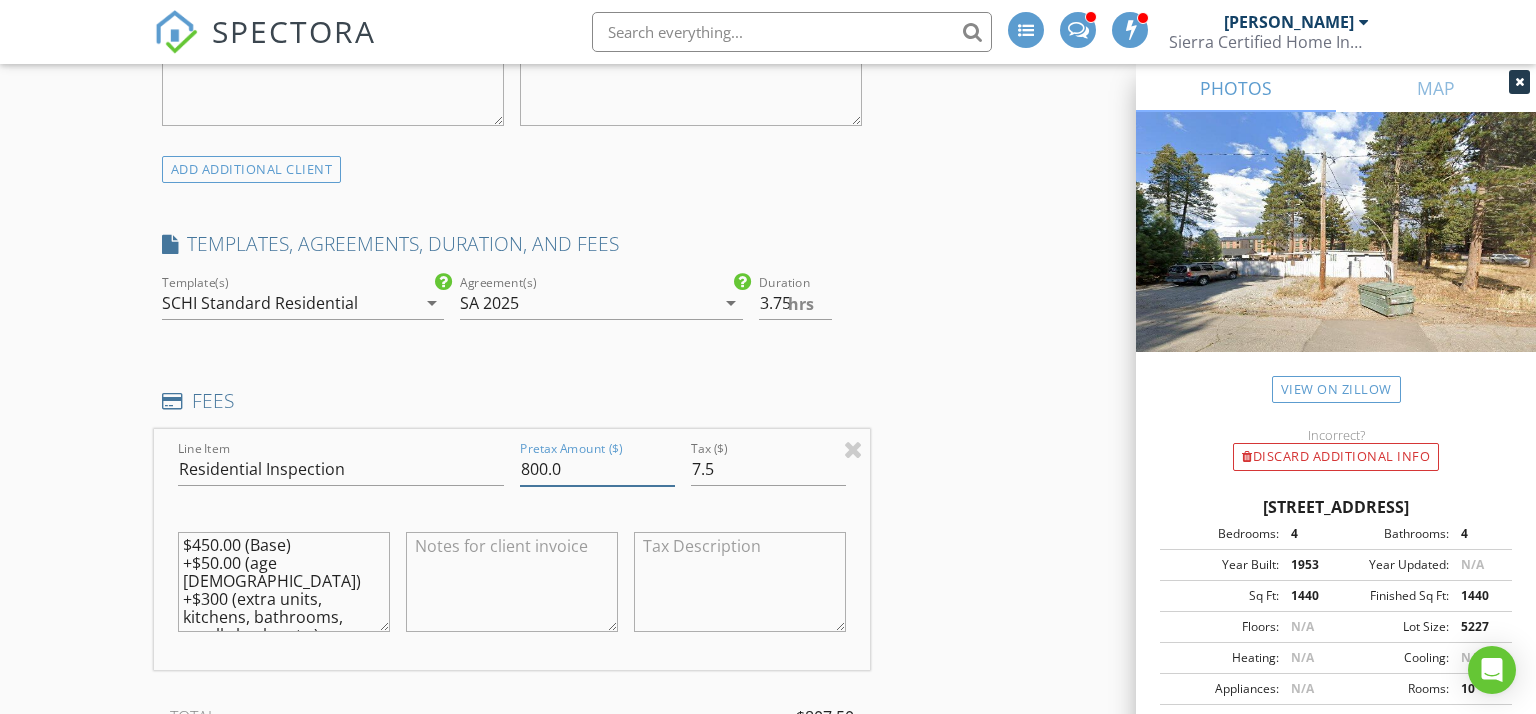 scroll, scrollTop: 0, scrollLeft: 0, axis: both 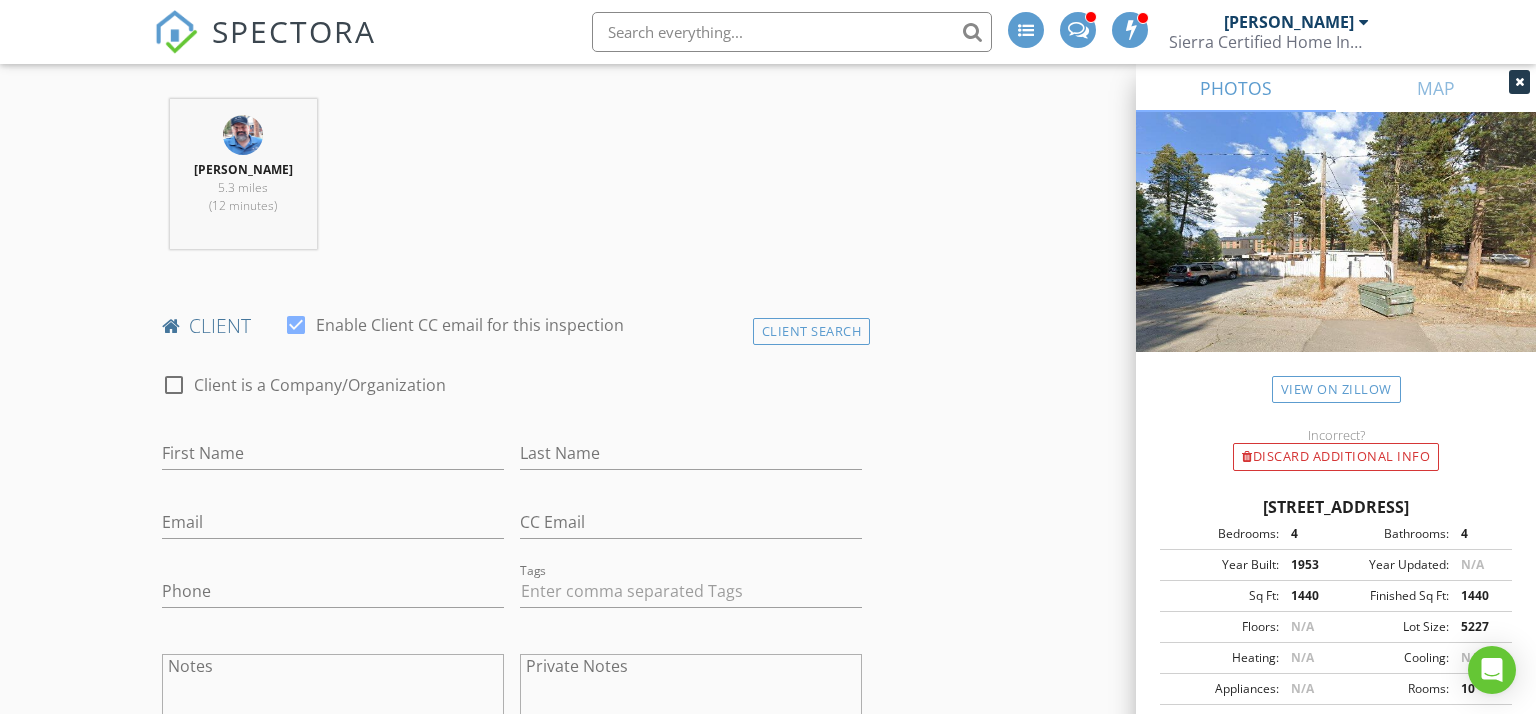 type on "800.0" 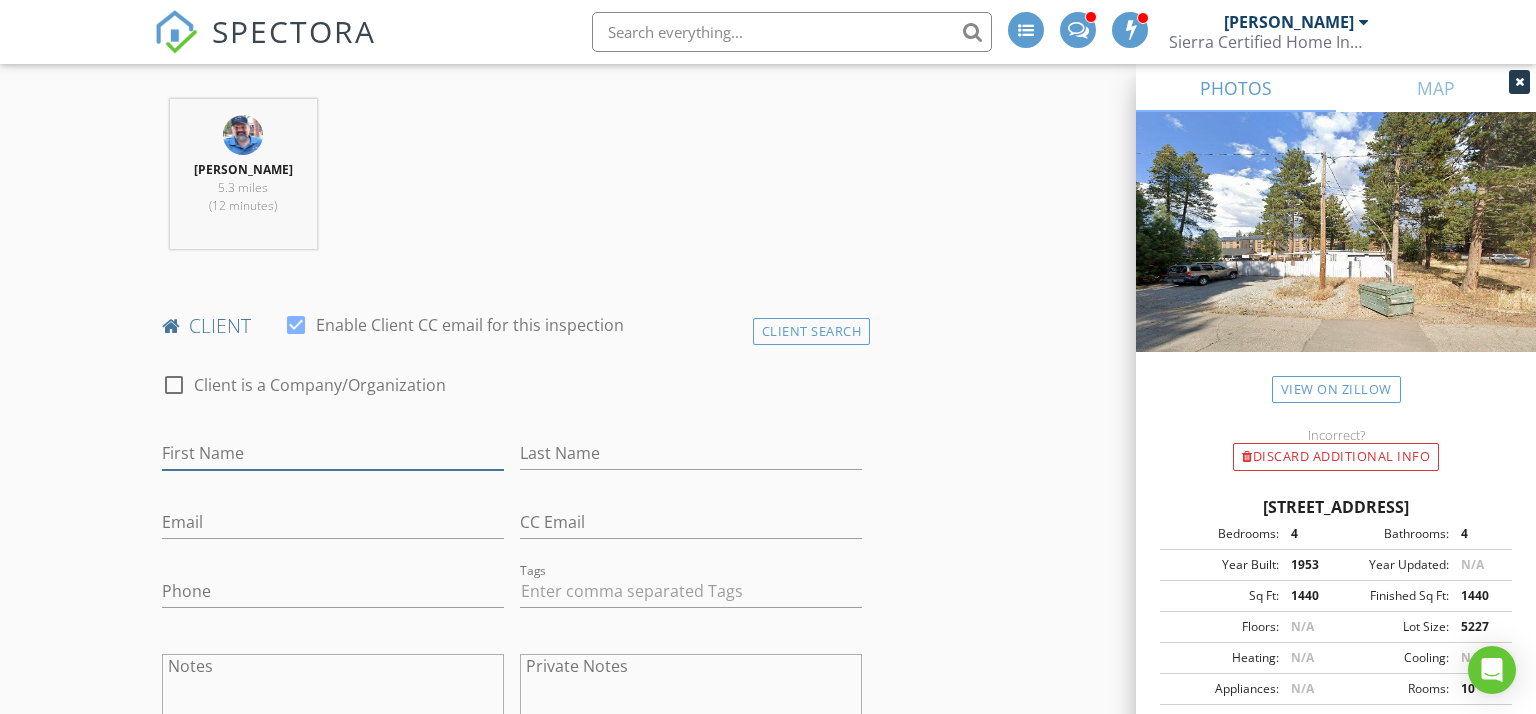 click on "First Name" at bounding box center [333, 453] 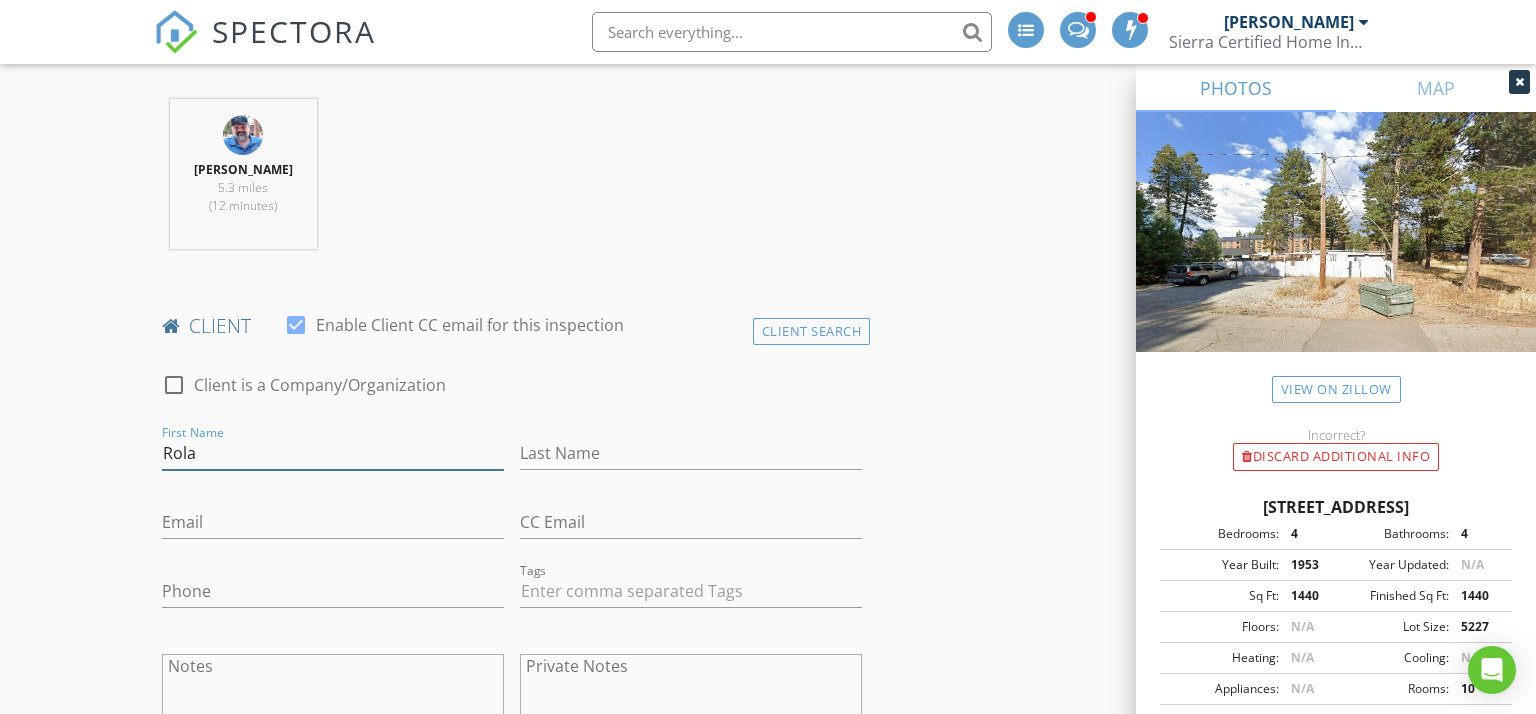 type on "Rola" 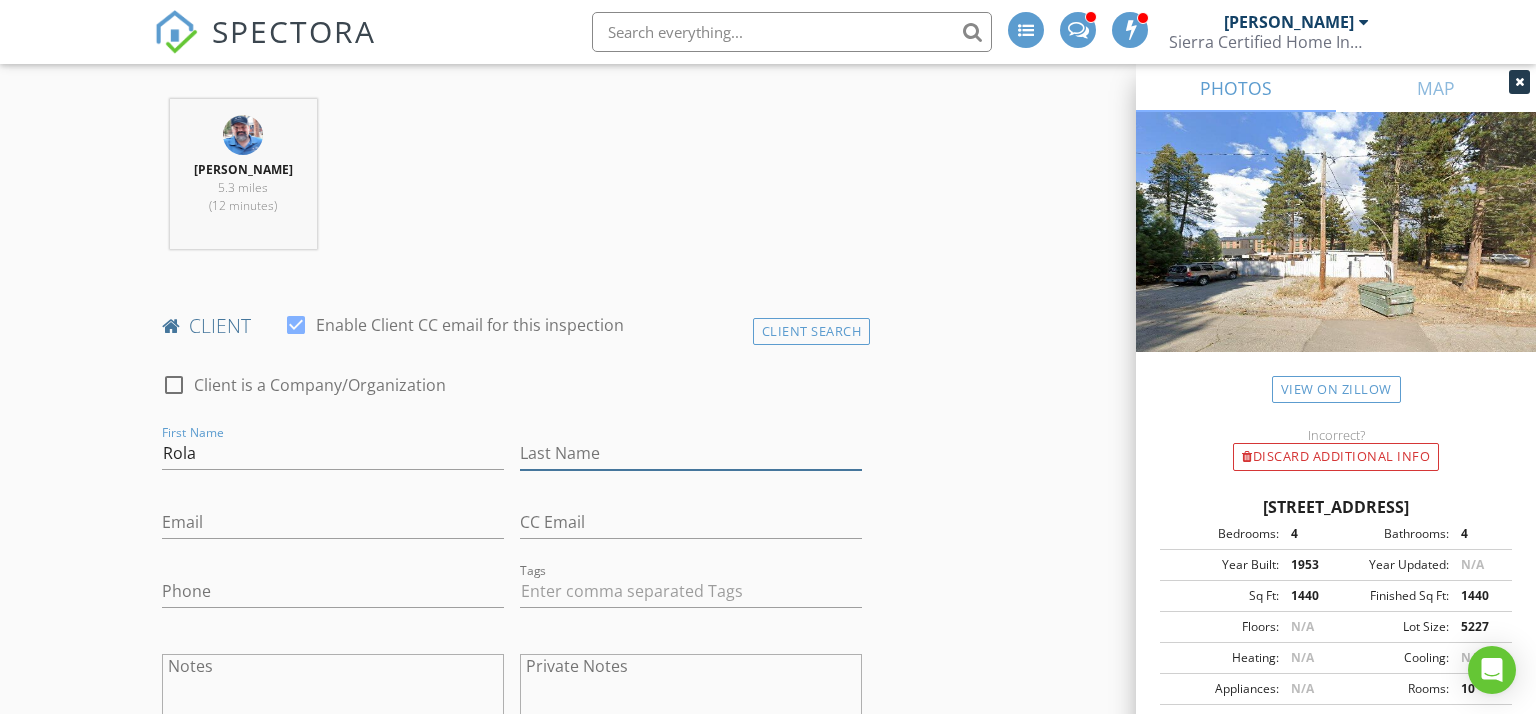 click on "Last Name" at bounding box center (691, 453) 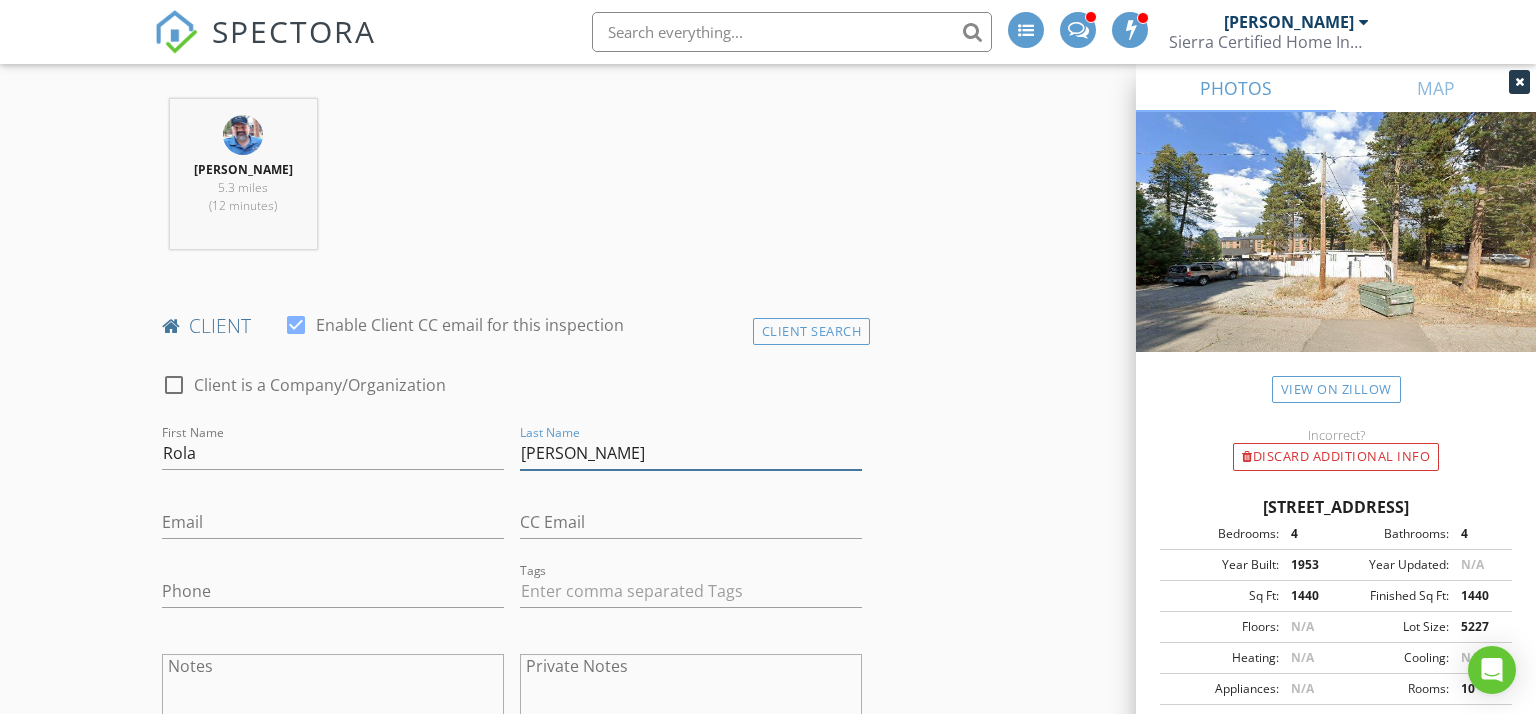 type on "[PERSON_NAME]" 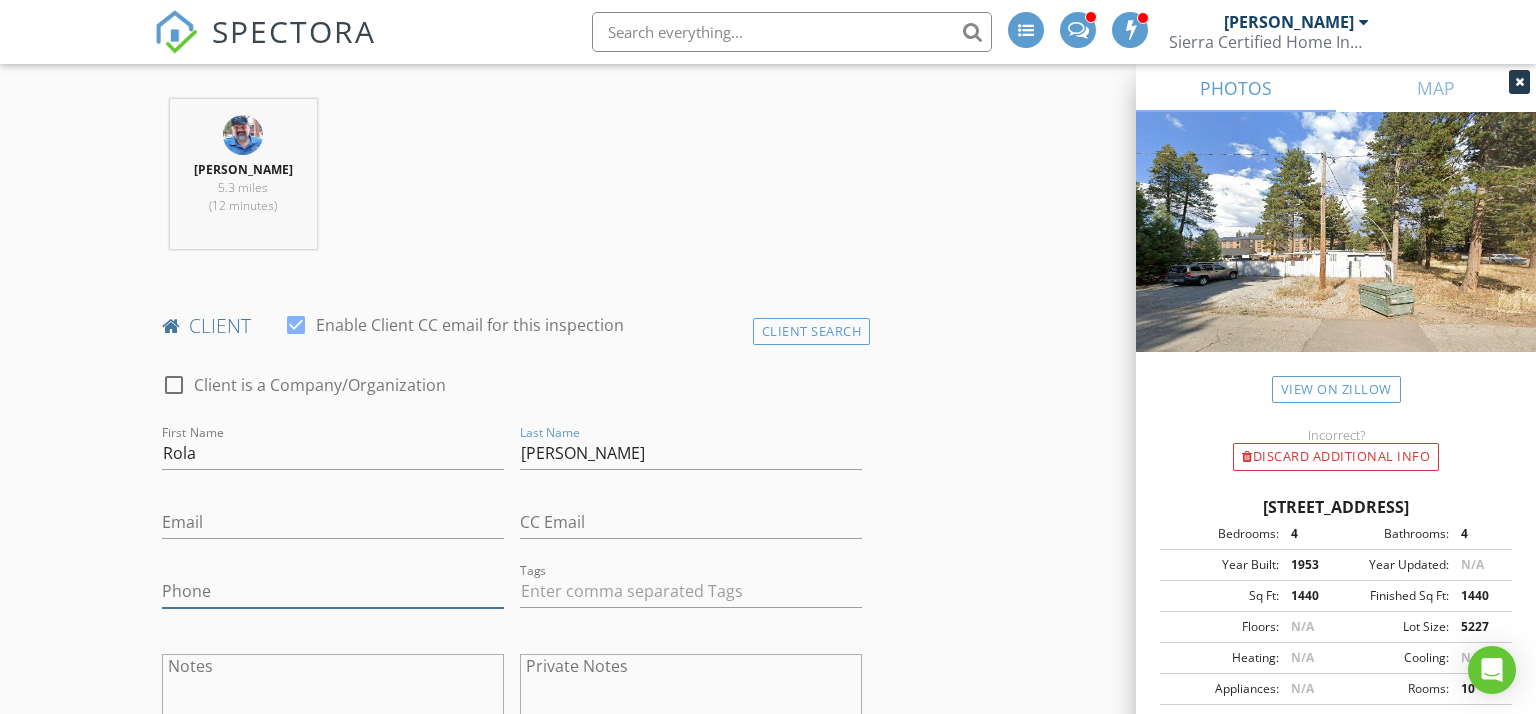 click on "Phone" at bounding box center (333, 591) 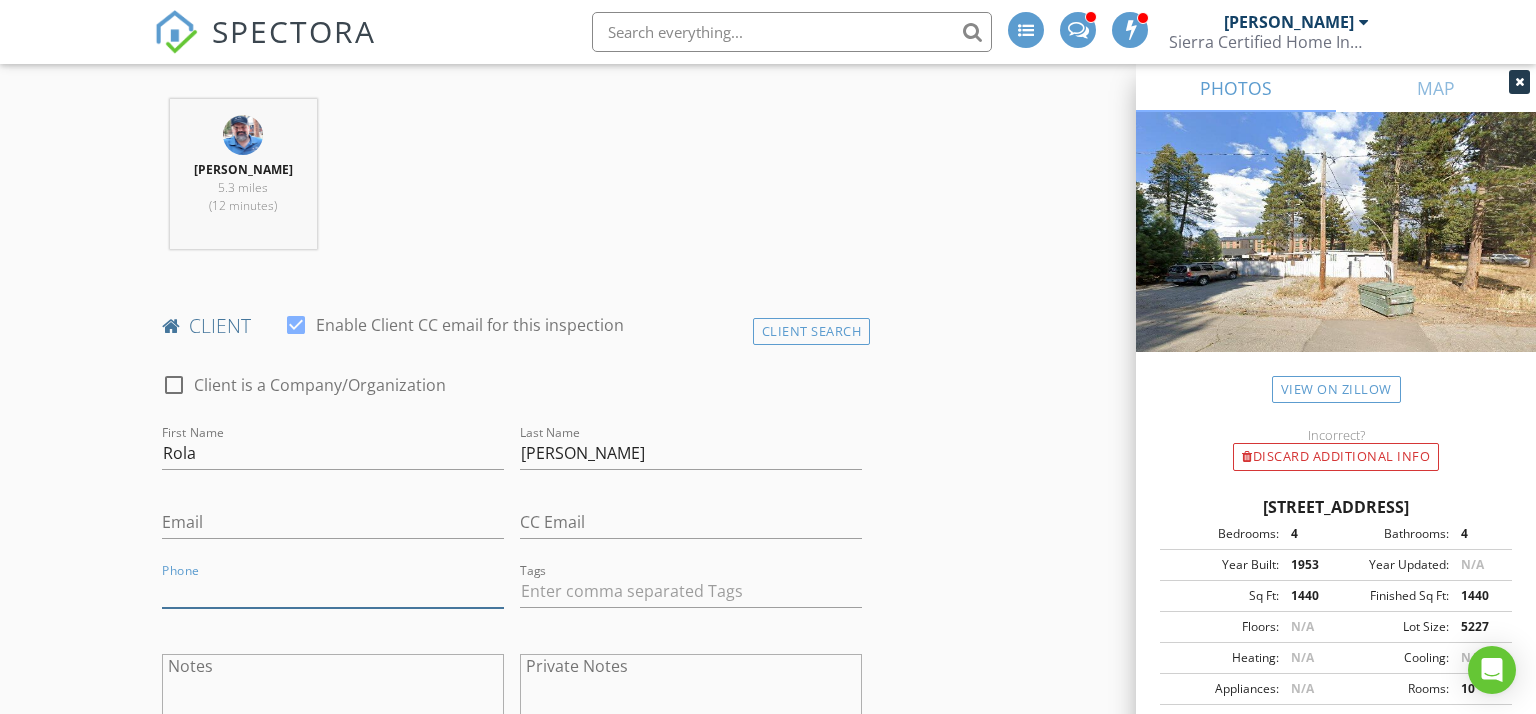 paste on "[PHONE_NUMBER]" 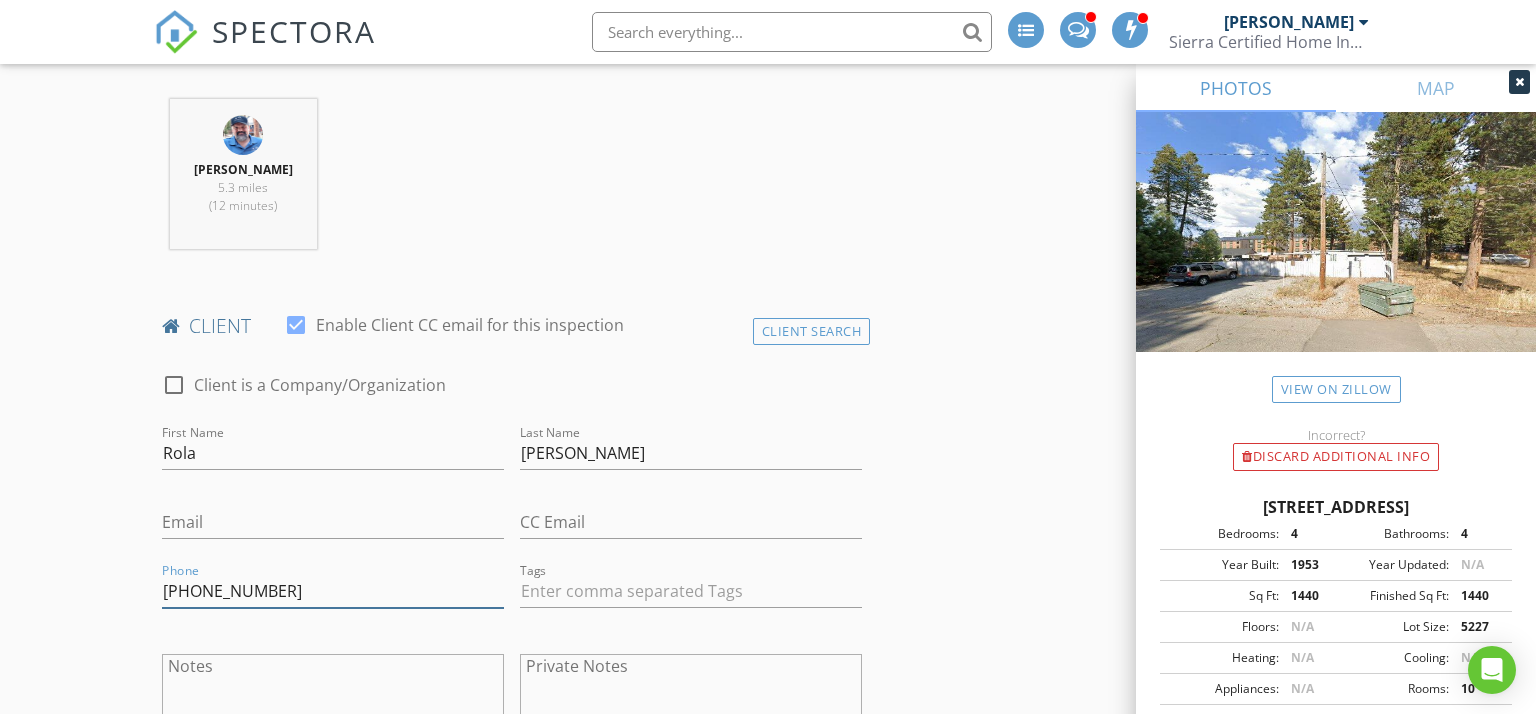 type on "[PHONE_NUMBER]" 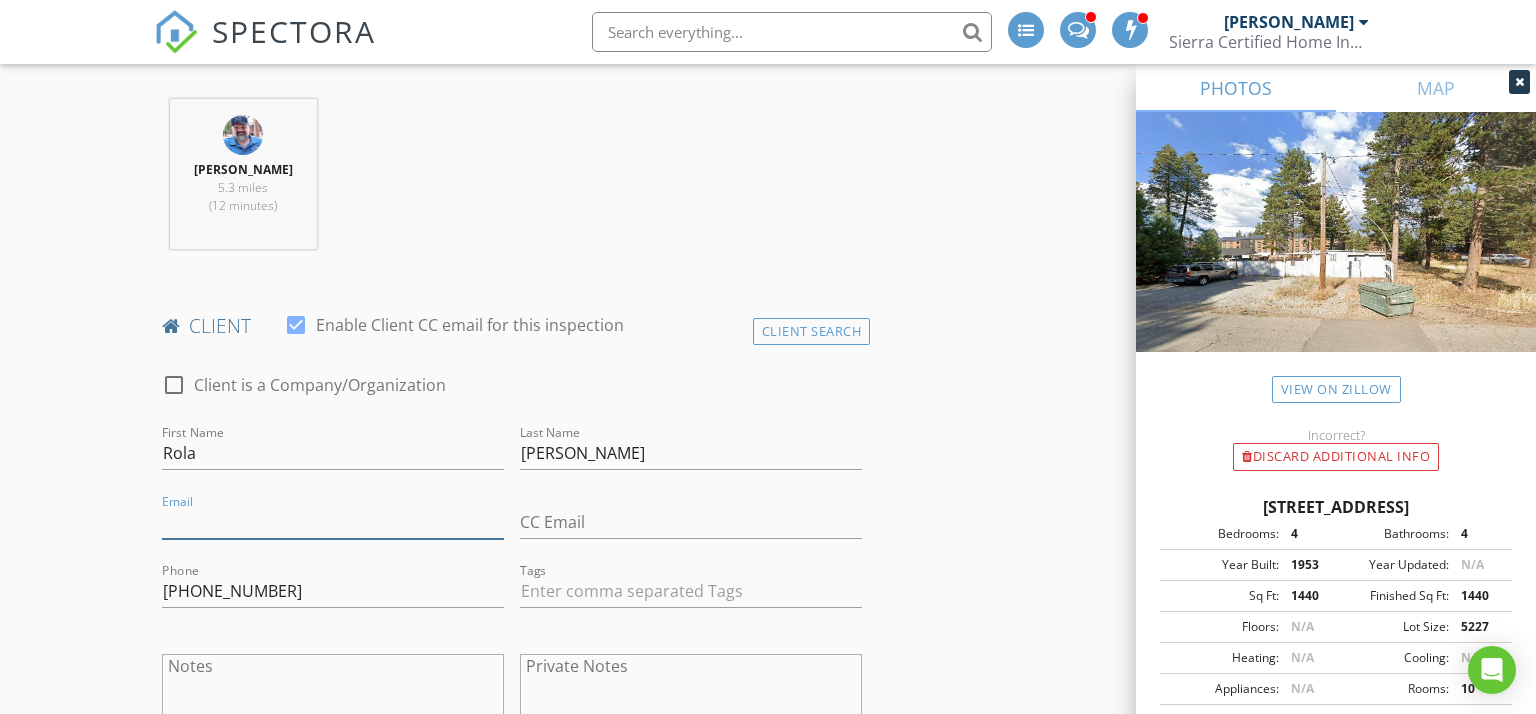click on "Email" at bounding box center [333, 522] 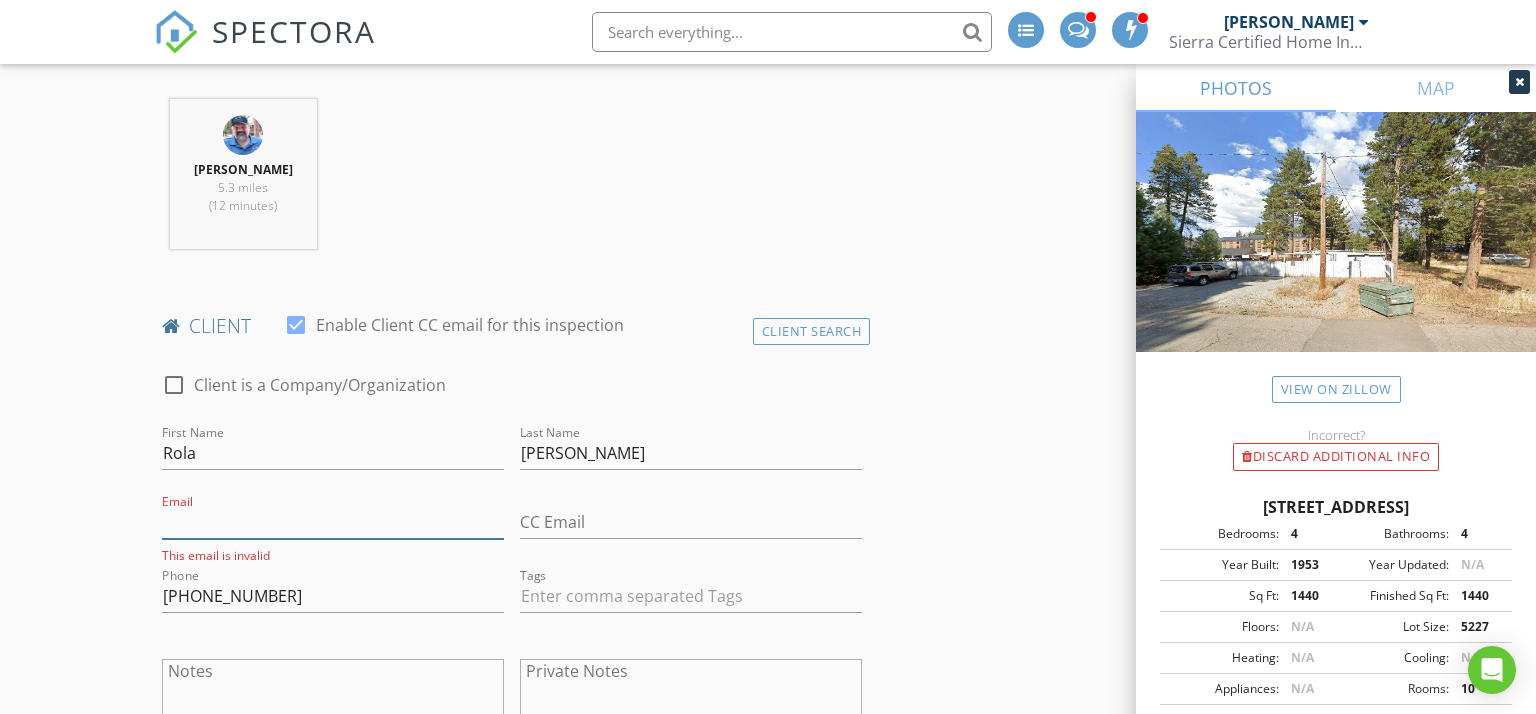 paste on "[EMAIL_ADDRESS][DOMAIN_NAME]" 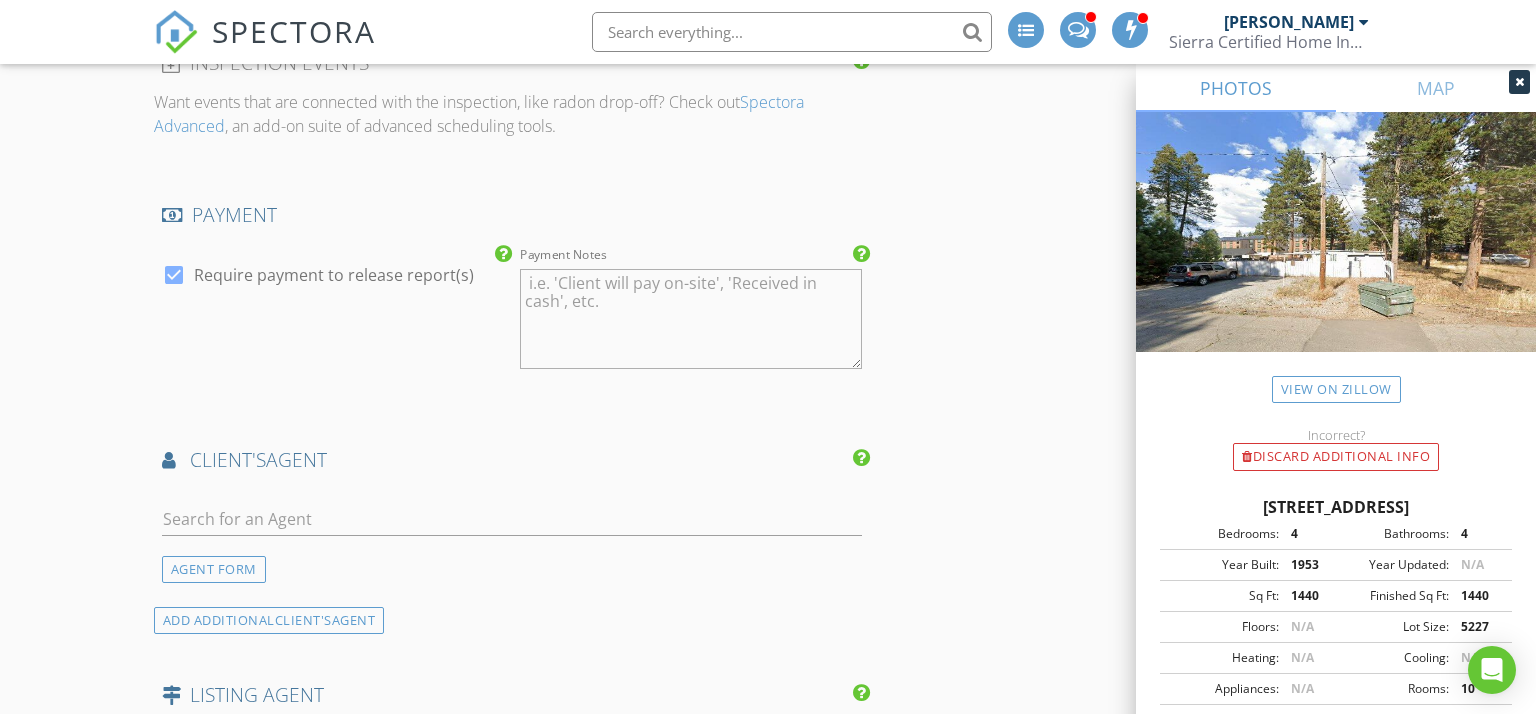 scroll, scrollTop: 2298, scrollLeft: 0, axis: vertical 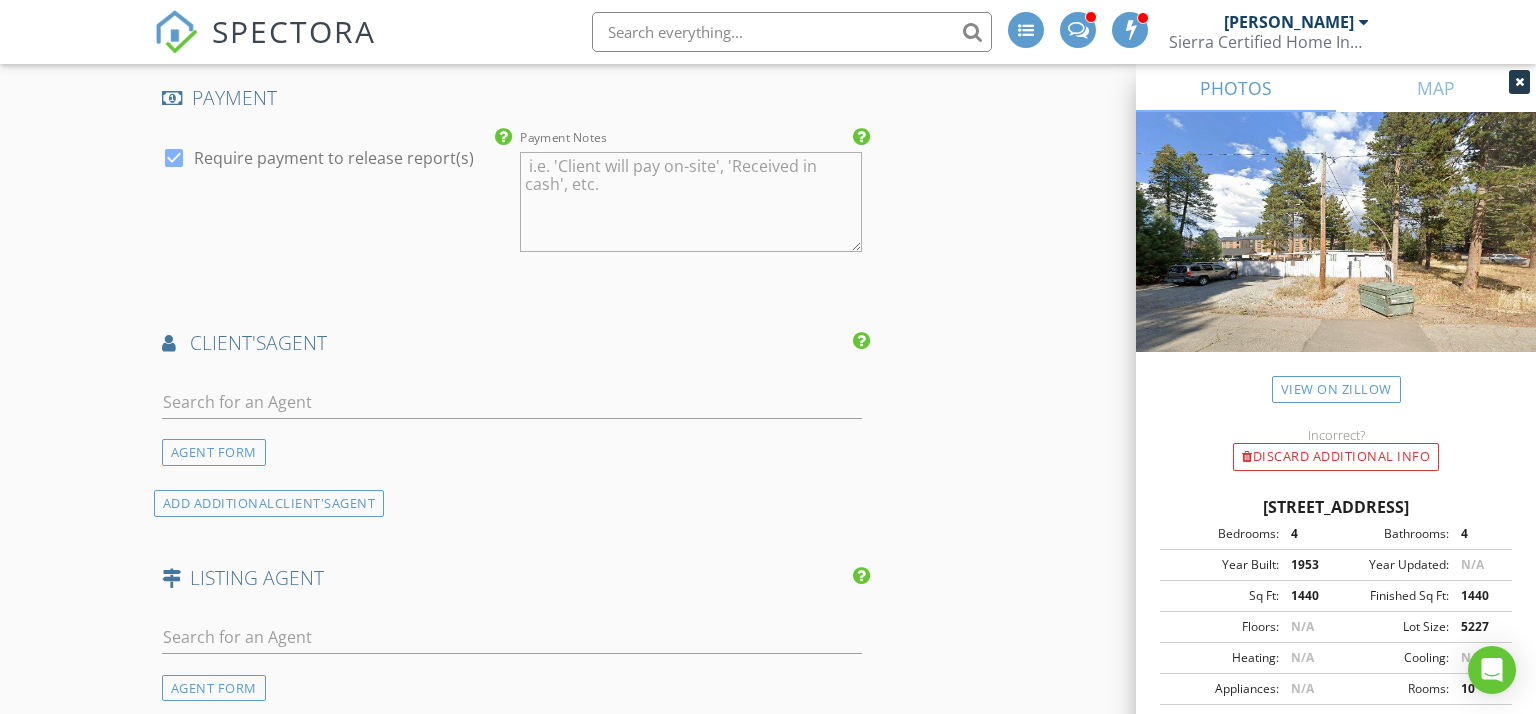 type on "[EMAIL_ADDRESS][DOMAIN_NAME]" 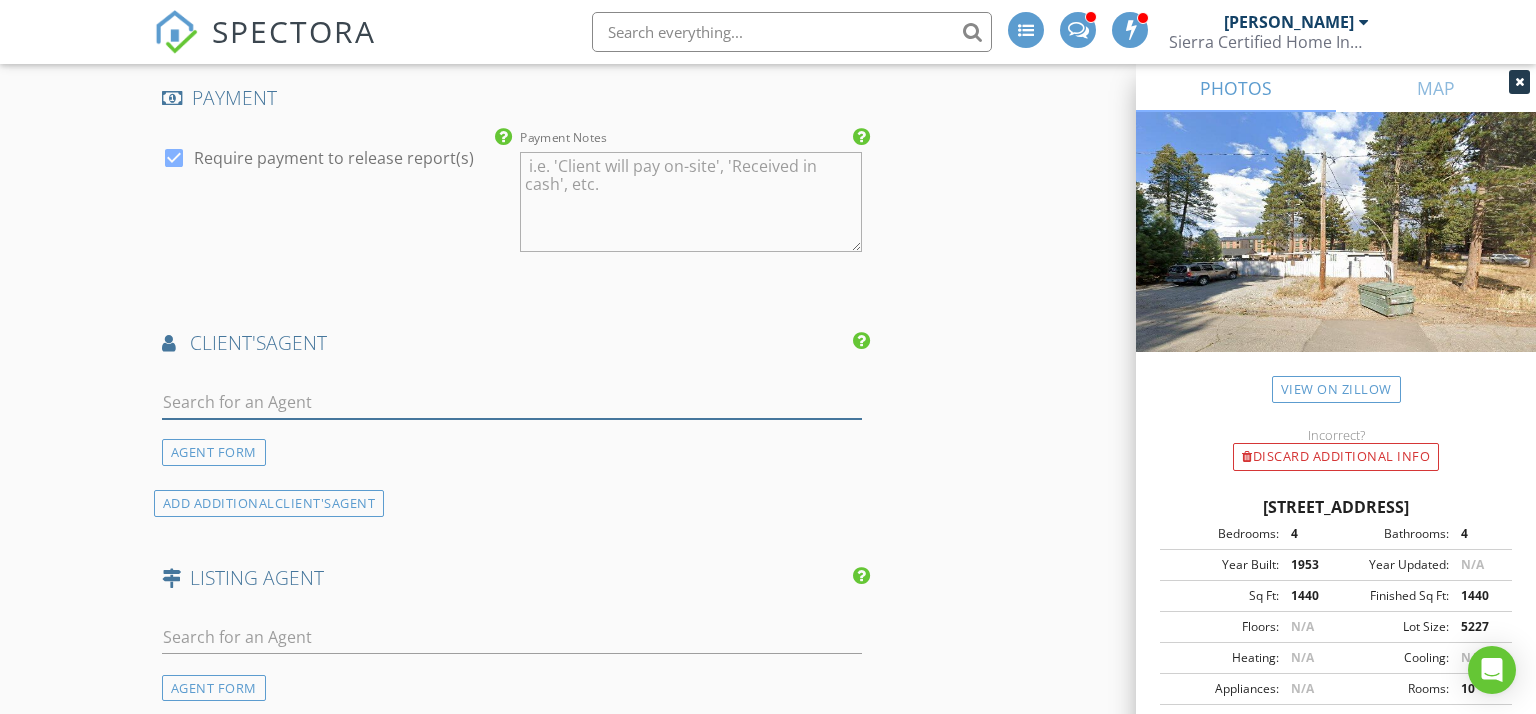 click at bounding box center (512, 402) 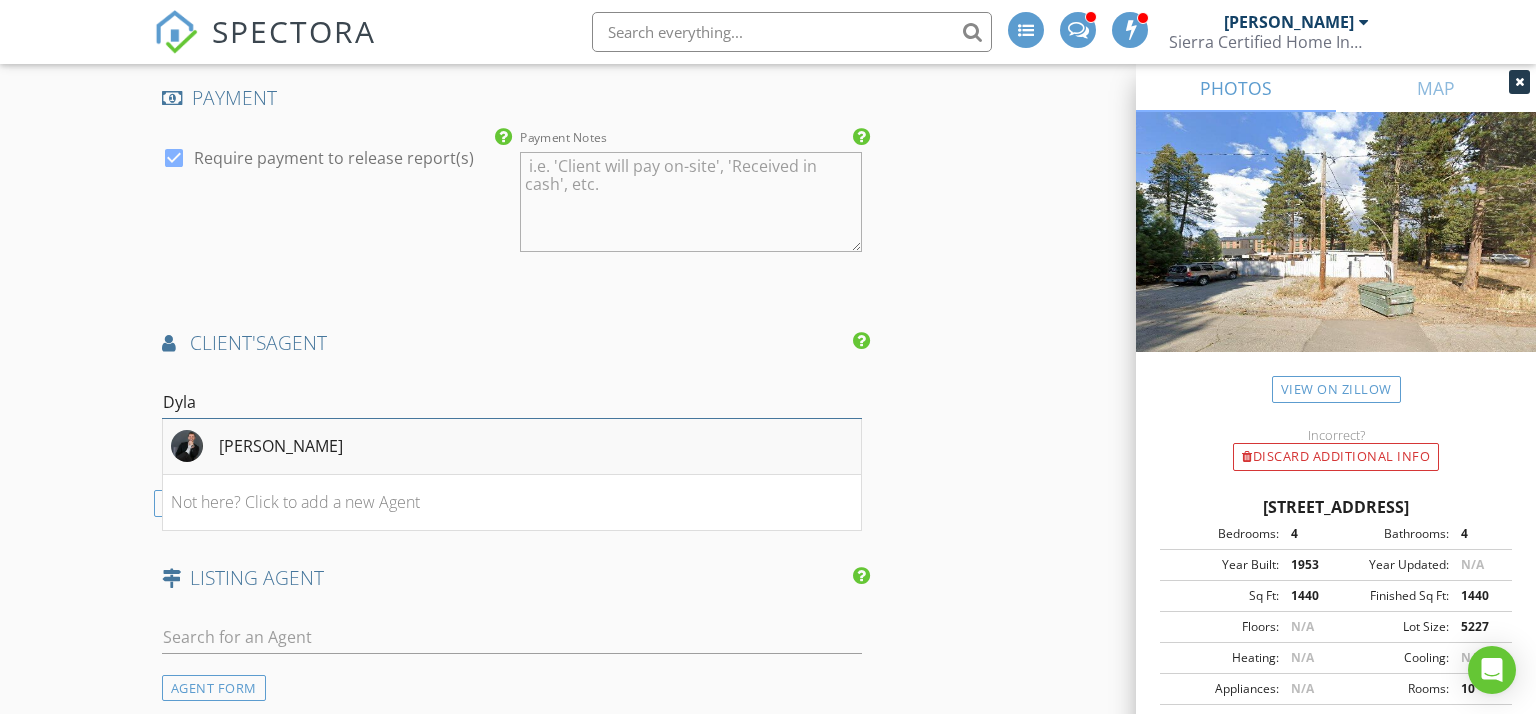 scroll, scrollTop: 2288, scrollLeft: 0, axis: vertical 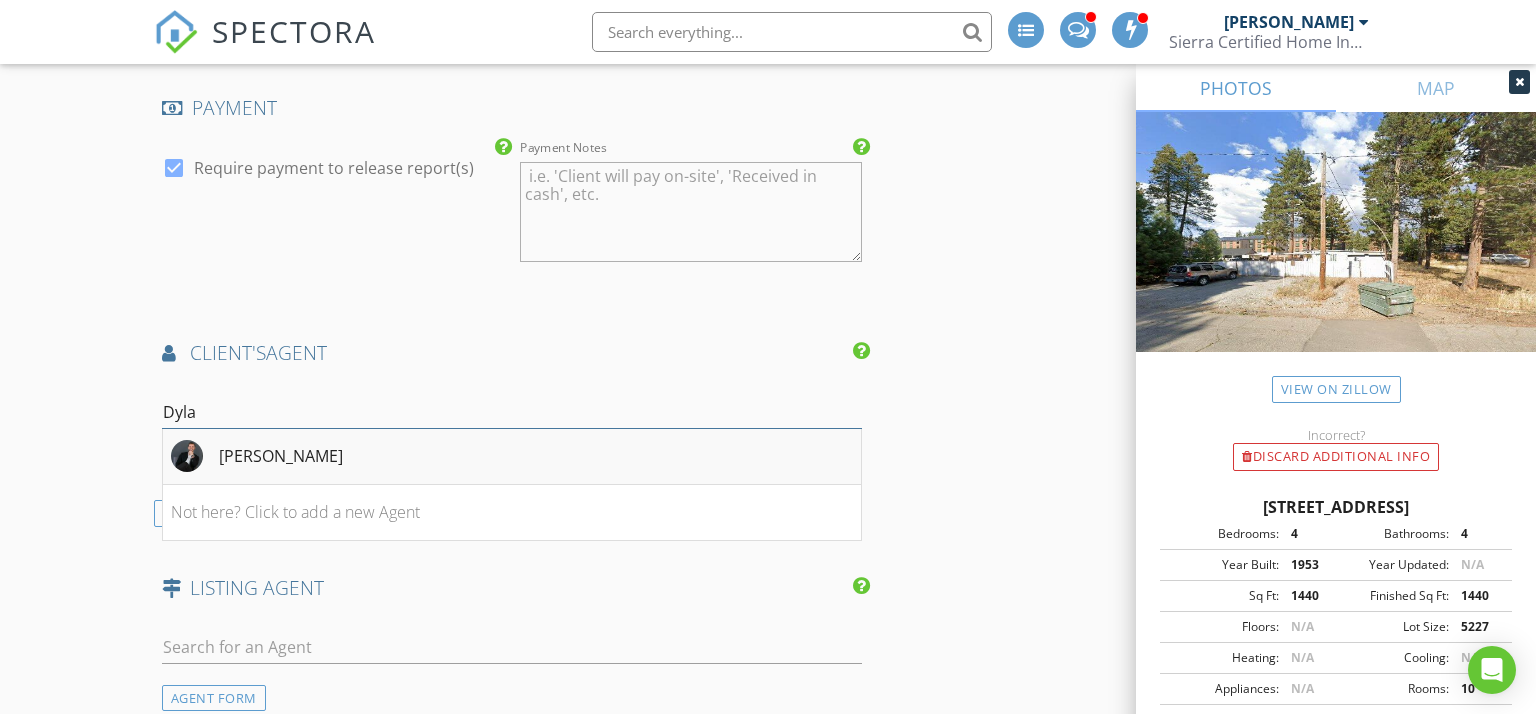 type on "Dyla" 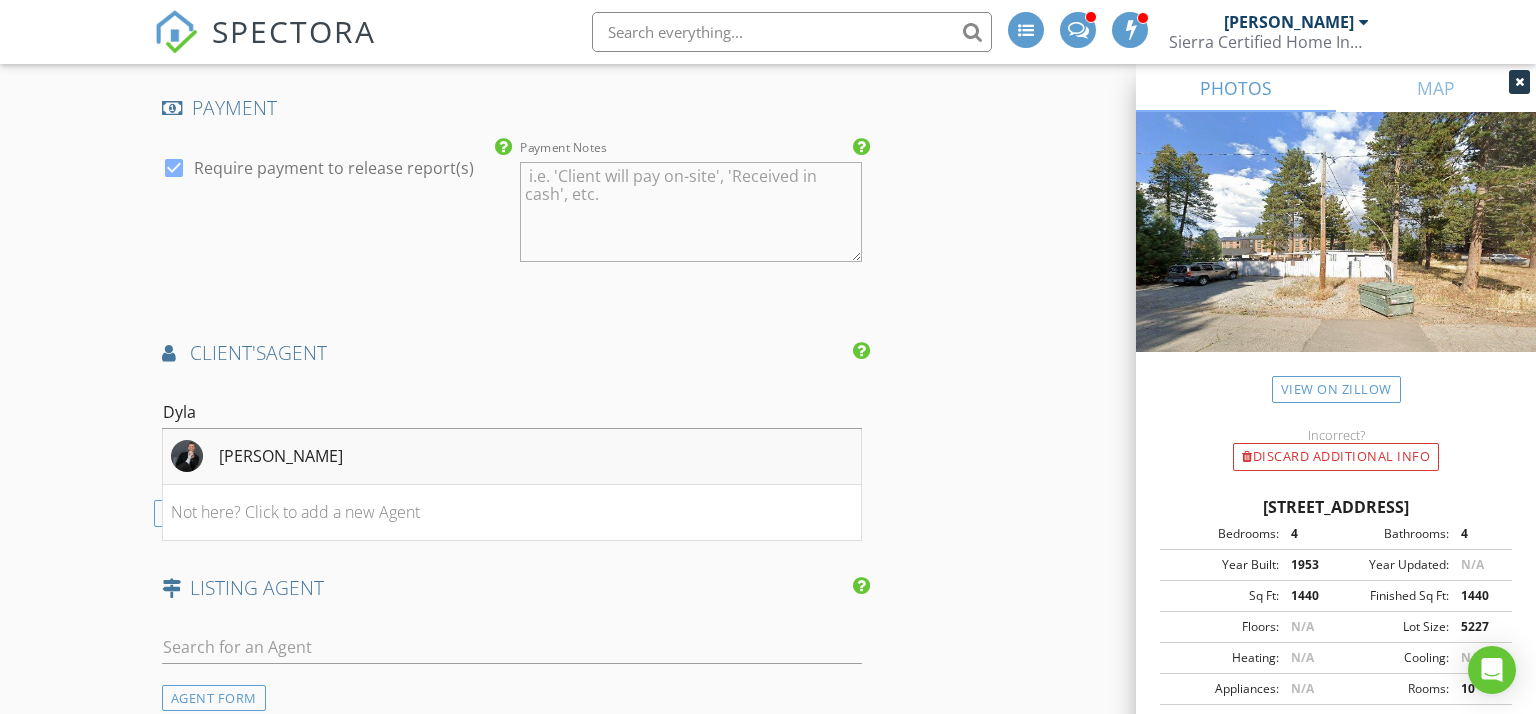 click on "[PERSON_NAME]" at bounding box center [512, 457] 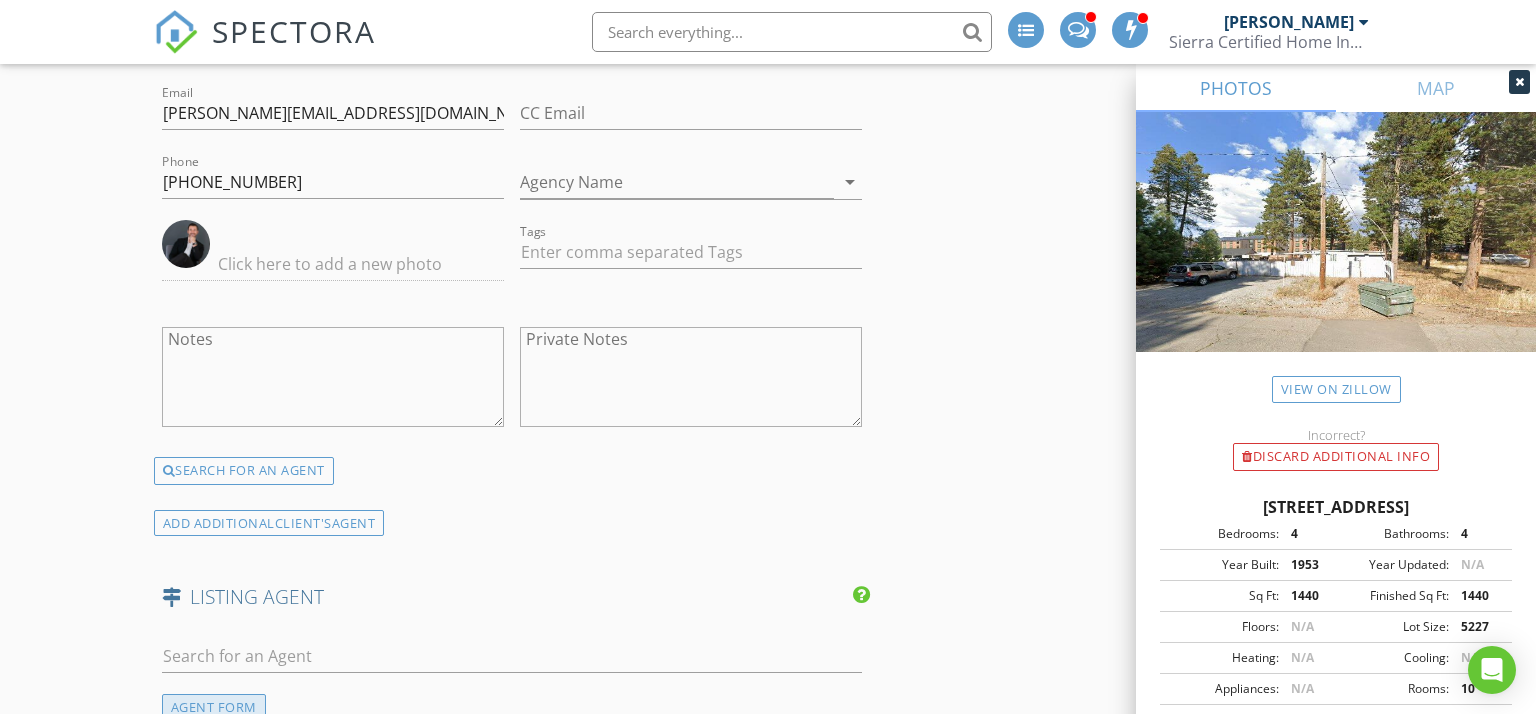 scroll, scrollTop: 3074, scrollLeft: 0, axis: vertical 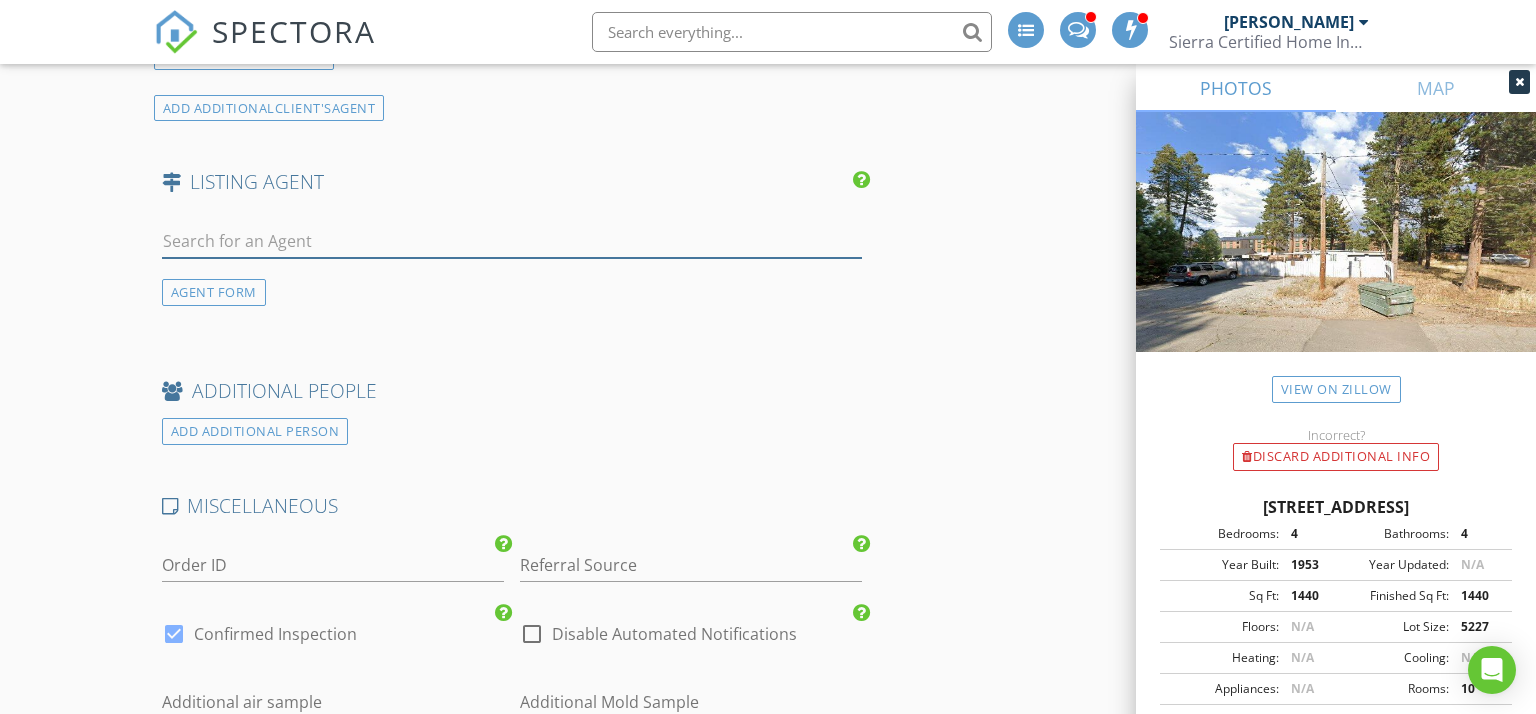 click at bounding box center (512, 241) 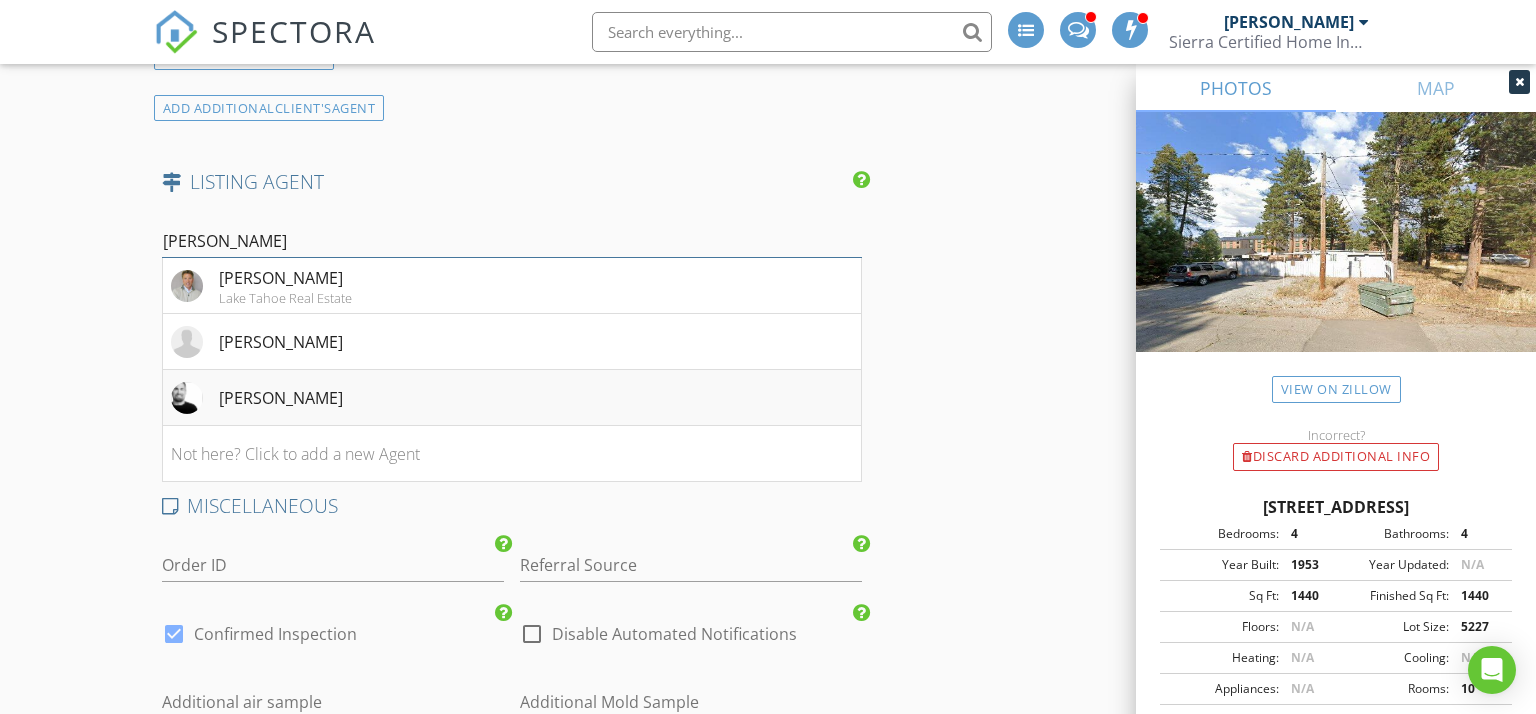 type on "[PERSON_NAME]" 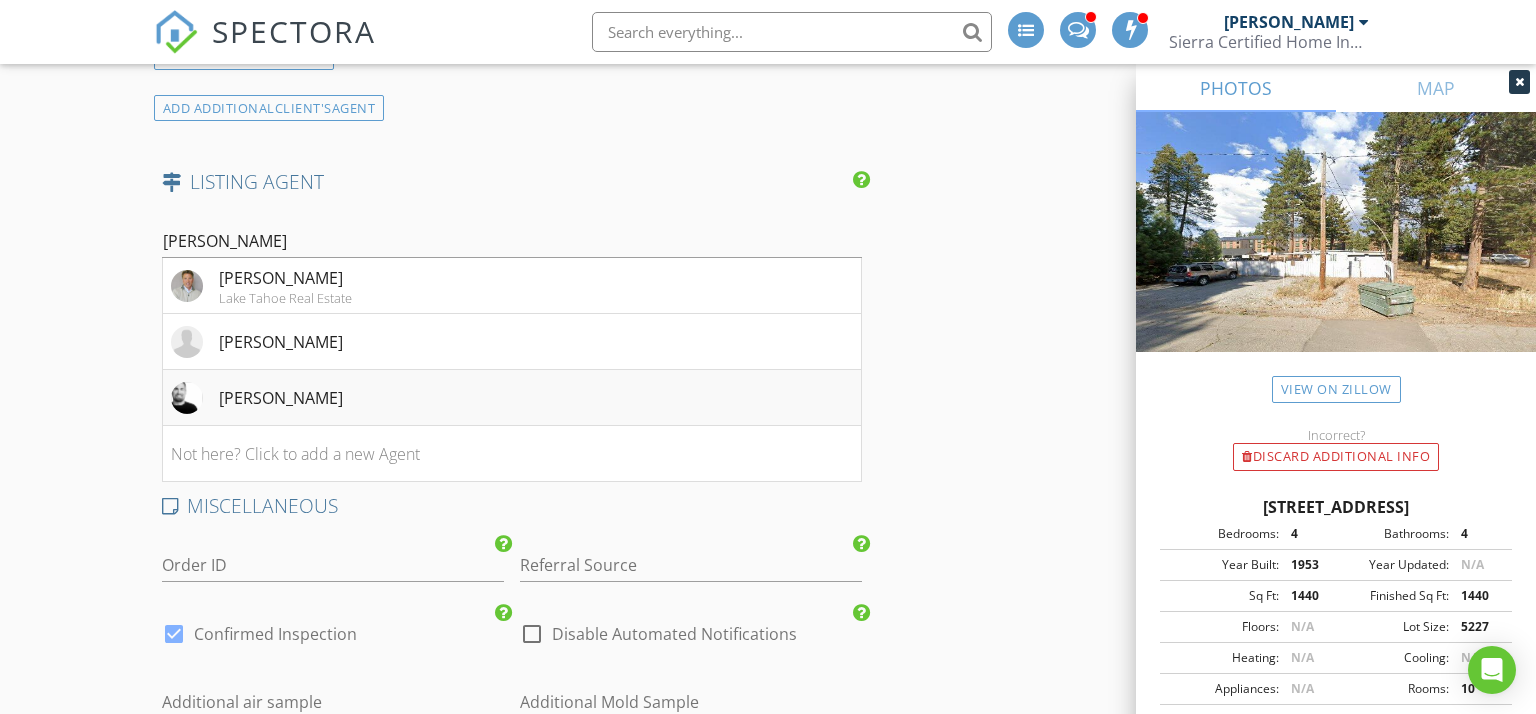 click on "[PERSON_NAME]" at bounding box center [281, 398] 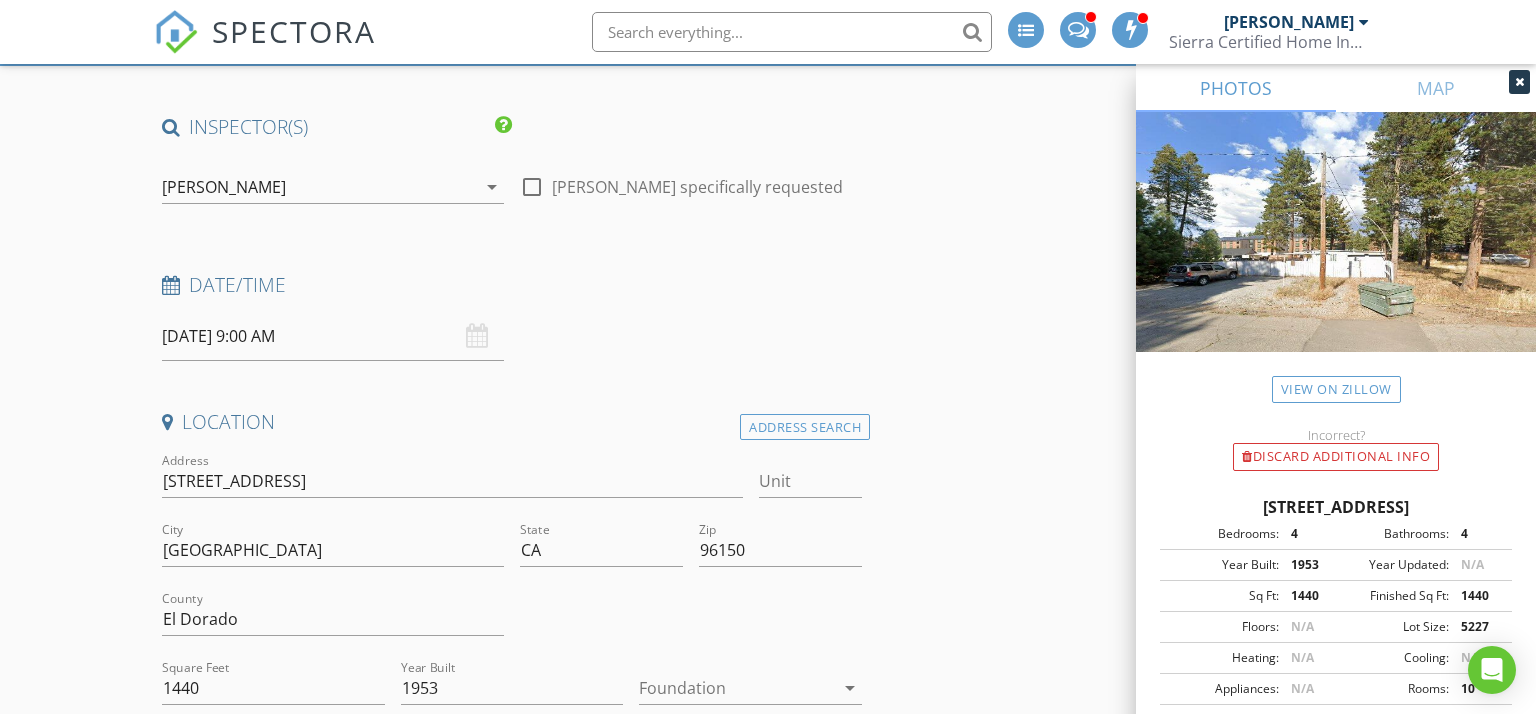 scroll, scrollTop: 128, scrollLeft: 0, axis: vertical 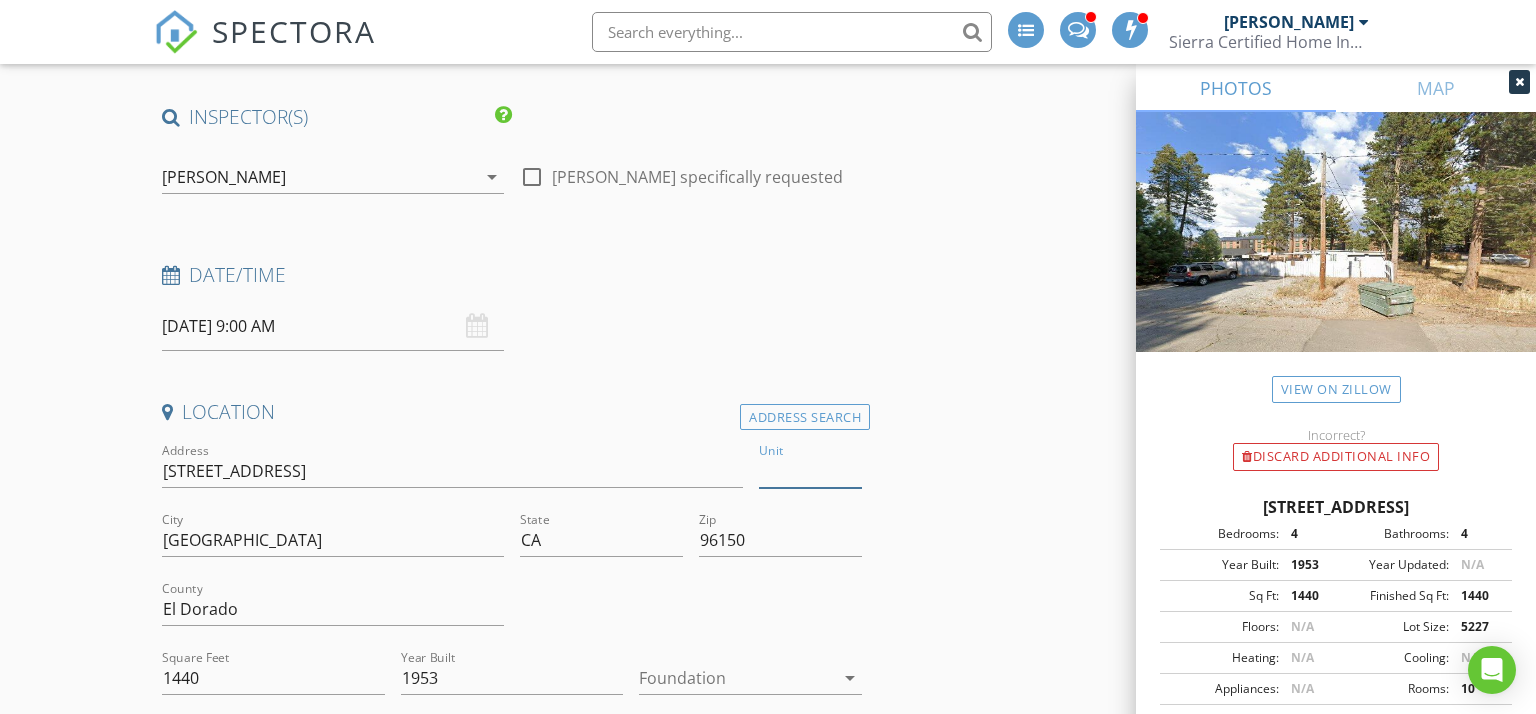 click on "Unit" at bounding box center (810, 471) 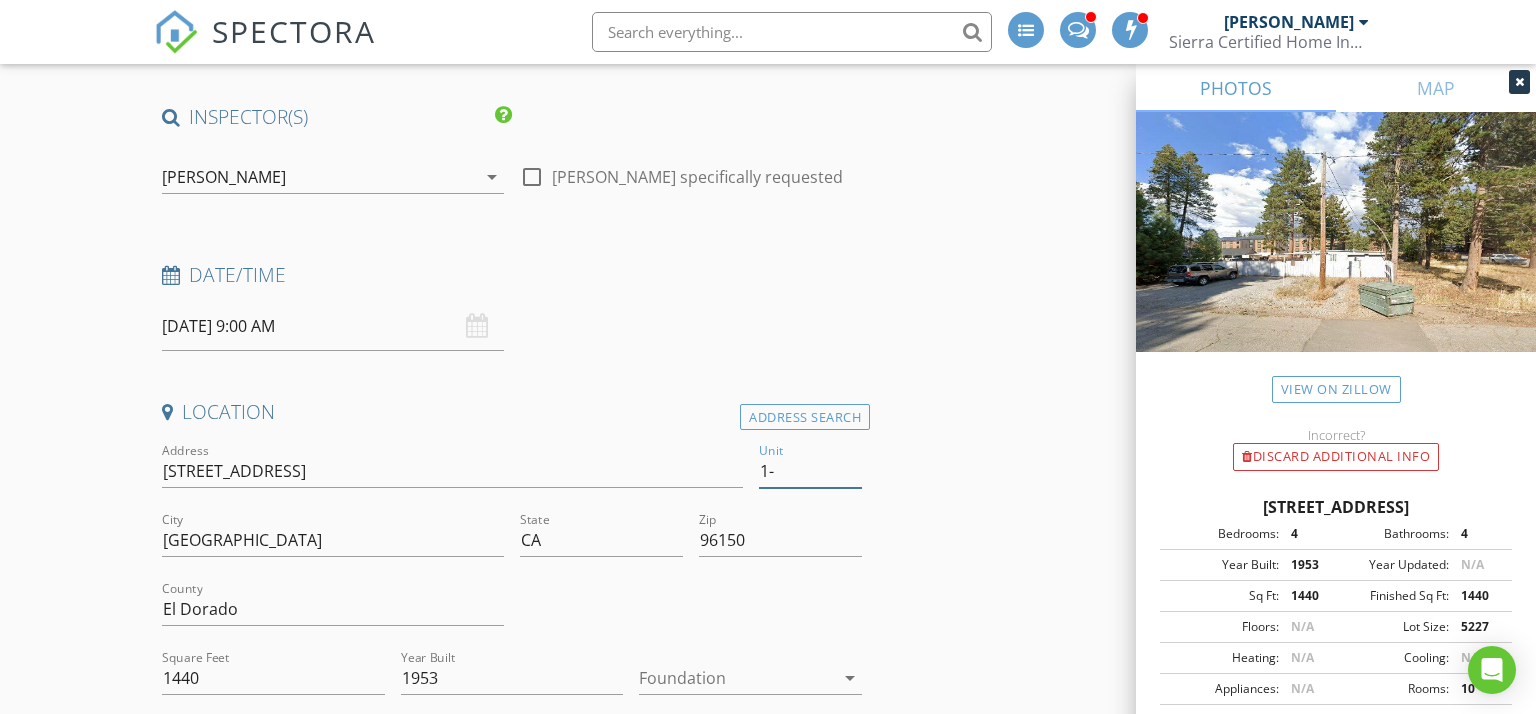 type on "1-4" 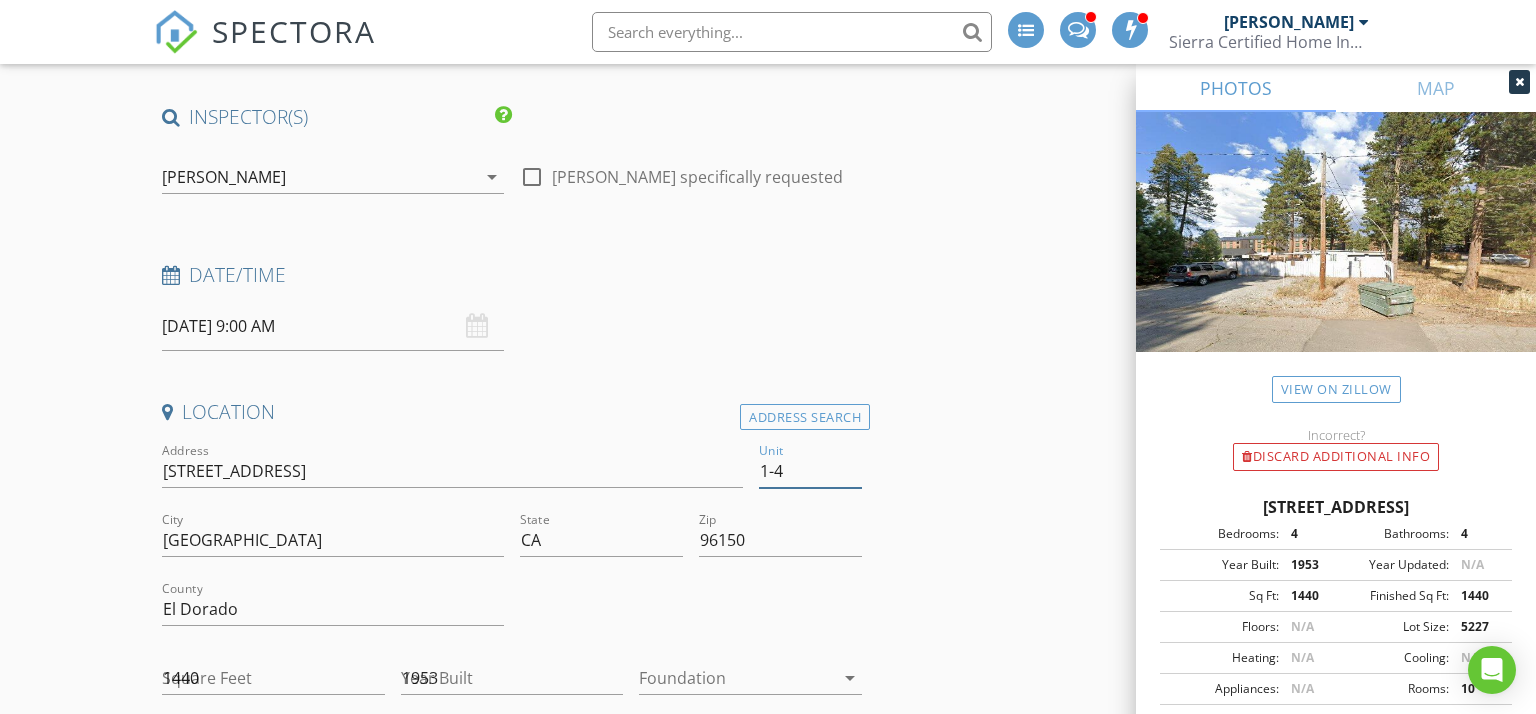 type 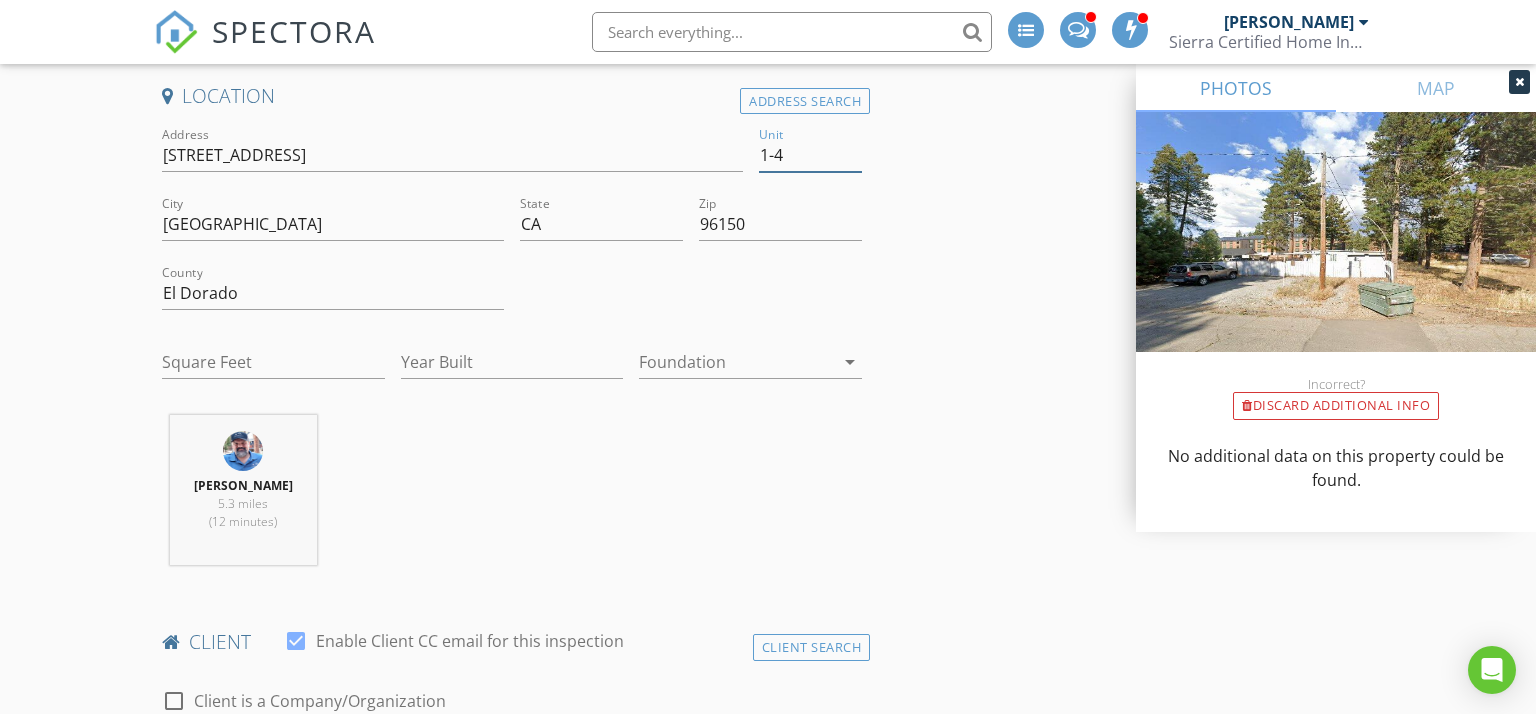 type on "3" 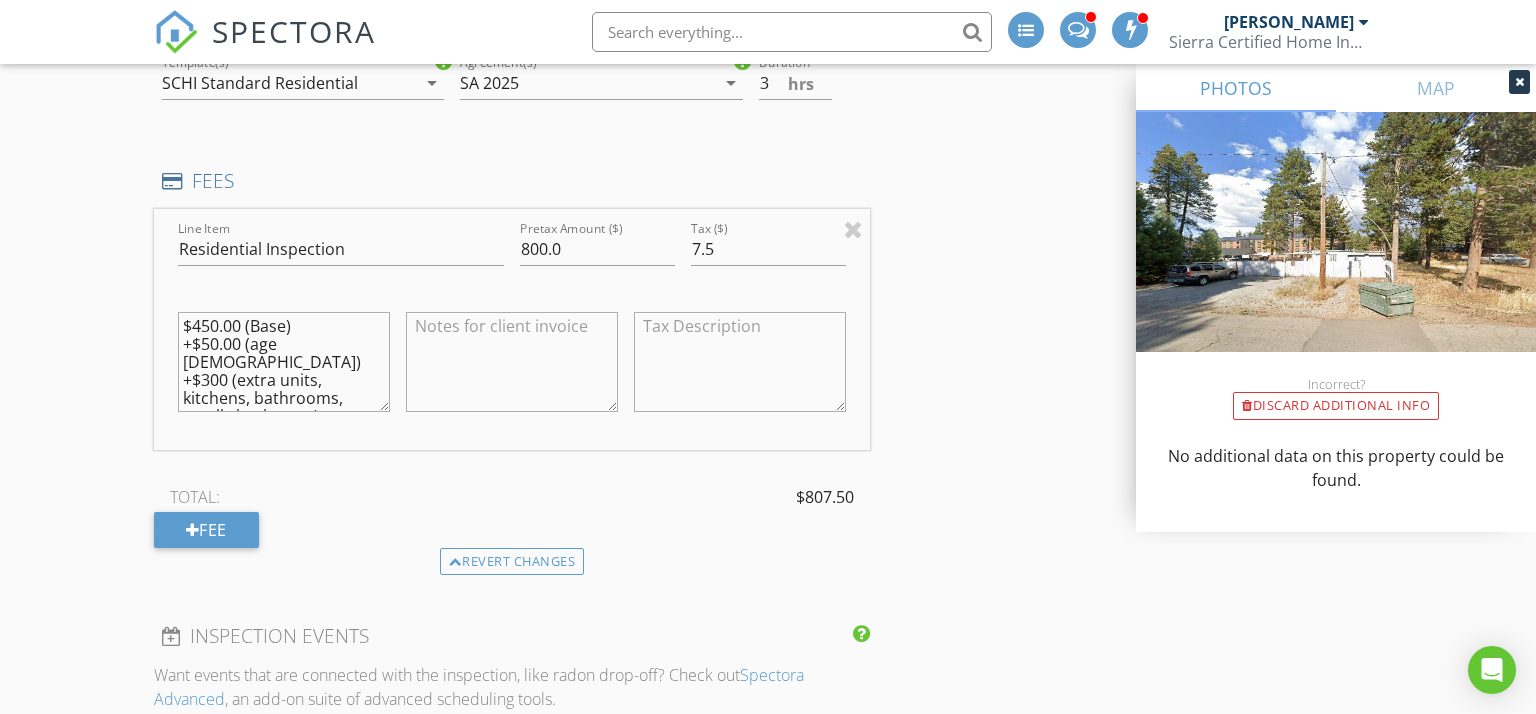 scroll, scrollTop: 1683, scrollLeft: 0, axis: vertical 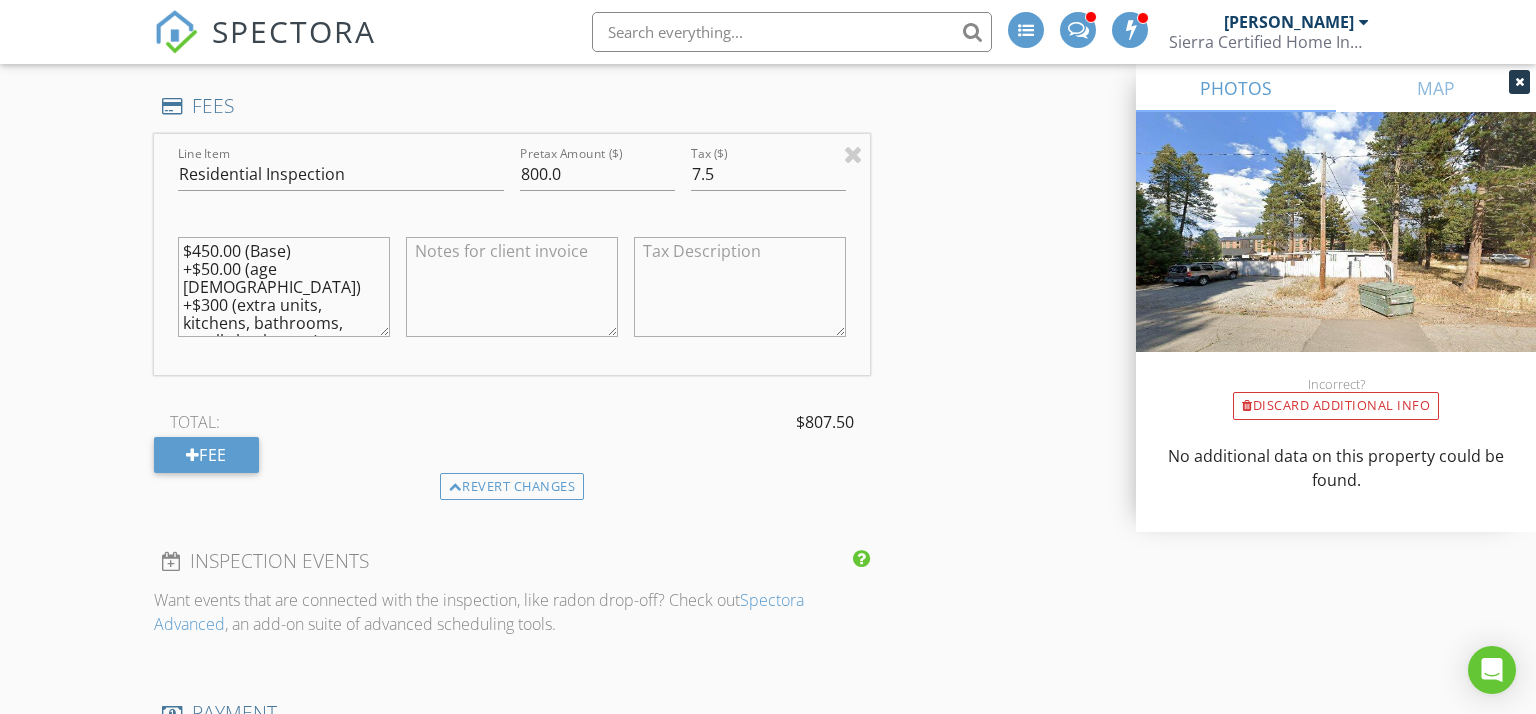 type on "1-4" 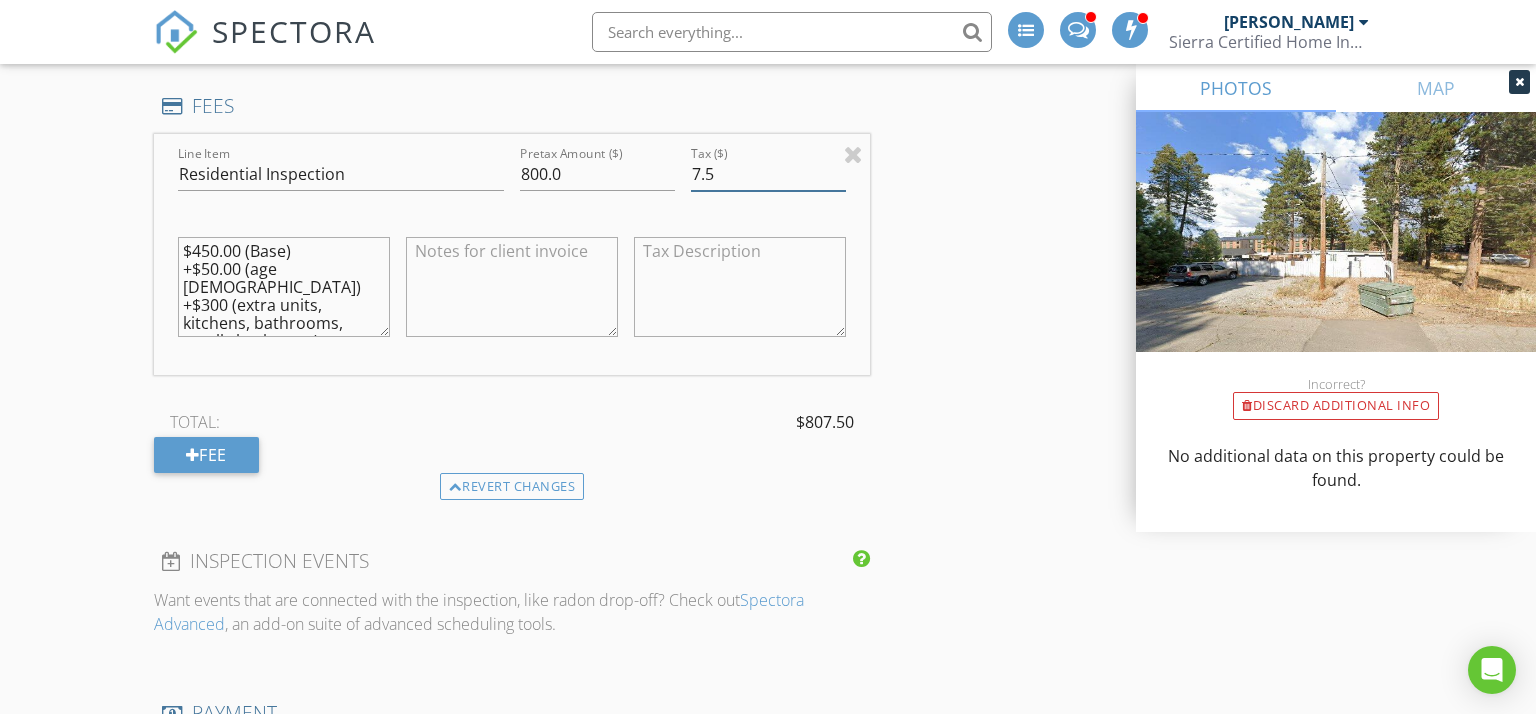click on "7.5" at bounding box center (768, 174) 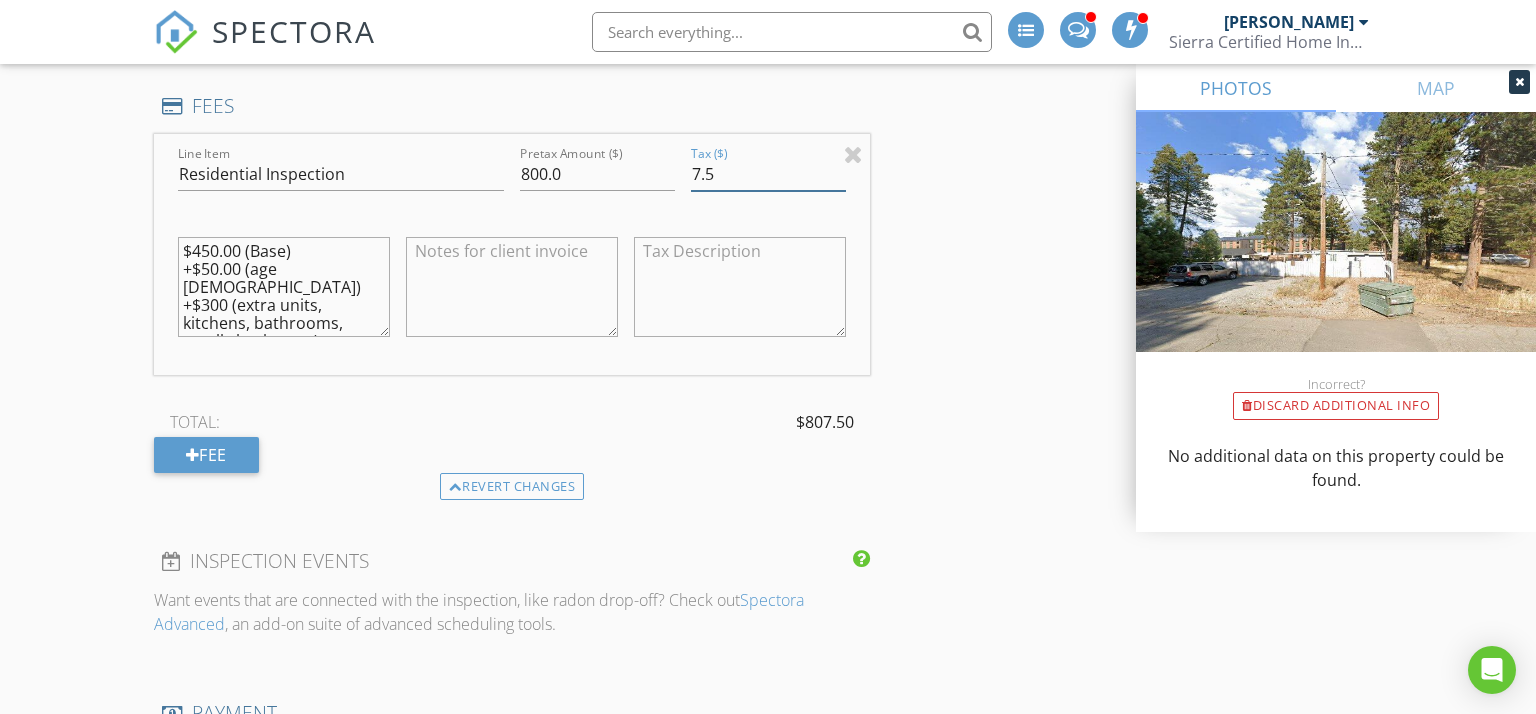 type on "7" 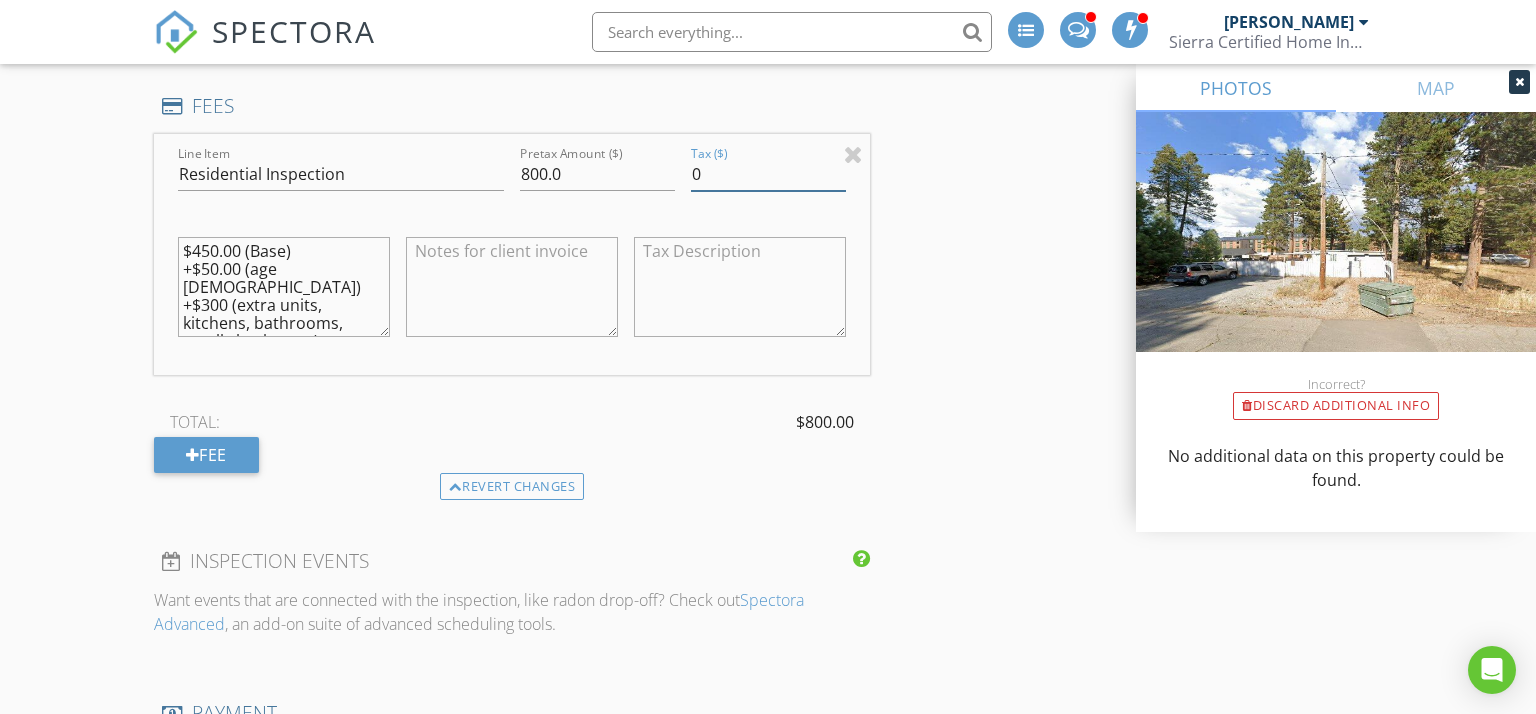 type on "0" 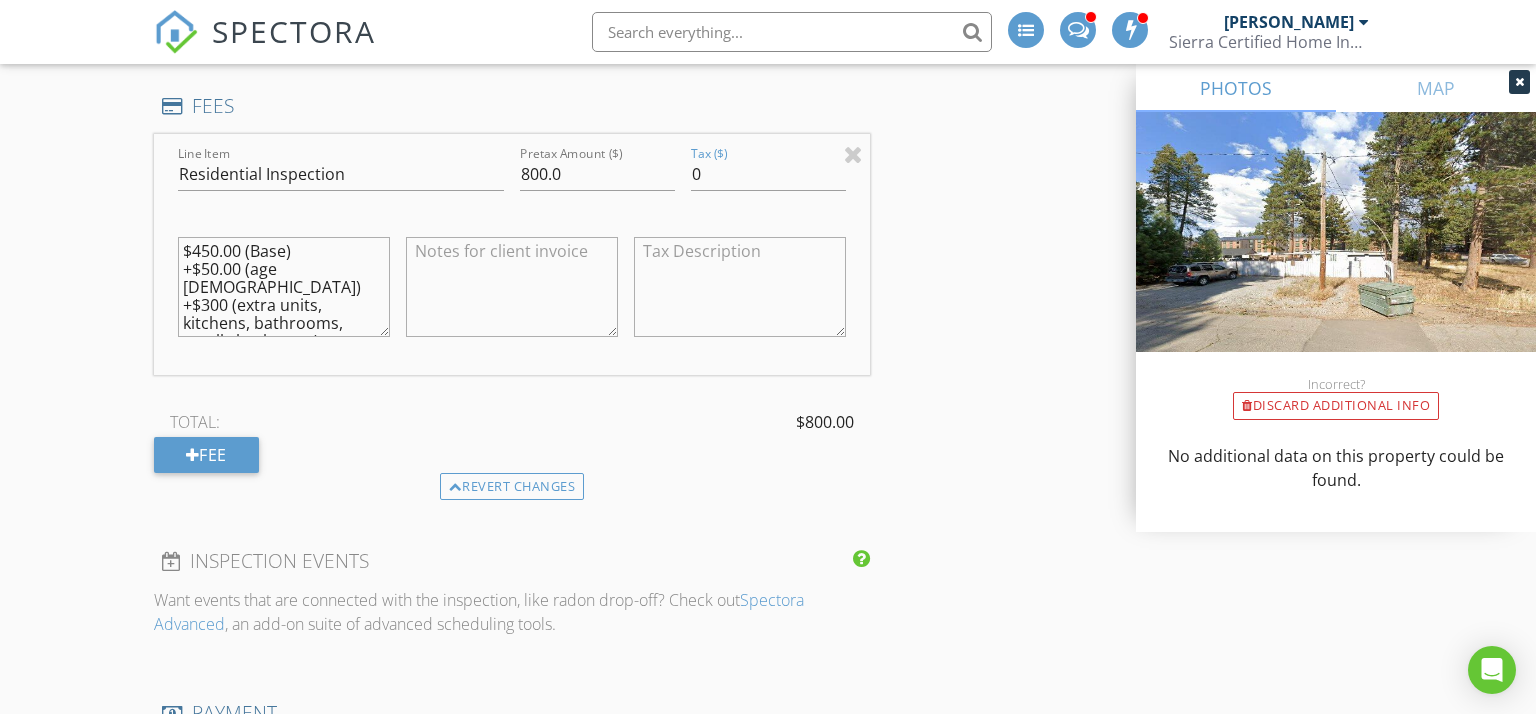 click on "INSPECTOR(S)
check_box   [PERSON_NAME]   PRIMARY   [PERSON_NAME] arrow_drop_down   check_box_outline_blank [PERSON_NAME] specifically requested
Date/Time
[DATE] 9:00 AM
Location
Address Search       Address [STREET_ADDRESS][US_STATE]   County El Dorado     Square Feet   Year Built   Foundation arrow_drop_down     [PERSON_NAME]     5.3 miles     (12 minutes)
client
check_box Enable Client CC email for this inspection   Client Search     check_box_outline_blank Client is a Company/Organization     First Name Rola   Last Name [PERSON_NAME]   Email [EMAIL_ADDRESS][DOMAIN_NAME]   CC Email   Phone [PHONE_NUMBER]         Tags         Notes   Private Notes
ADD ADDITIONAL client
SERVICES
check_box_outline_blank   IR/Whole House   Whole house imaging" at bounding box center [768, 913] 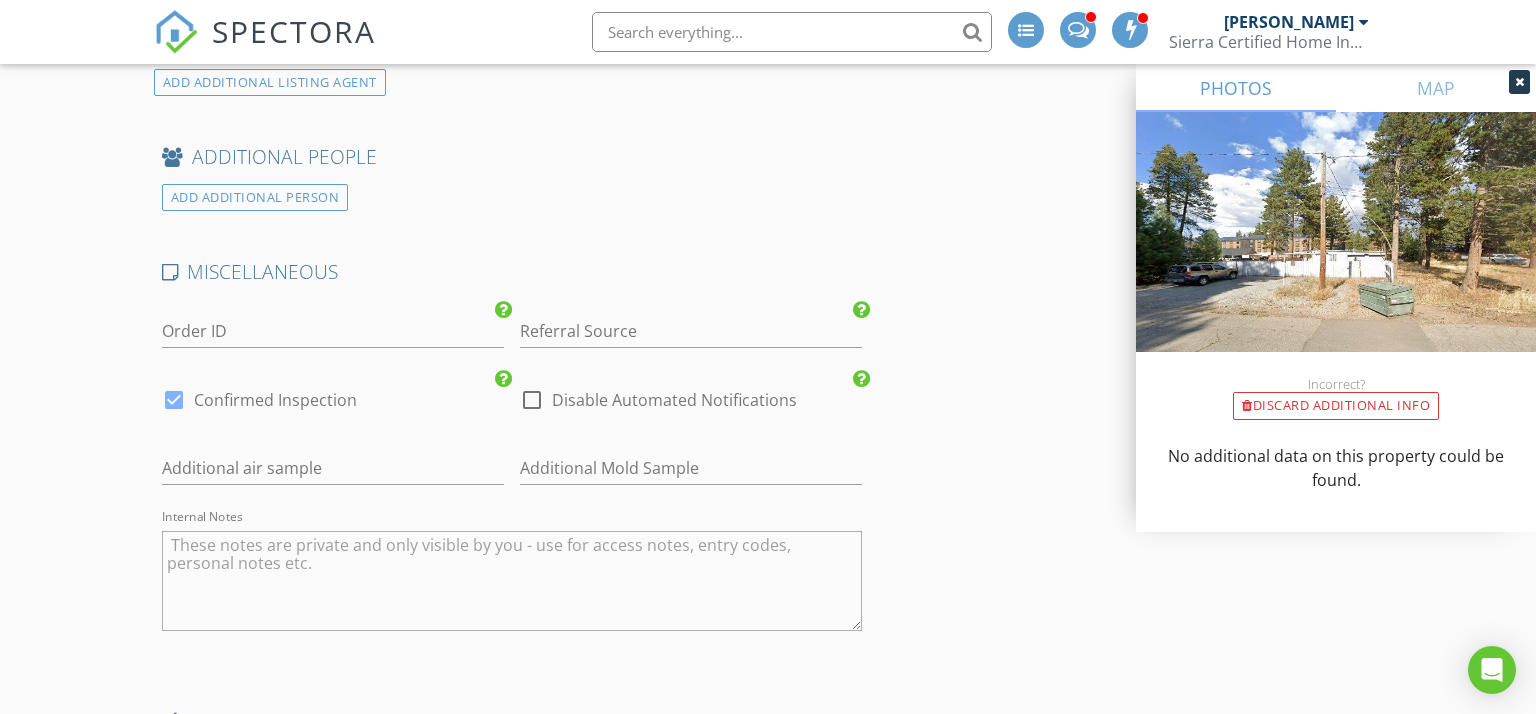 scroll, scrollTop: 4293, scrollLeft: 0, axis: vertical 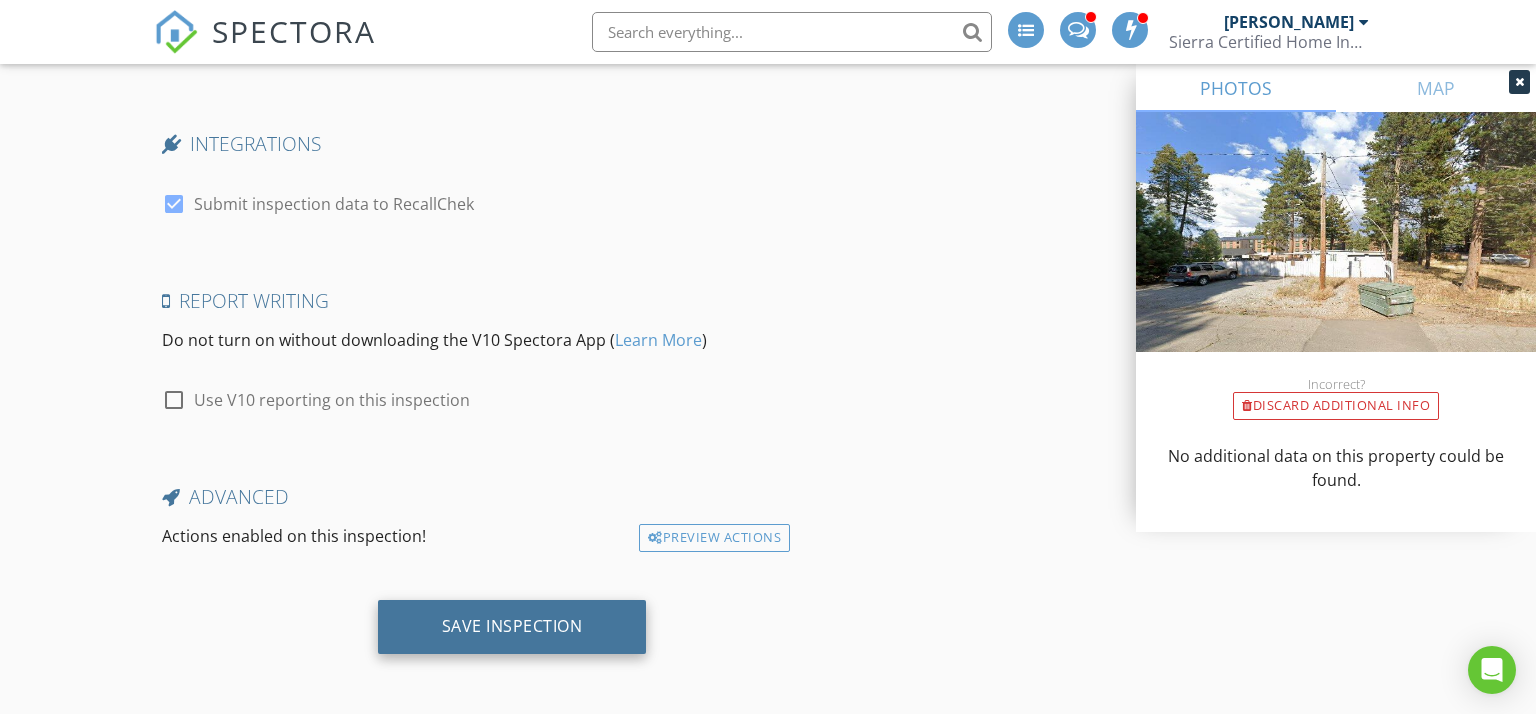 click on "Save Inspection" at bounding box center [512, 626] 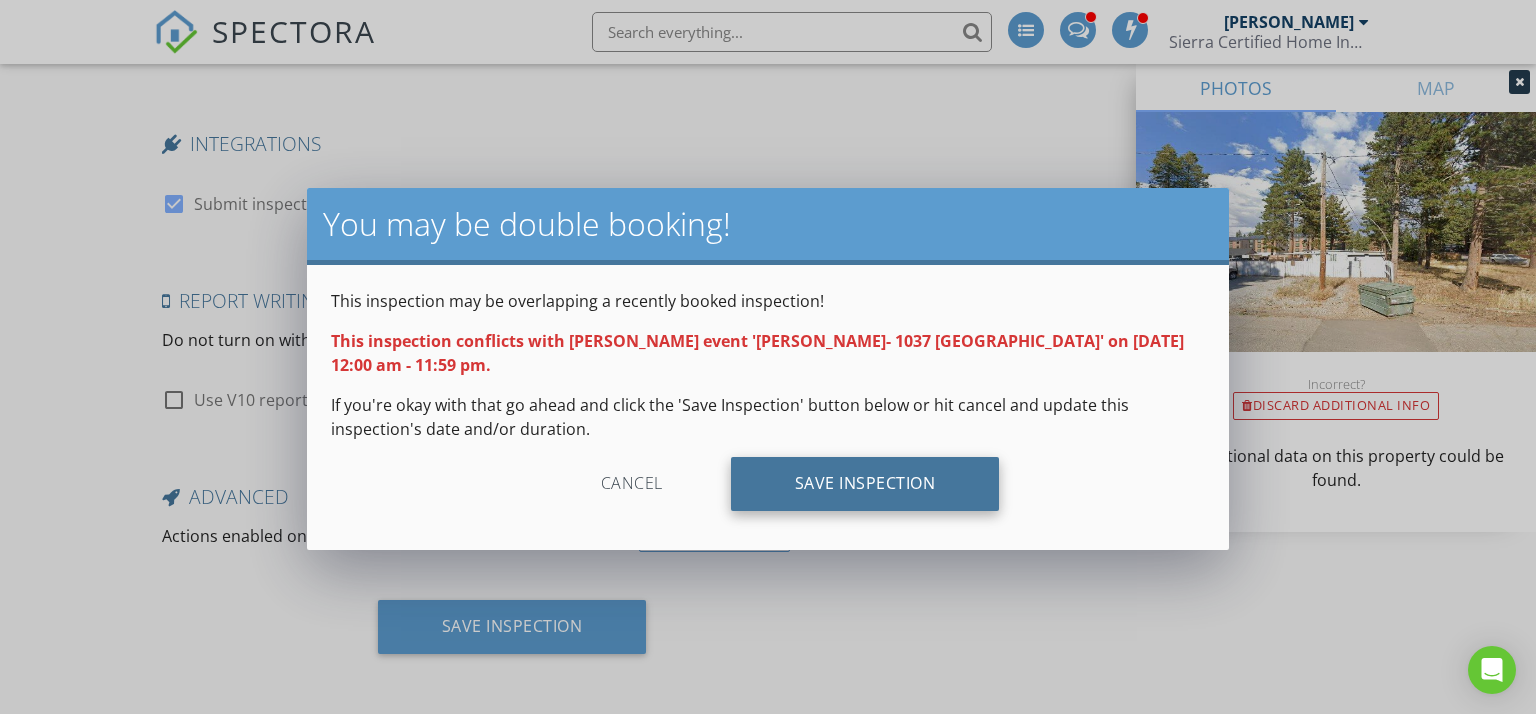 click on "Save Inspection" at bounding box center (865, 484) 